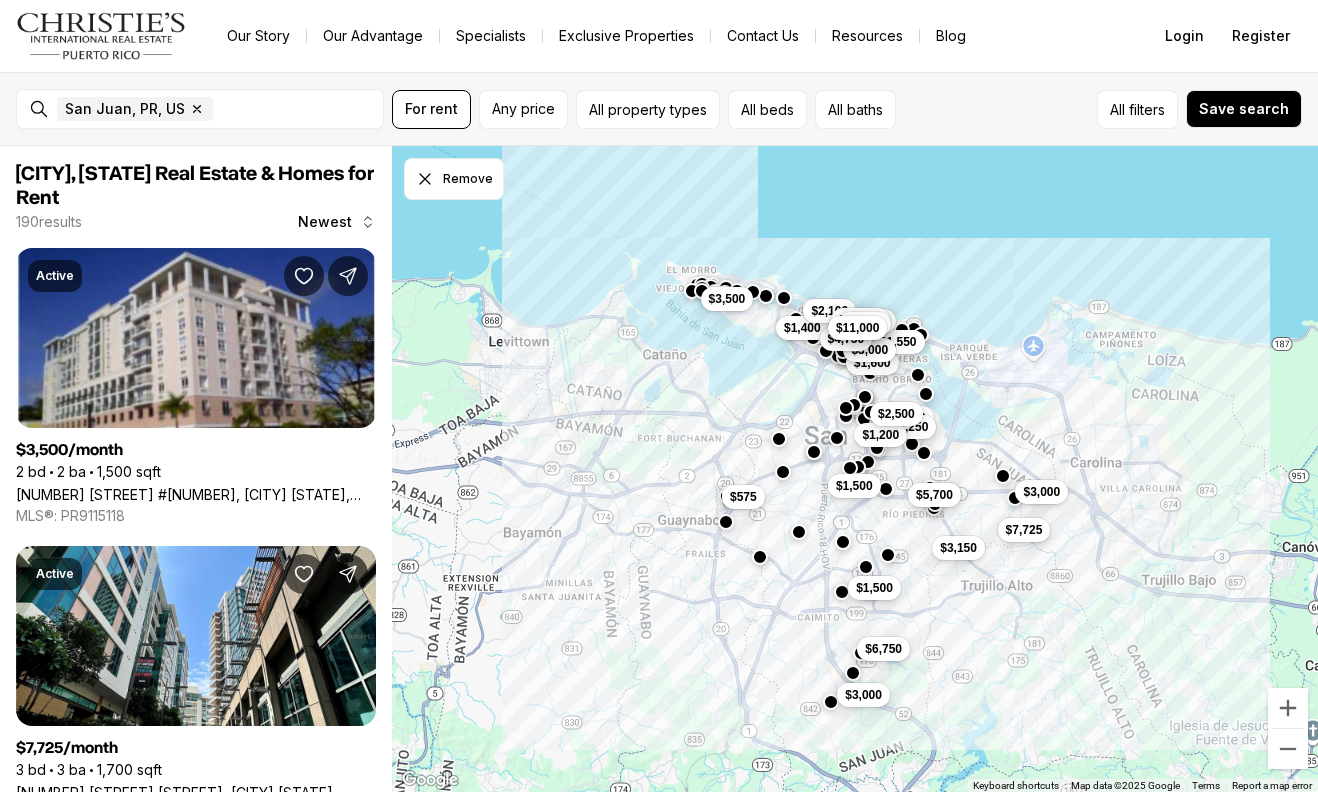 scroll, scrollTop: 0, scrollLeft: 0, axis: both 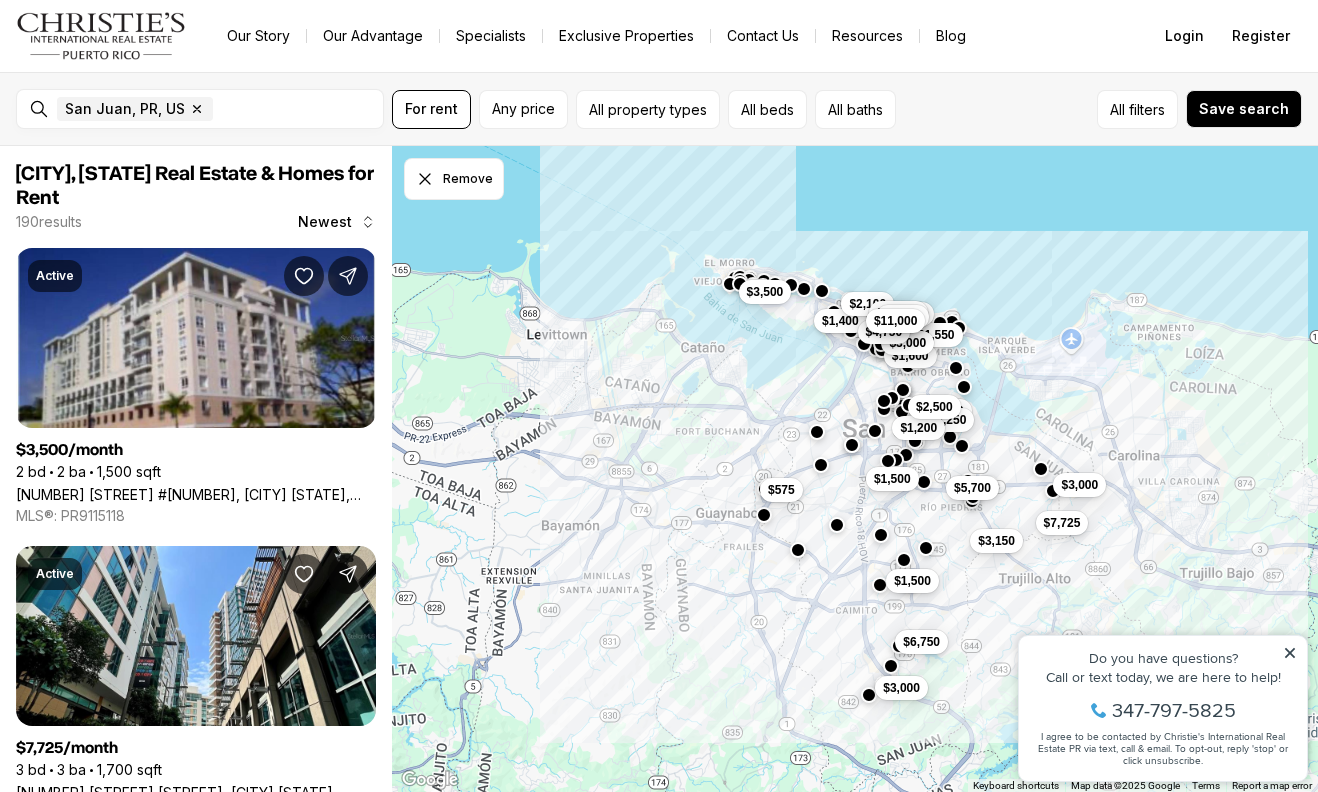 drag, startPoint x: 869, startPoint y: 294, endPoint x: 890, endPoint y: 281, distance: 24.698177 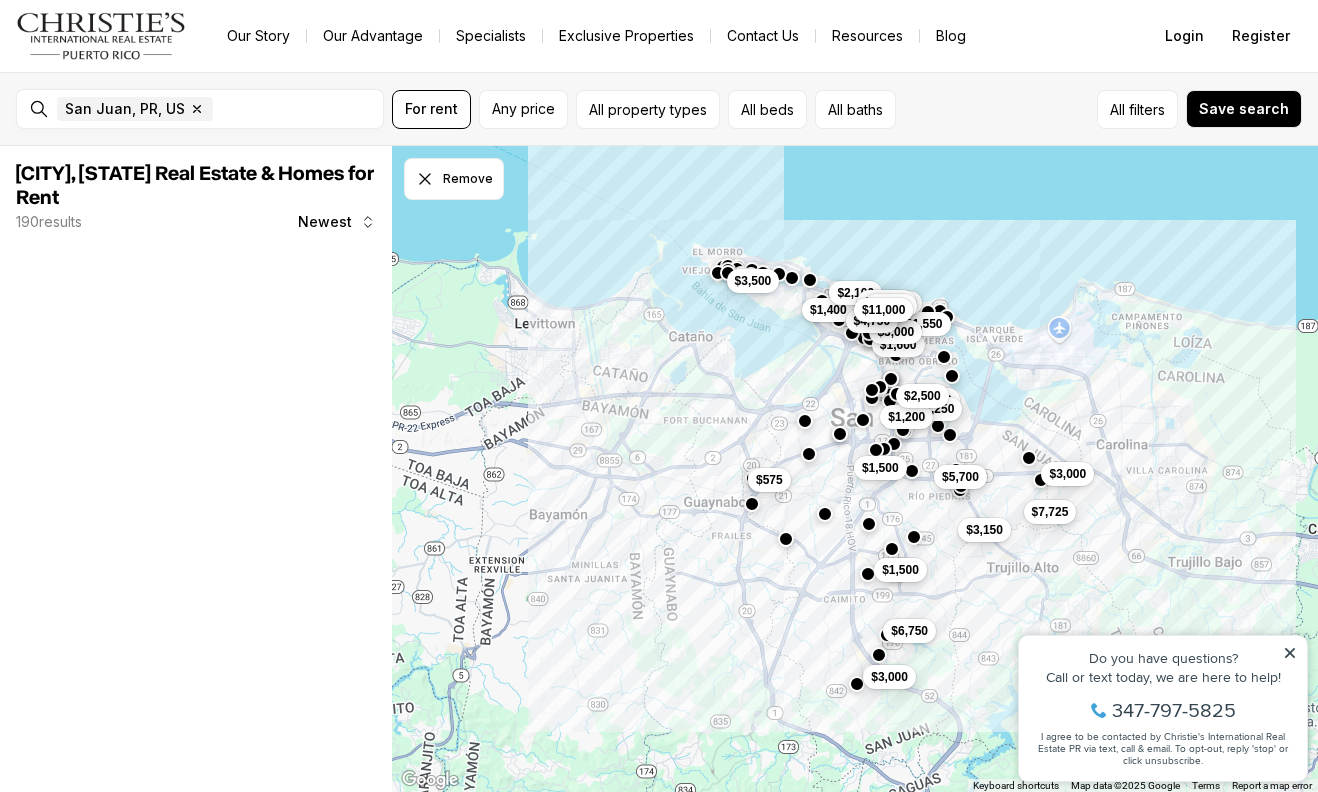 drag, startPoint x: 959, startPoint y: 344, endPoint x: 985, endPoint y: 340, distance: 26.305893 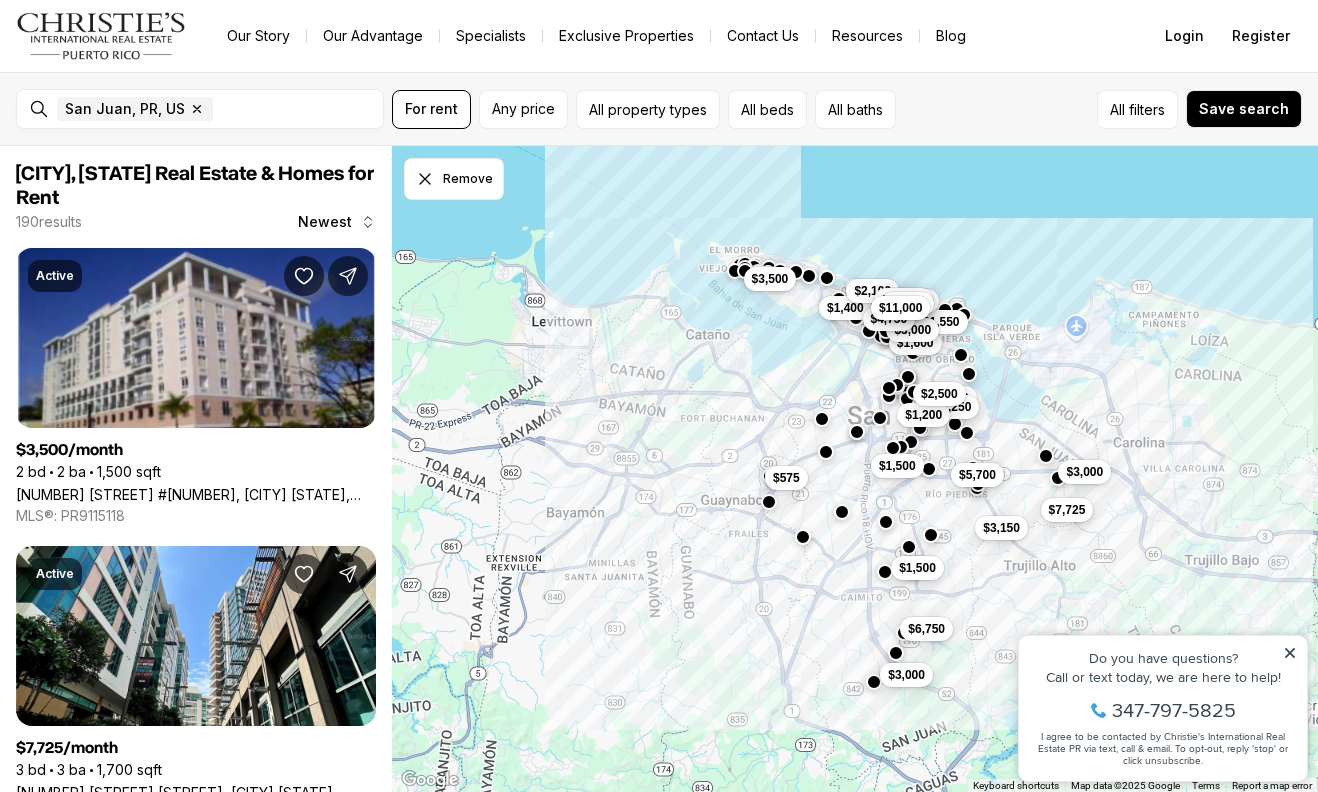 click 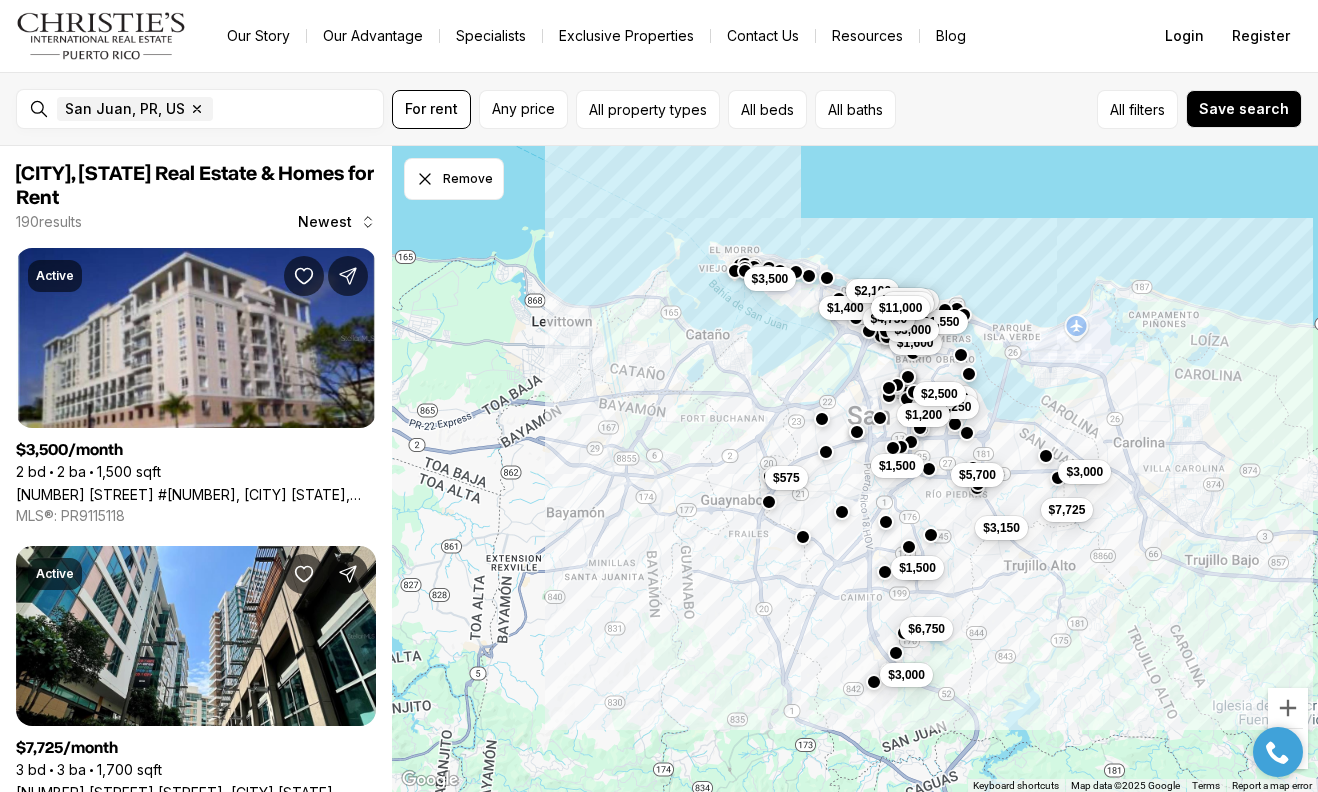 click on "$1,500 $6,750 $5,700 $2,000 $3,000 $3,150 $2,250 $1,200 $7,725 $1,500 $1,600 $1,550 $3,000 $2,500 $7,000 $1,400 $4,750 $575 $1,500 $3,000 $15,000 $2,100 $3,500 $20,000 $1,800 $11,000" at bounding box center (855, 469) 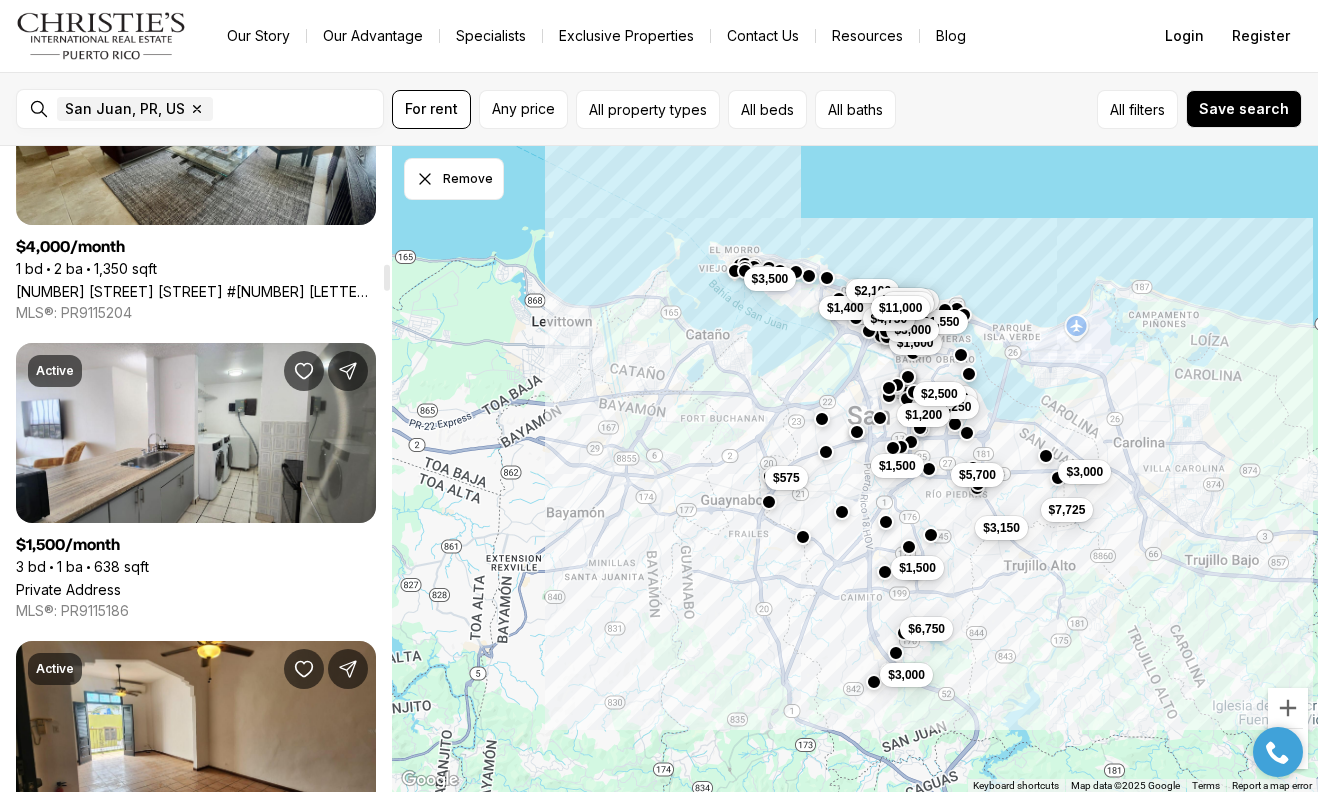 scroll, scrollTop: 2876, scrollLeft: 0, axis: vertical 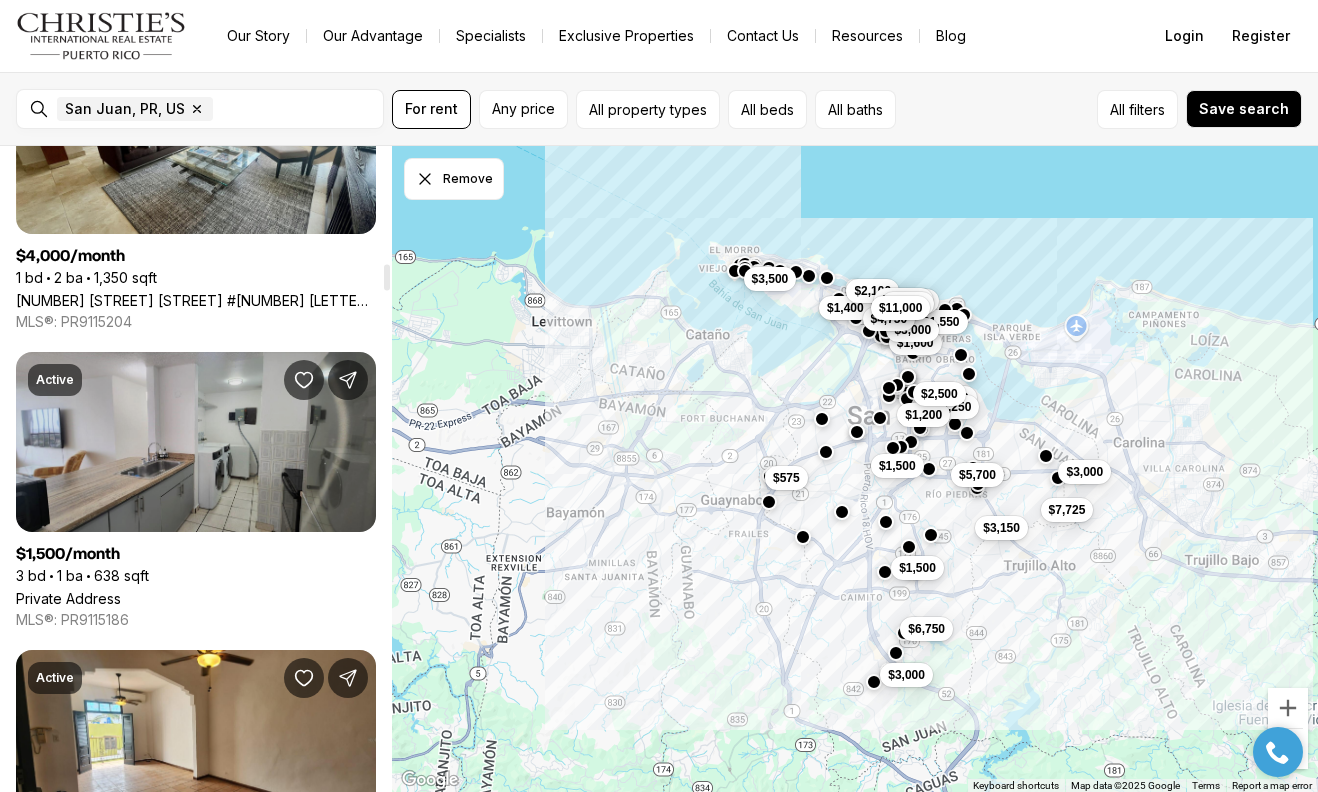 click on "Private Address" at bounding box center (68, 598) 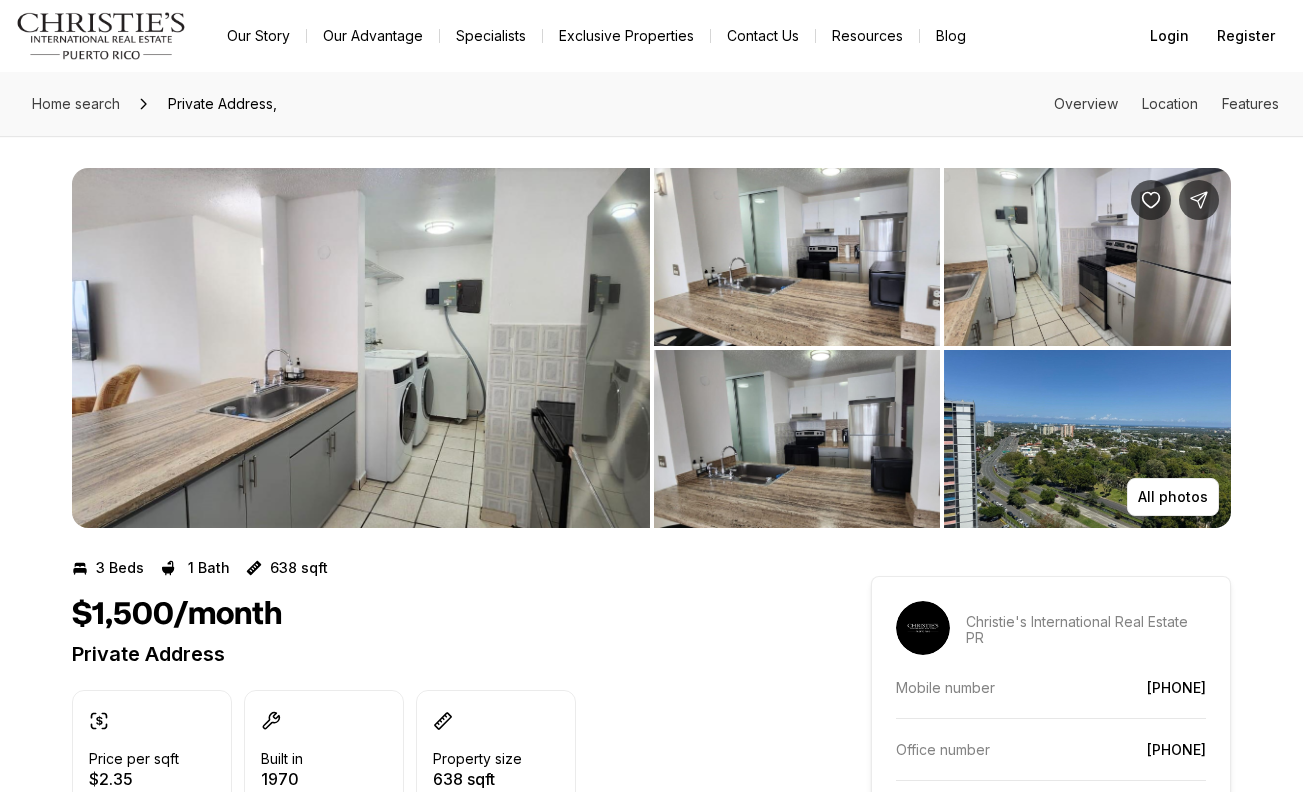 scroll, scrollTop: 0, scrollLeft: 0, axis: both 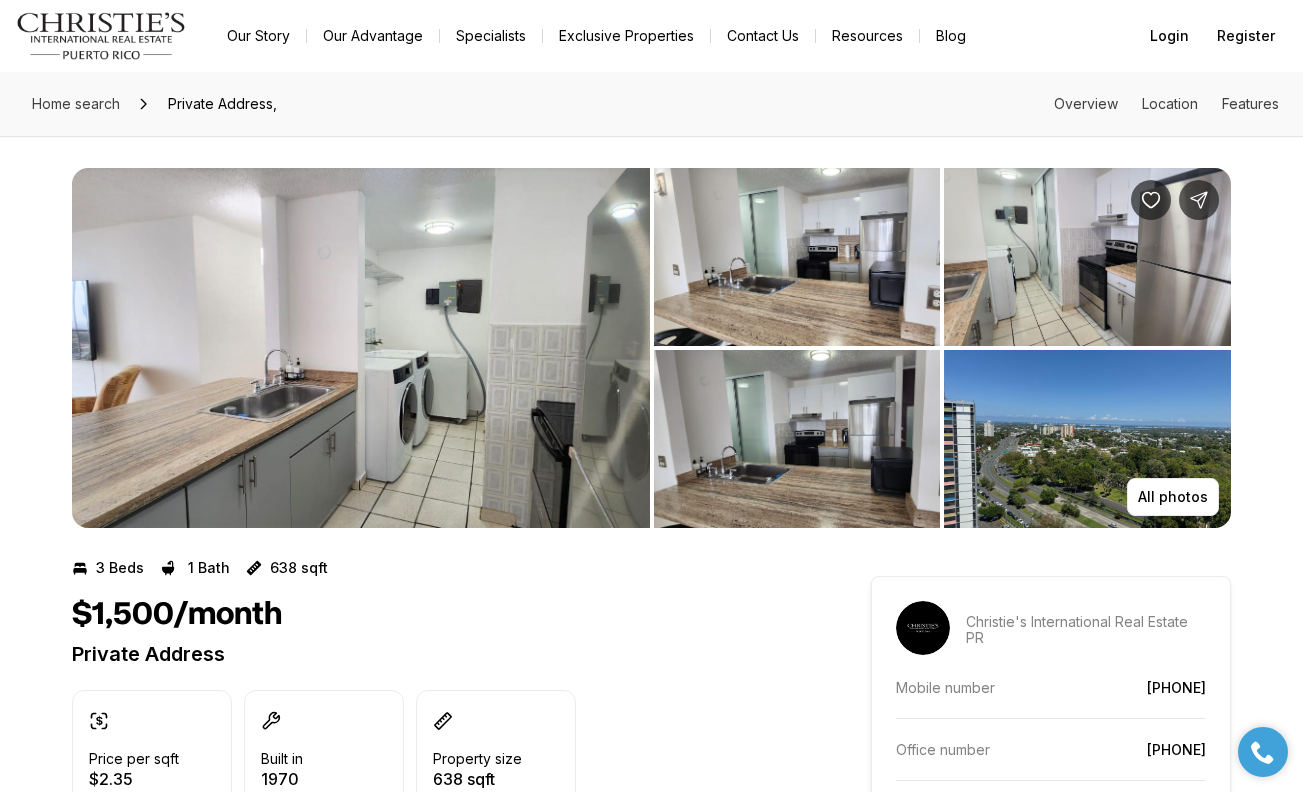 click at bounding box center [361, 348] 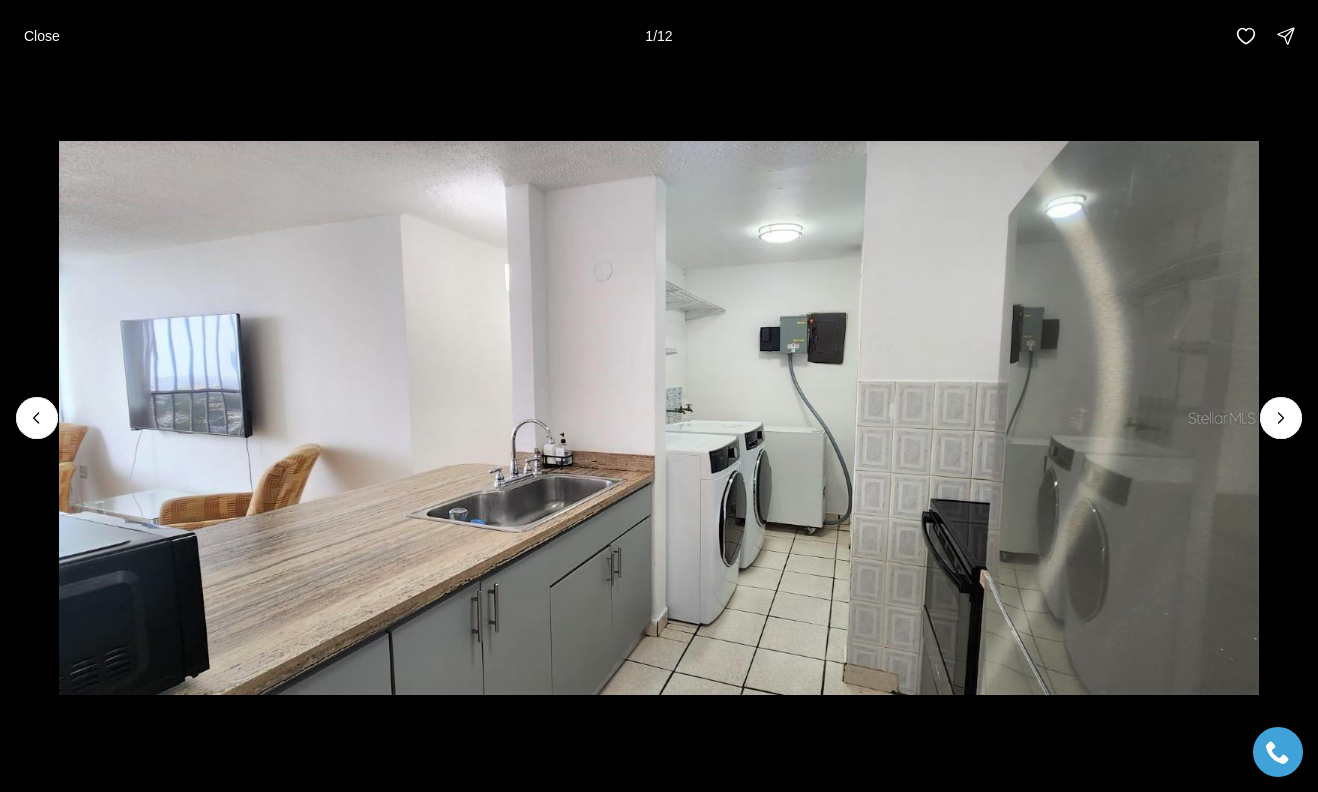 type 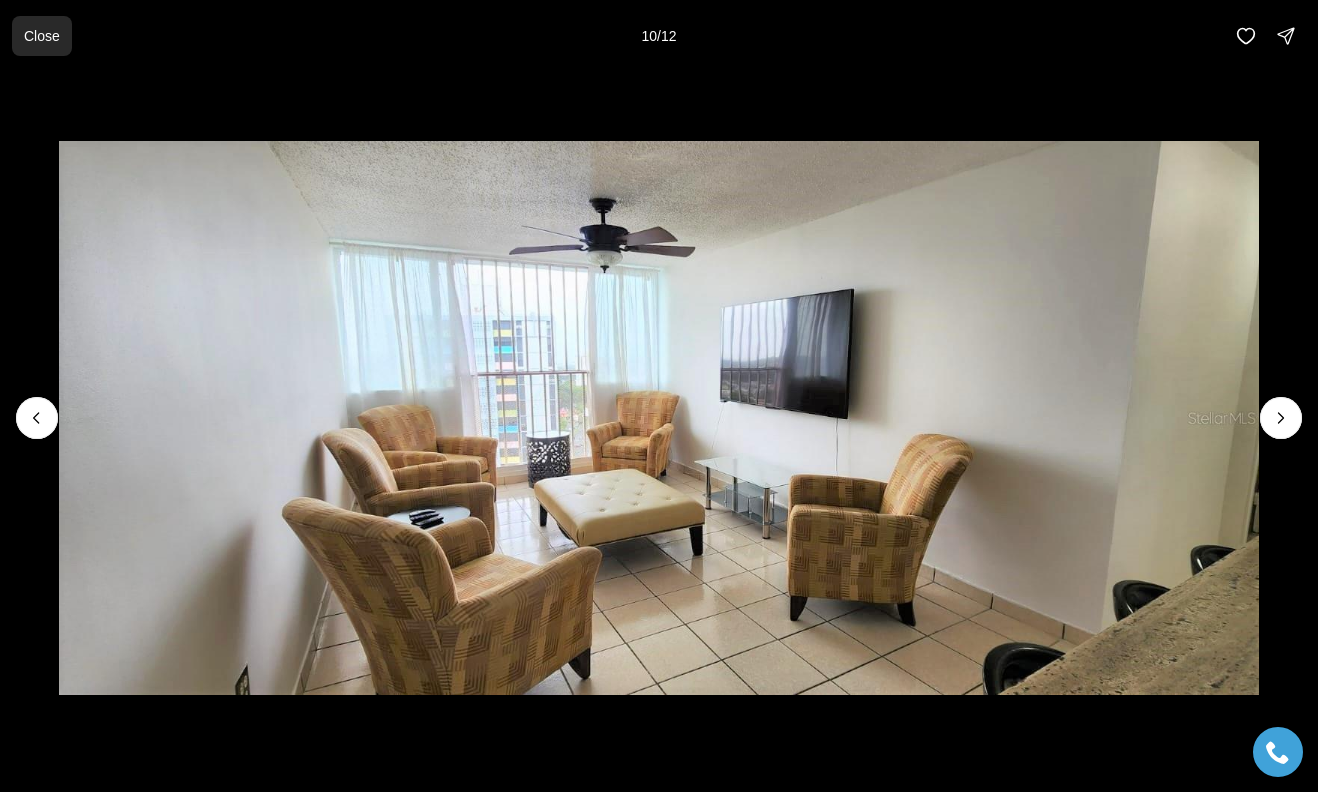 click on "Close" at bounding box center [42, 36] 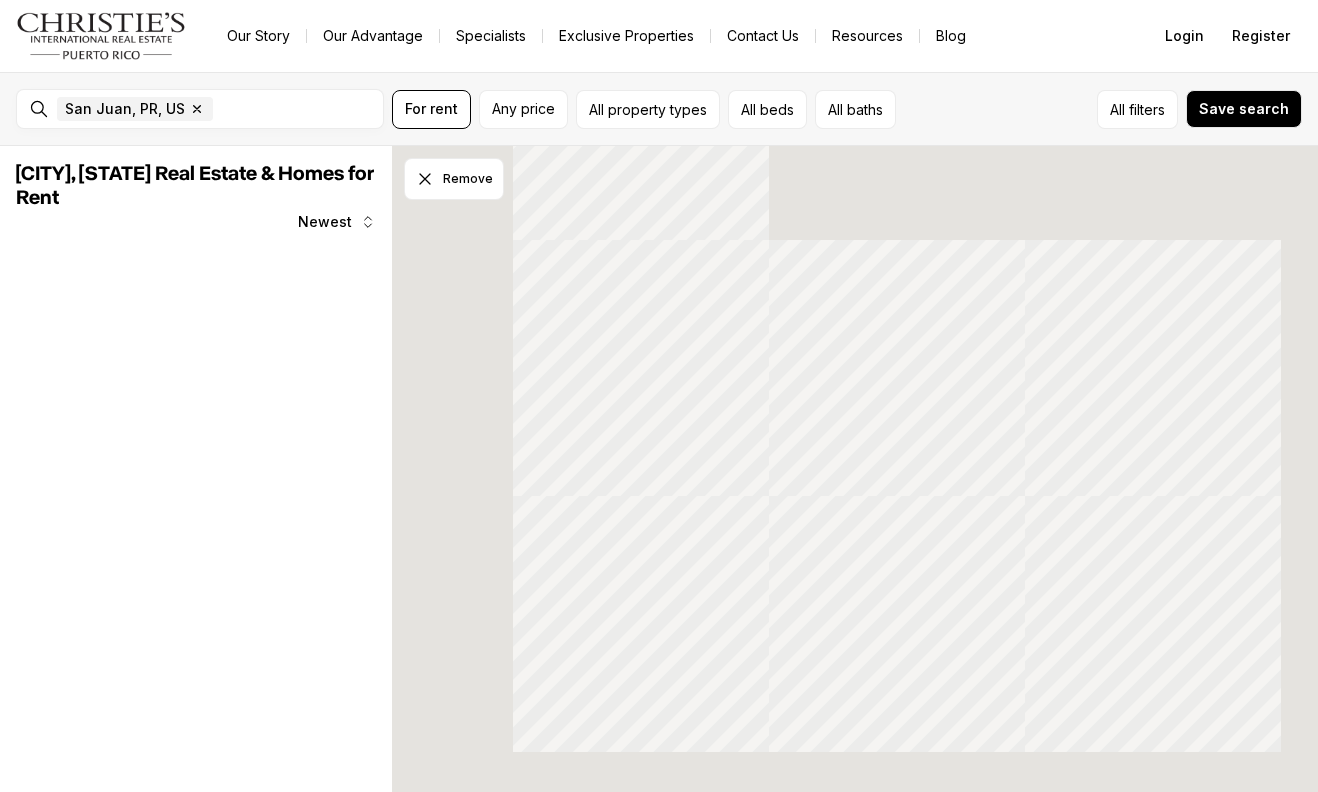 scroll, scrollTop: 0, scrollLeft: 0, axis: both 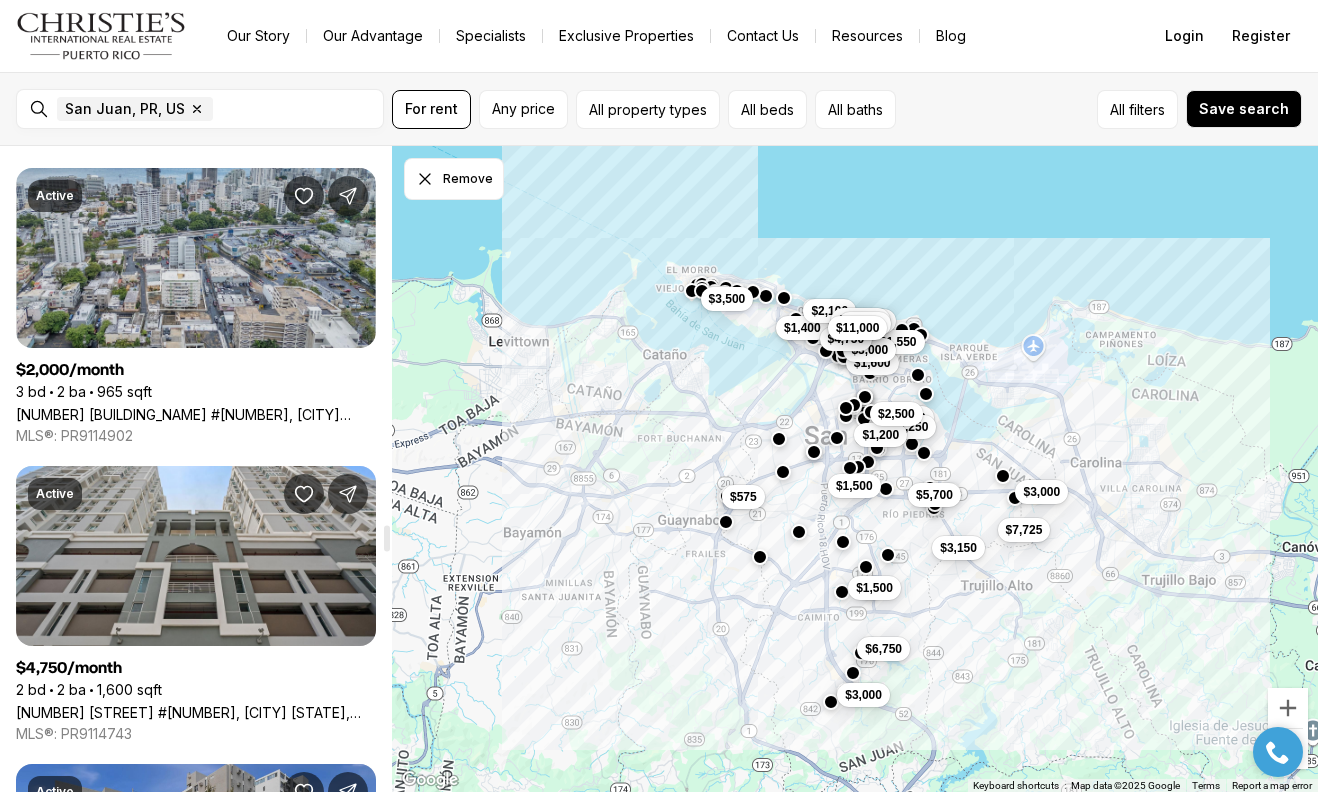 click on "[NUMBER] [BUILDING_NAME] #[NUMBER], [CITY] [STATE], [POSTAL_CODE]" at bounding box center (196, 414) 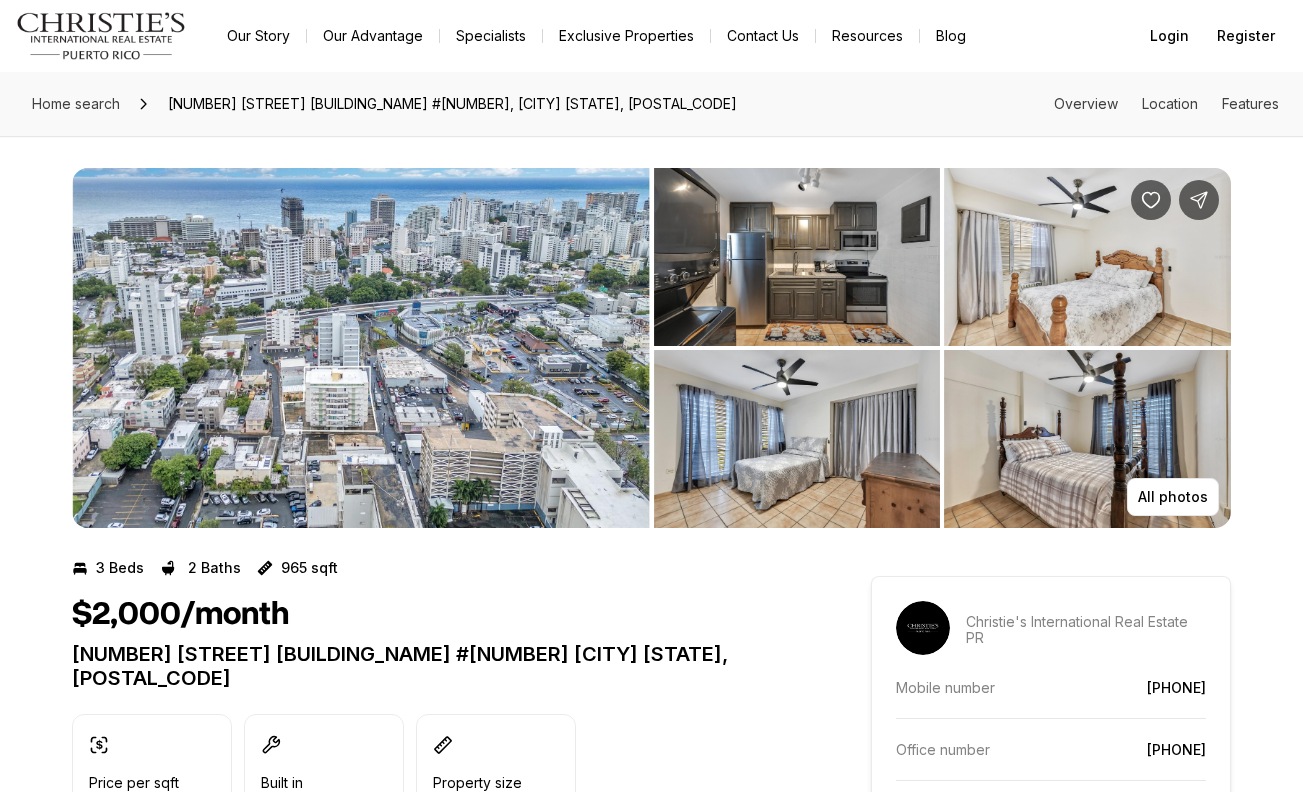 scroll, scrollTop: 0, scrollLeft: 0, axis: both 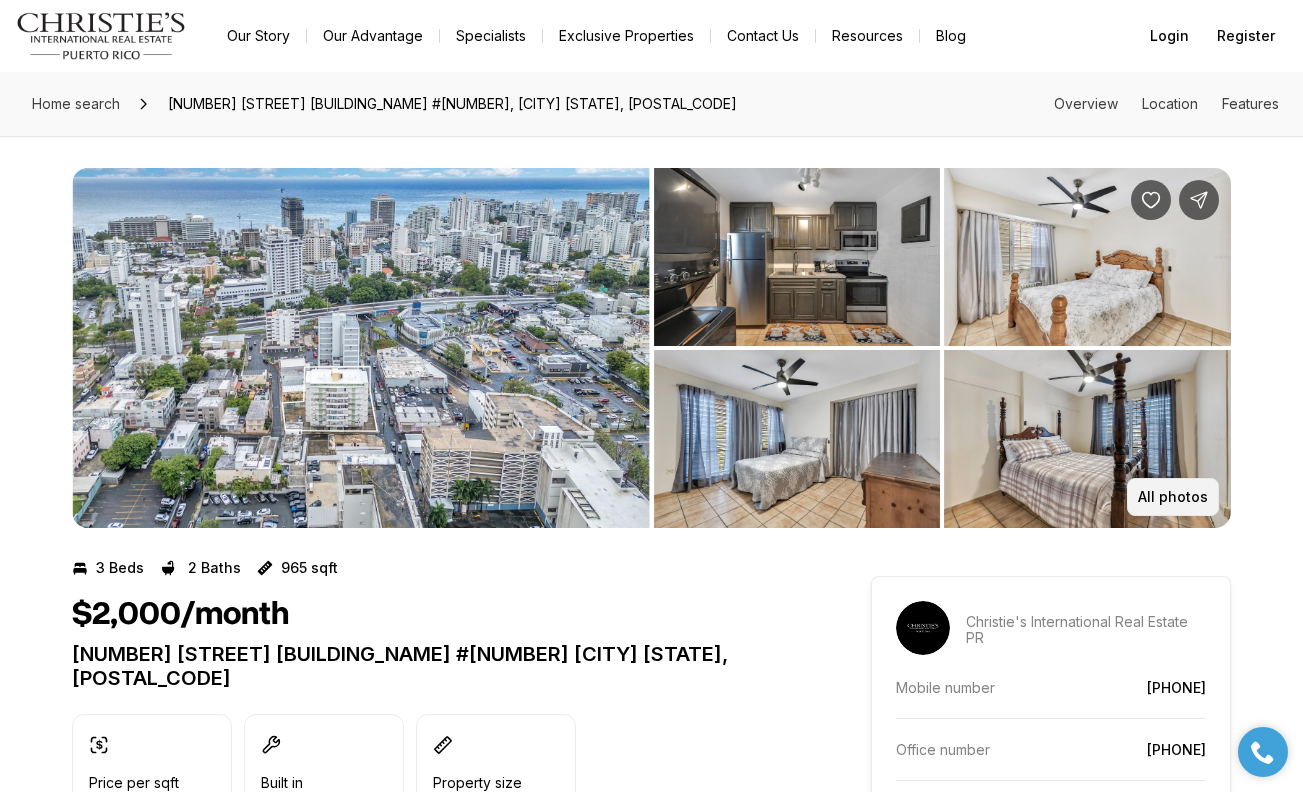click on "All photos" at bounding box center [1173, 497] 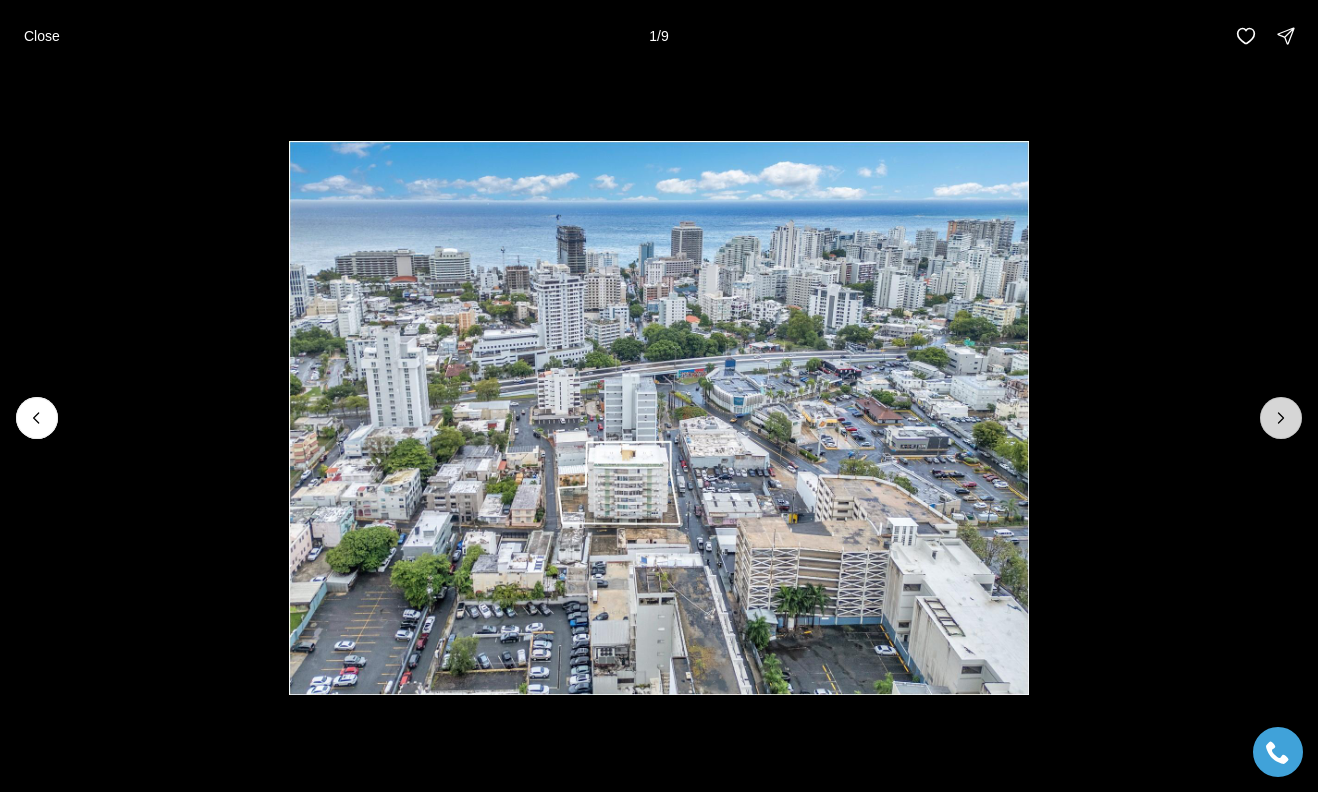 click at bounding box center (1281, 418) 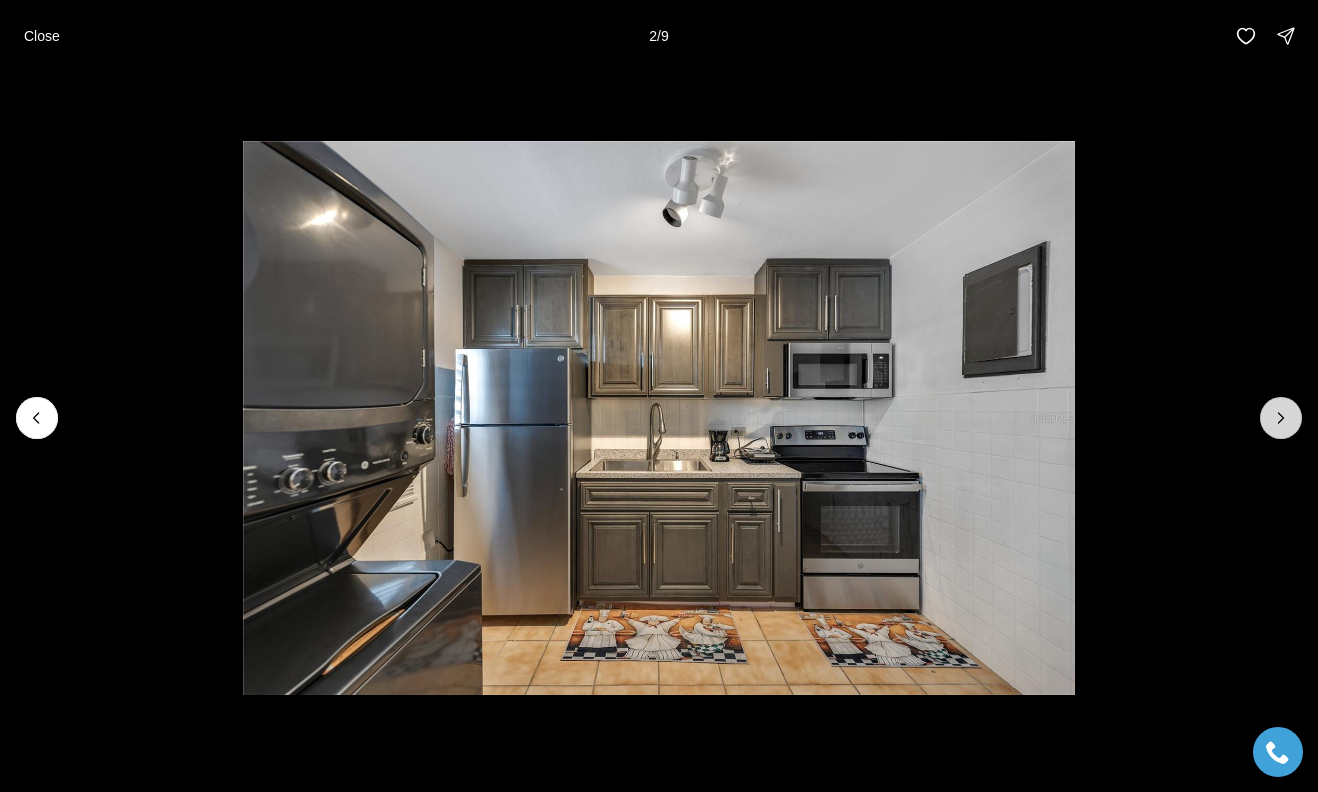 click at bounding box center [1281, 418] 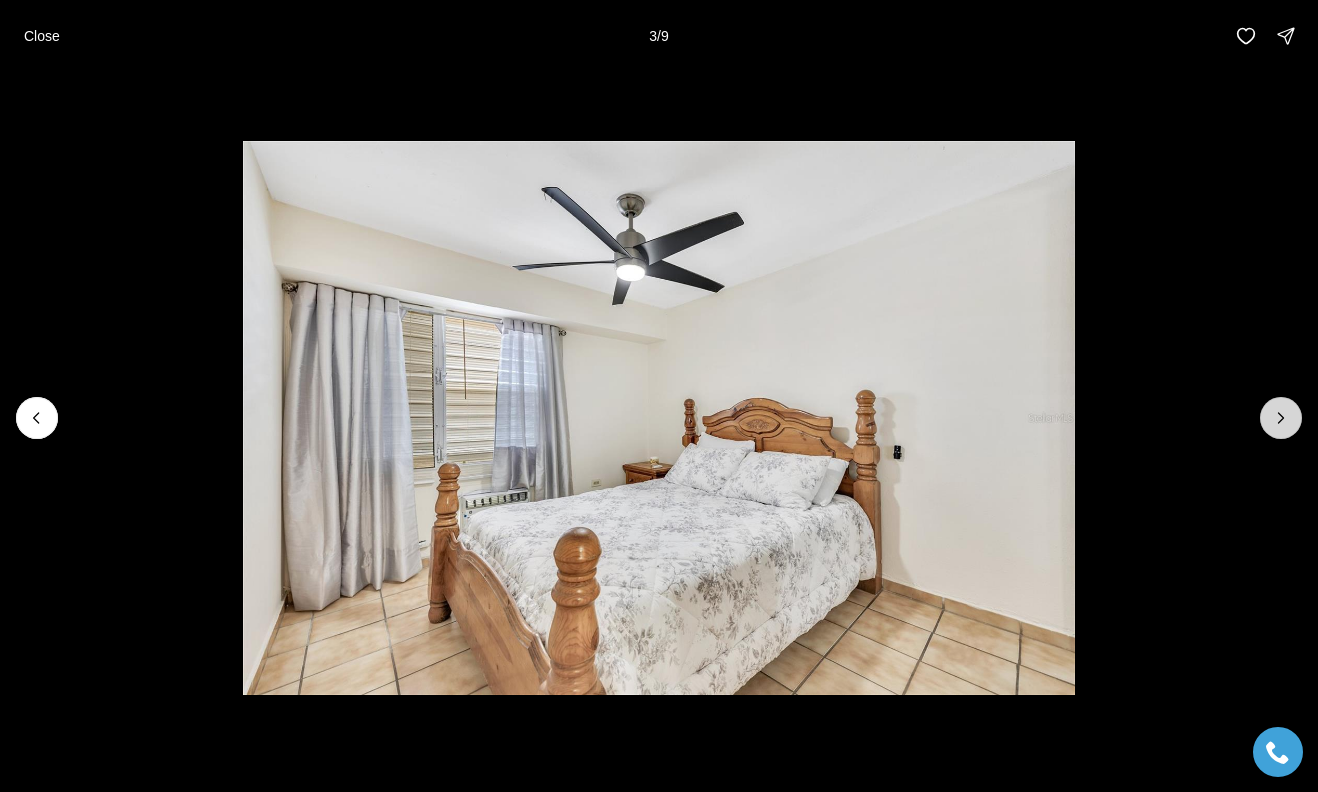 click at bounding box center [1281, 418] 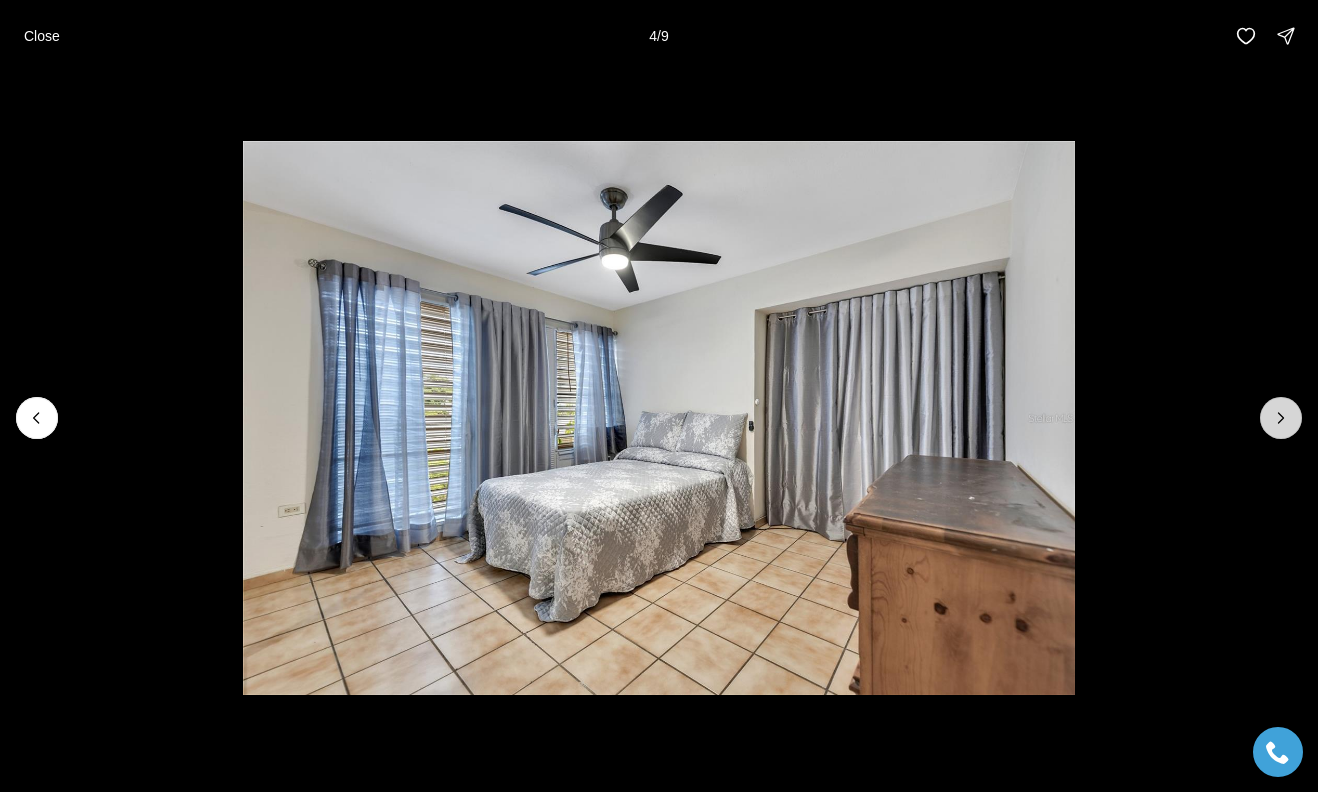 click at bounding box center [1281, 418] 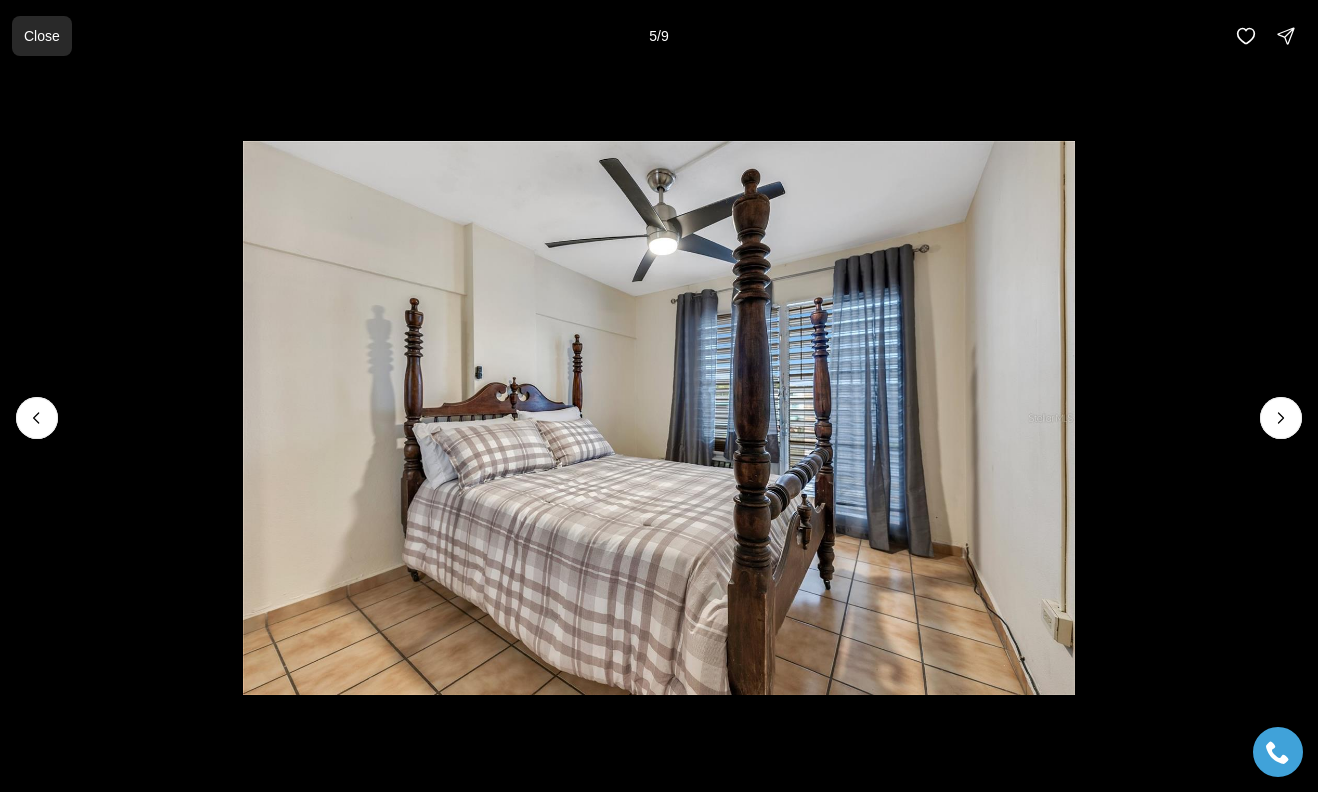 click on "Close" at bounding box center [42, 36] 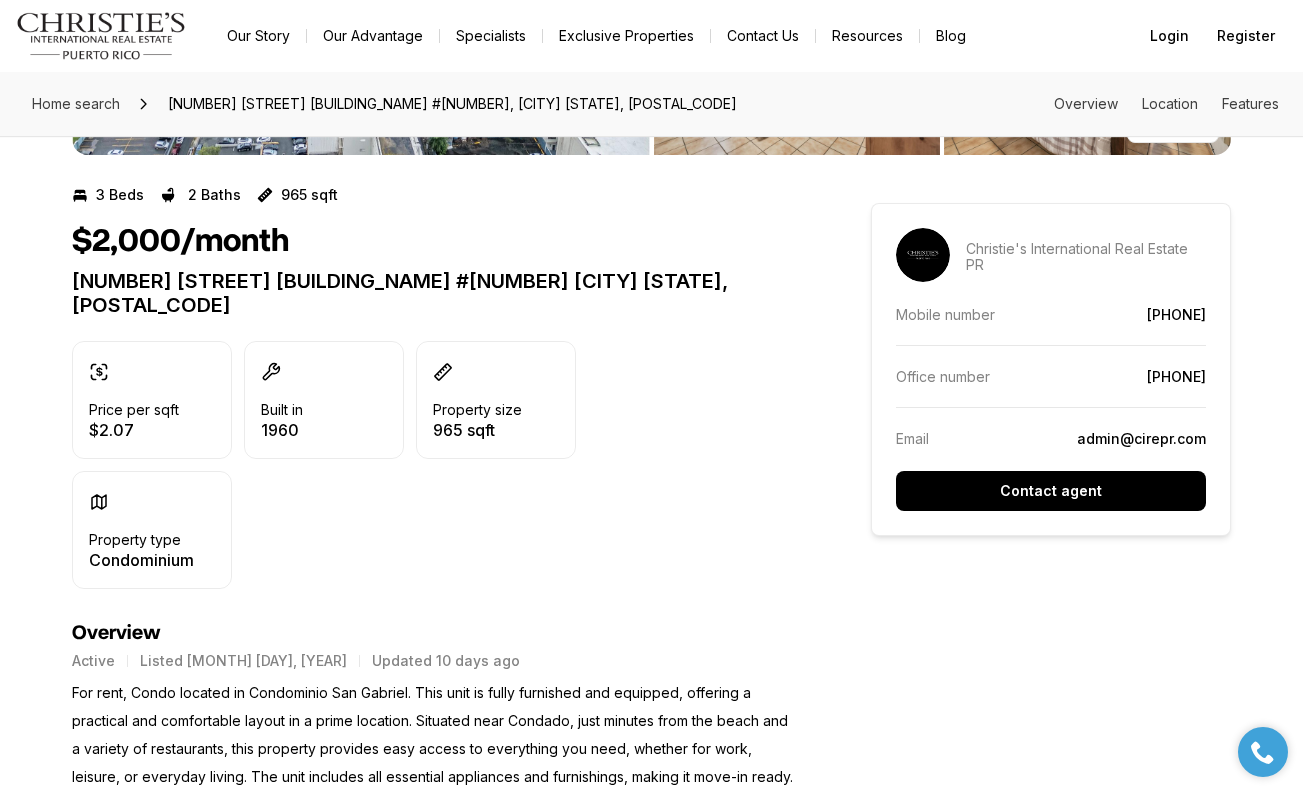 scroll, scrollTop: 385, scrollLeft: 0, axis: vertical 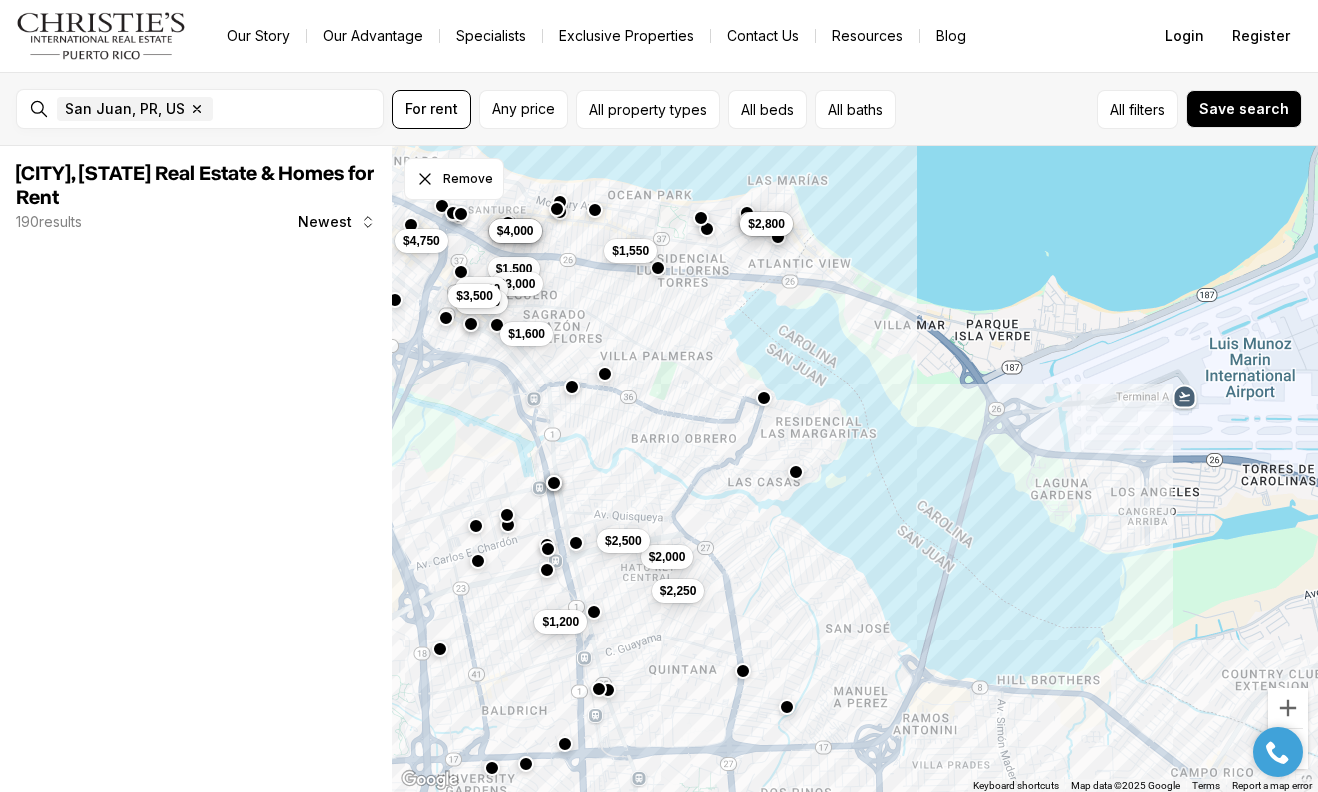 drag, startPoint x: 1158, startPoint y: 336, endPoint x: 817, endPoint y: 385, distance: 344.50253 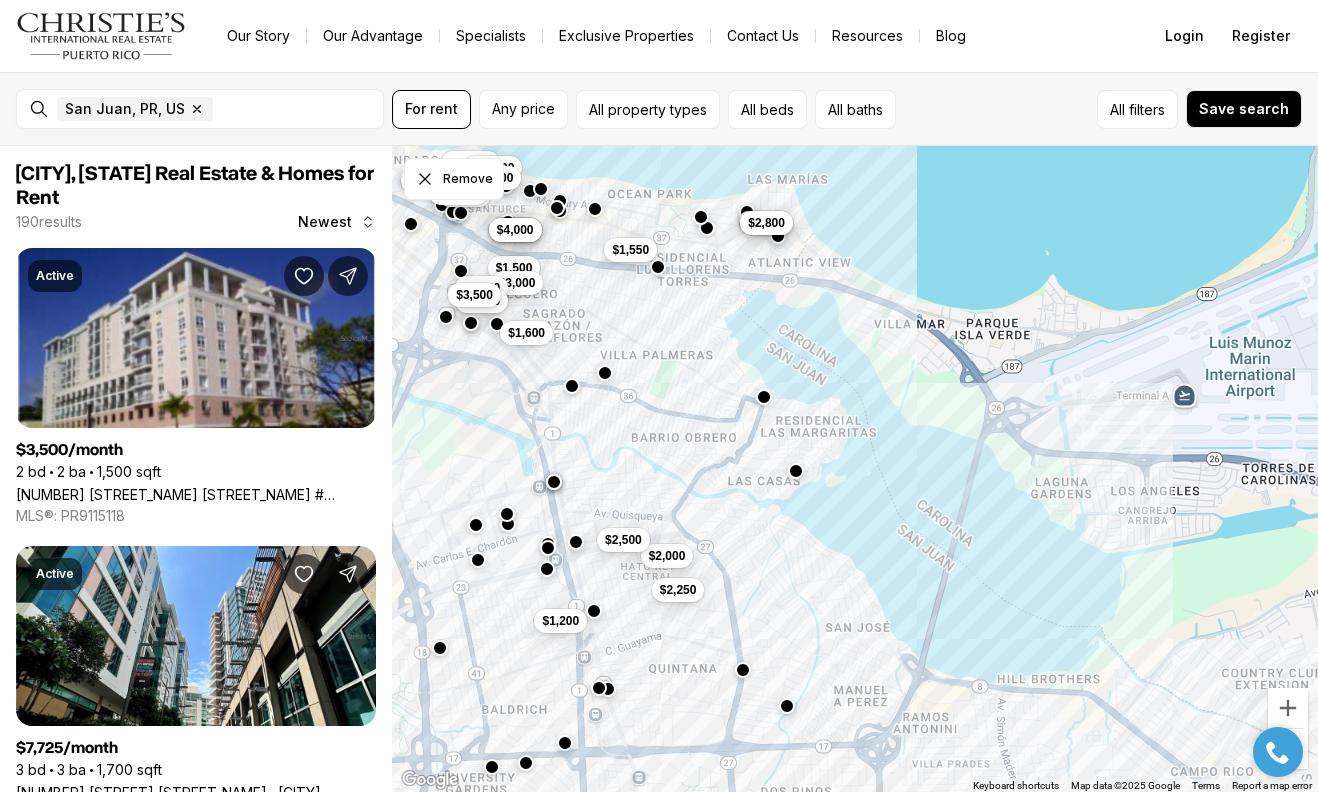 click on "$2,000 $2,250 $1,200 $1,500 $1,600 $1,550 $3,000 $2,500 $3,100 $2,700 $2,800 $4,000 $4,000 $4,000 $5,500 $3,500 $2,400 $20,000 $7,000 $11,000 $15,000 $1,800" at bounding box center [855, 469] 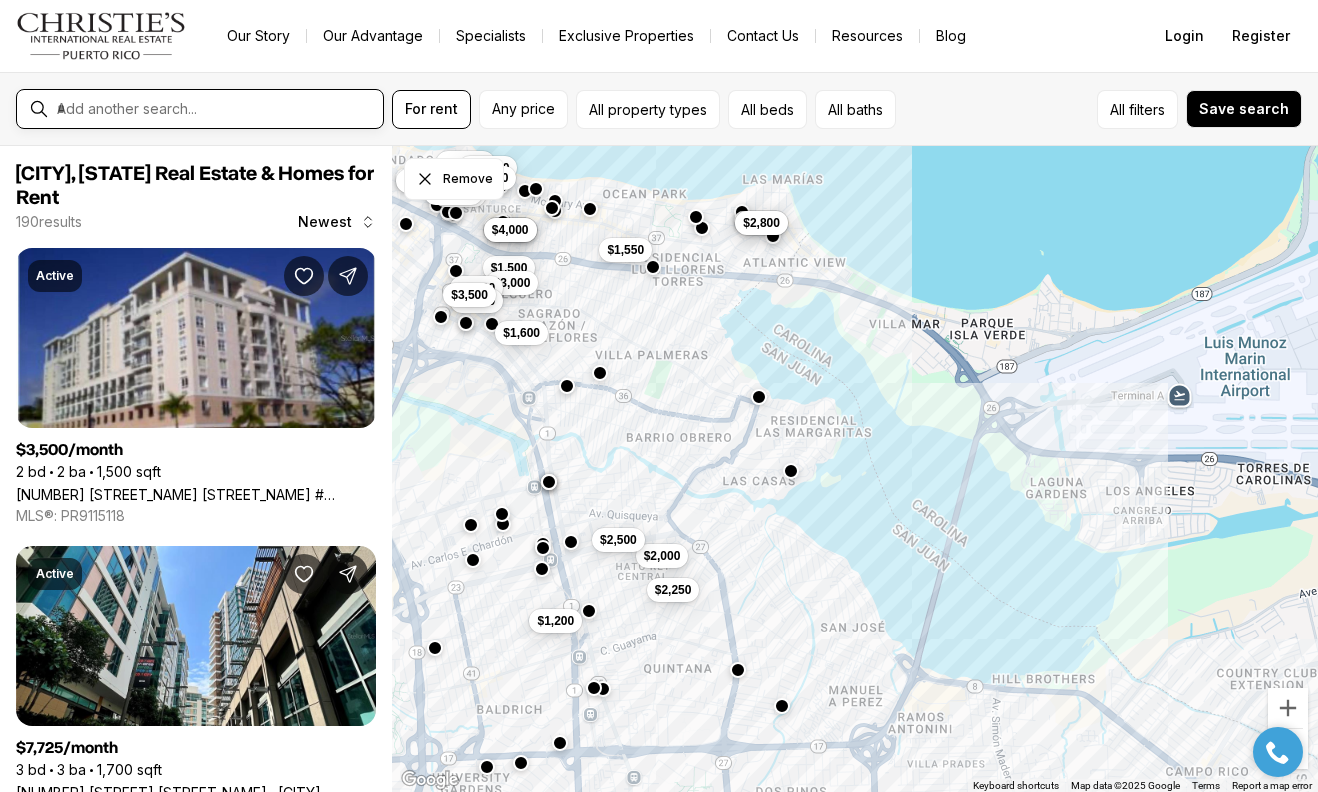 click at bounding box center [216, 109] 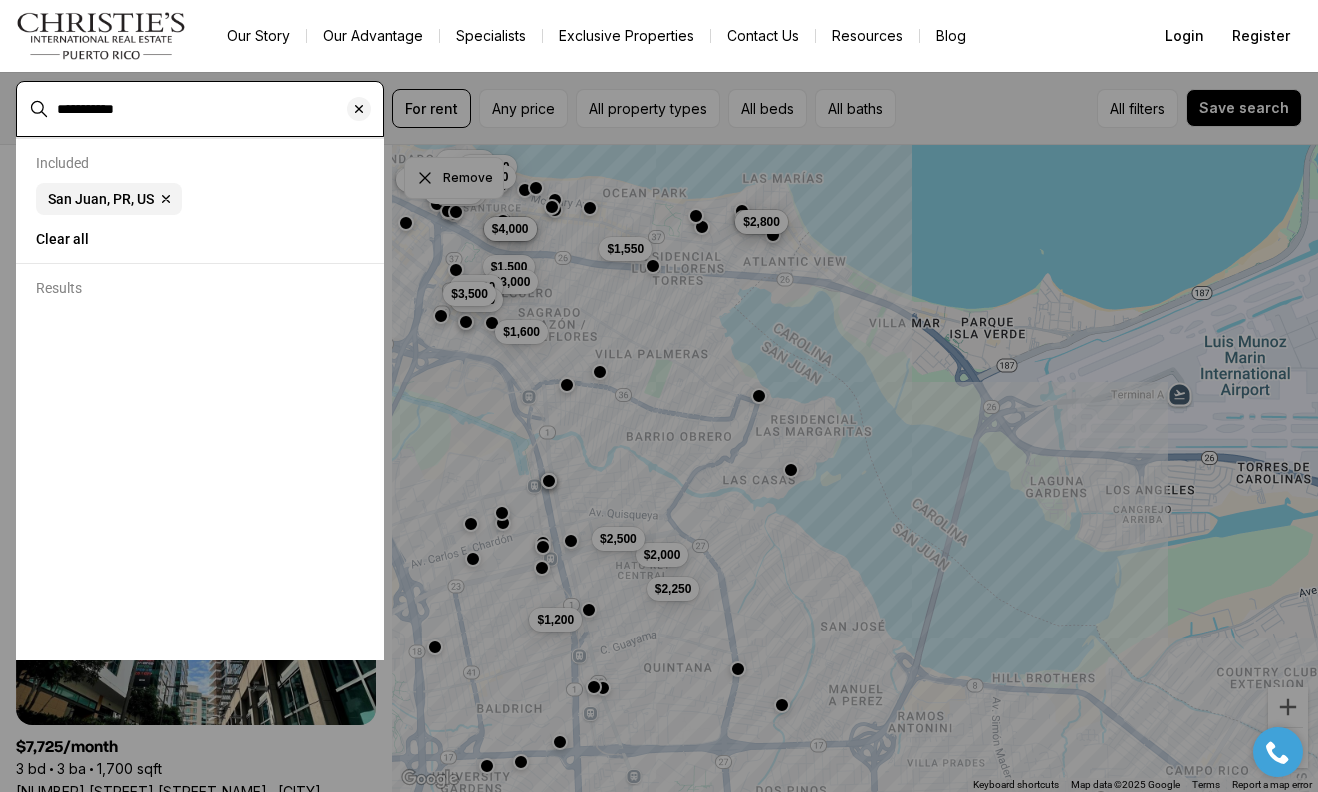 type on "**********" 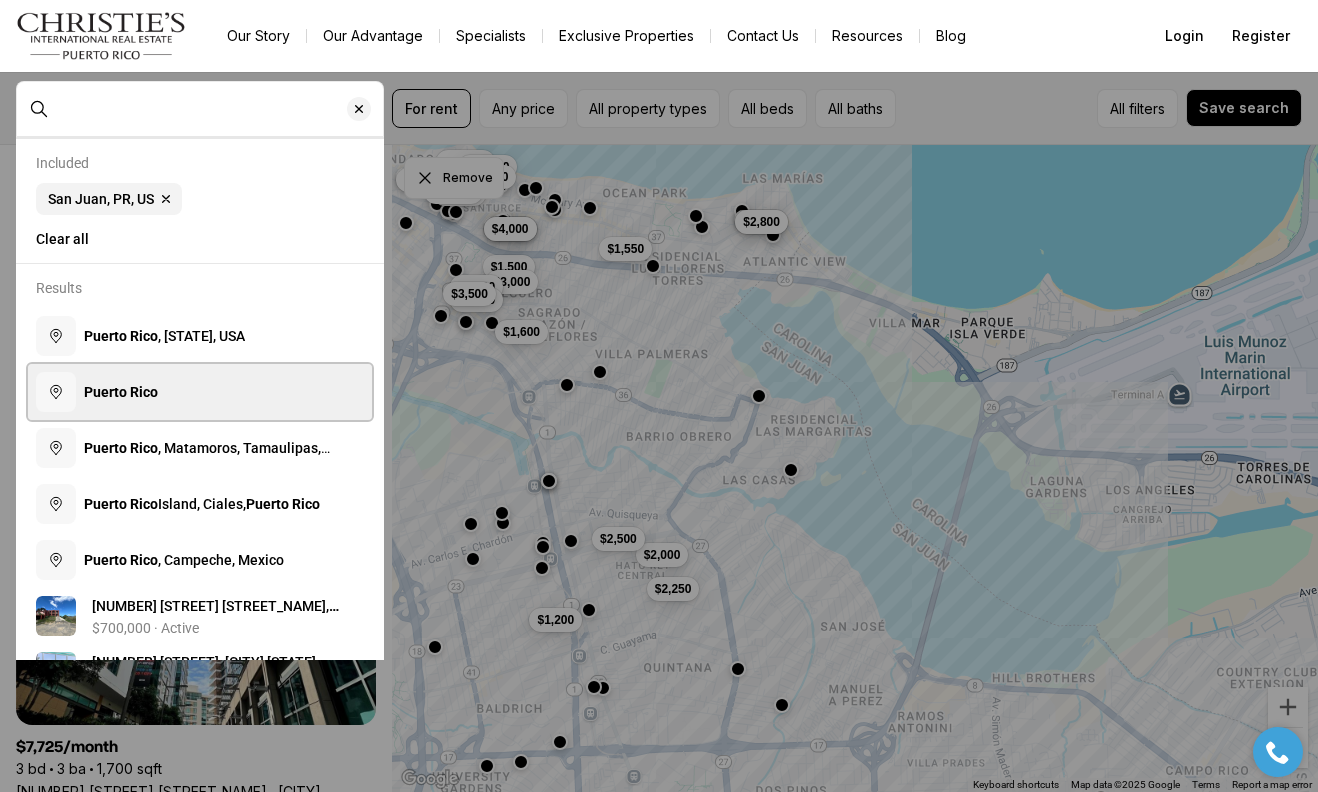 click on "Puerto Rico" at bounding box center (200, 392) 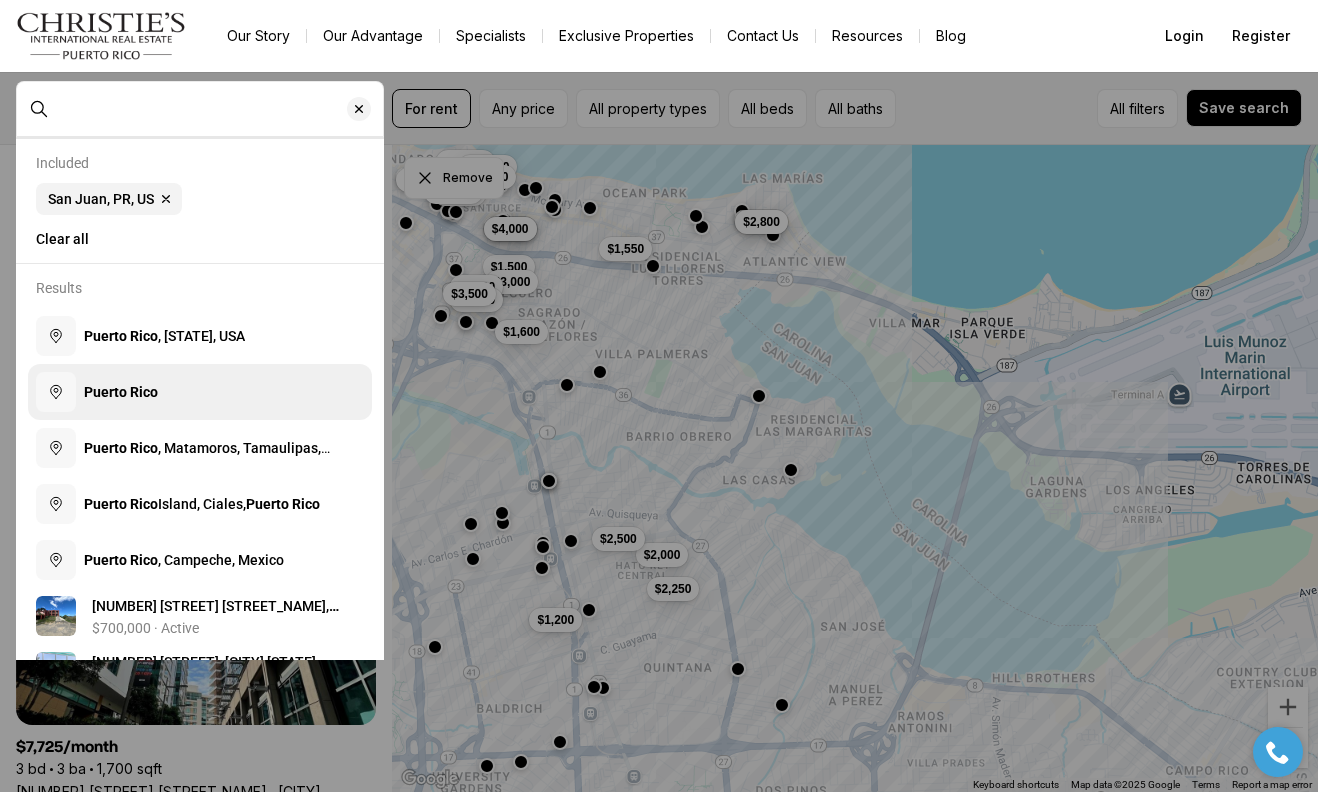 type on "**********" 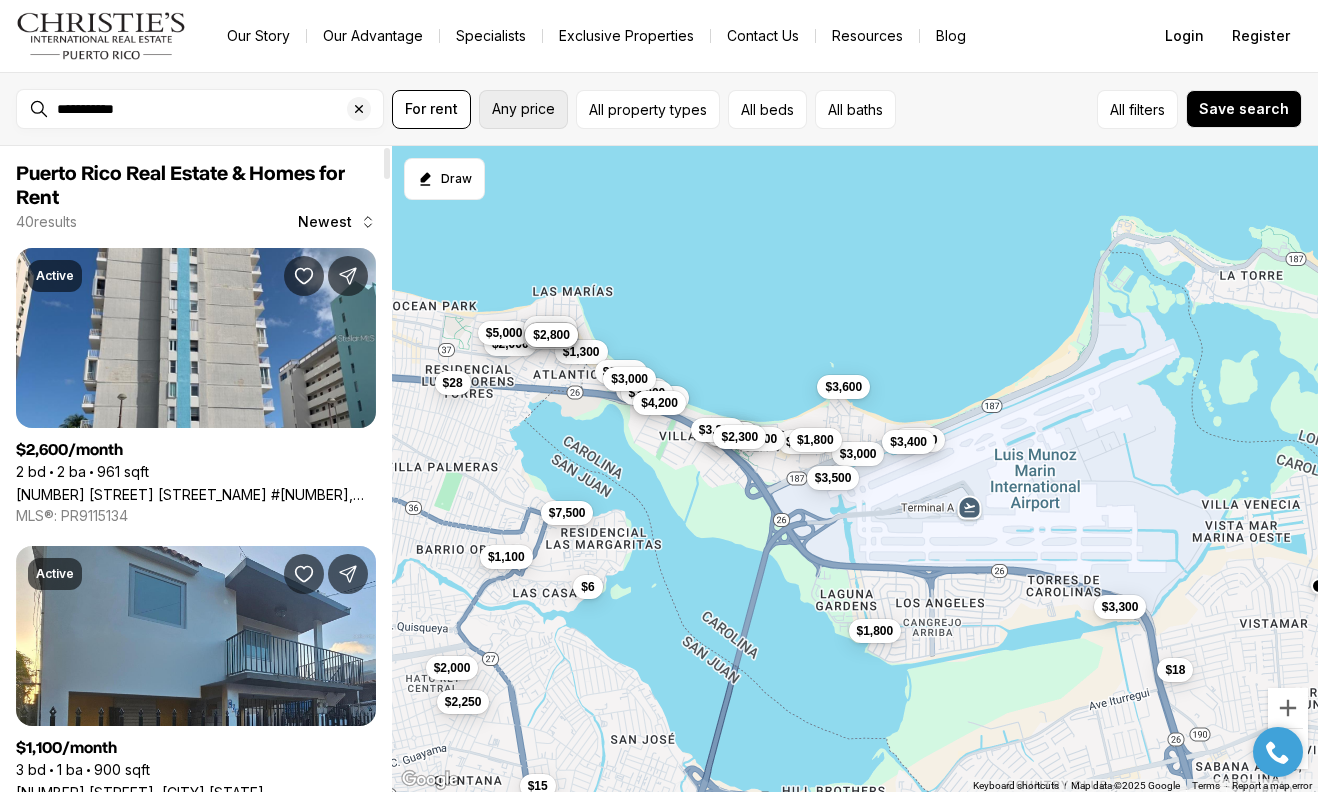click on "Any price" at bounding box center [523, 109] 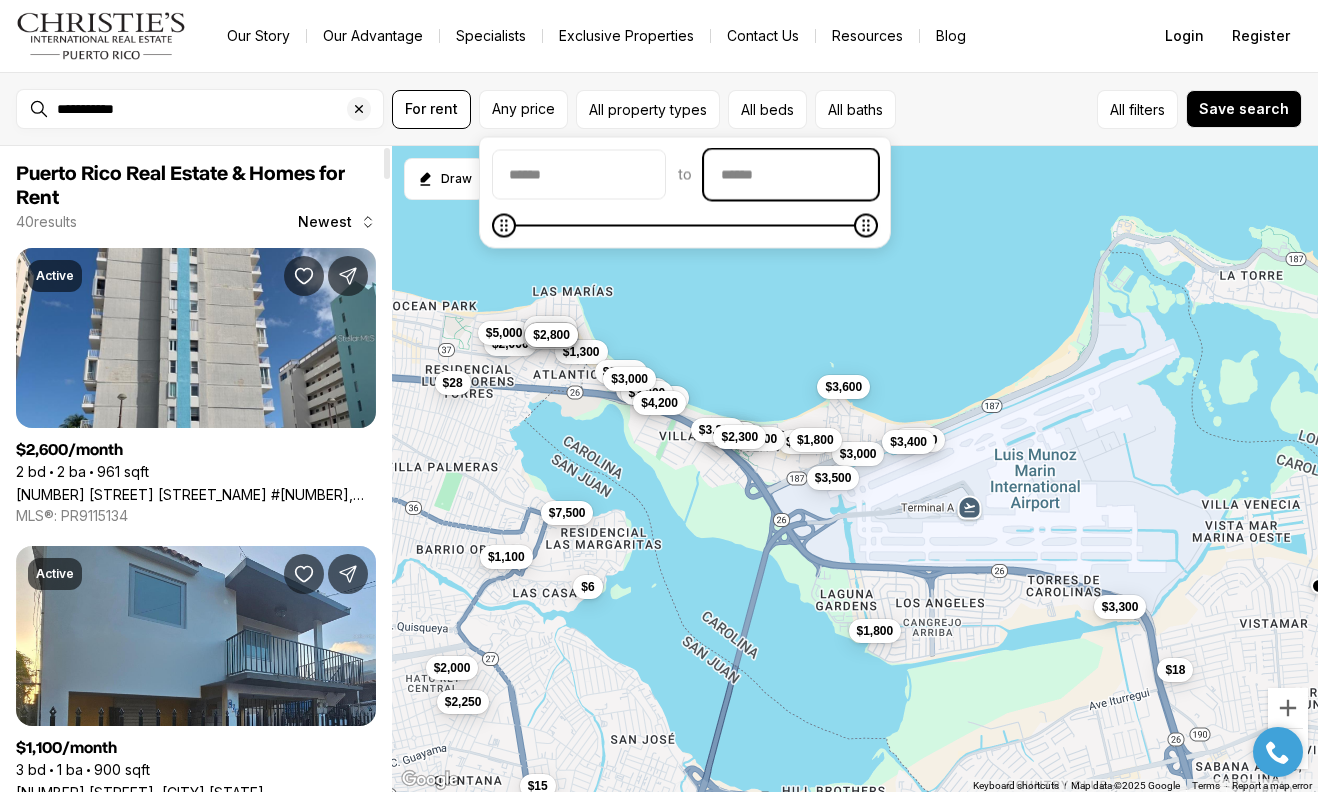 click at bounding box center [791, 175] 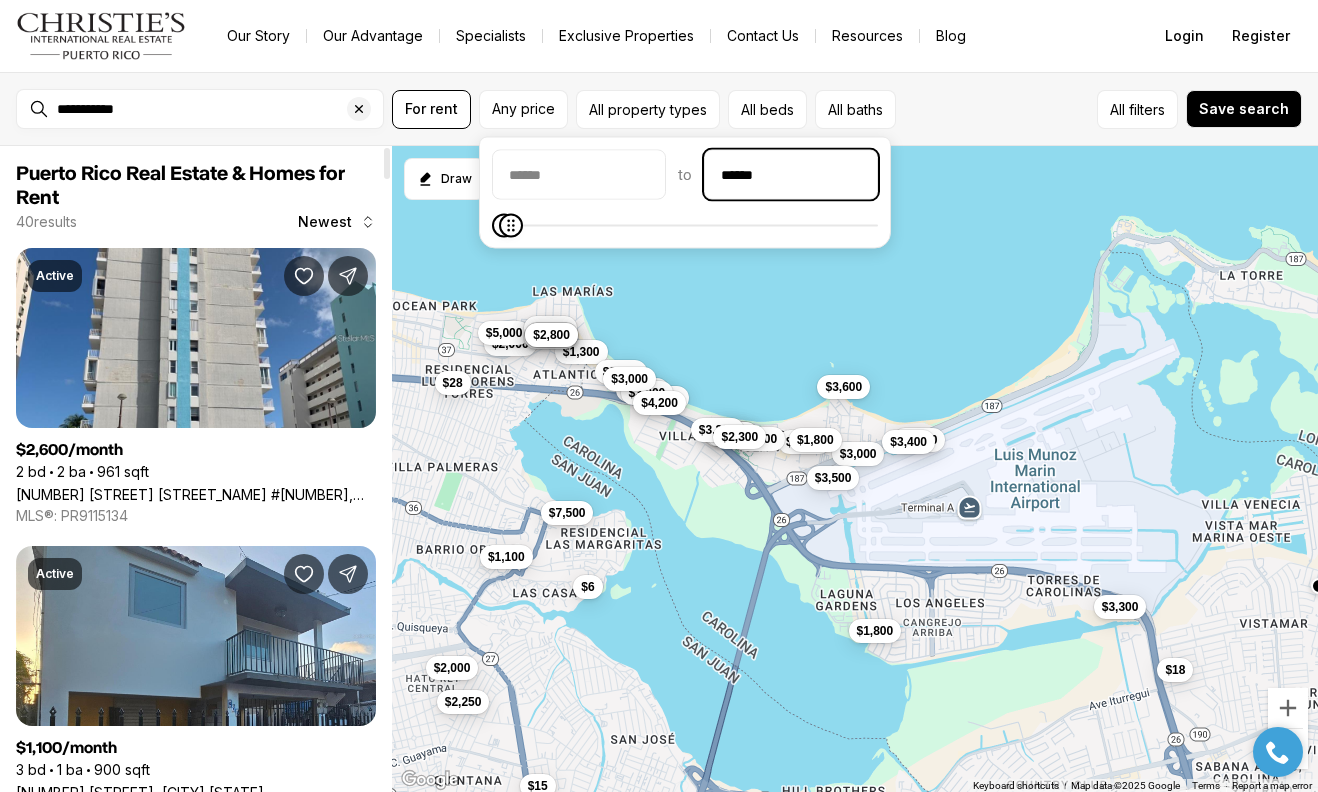 type on "******" 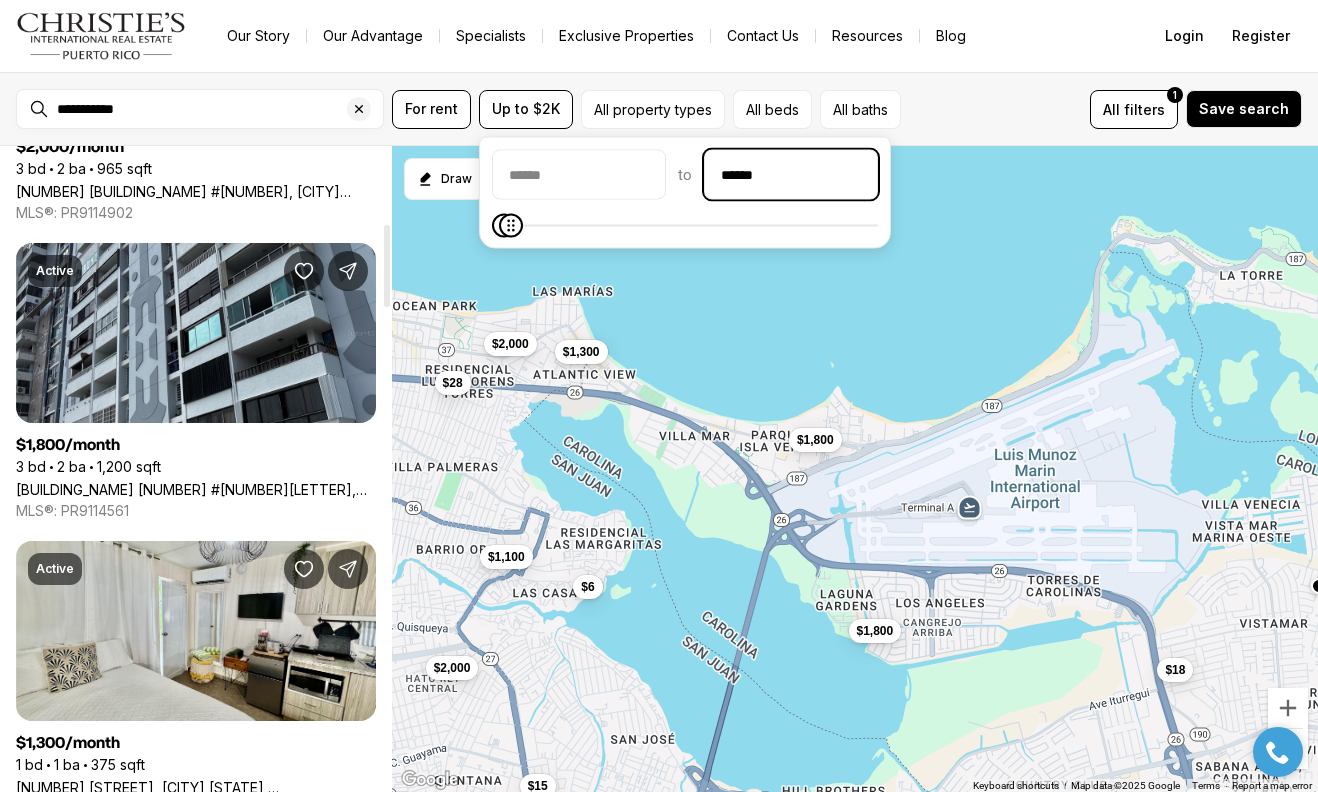 scroll, scrollTop: 628, scrollLeft: 0, axis: vertical 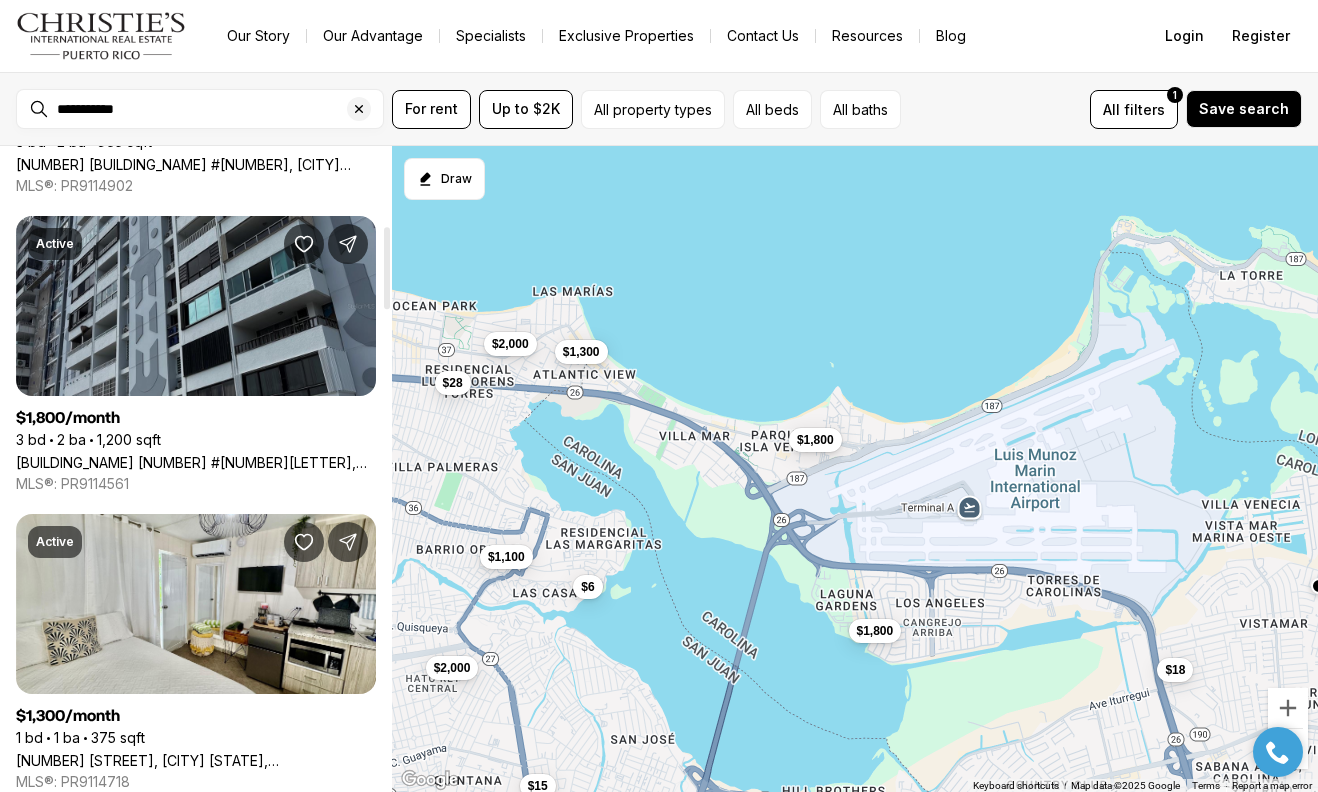 click on "Cond. LAGUNA GARDENS 3 #4B, CAROLINA PR, 00979" at bounding box center [196, 462] 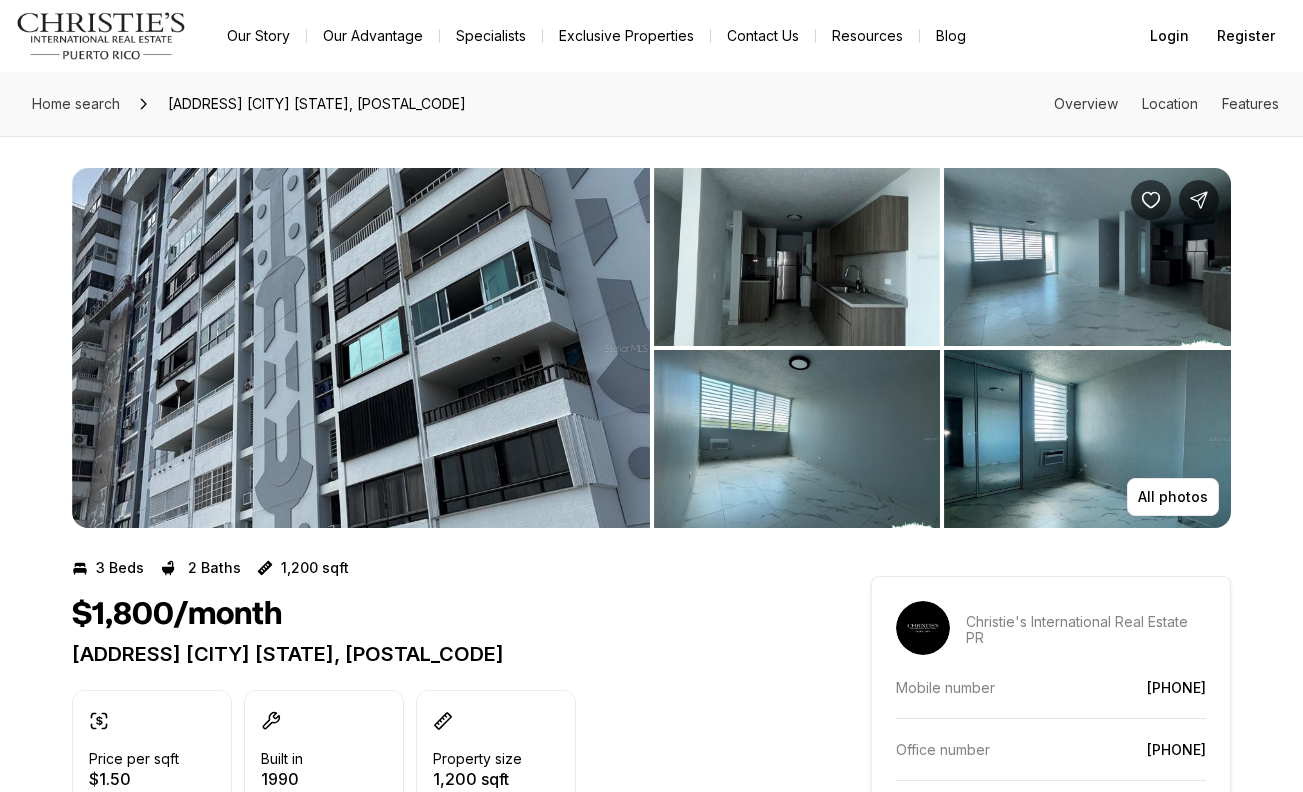 scroll, scrollTop: 0, scrollLeft: 0, axis: both 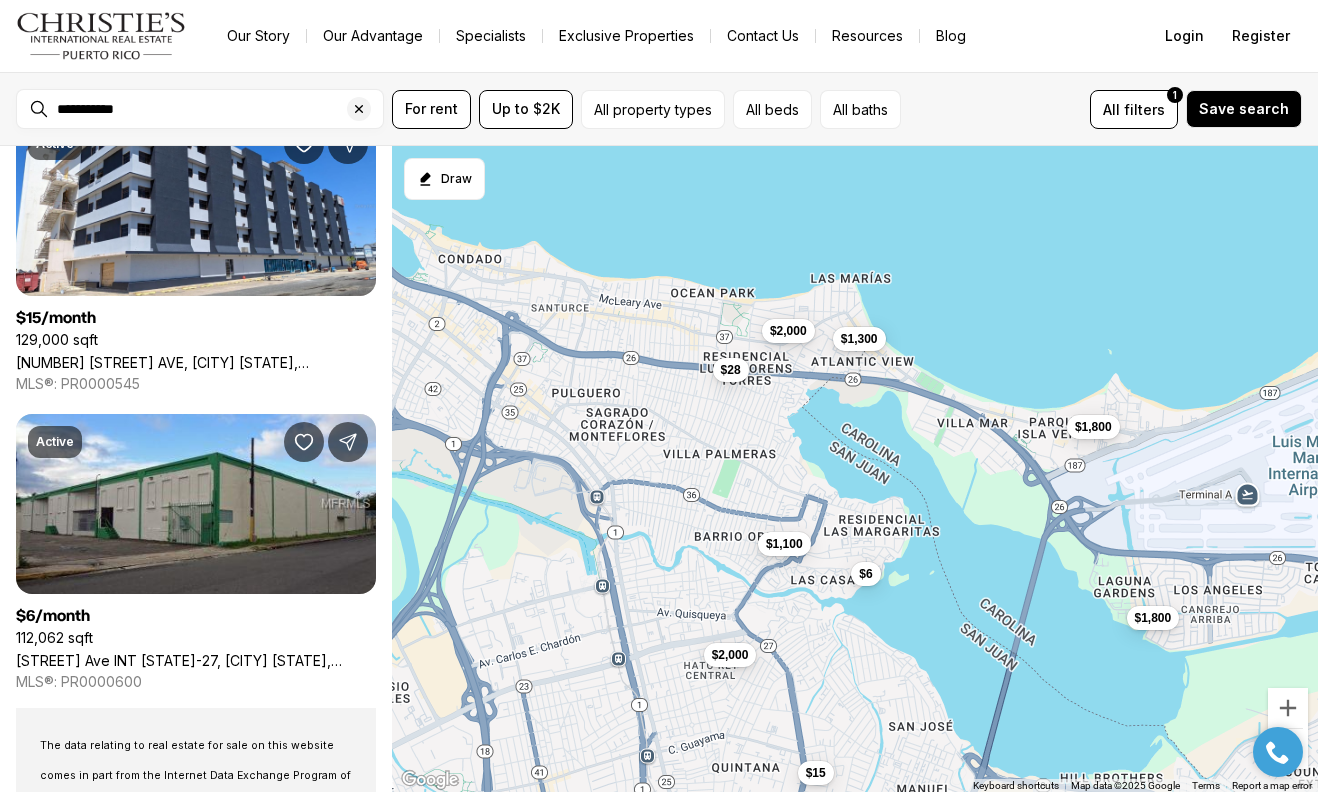drag, startPoint x: 581, startPoint y: 495, endPoint x: 893, endPoint y: 470, distance: 313 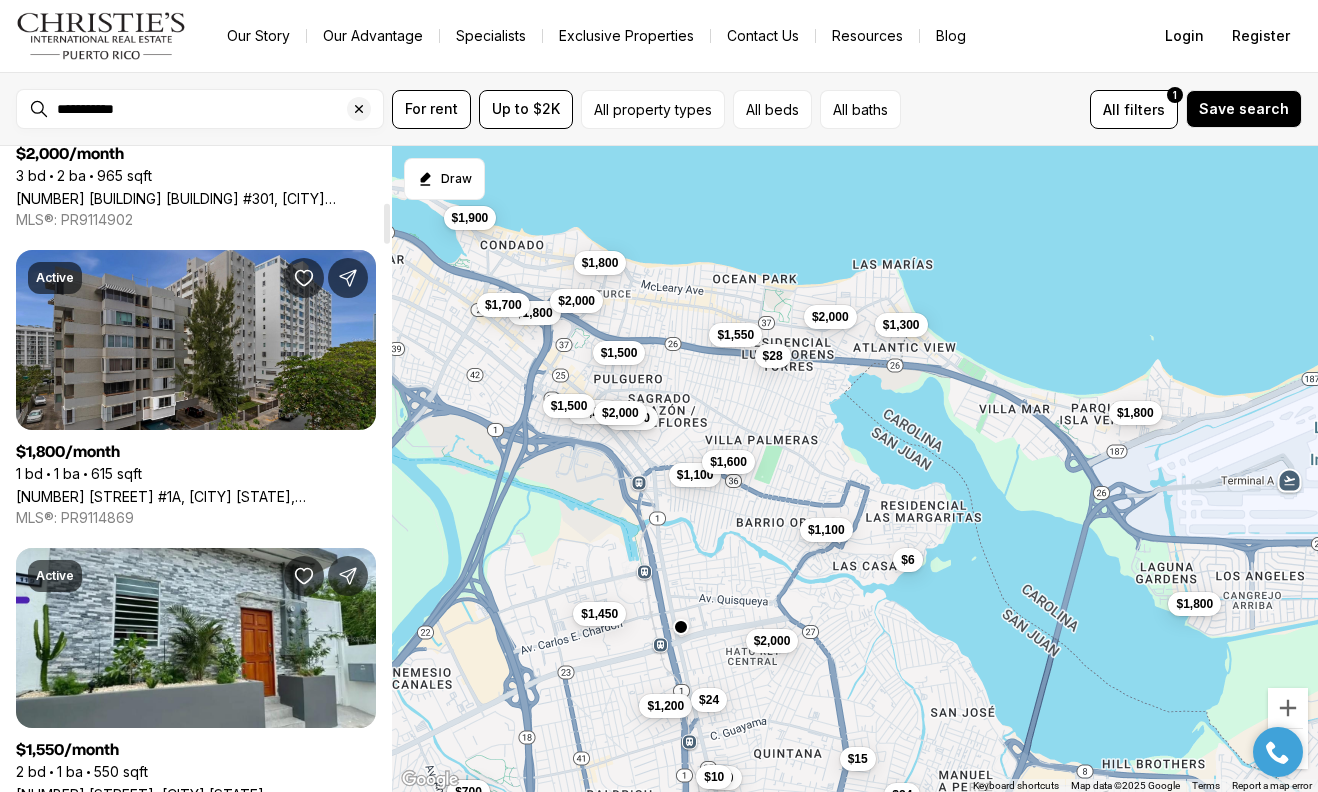 scroll, scrollTop: 897, scrollLeft: 0, axis: vertical 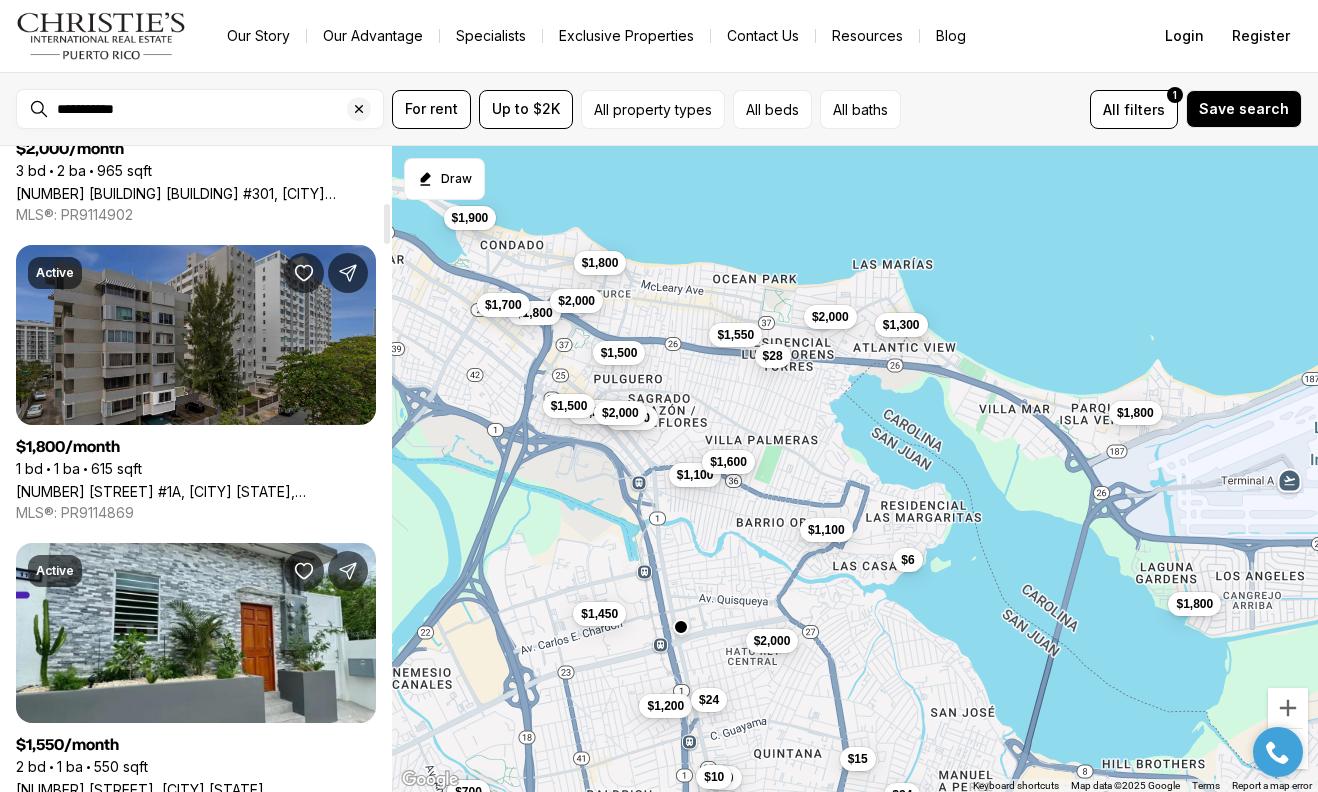 click on "[NUMBER] [STREET] #[NUMBER], [CITY] [STATE], [POSTAL_CODE]" at bounding box center (196, 491) 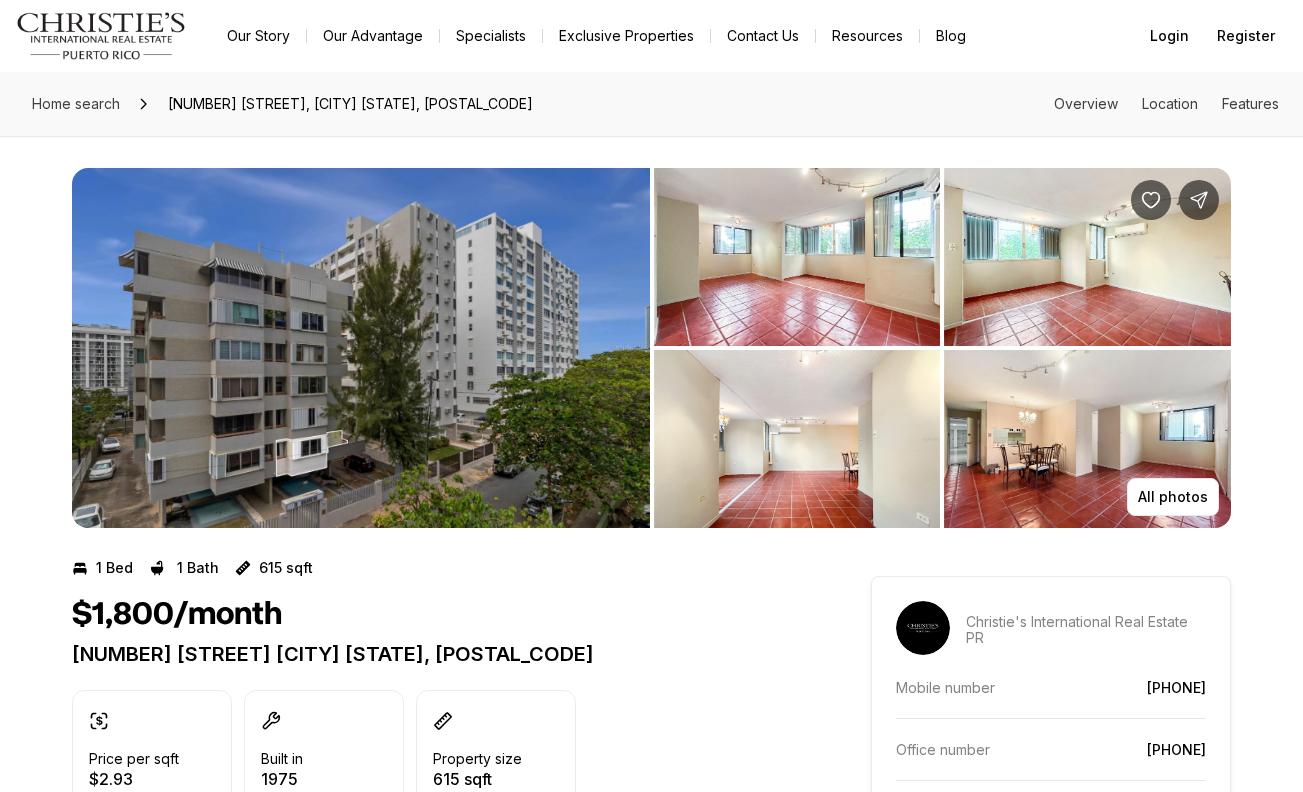 scroll, scrollTop: 0, scrollLeft: 0, axis: both 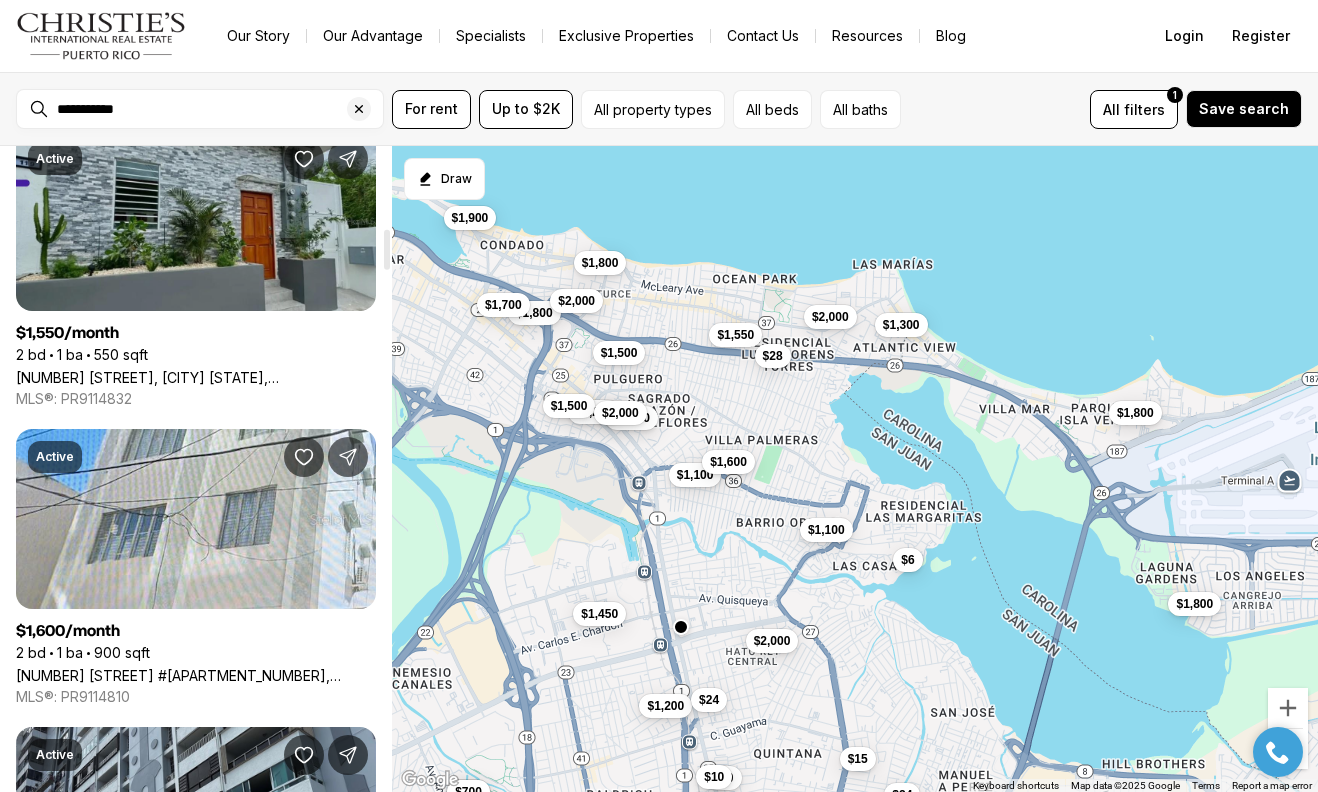 click on "[NUMBER] [STREET], [CITY] [STATE], [POSTAL_CODE]" at bounding box center (196, 377) 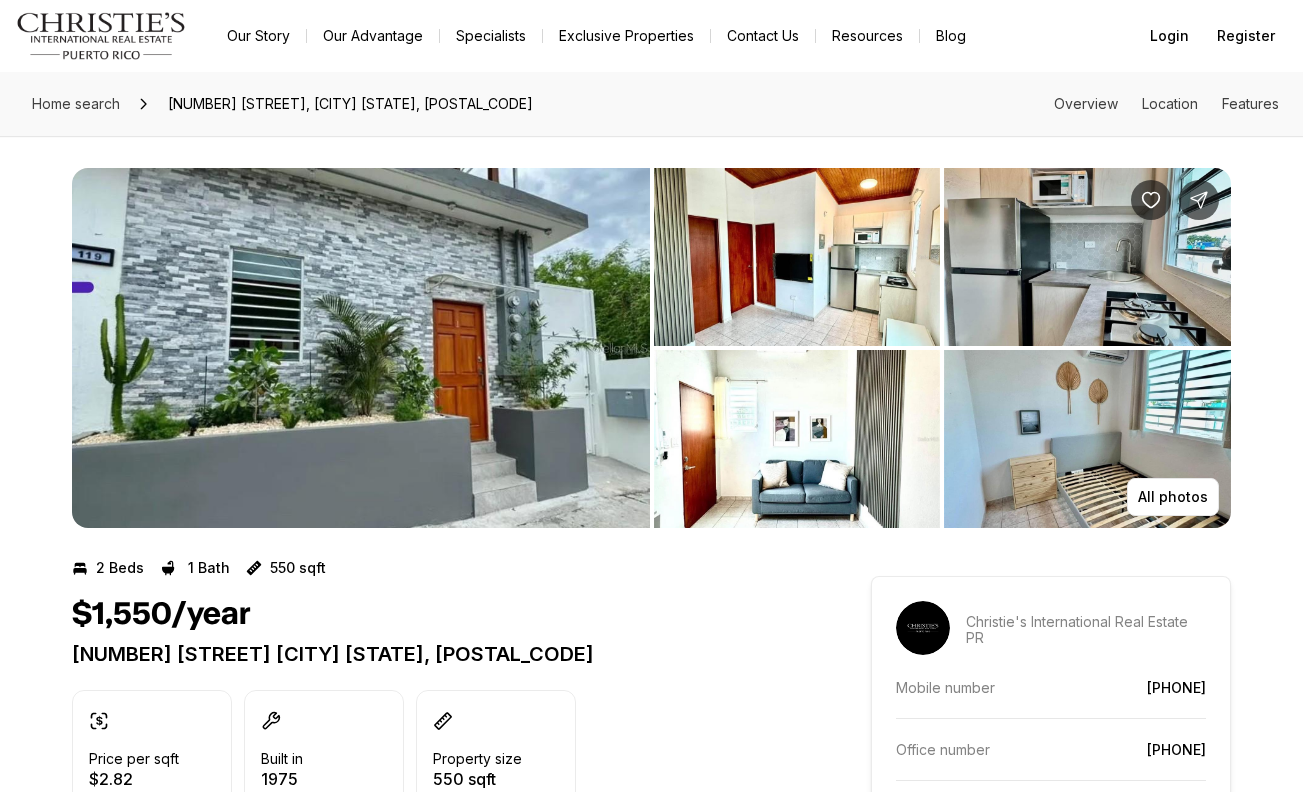 scroll, scrollTop: 0, scrollLeft: 0, axis: both 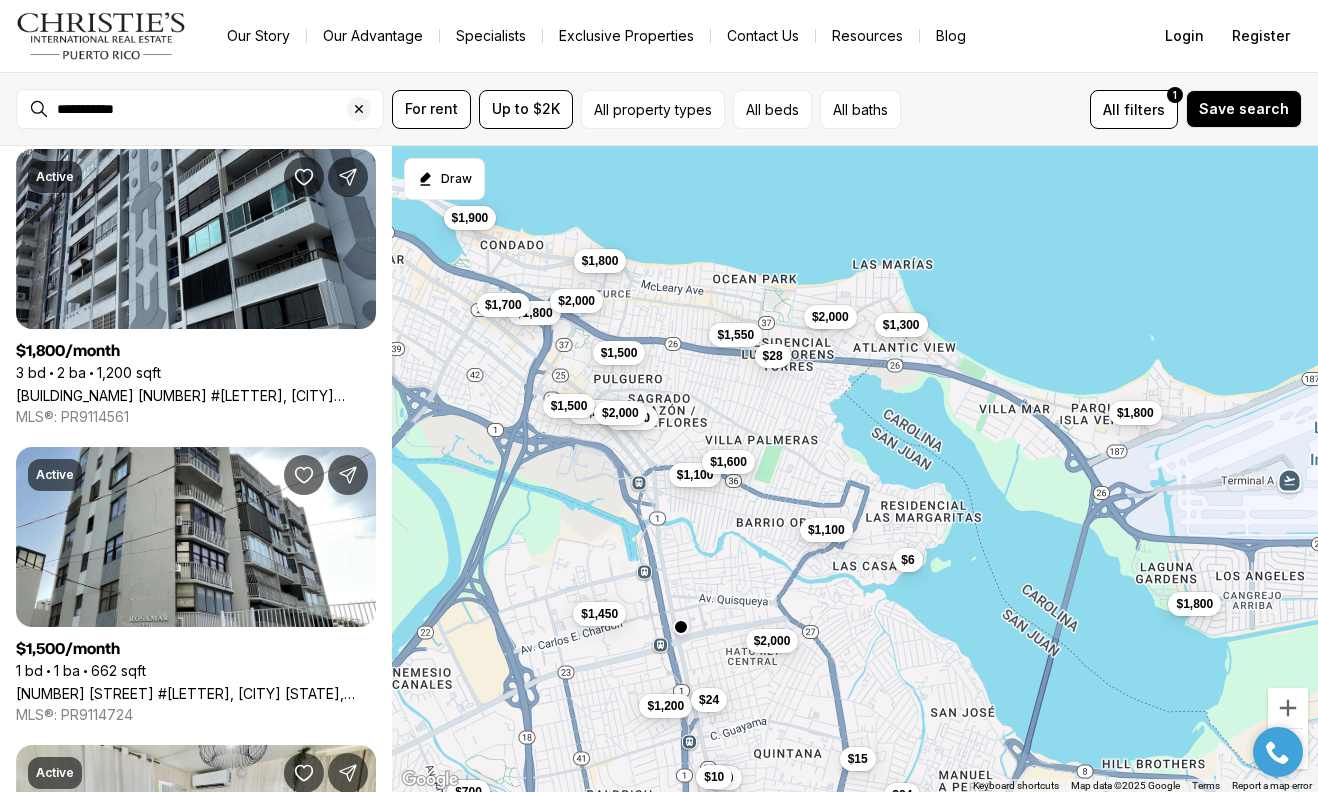click on "$1,800" at bounding box center (600, 261) 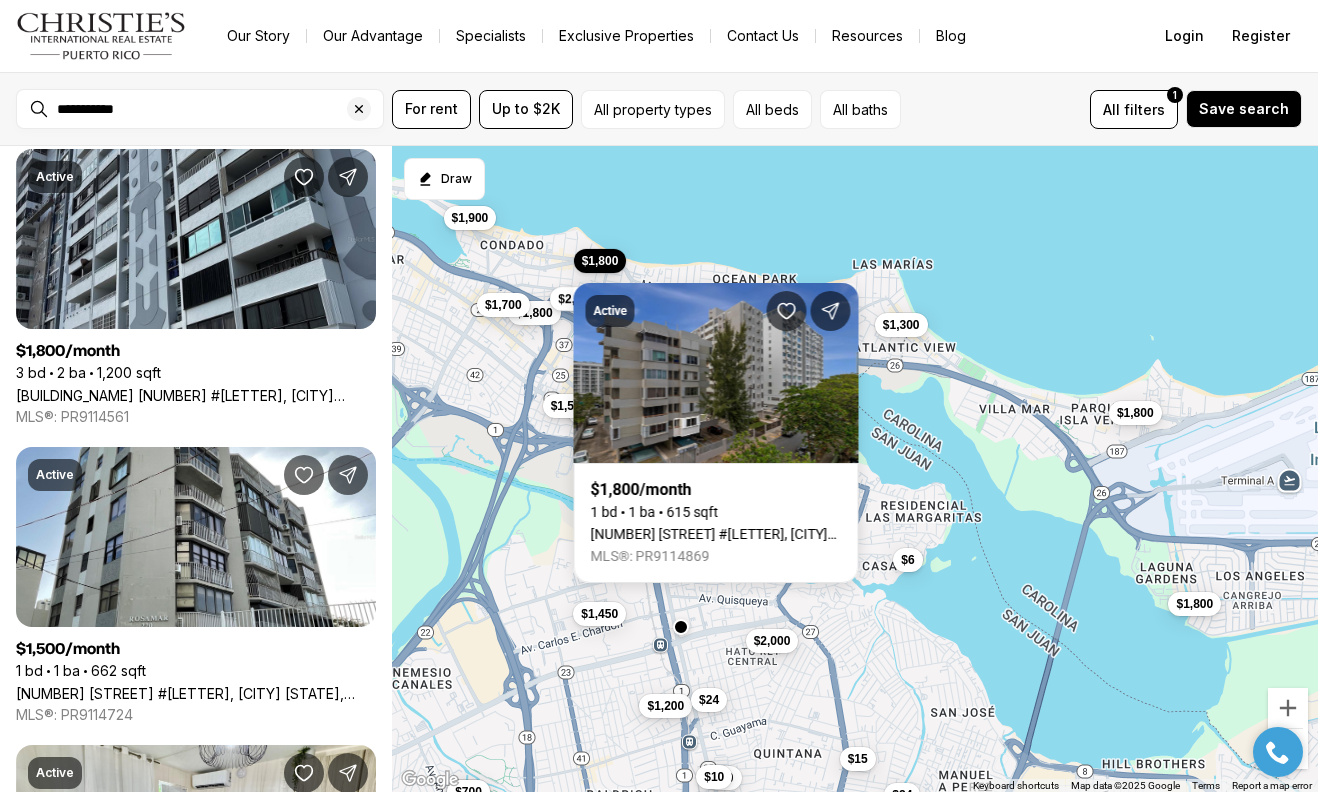 click on "$2,000" at bounding box center [576, 299] 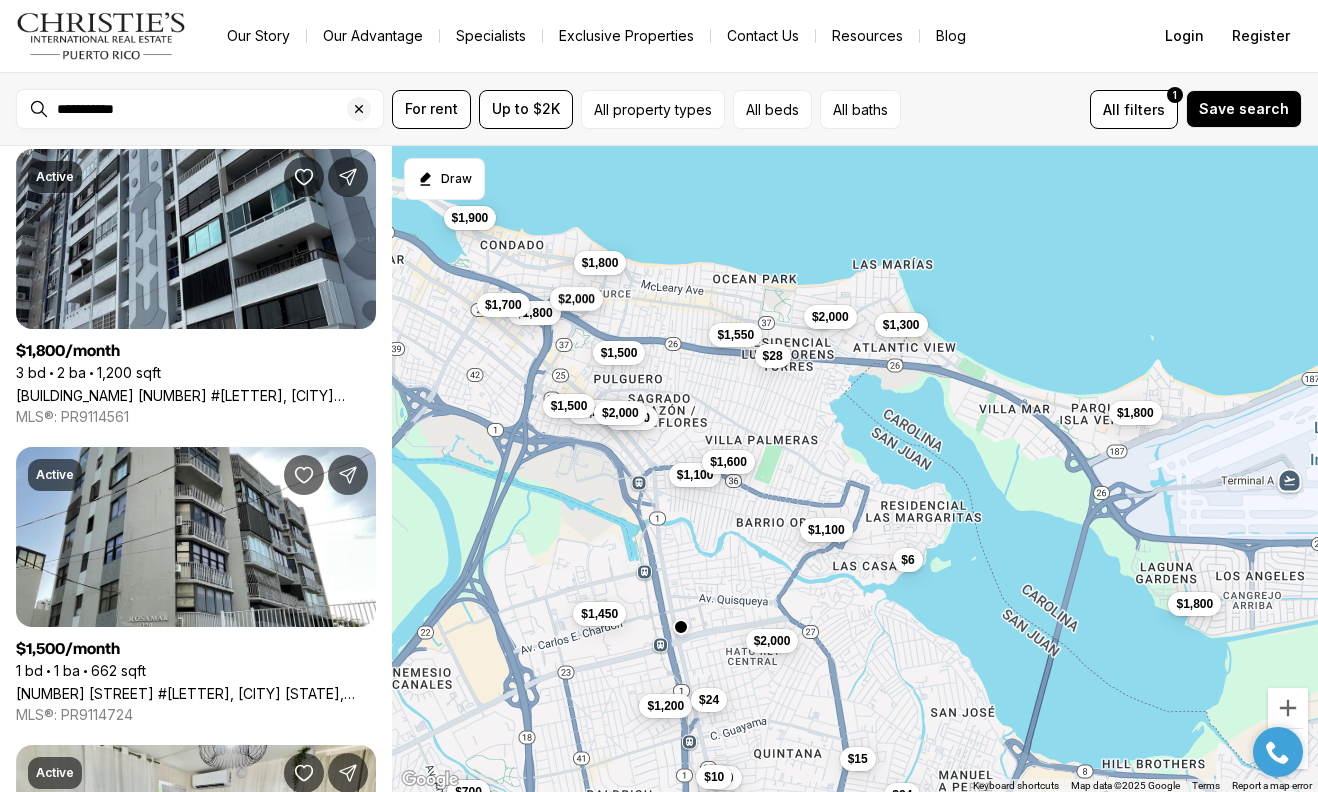 click on "$2,000" at bounding box center [576, 299] 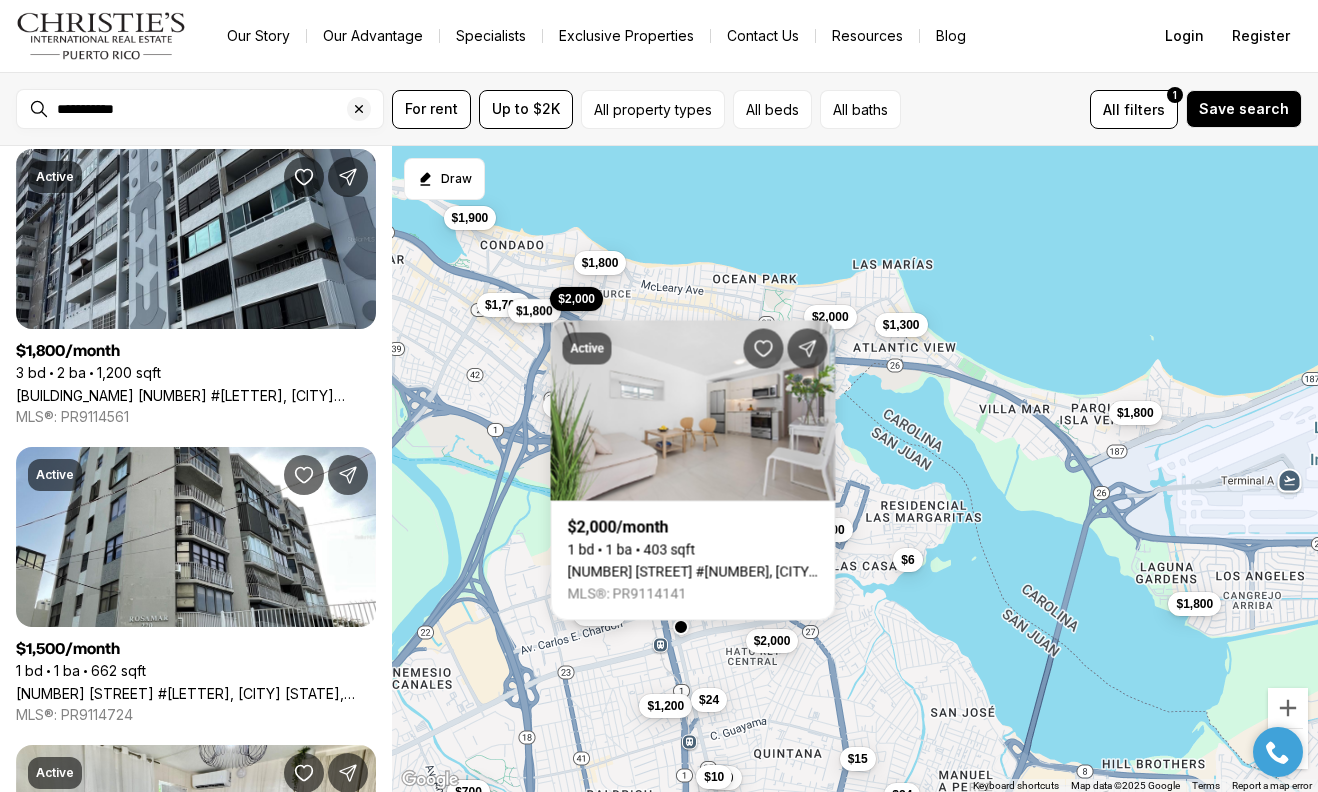 click on "$1,800" at bounding box center [534, 310] 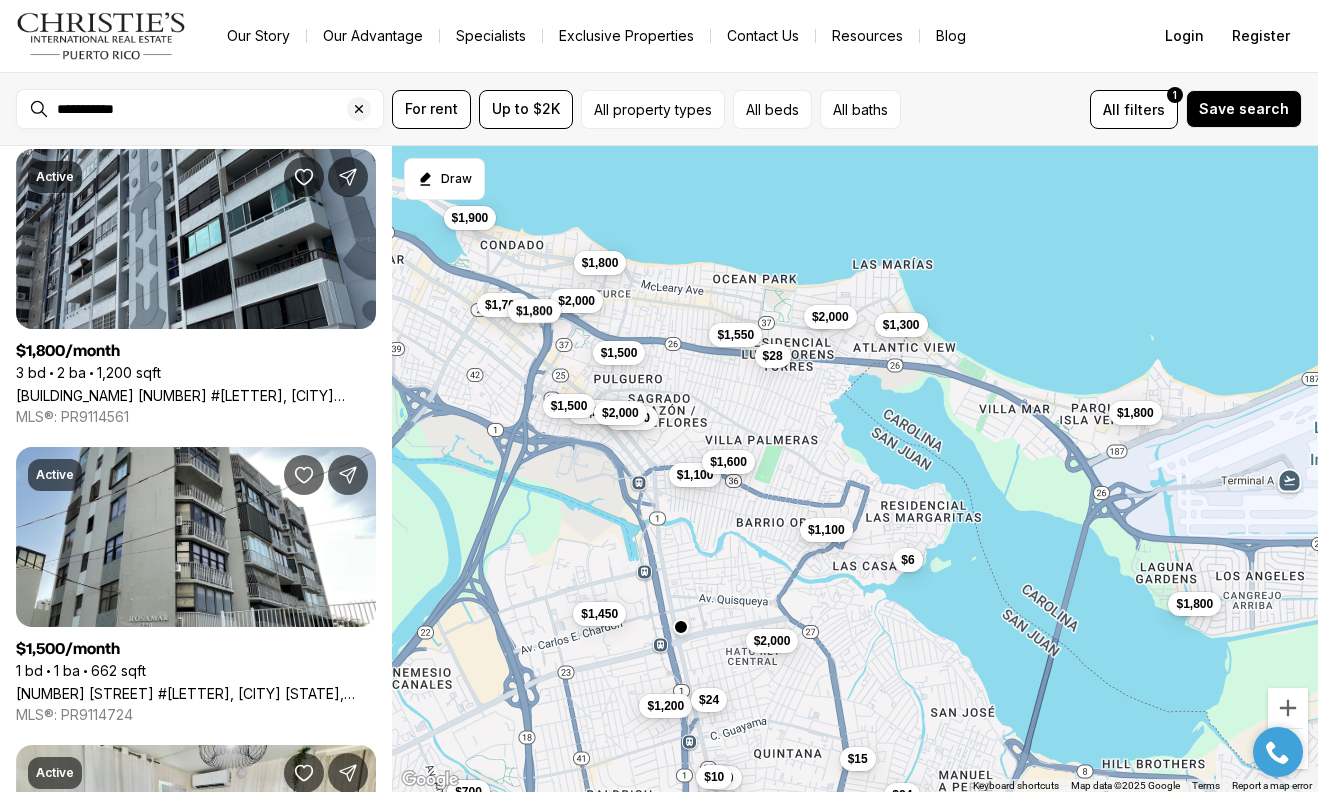 click on "$1,800" at bounding box center (534, 310) 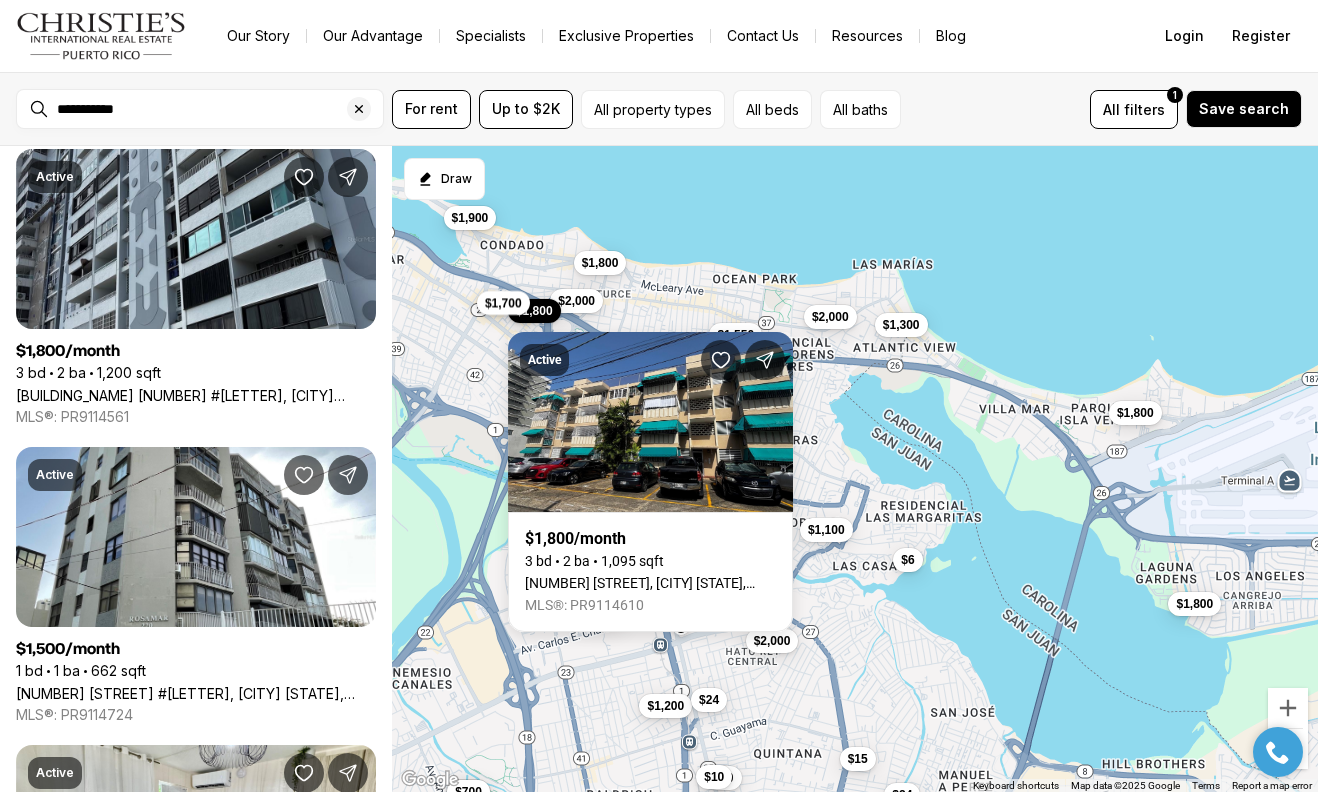 click on "$1,700" at bounding box center [503, 303] 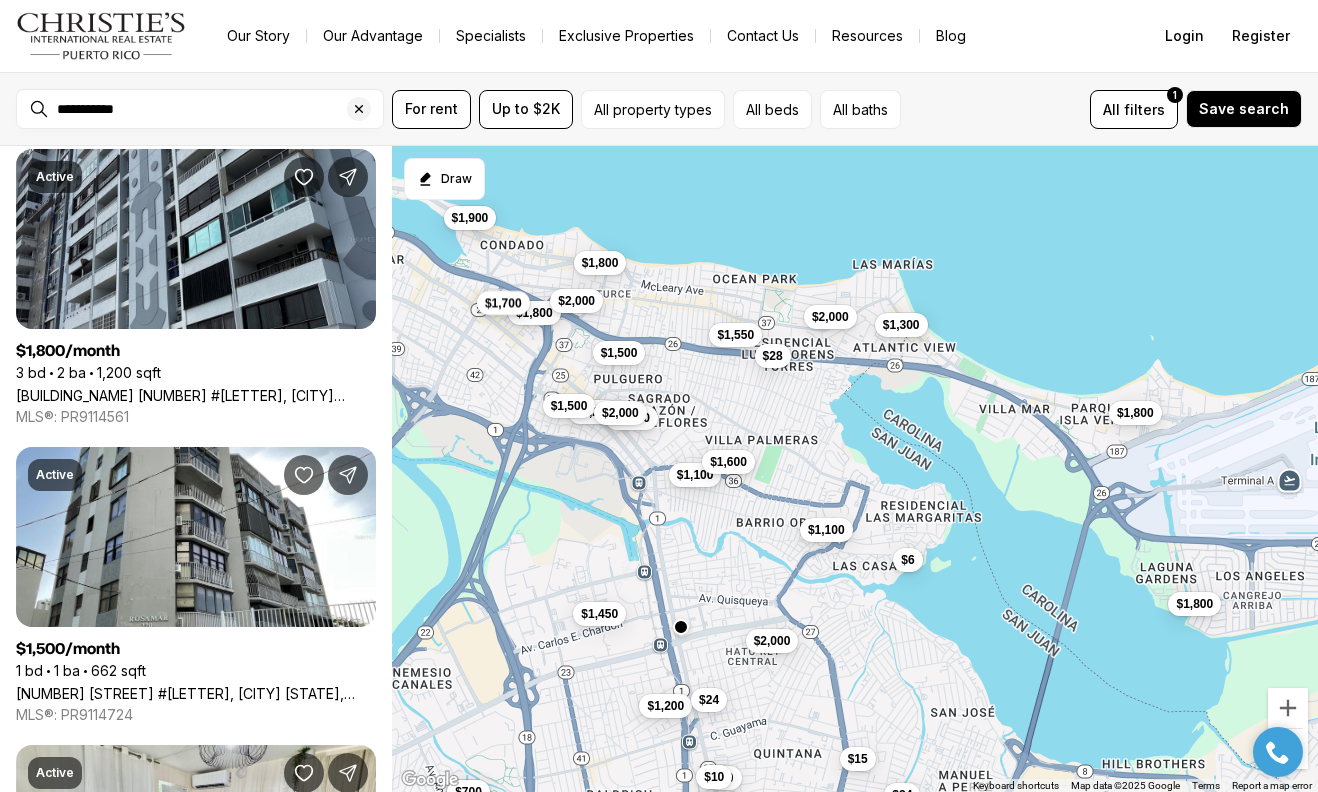 click on "$1,700" at bounding box center (503, 303) 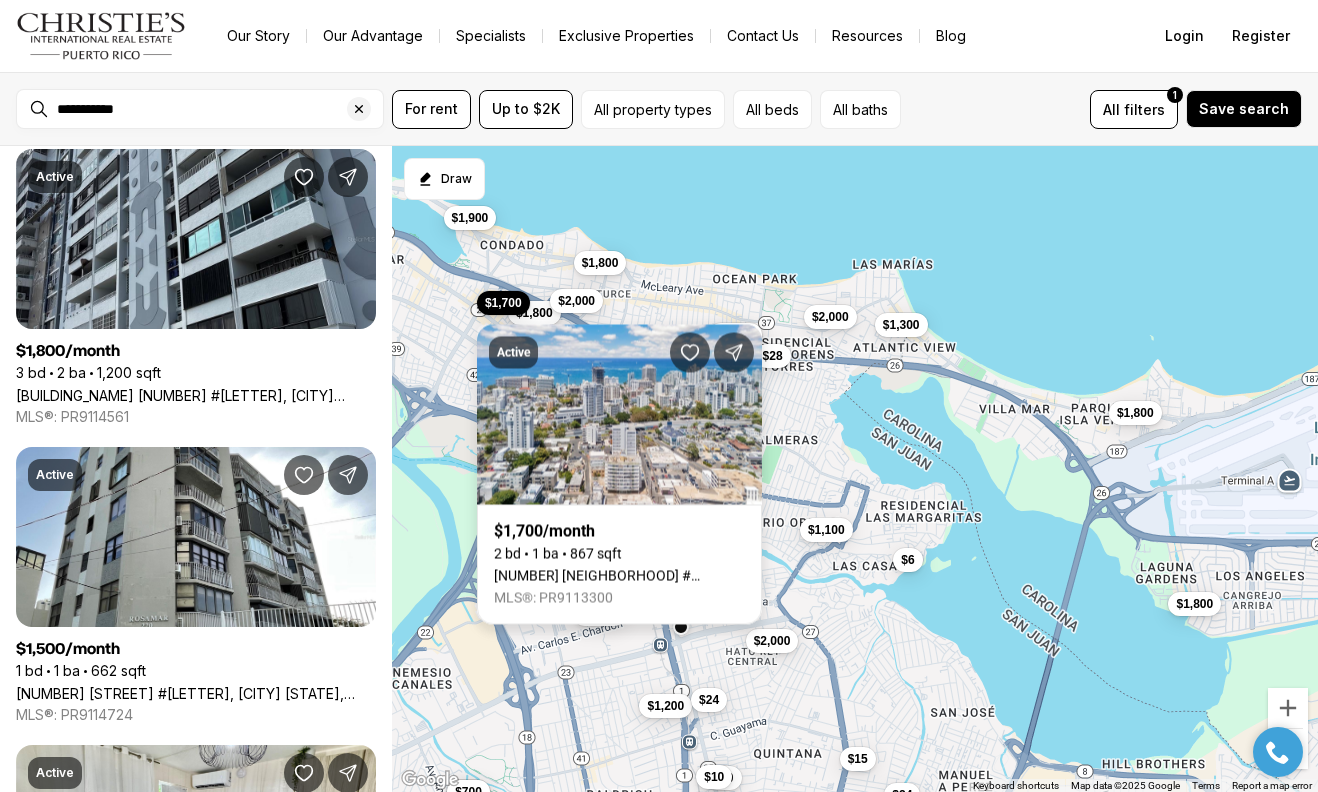 click on "[NUMBER] [STREET] #[NUMBER], [CITY] [STATE], [POSTAL_CODE]" at bounding box center [619, 576] 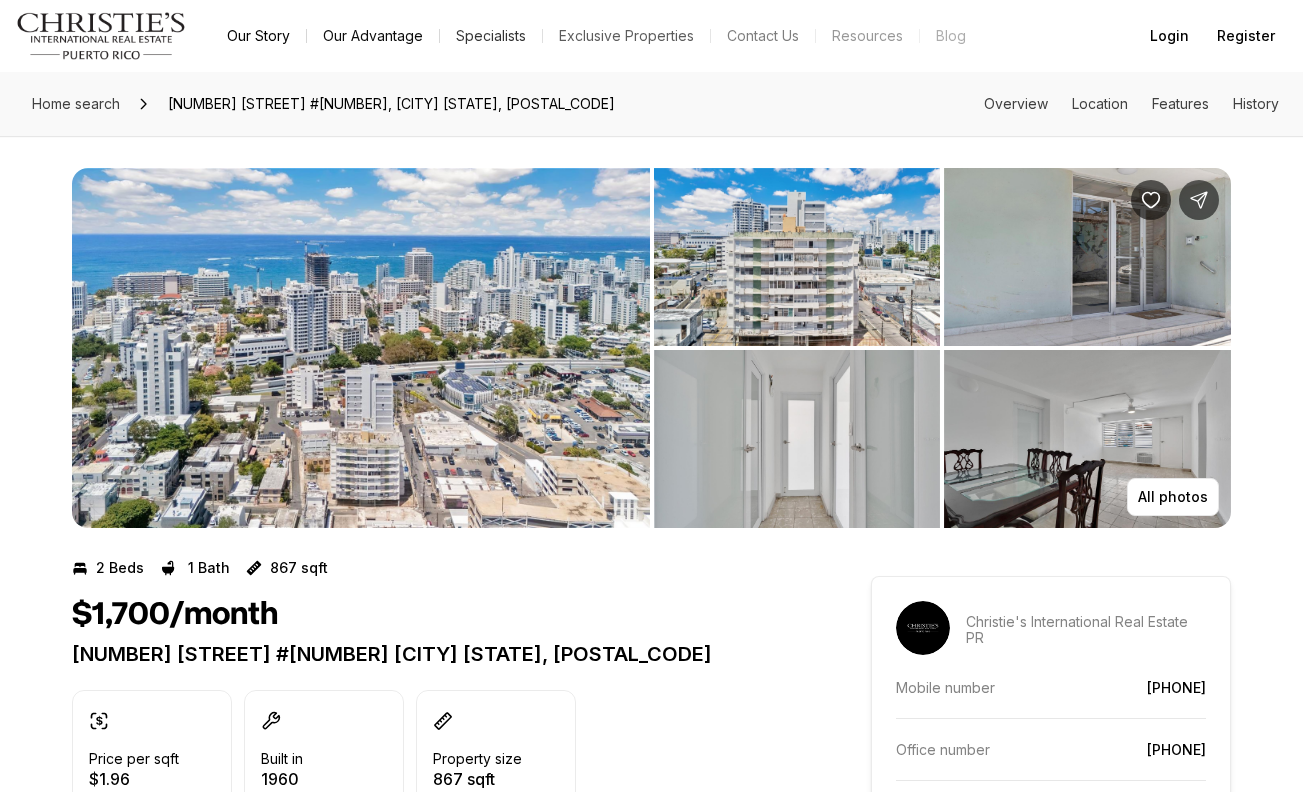 scroll, scrollTop: 0, scrollLeft: 0, axis: both 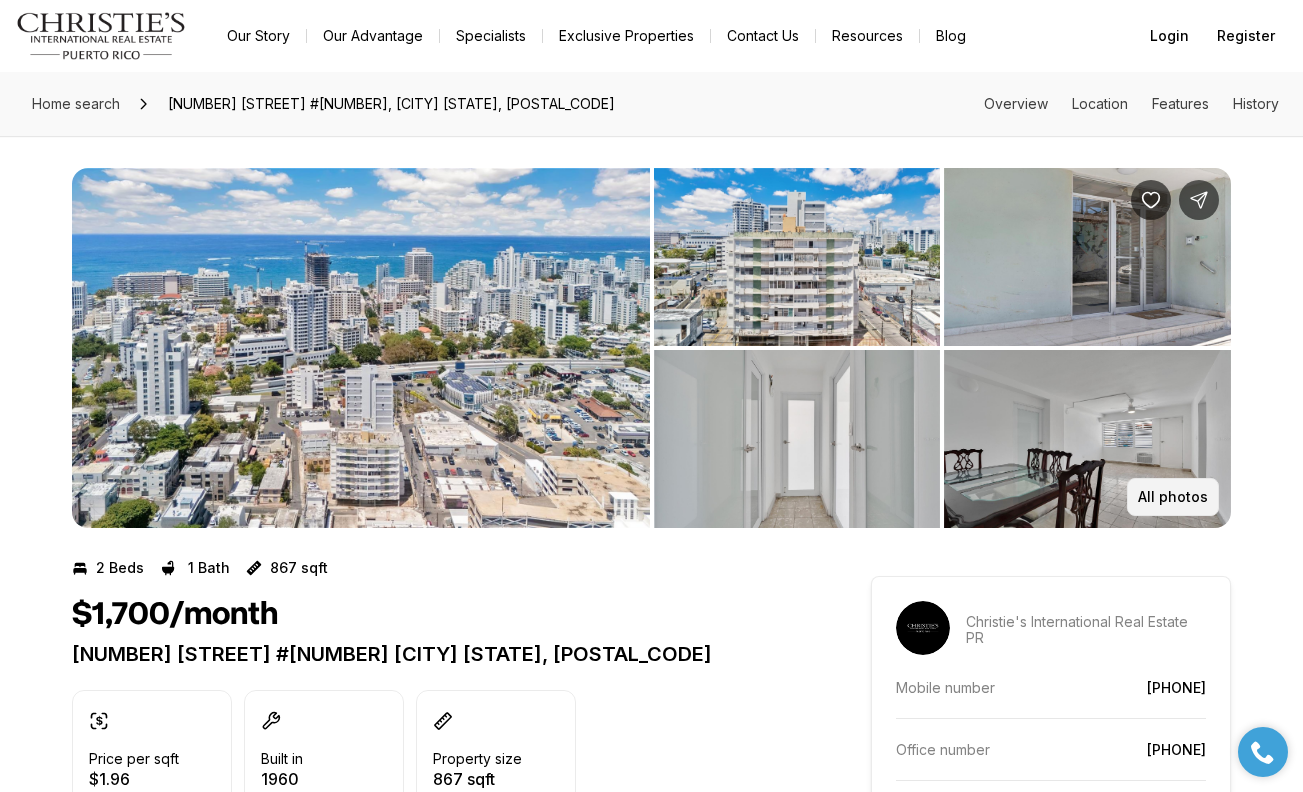 click on "All photos" at bounding box center (1173, 497) 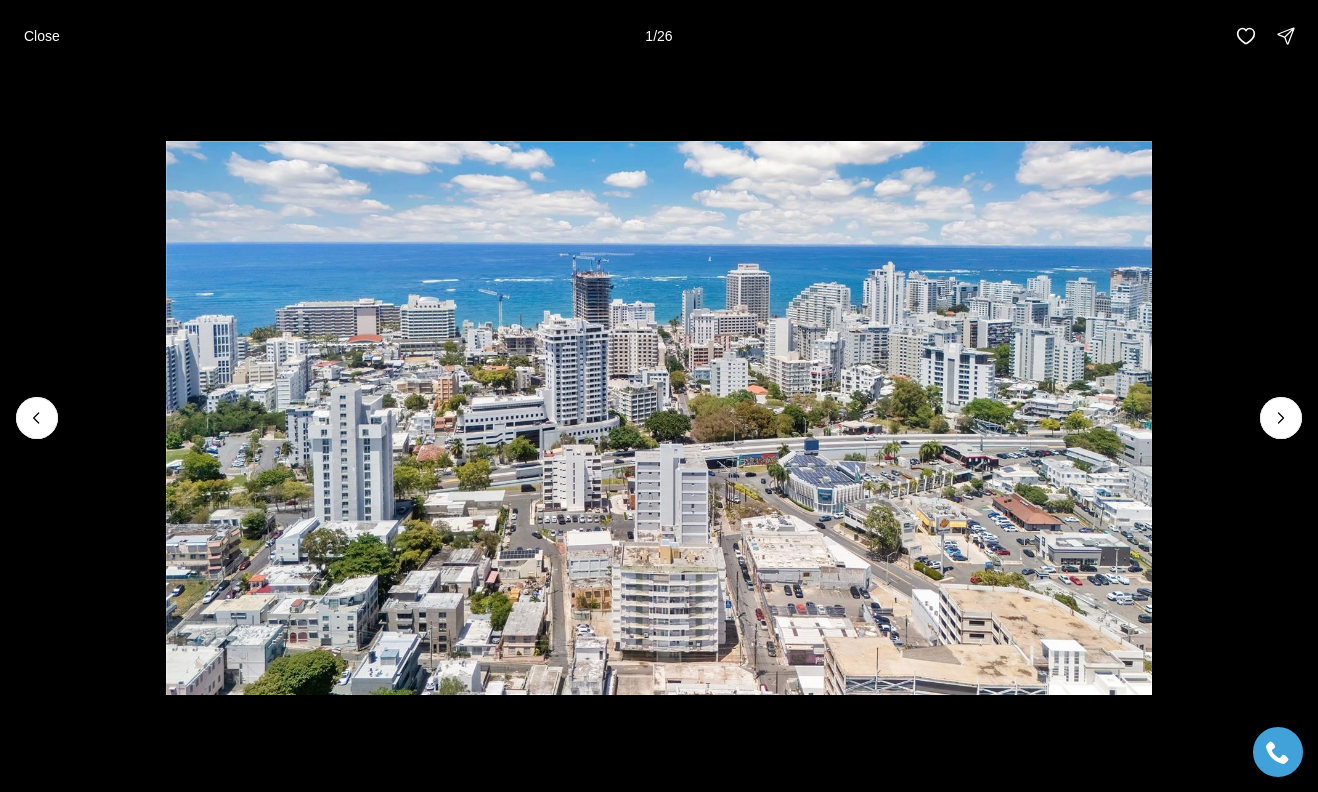 click at bounding box center (659, 418) 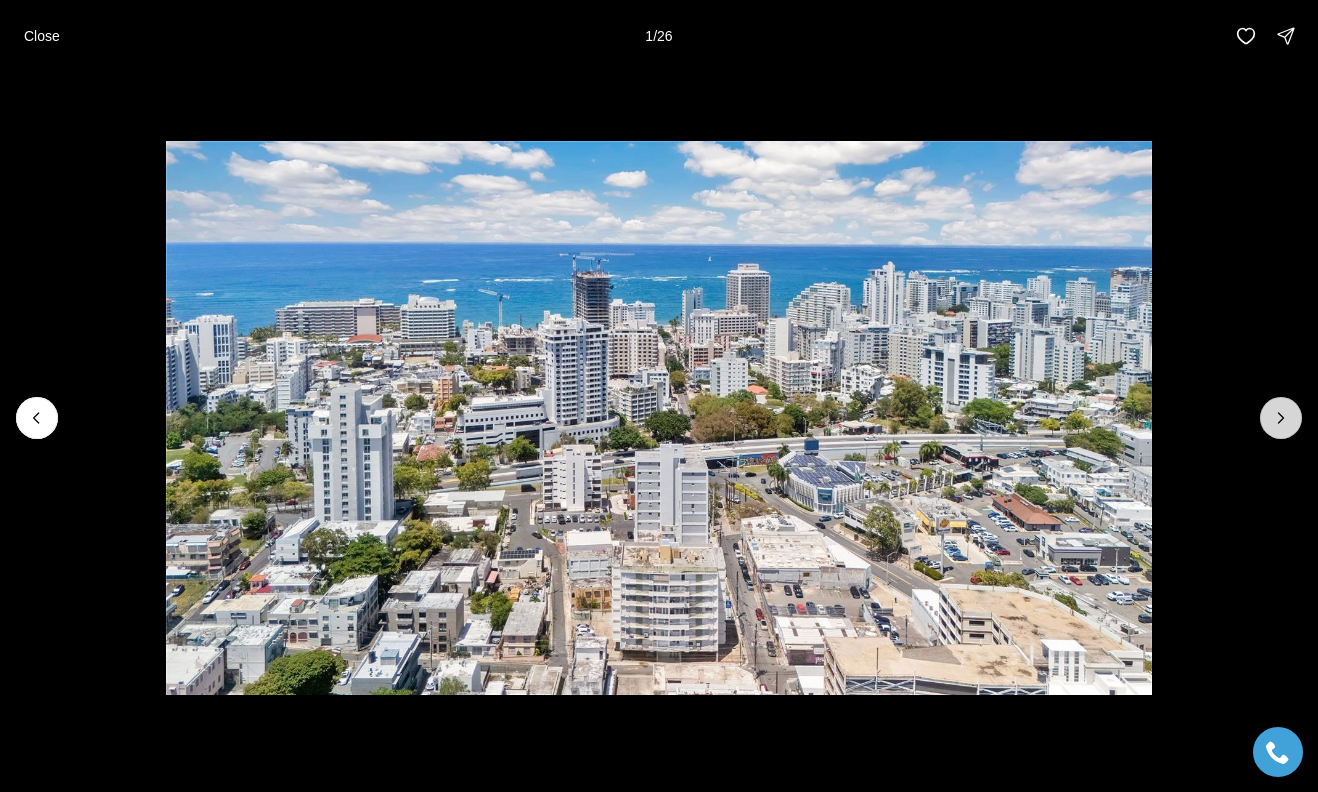click at bounding box center [1281, 418] 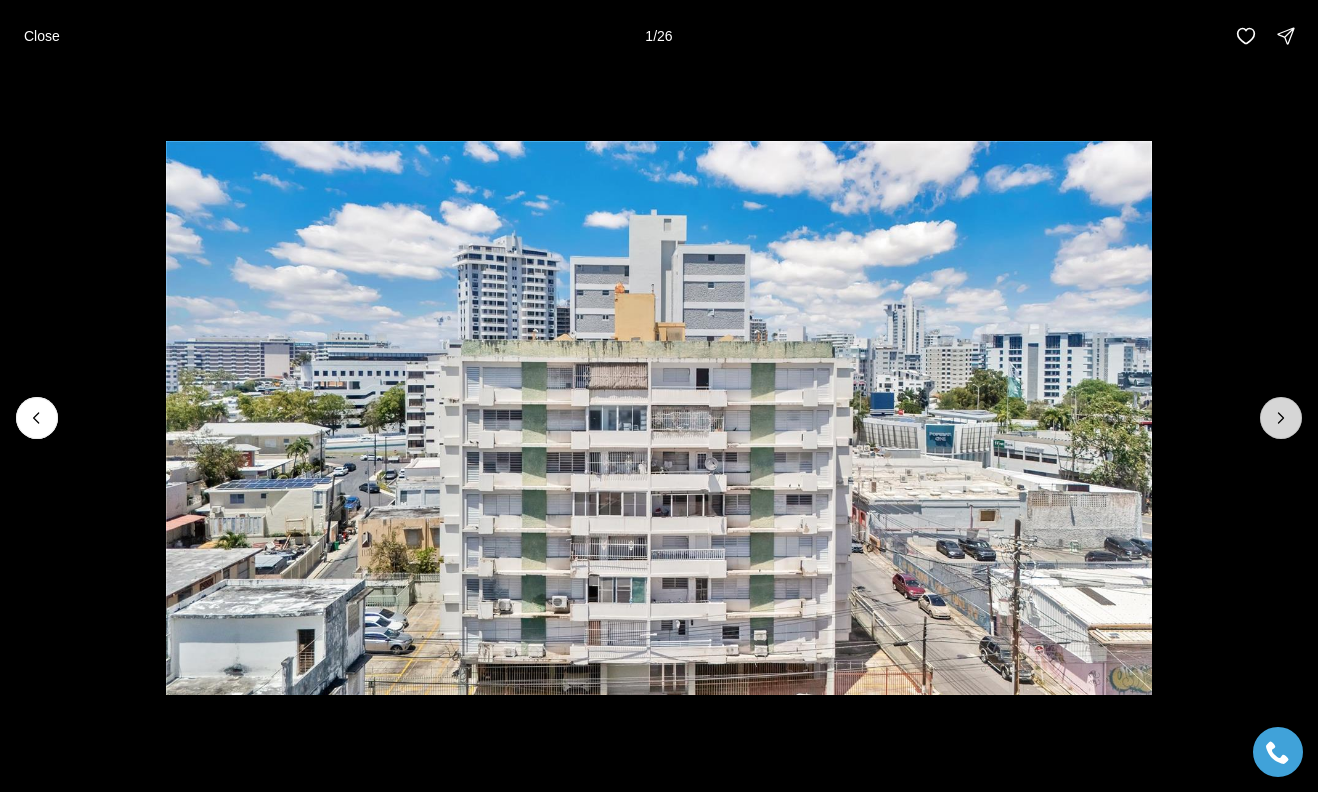 click at bounding box center [1281, 418] 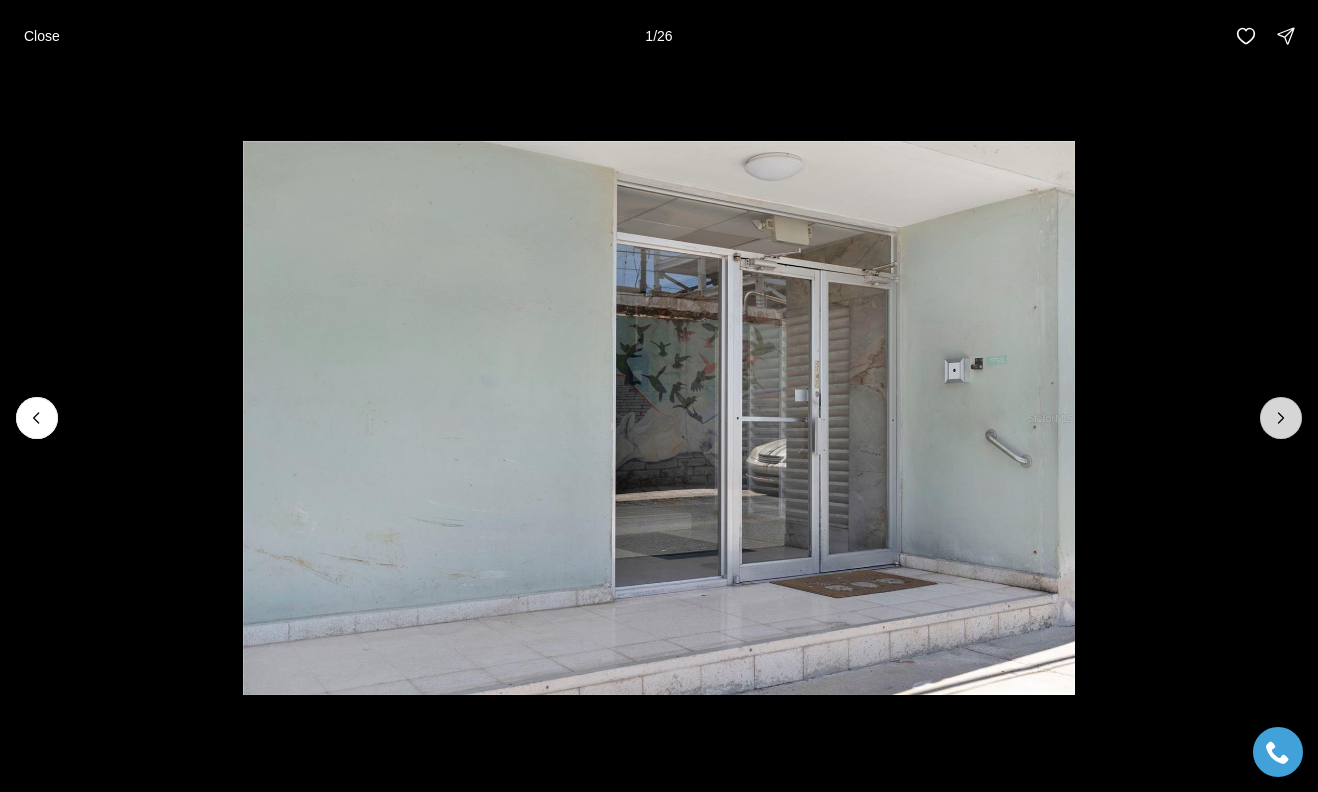 click at bounding box center [1281, 418] 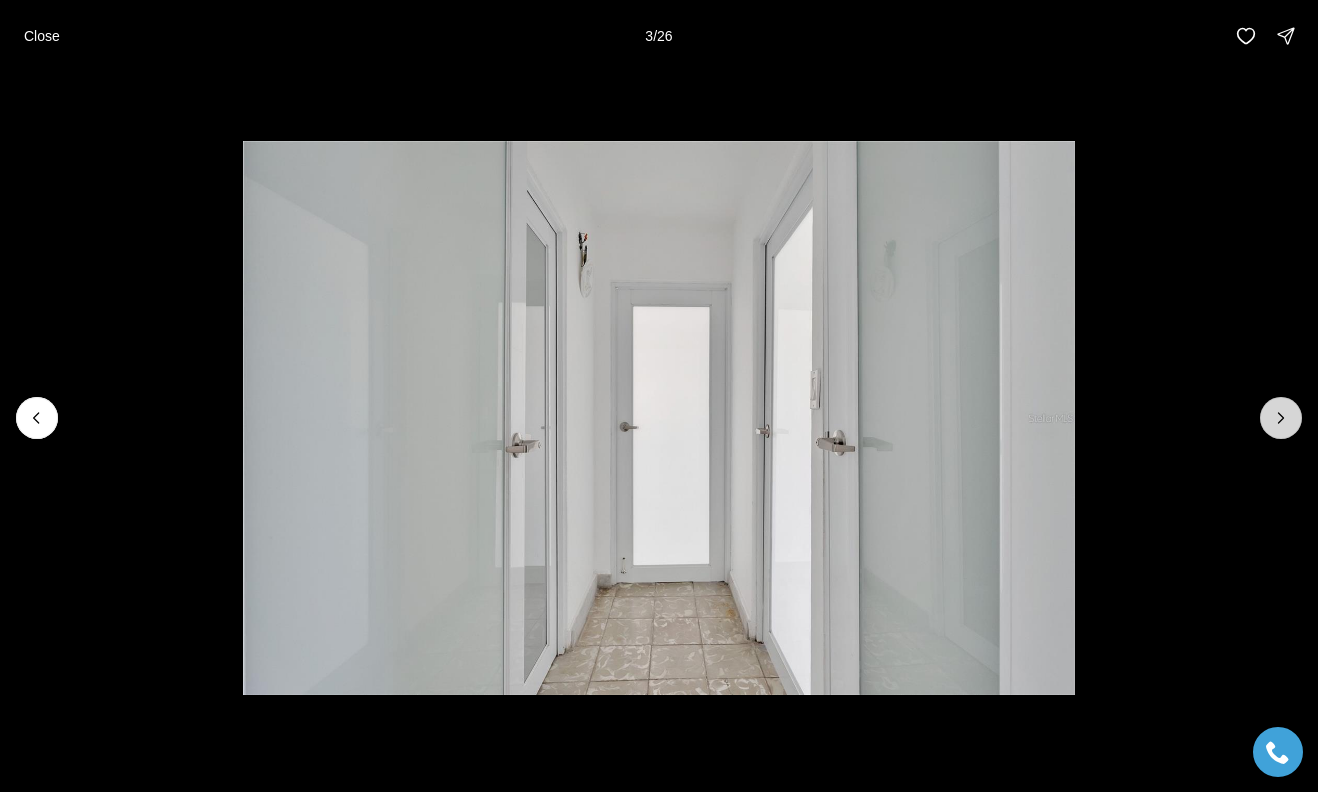 click at bounding box center [1281, 418] 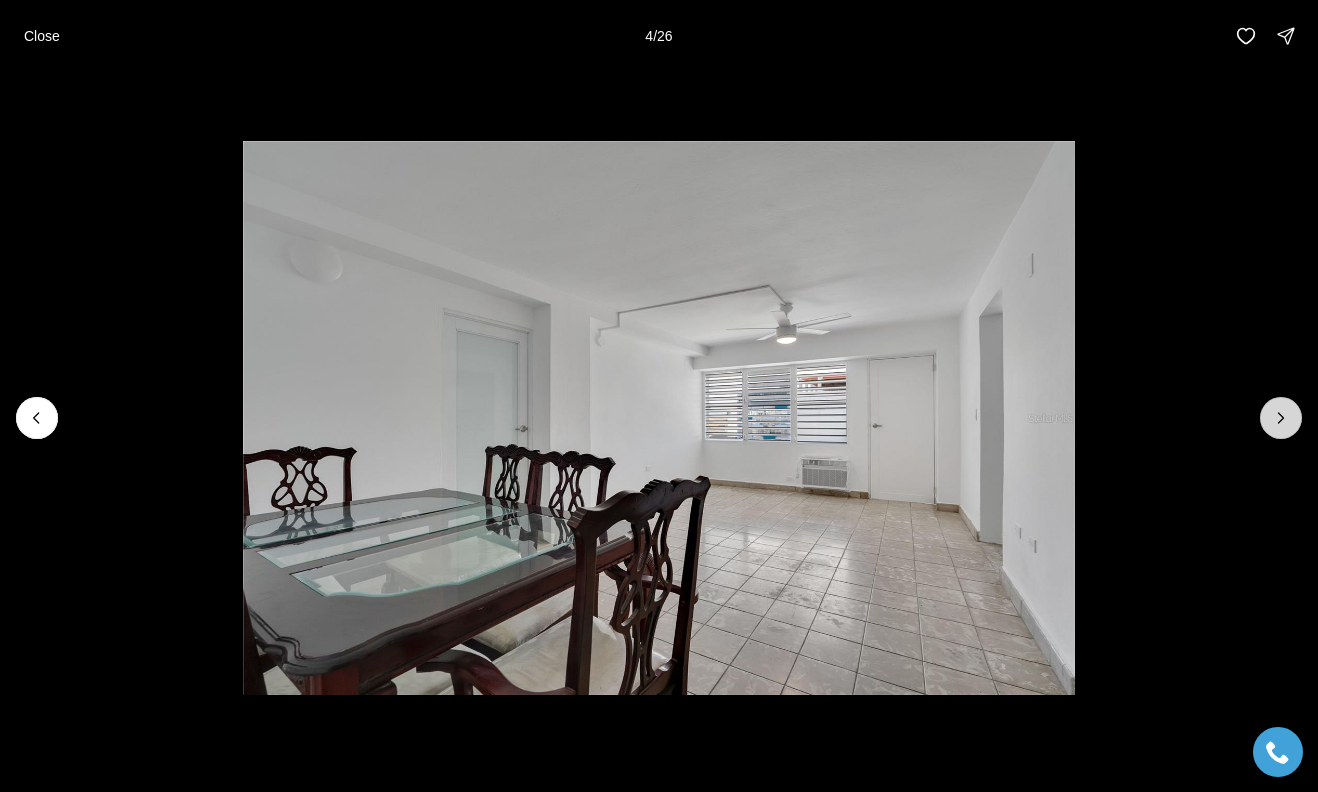 click at bounding box center [1281, 418] 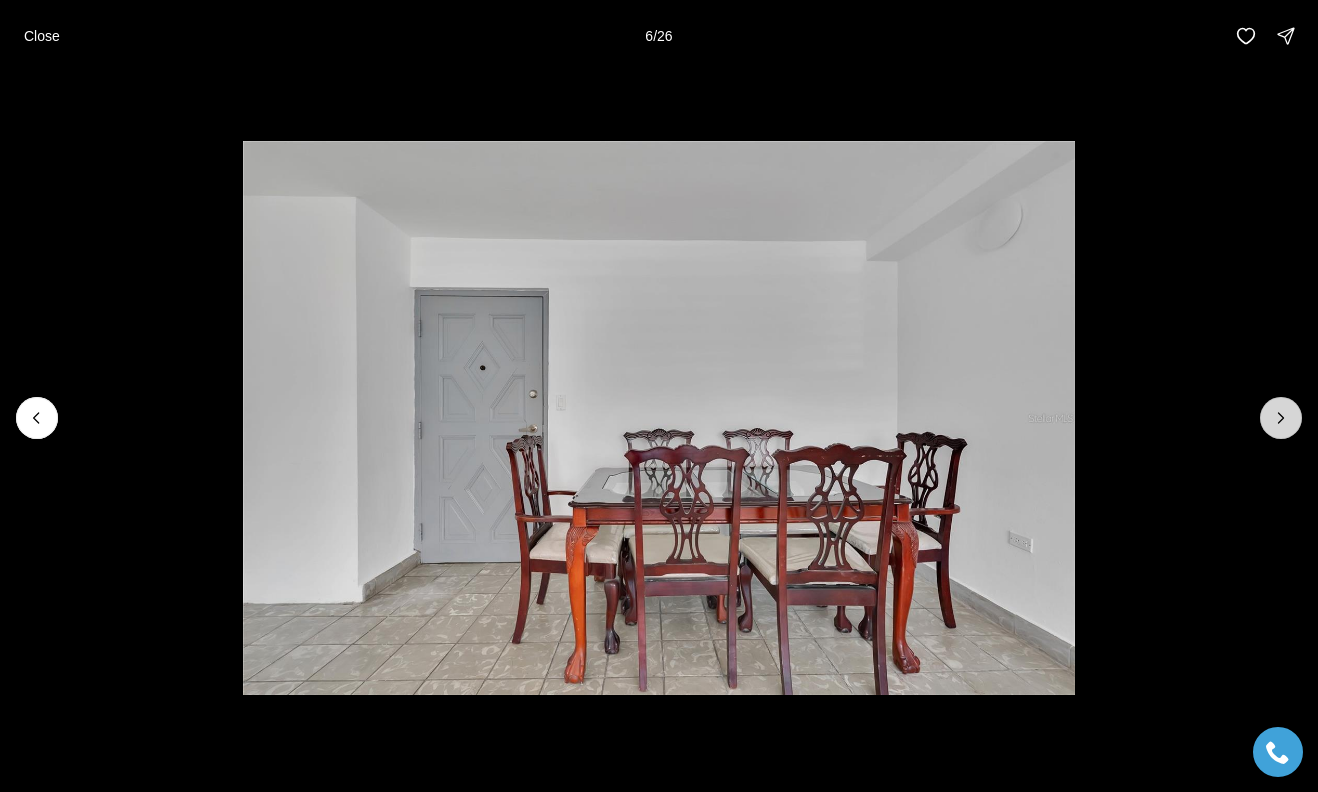 click at bounding box center [1281, 418] 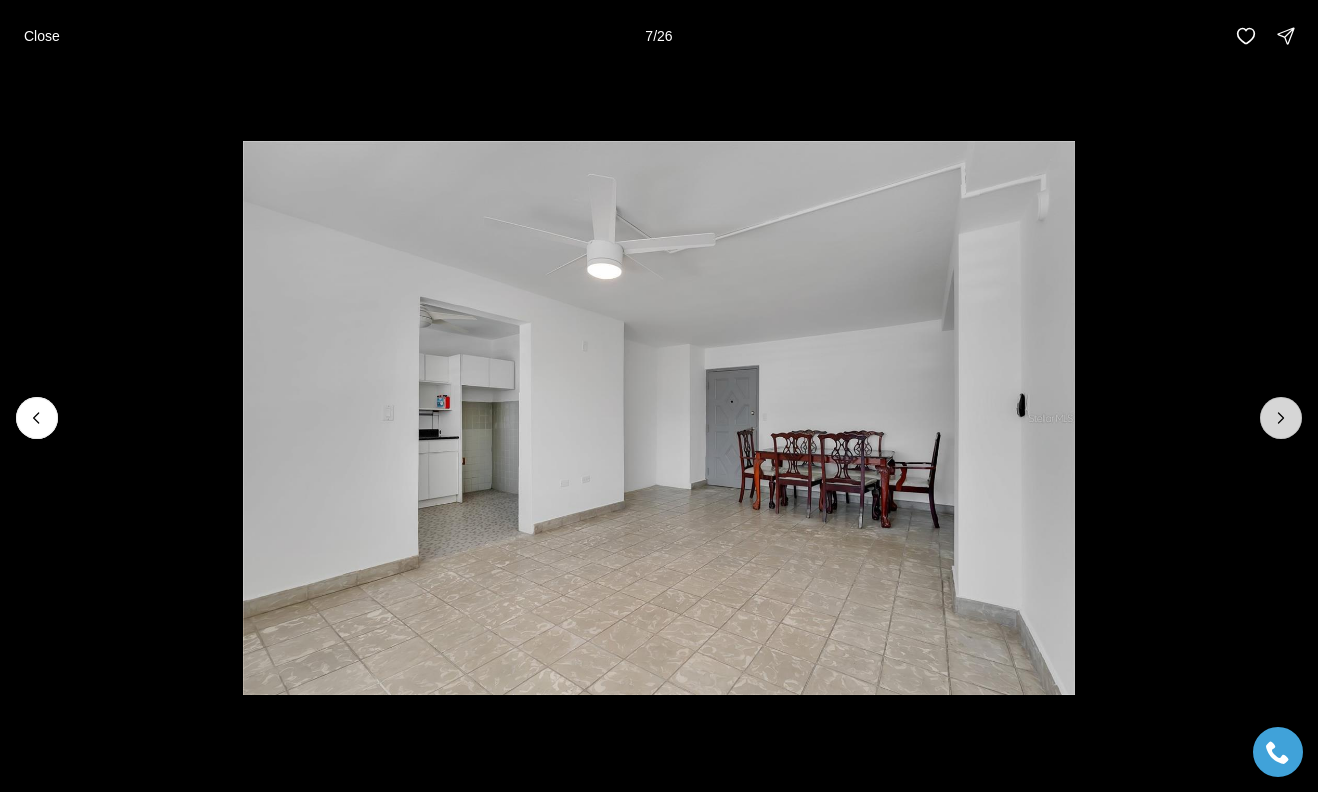 click at bounding box center (1281, 418) 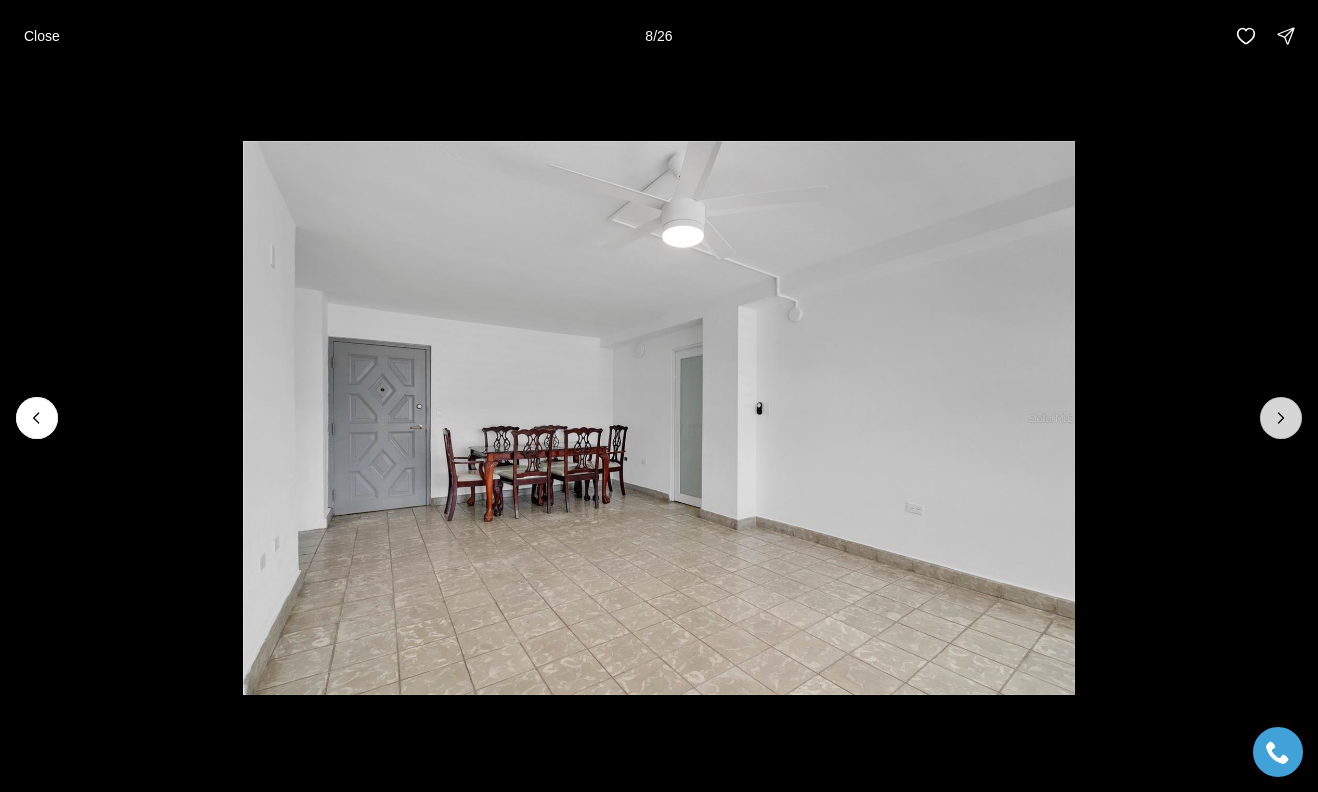 click at bounding box center (1281, 418) 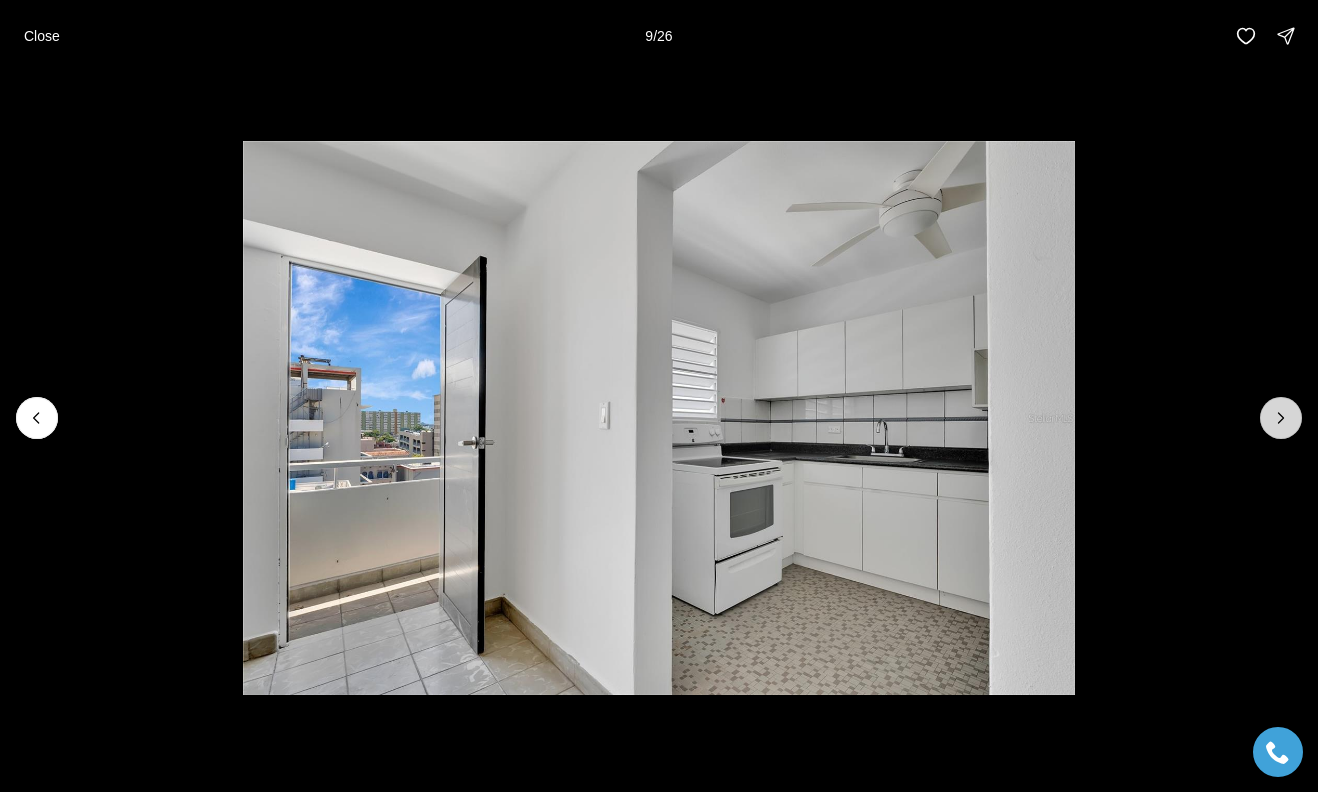 click at bounding box center (1281, 418) 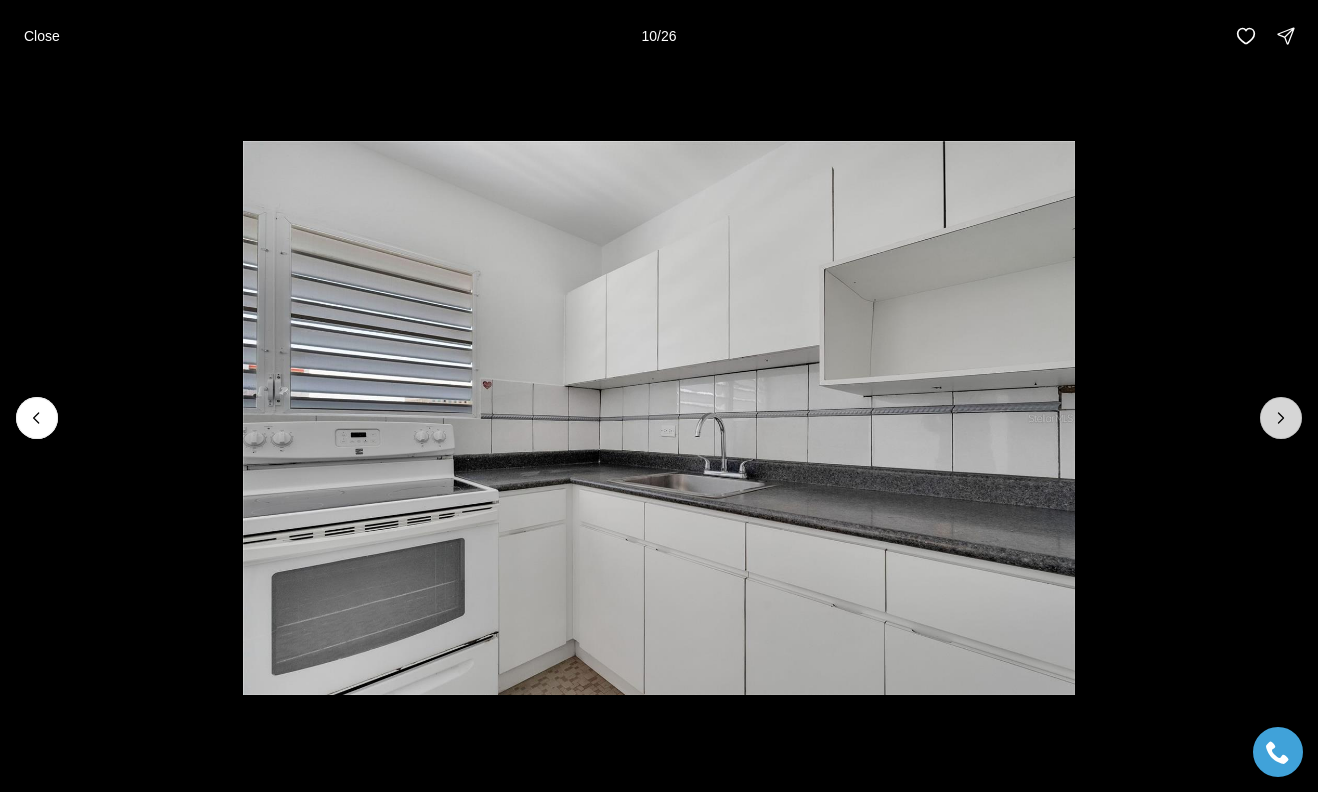 click at bounding box center [1281, 418] 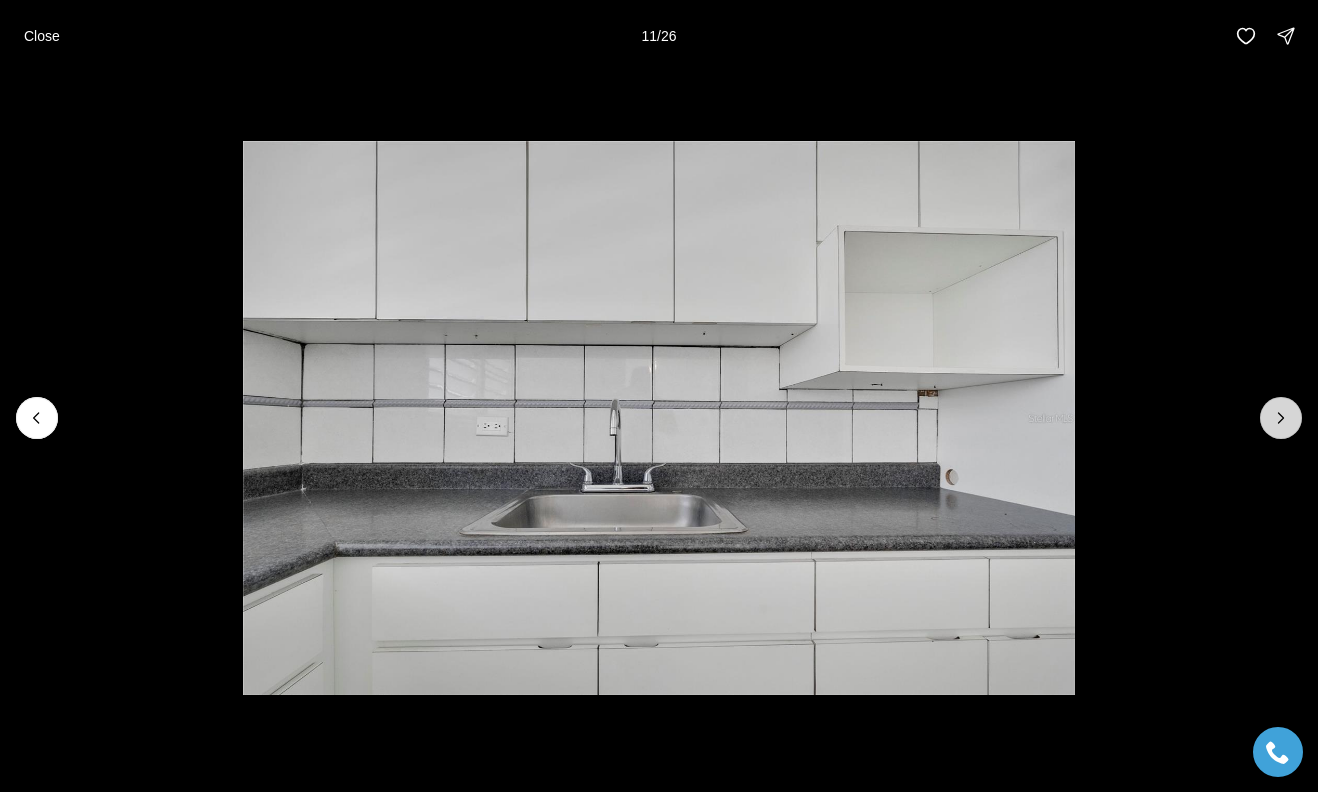 click at bounding box center [1281, 418] 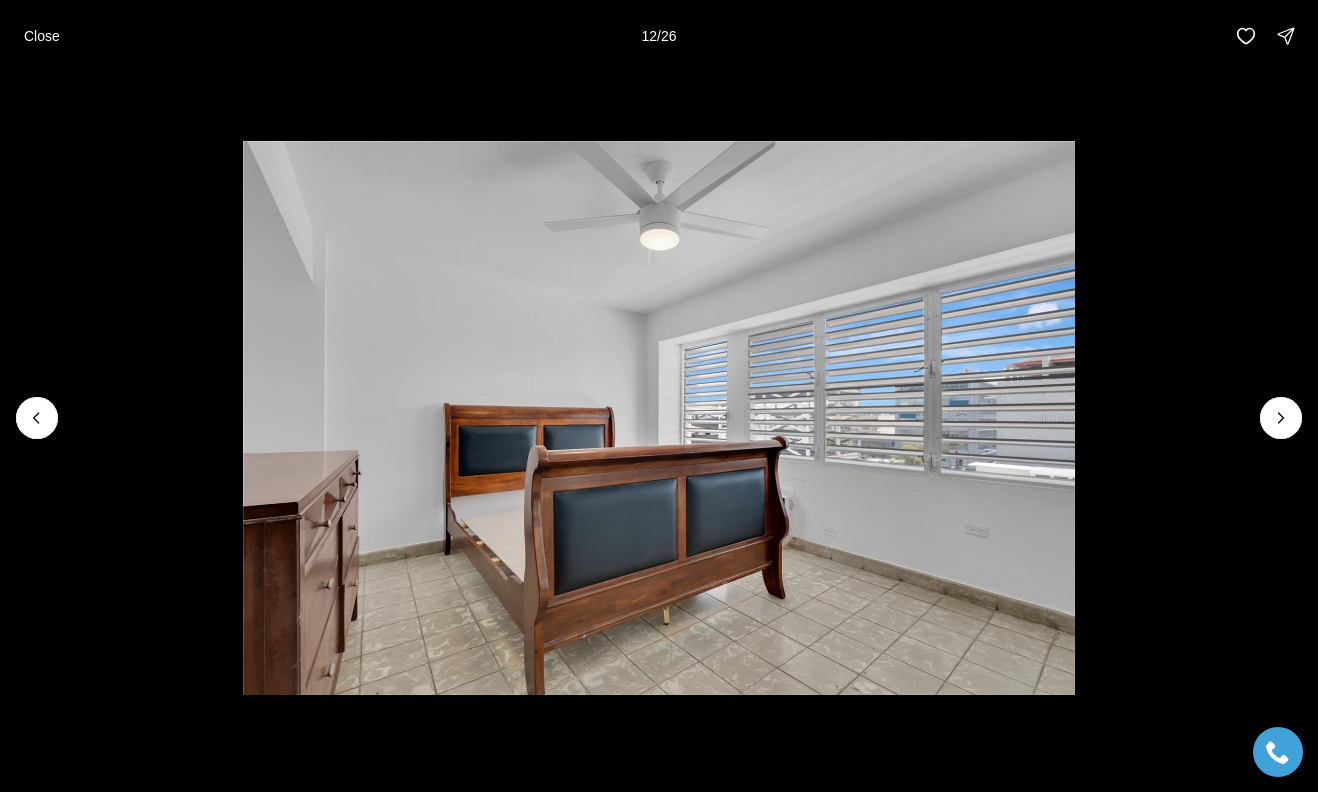 click at bounding box center (659, 418) 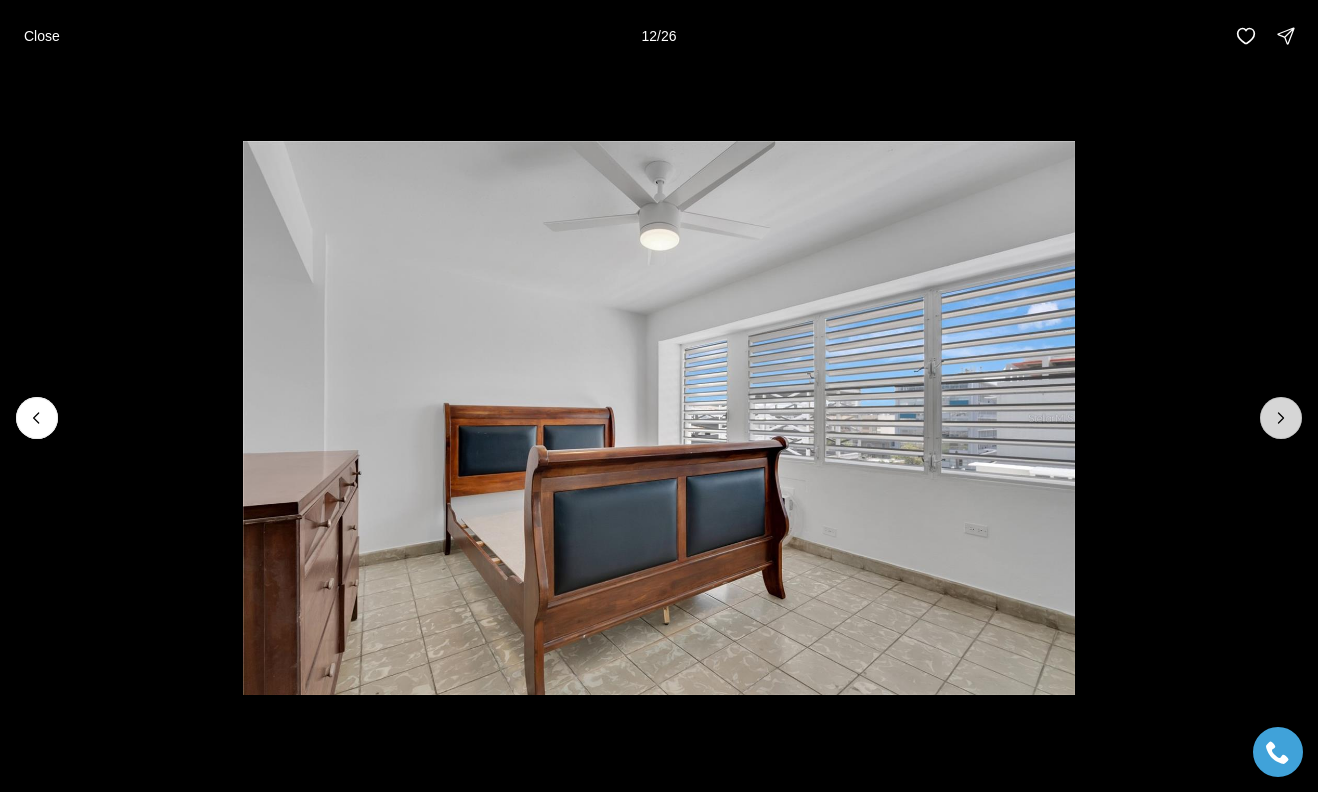 click 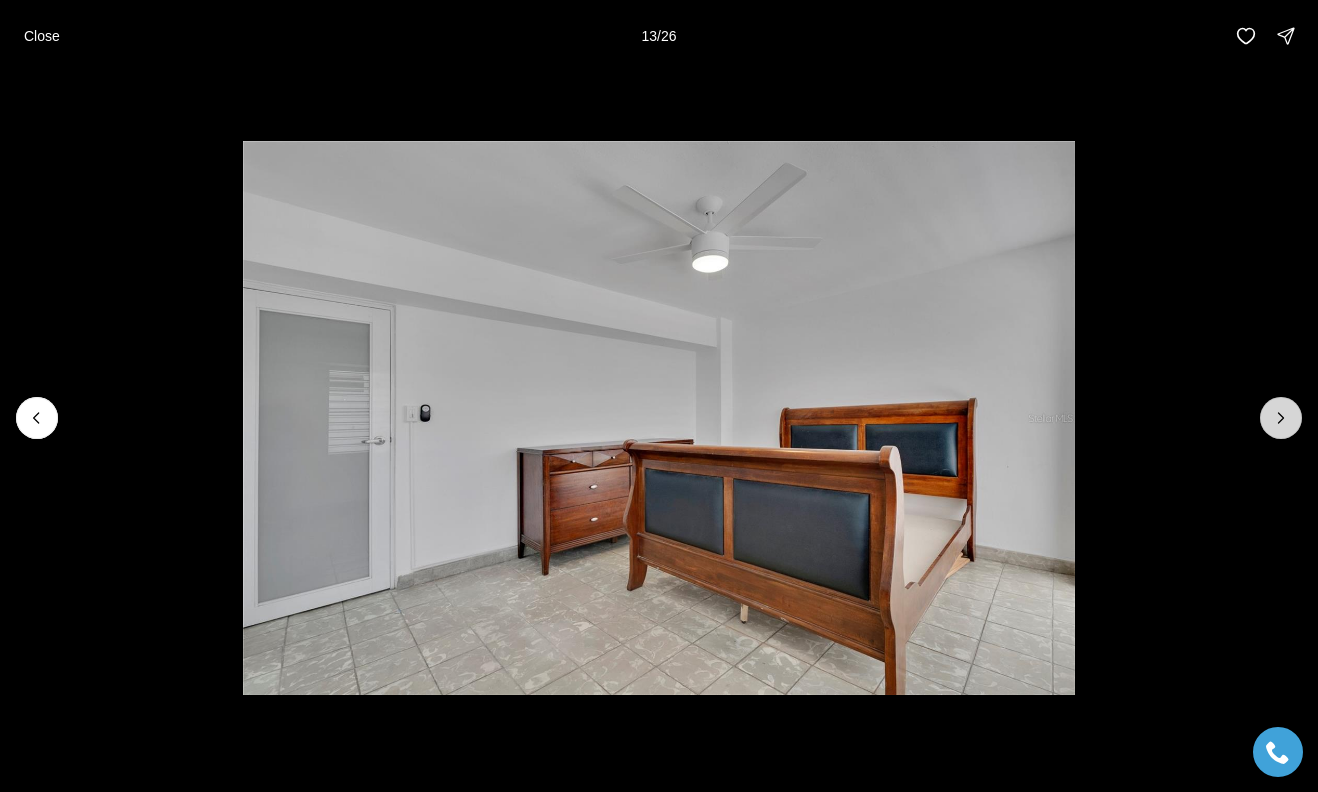 click 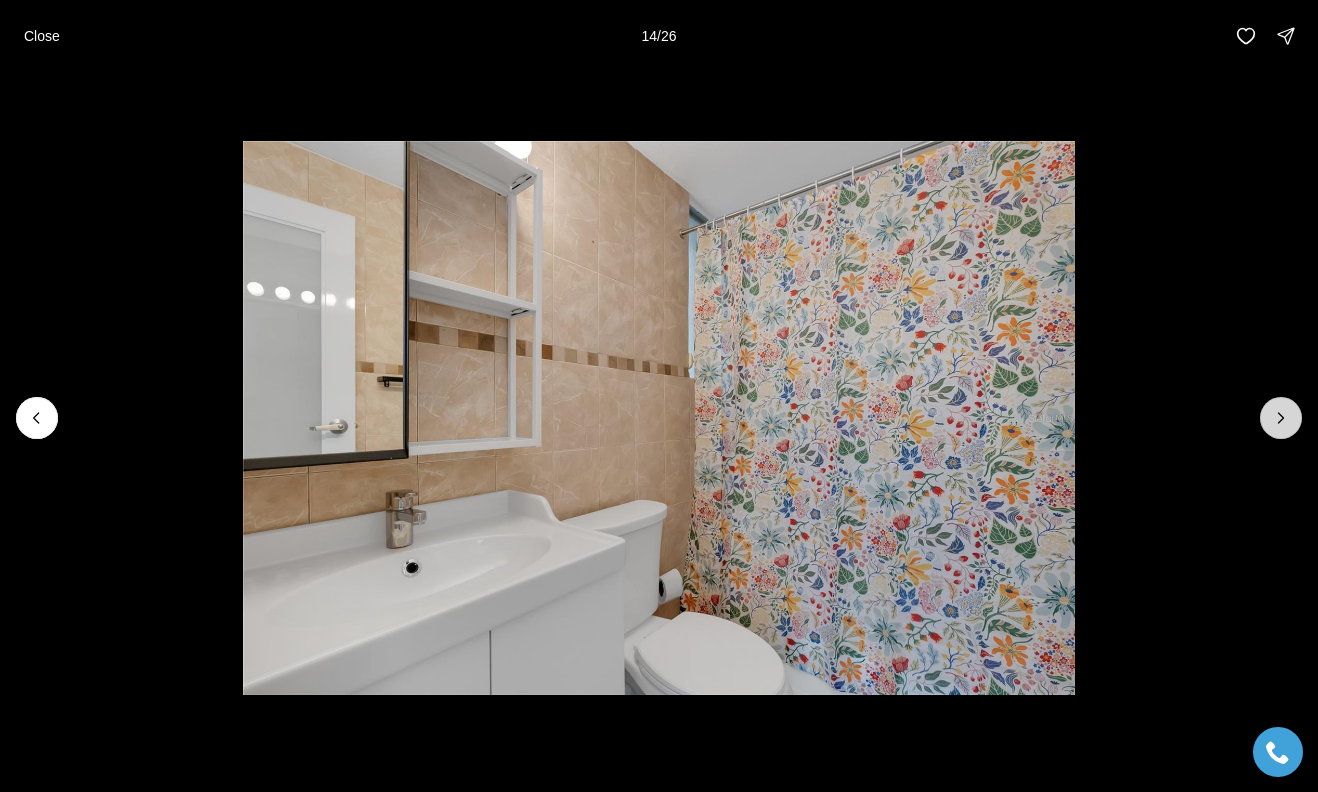 click at bounding box center (1281, 418) 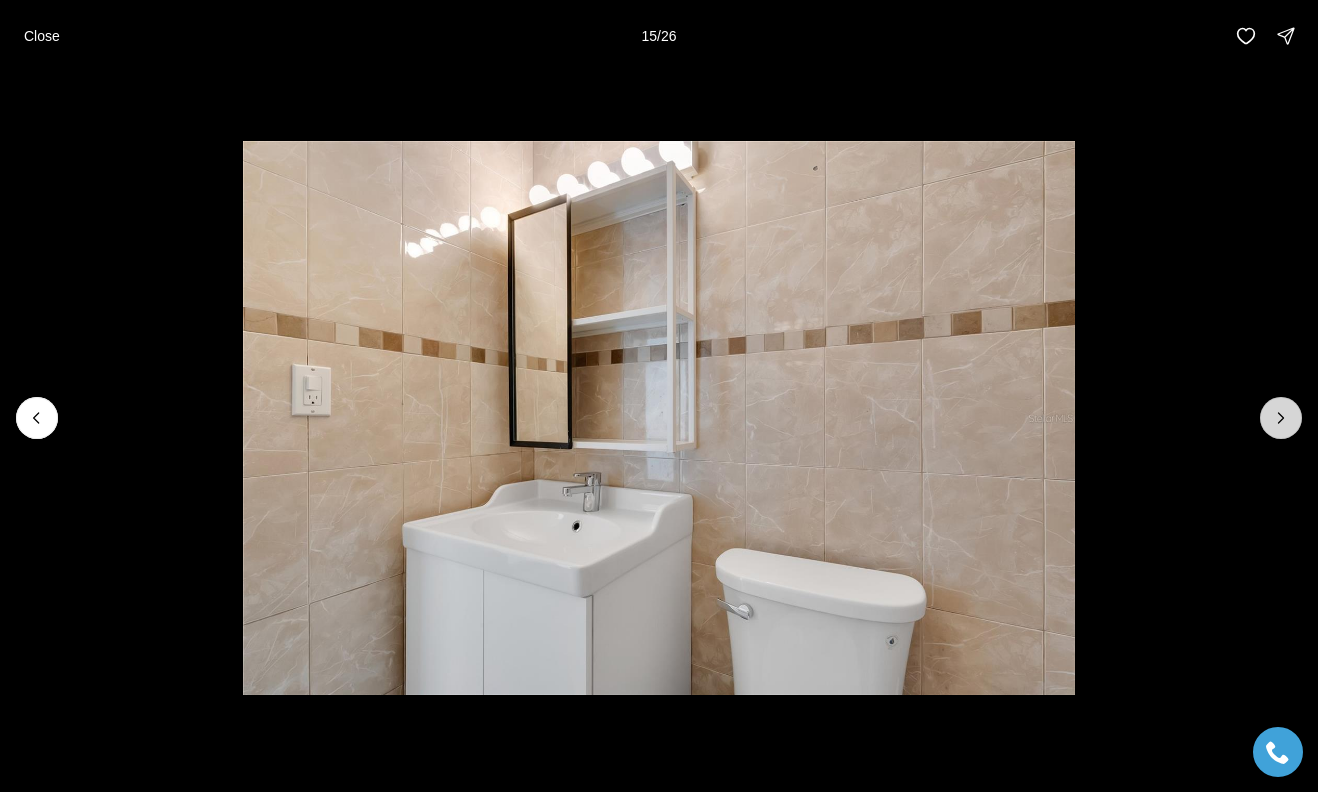 click at bounding box center [1281, 418] 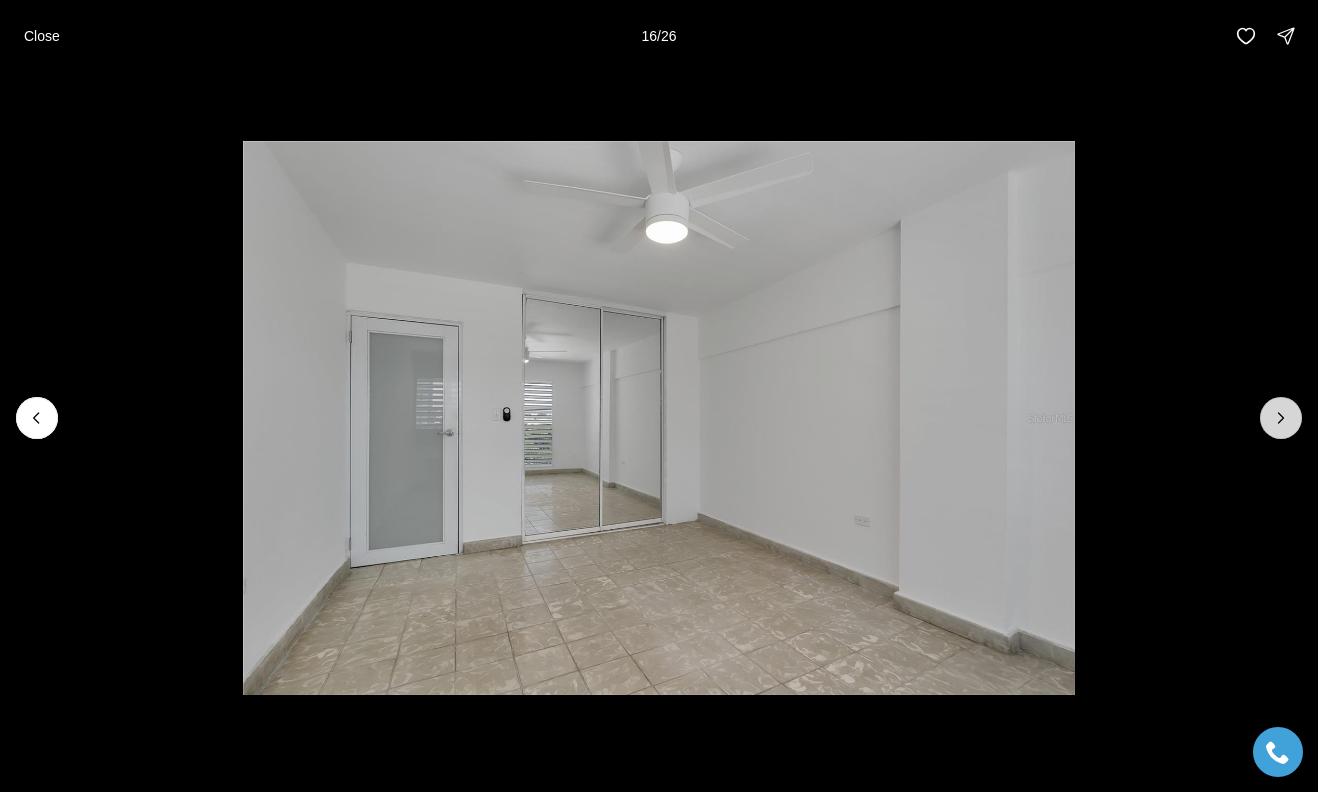 click at bounding box center (1281, 418) 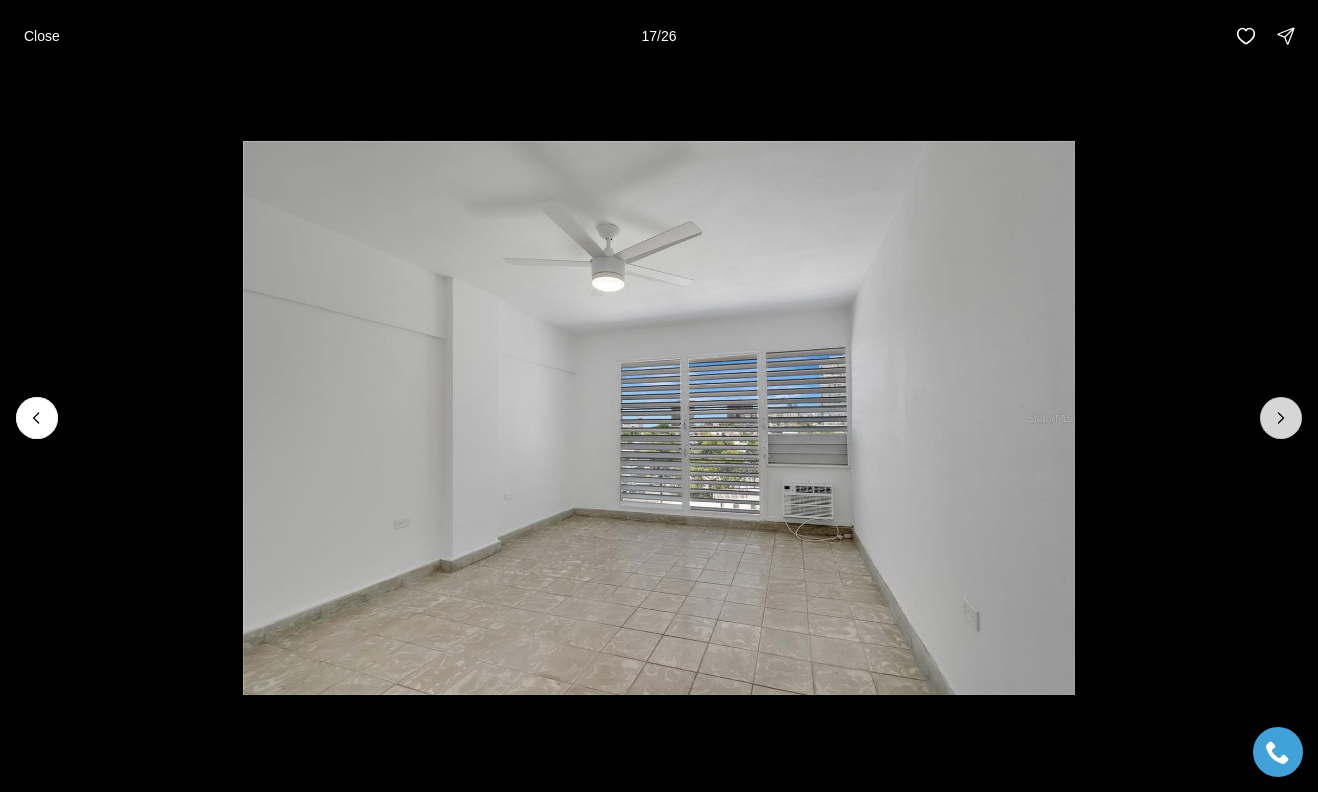 click at bounding box center [1281, 418] 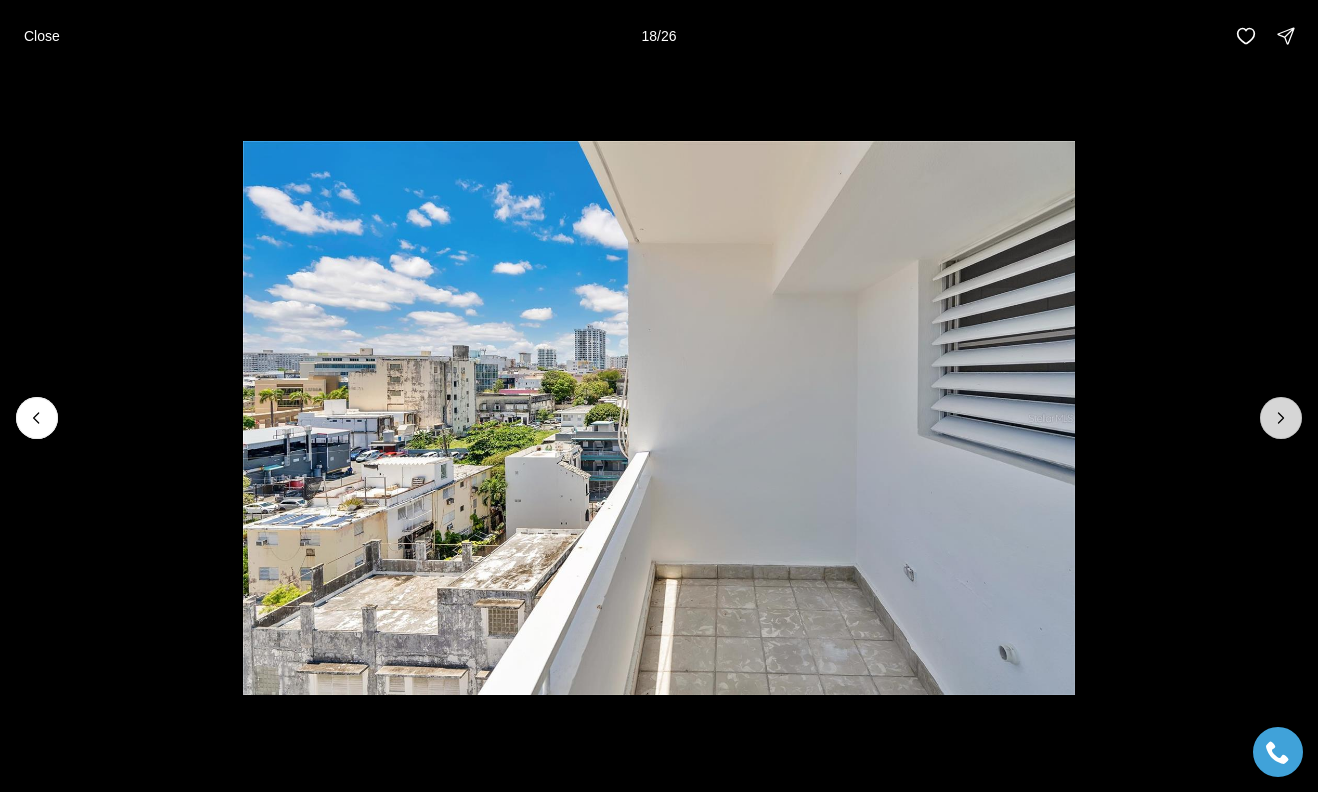 click at bounding box center (1281, 418) 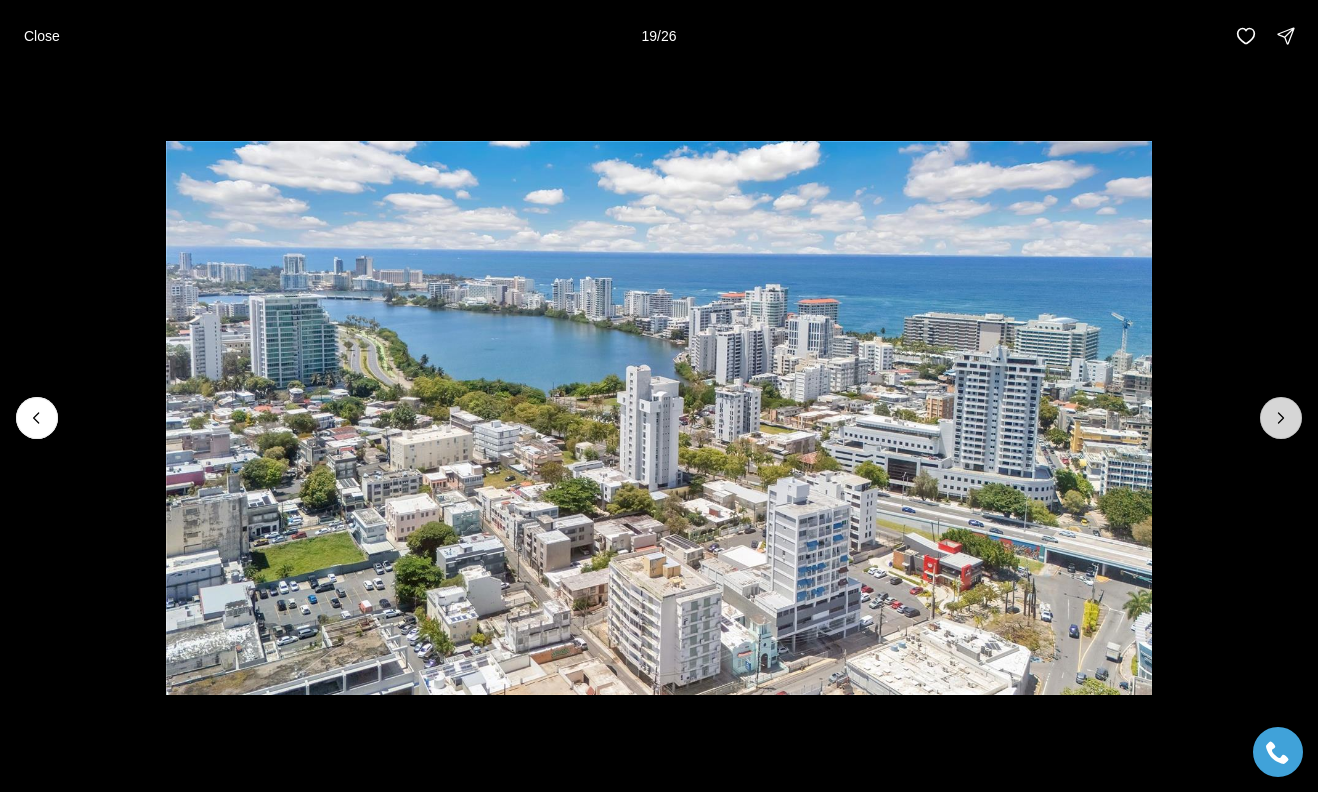 click at bounding box center (1281, 418) 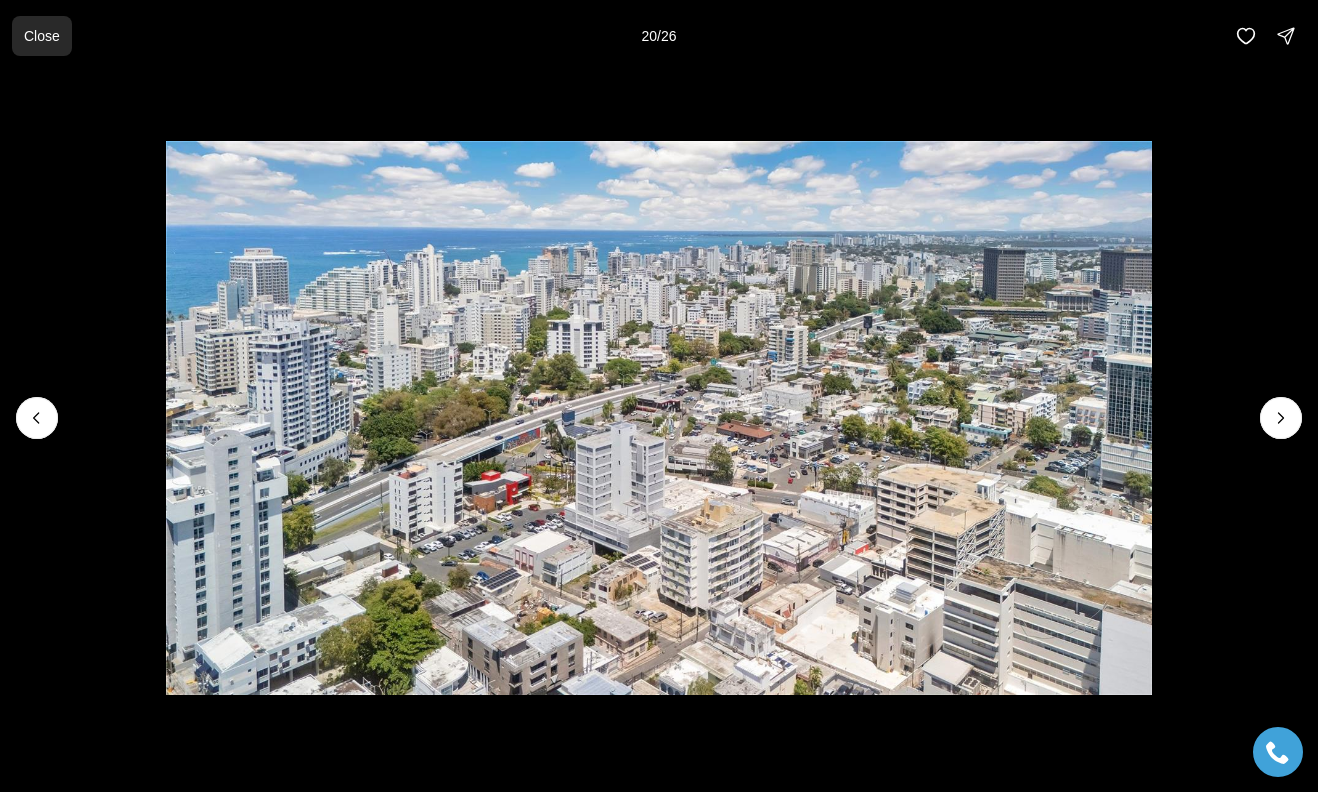 click on "Close" at bounding box center (42, 36) 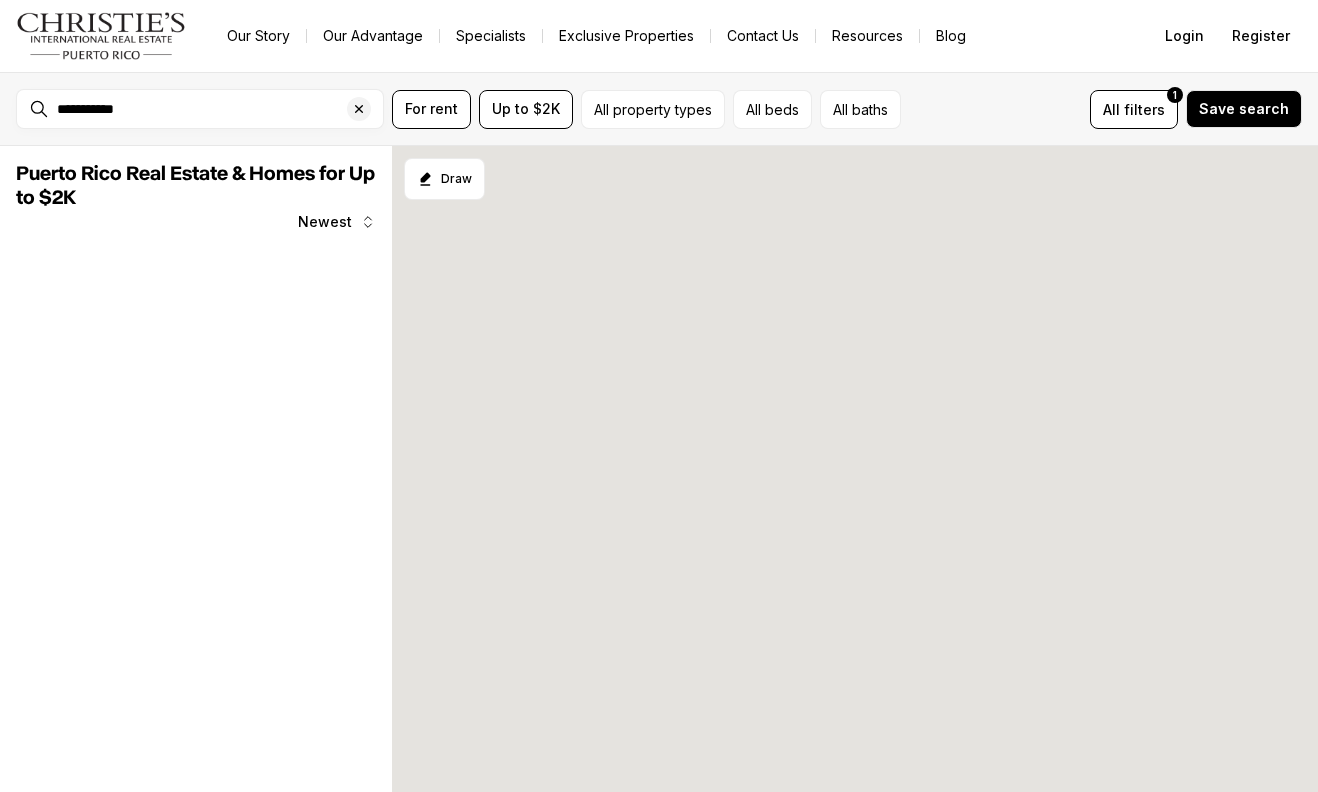 scroll, scrollTop: 0, scrollLeft: 0, axis: both 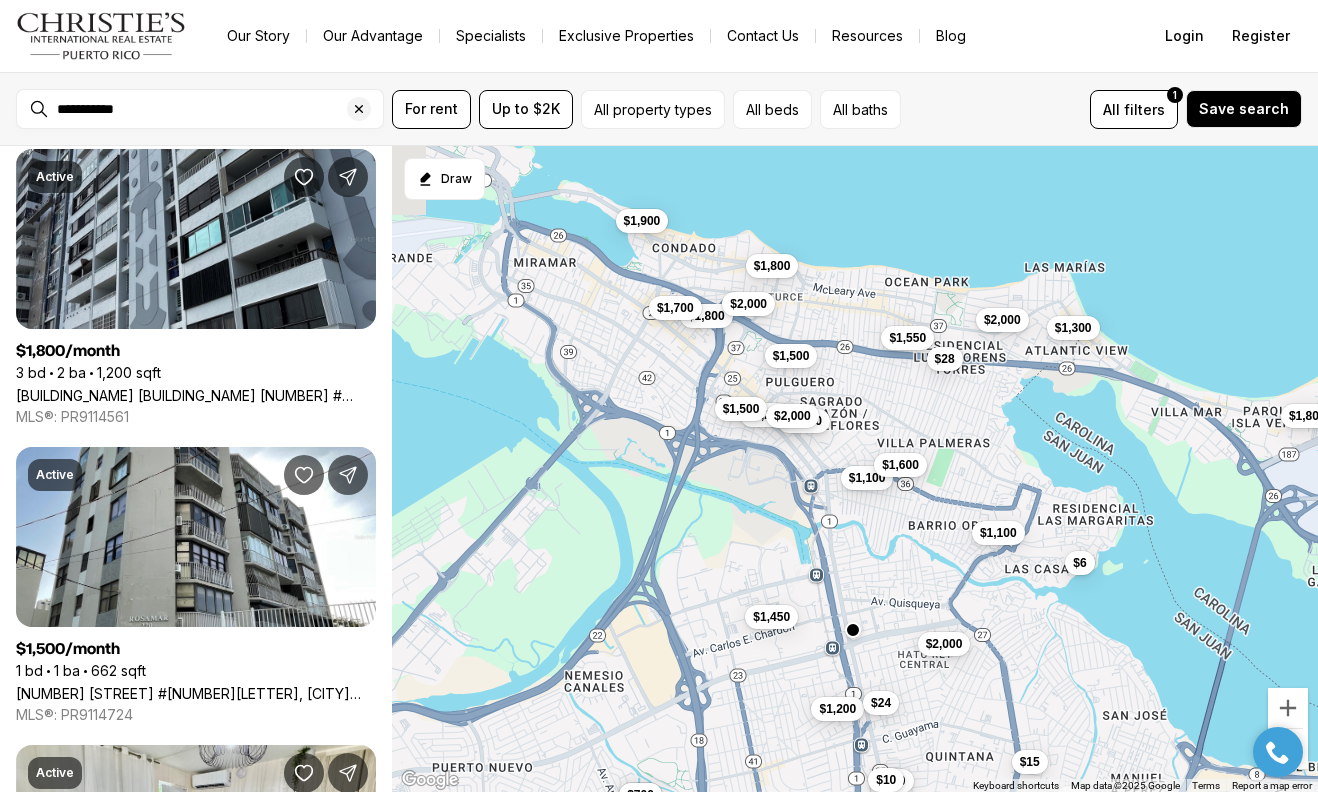 drag, startPoint x: 651, startPoint y: 303, endPoint x: 837, endPoint y: 309, distance: 186.09676 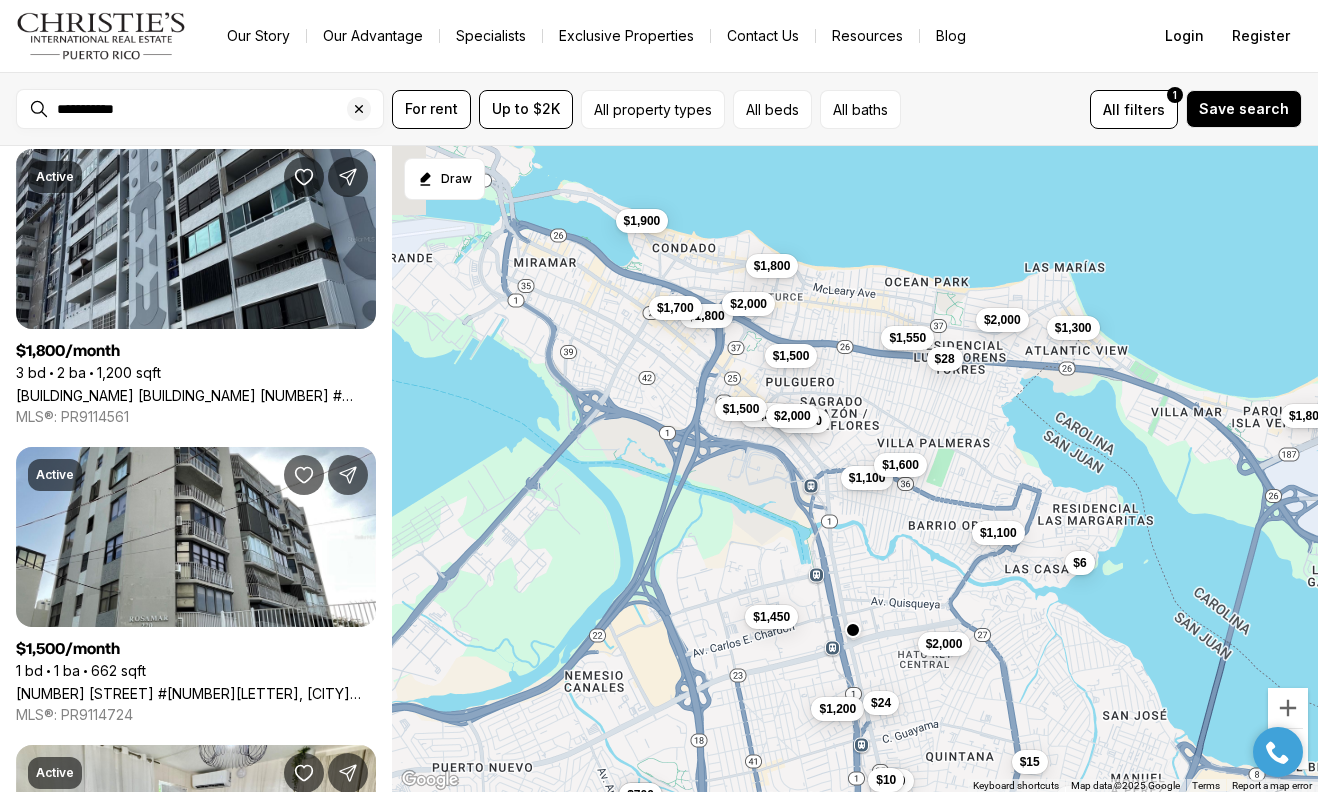 click on "$1,100 $1,200 $2,000 $1,800 $1,550 $1,600 $1,800 $1,500 $1,300 $1,200 $1,800 $2,000 $1,500 $1,100 $1,900 $2,000 $1,800 $1,600 $1,450 $1,700 $2,000 $800 $700 $24 $28 $24 $10 $10 $15 $6" at bounding box center (855, 469) 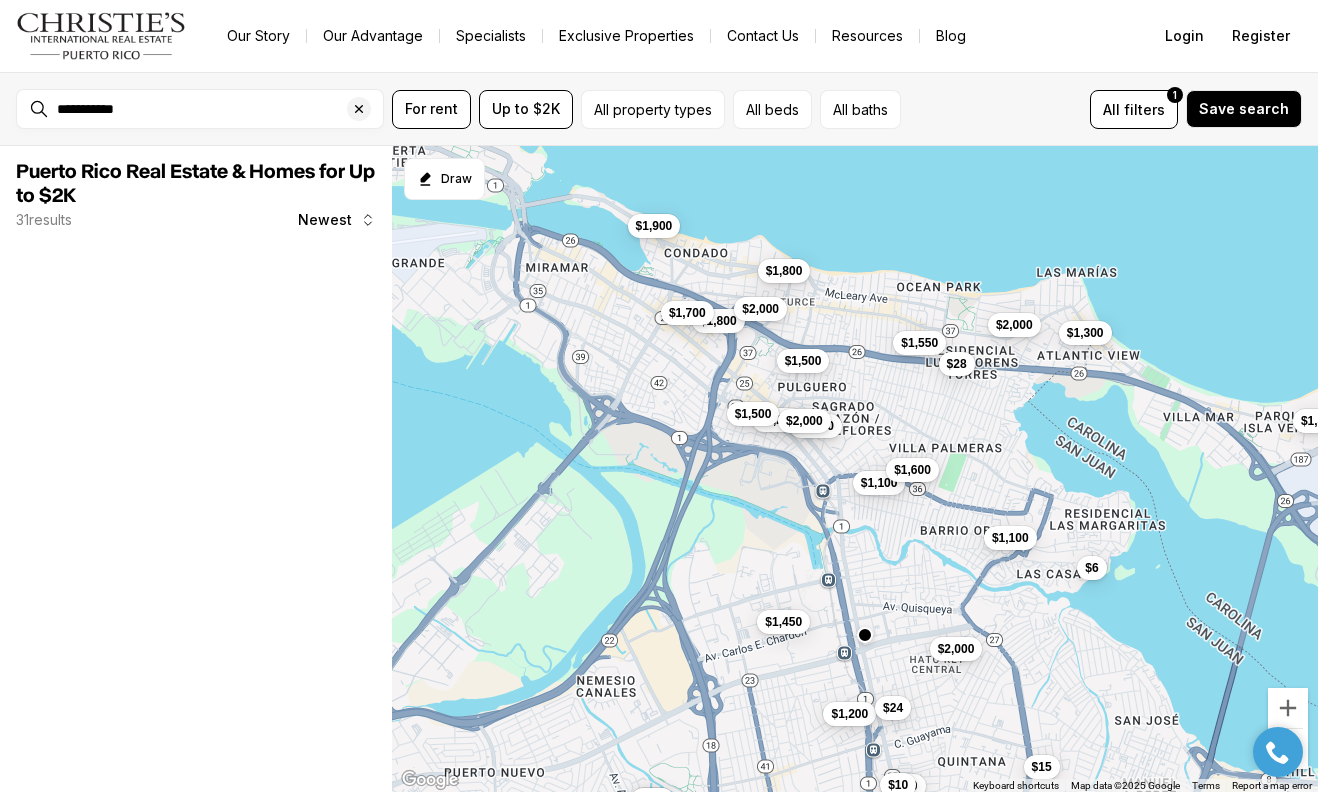 scroll, scrollTop: 0, scrollLeft: 0, axis: both 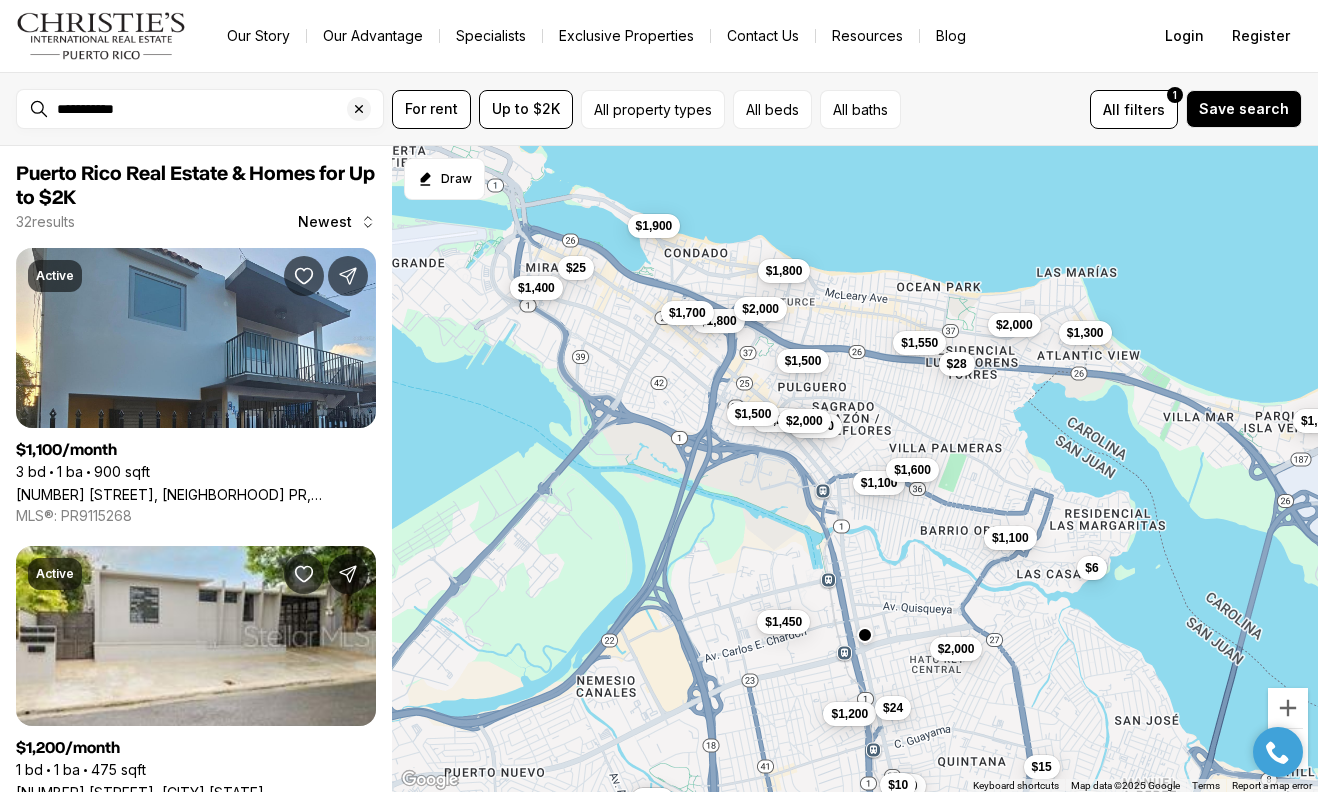 click on "$1,400" at bounding box center [536, 287] 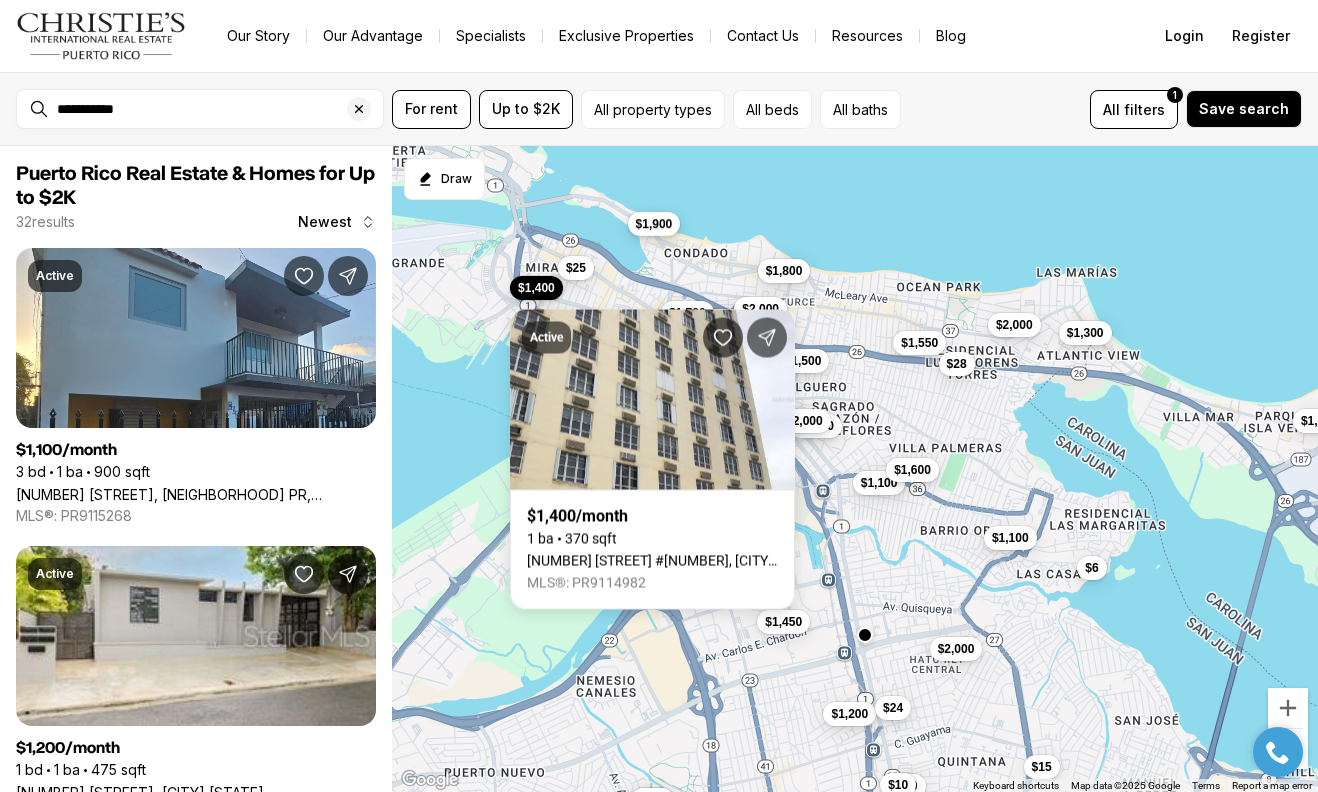click on "$1,900" at bounding box center (654, 223) 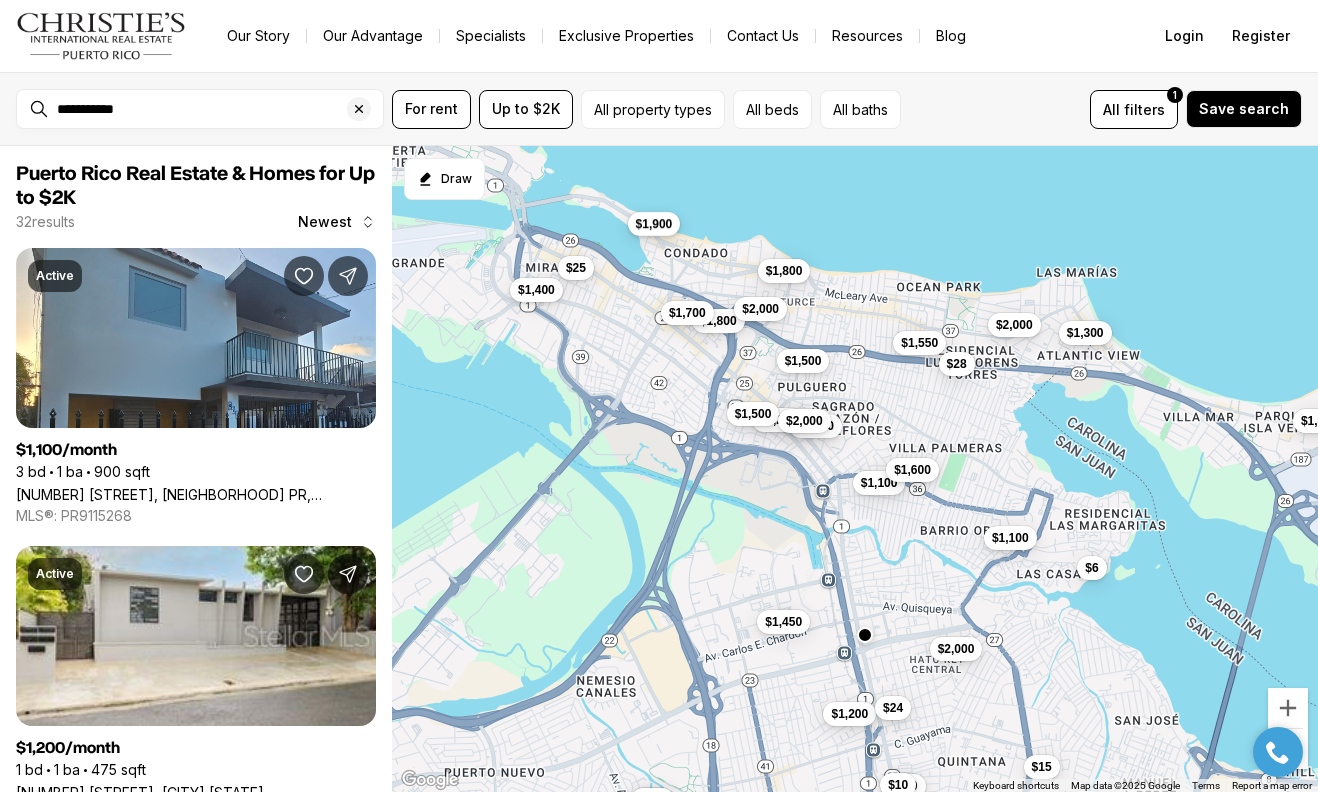 click on "$1,900" at bounding box center [654, 223] 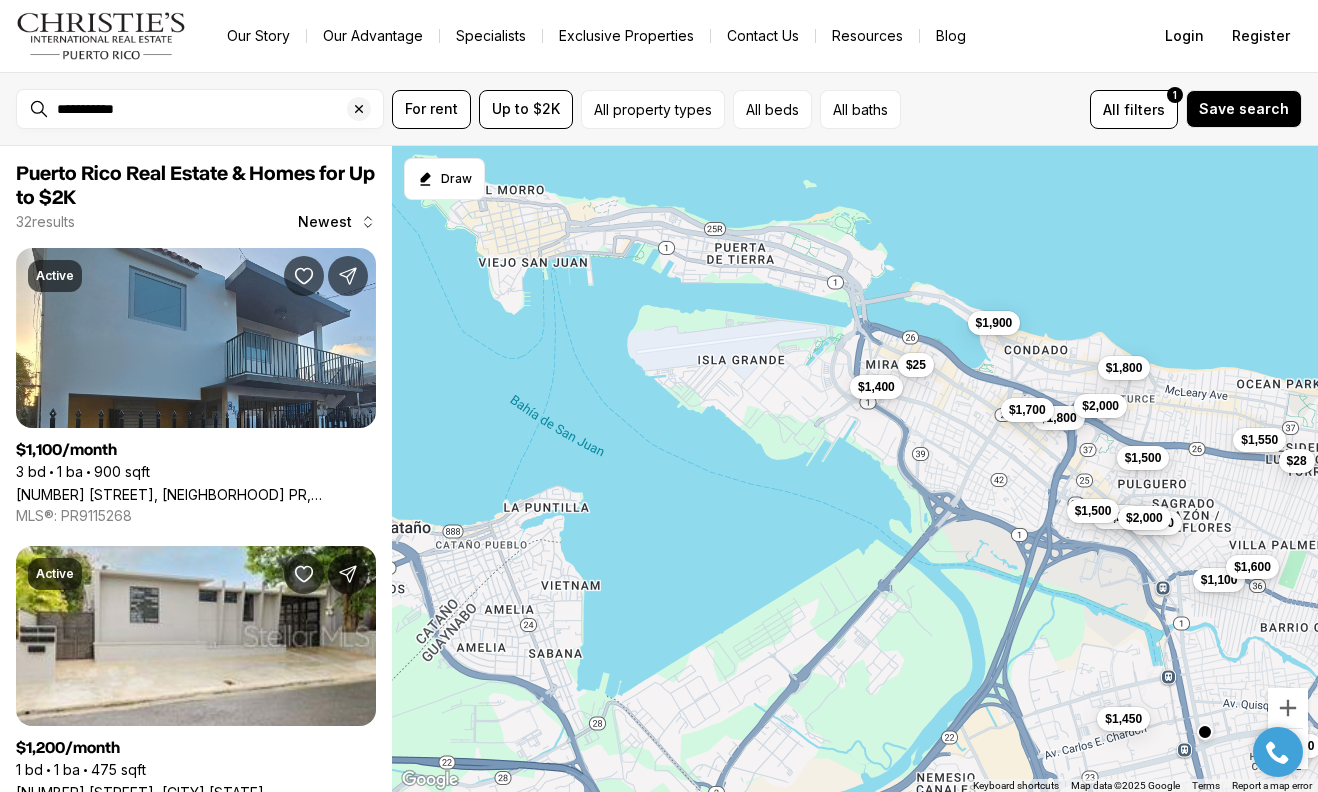 drag, startPoint x: 491, startPoint y: 275, endPoint x: 834, endPoint y: 372, distance: 356.45197 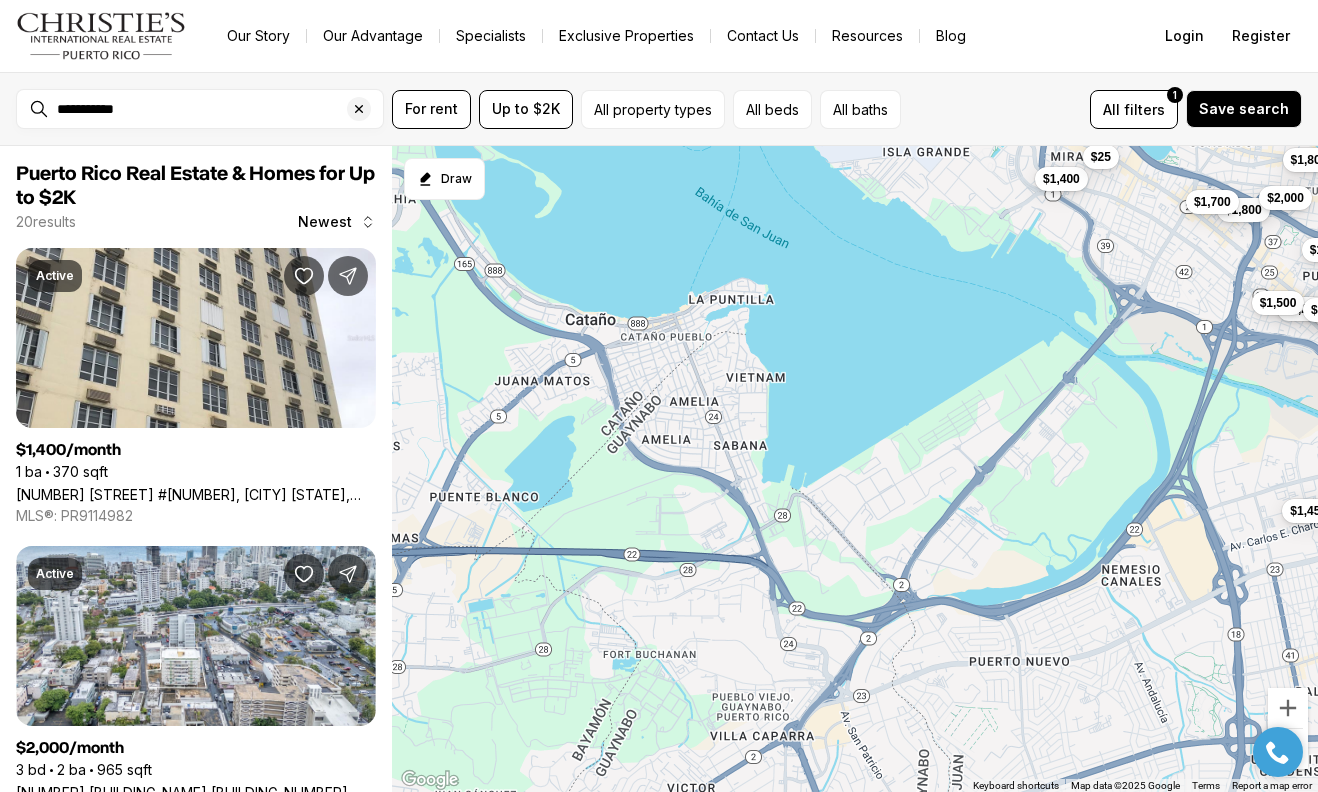 drag, startPoint x: 541, startPoint y: 610, endPoint x: 726, endPoint y: 399, distance: 280.6172 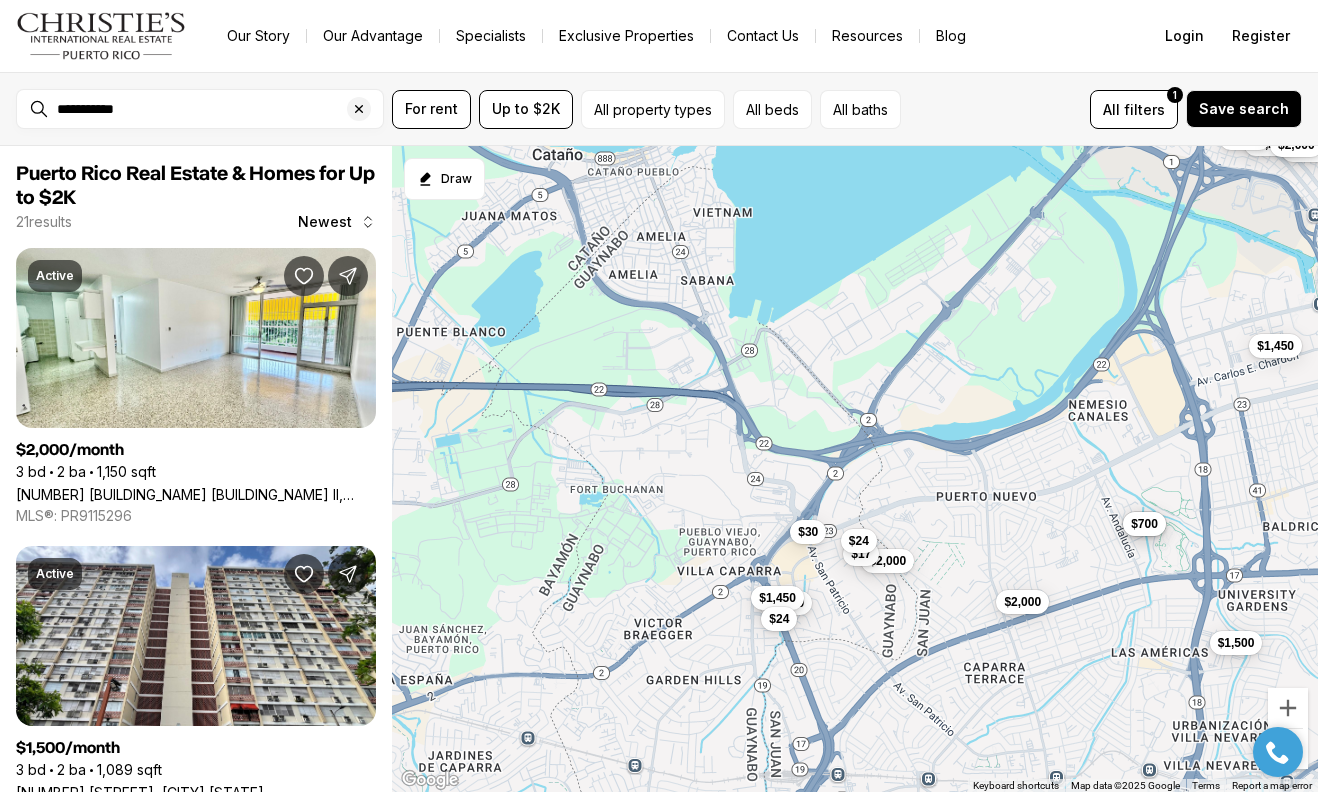 drag, startPoint x: 779, startPoint y: 549, endPoint x: 745, endPoint y: 384, distance: 168.46661 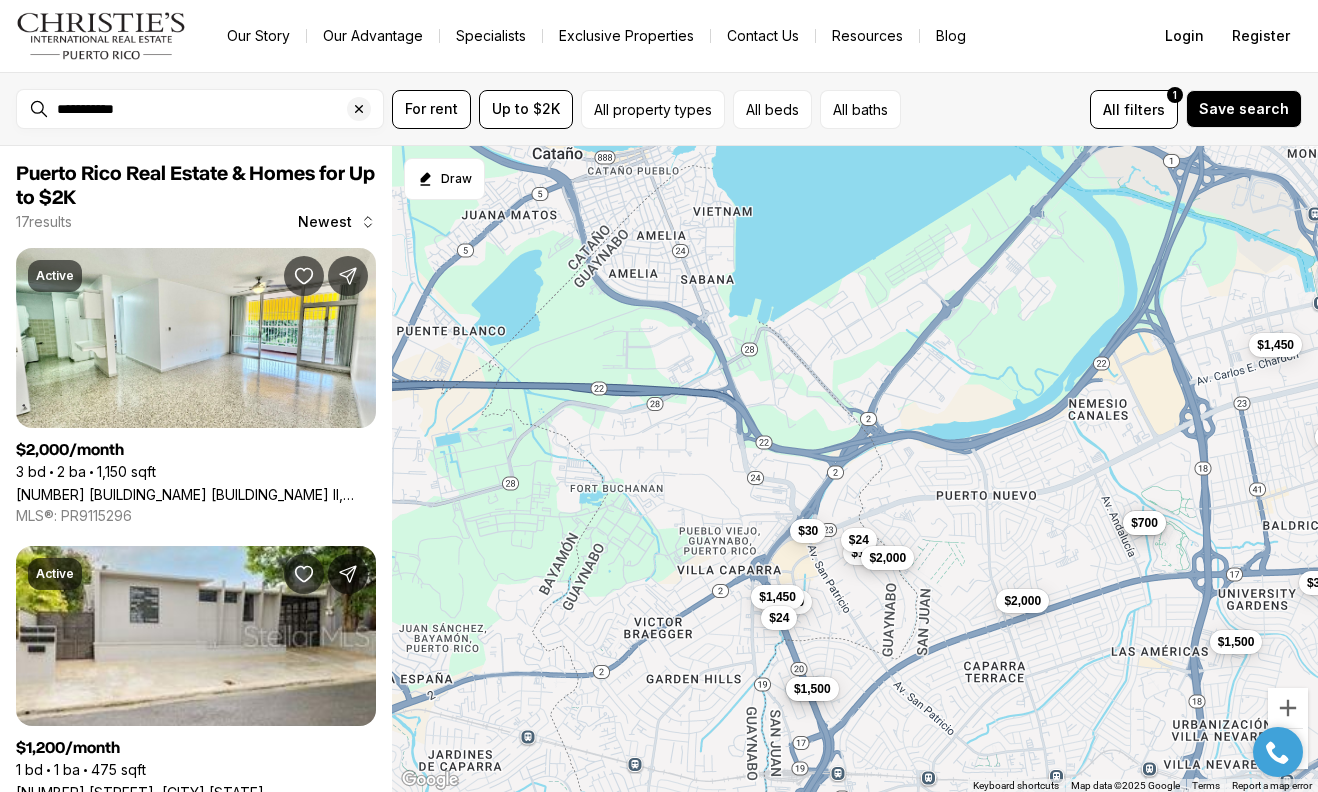 click on "$2,000" at bounding box center [887, 557] 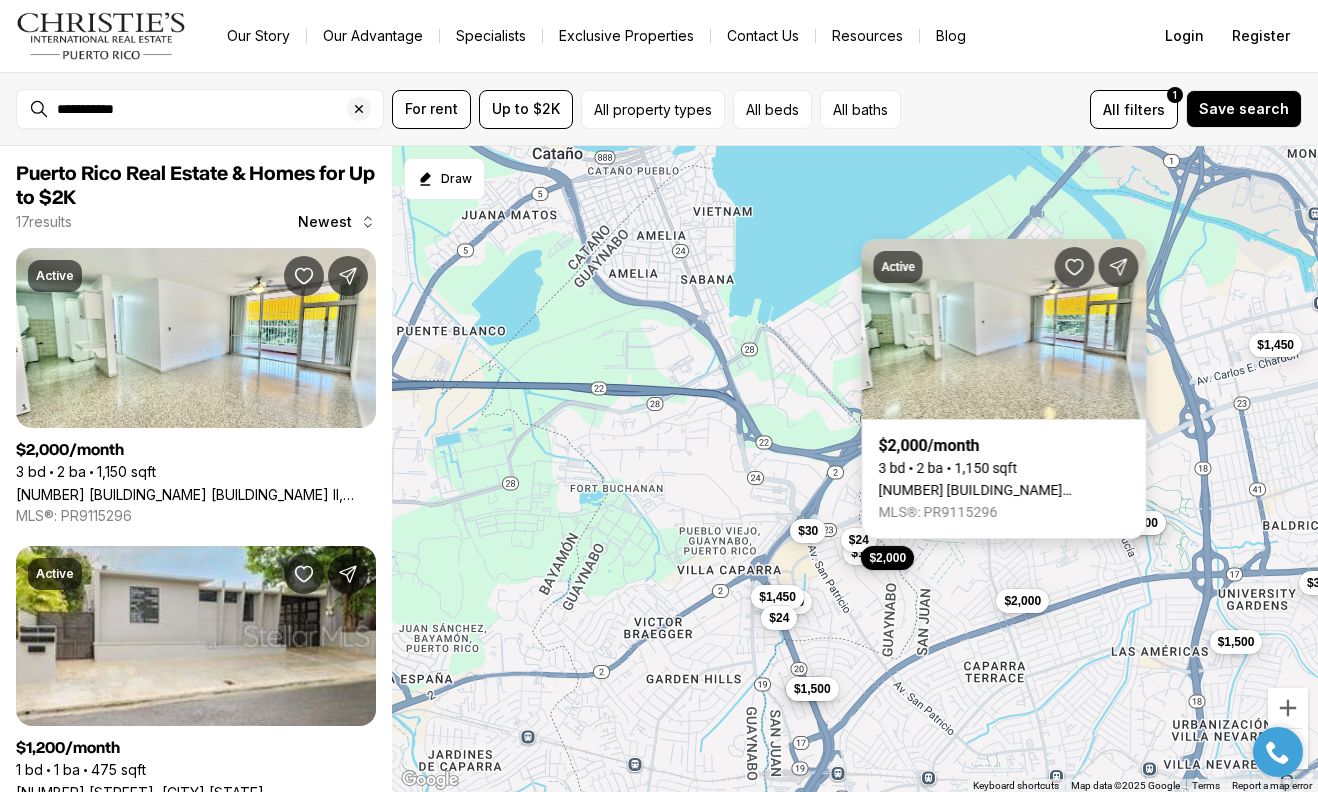 click on "707 COND. PARQUE DE SAN PATRICIO II, GUAYNABO PR, 00969" at bounding box center (1004, 490) 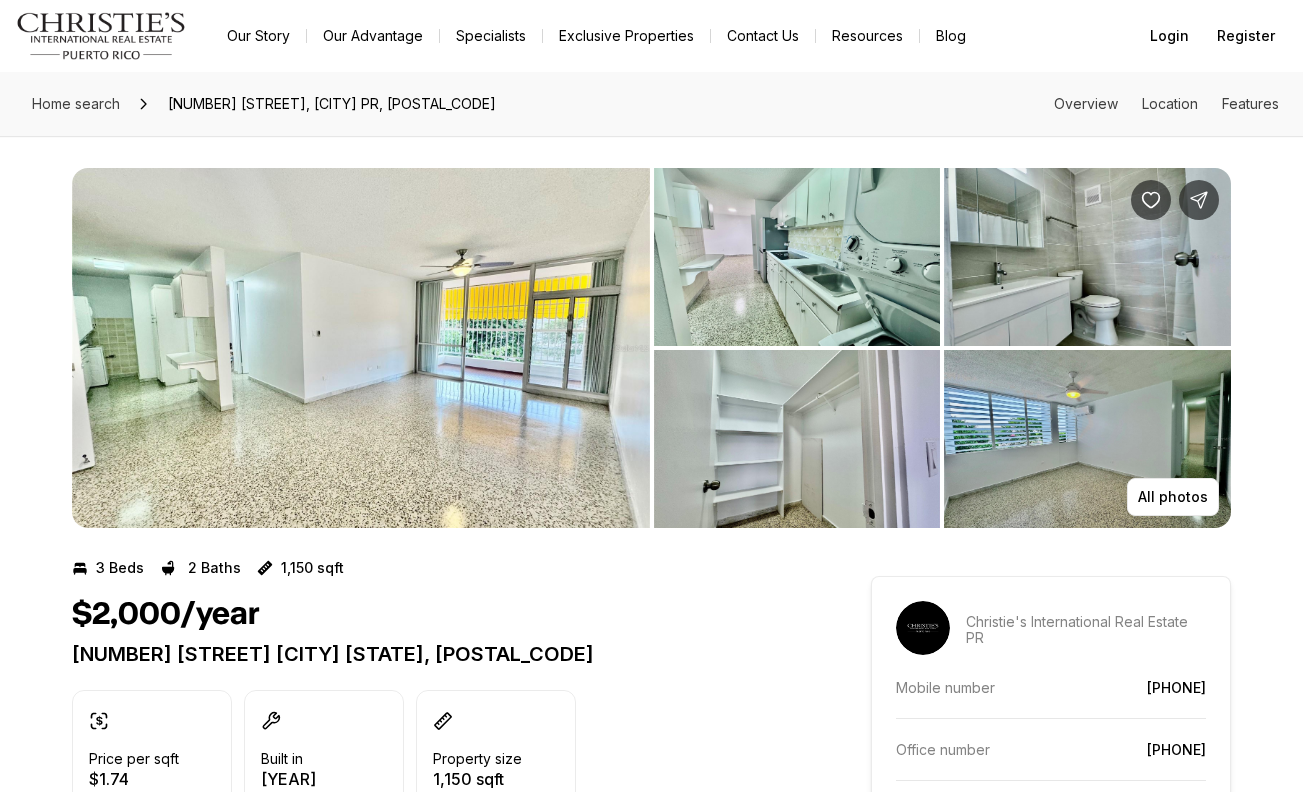 scroll, scrollTop: 0, scrollLeft: 0, axis: both 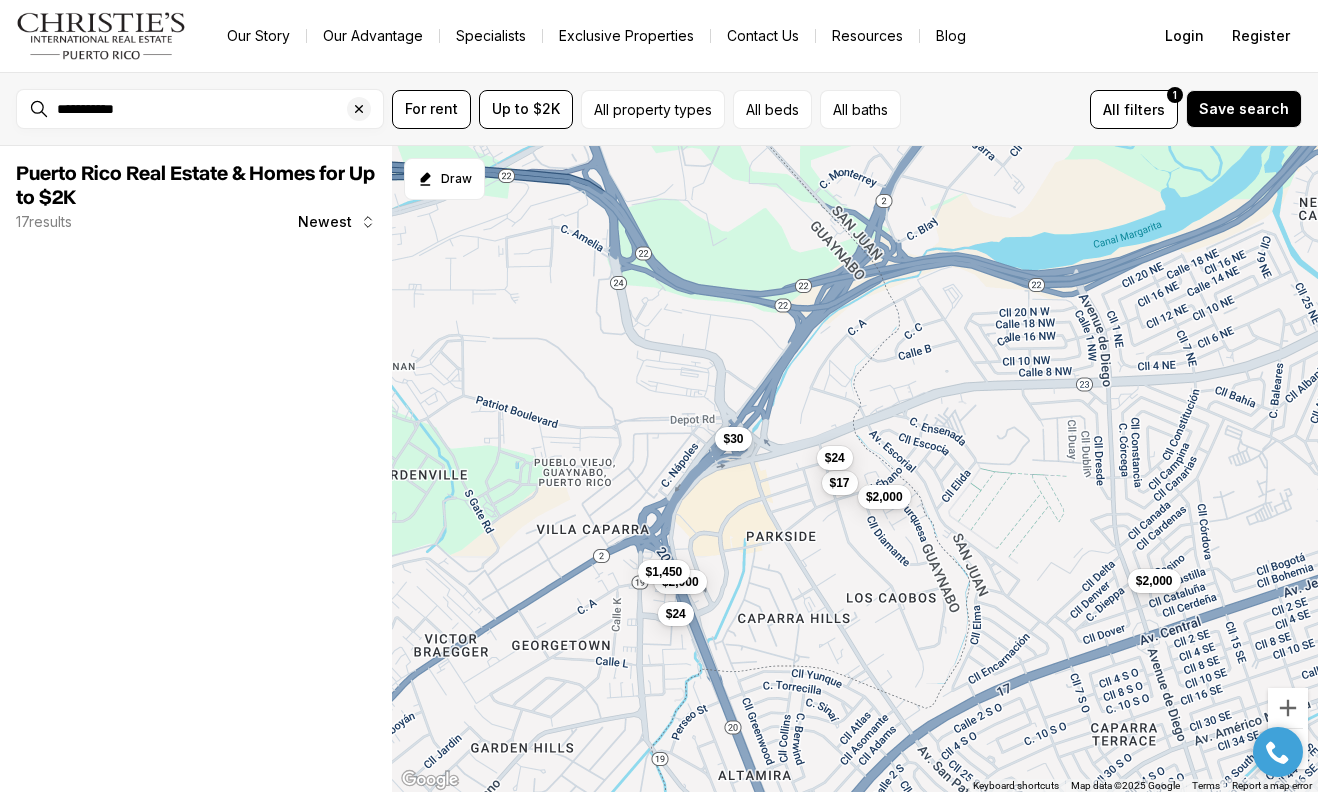 drag, startPoint x: 932, startPoint y: 550, endPoint x: 966, endPoint y: 344, distance: 208.78697 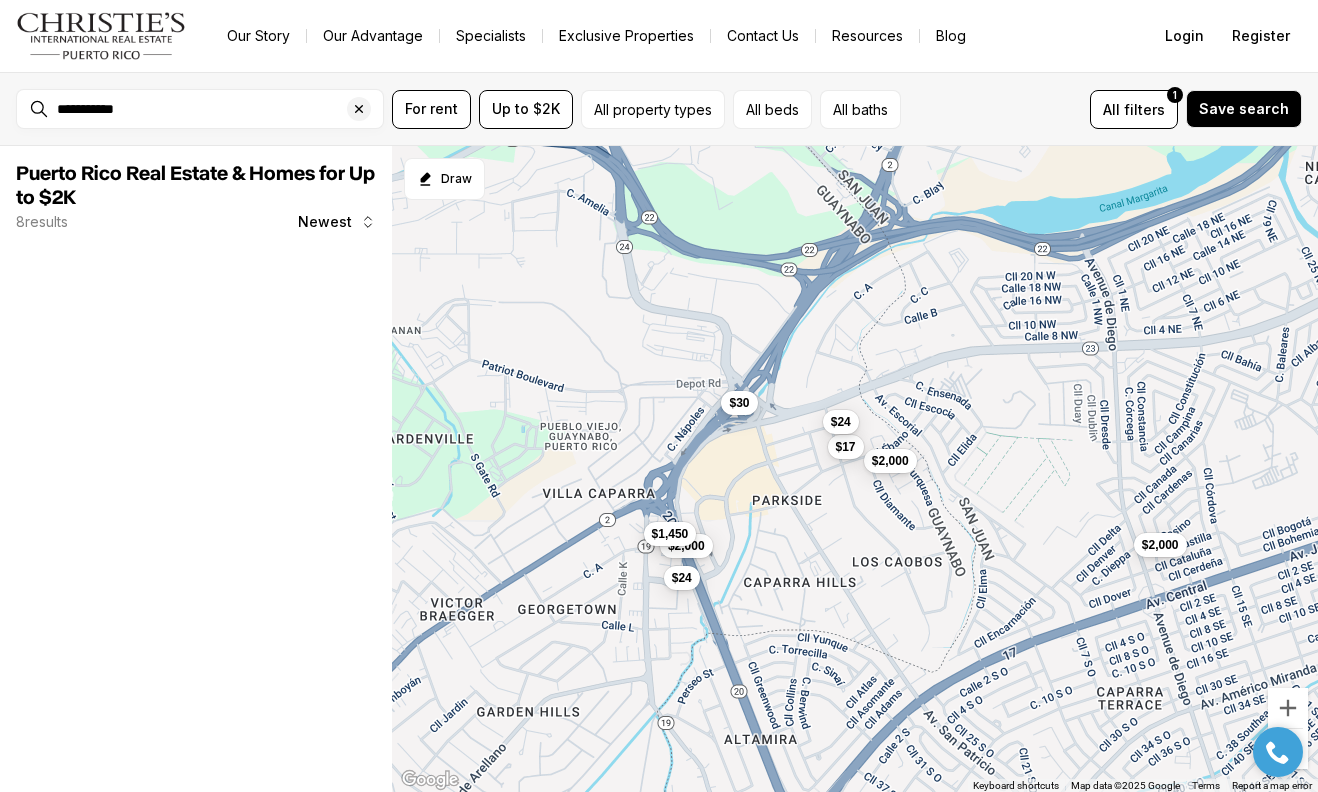 click on "$1,450" at bounding box center [670, 534] 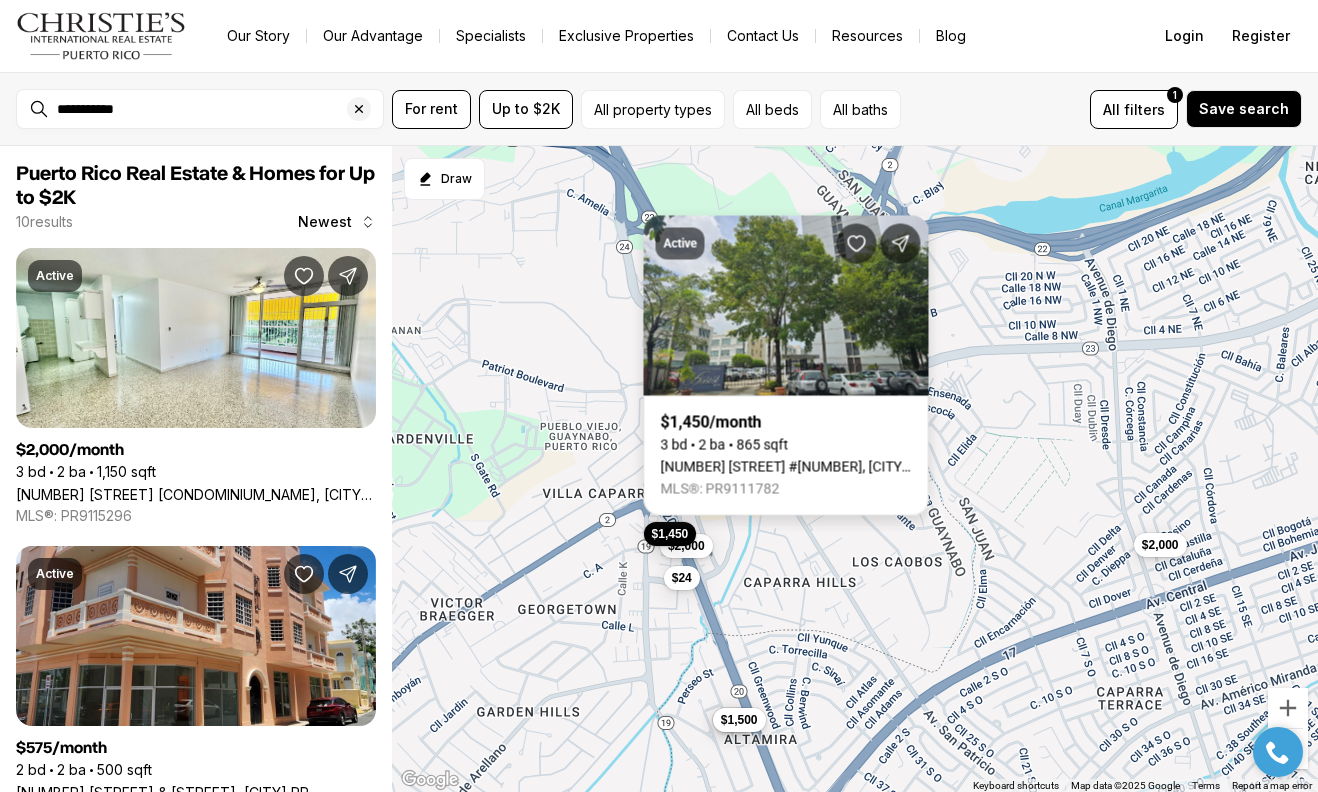 click on "[NUMBER] [STREET] [CITY] [STATE], [POSTAL_CODE]" at bounding box center (786, 467) 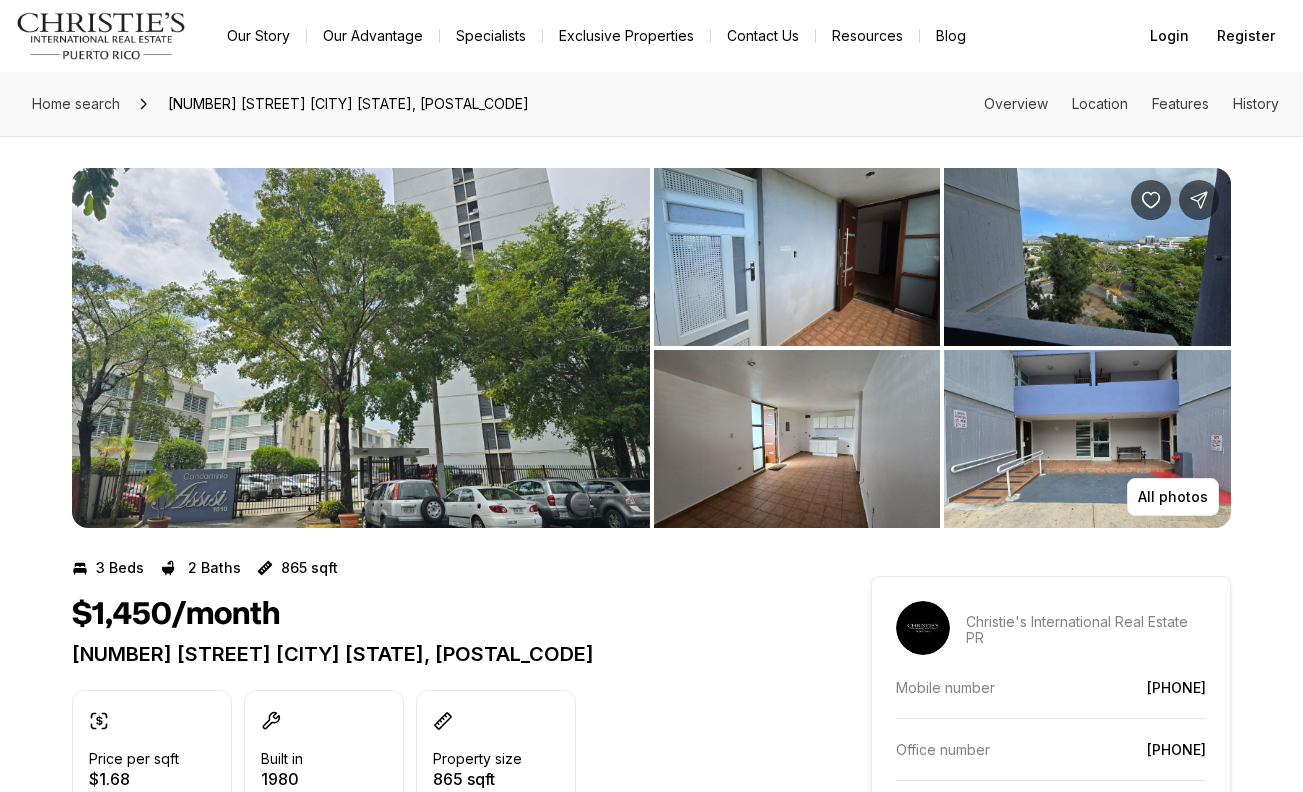 scroll, scrollTop: 0, scrollLeft: 0, axis: both 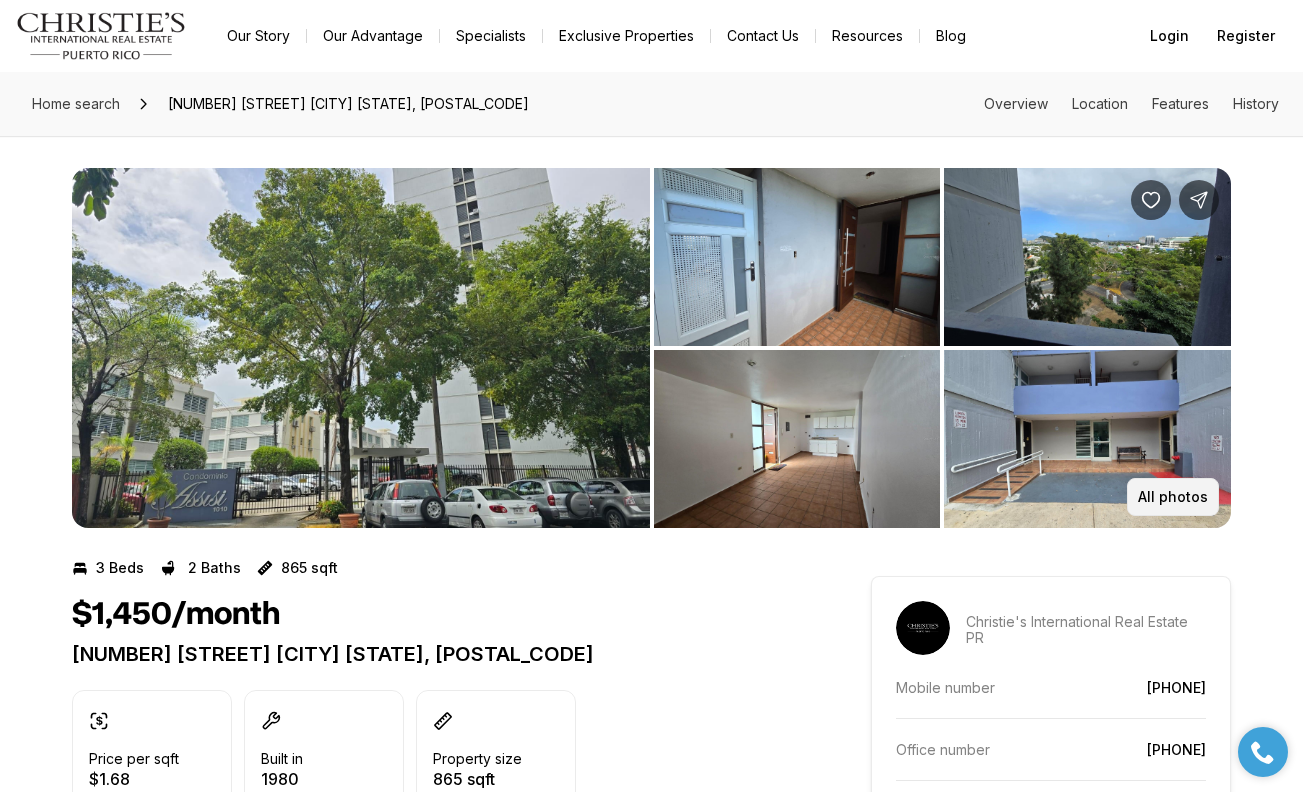 click on "All photos" at bounding box center [1173, 497] 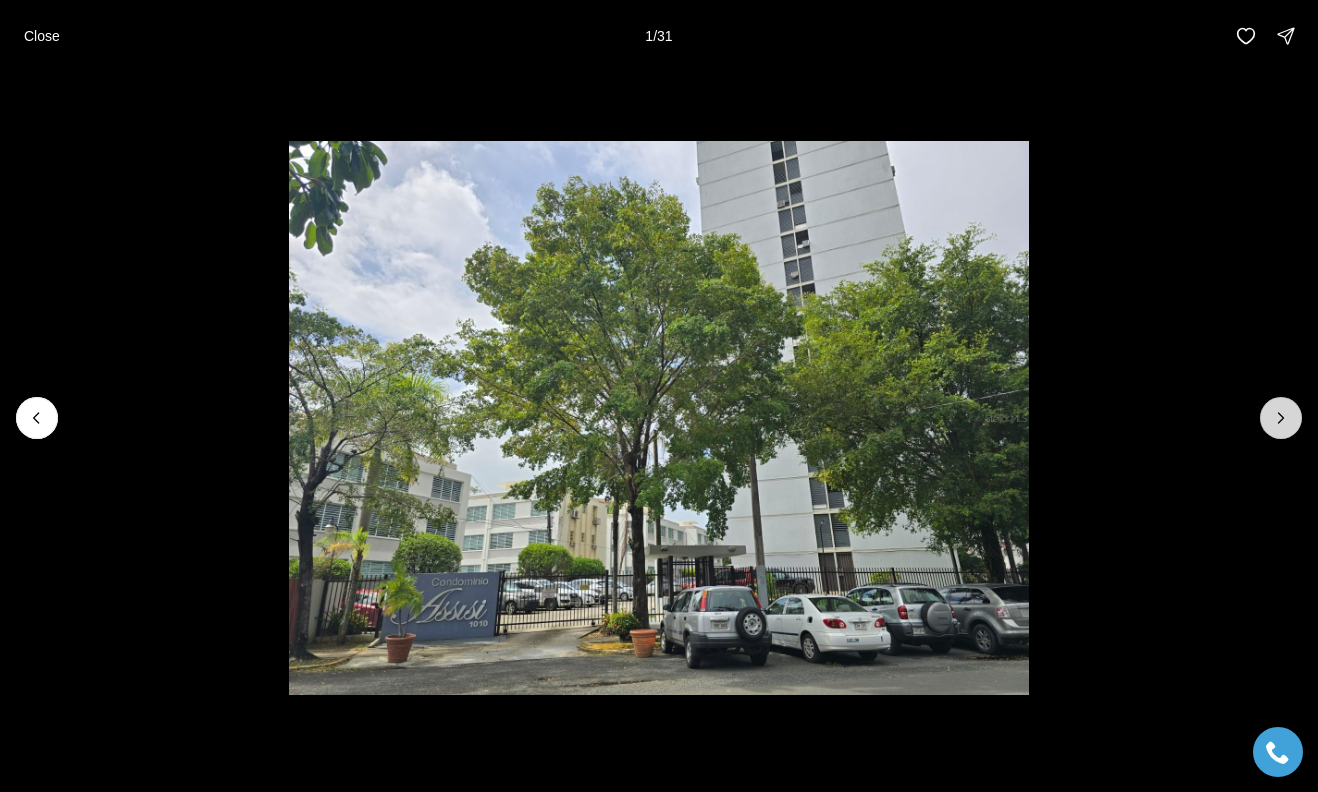 click 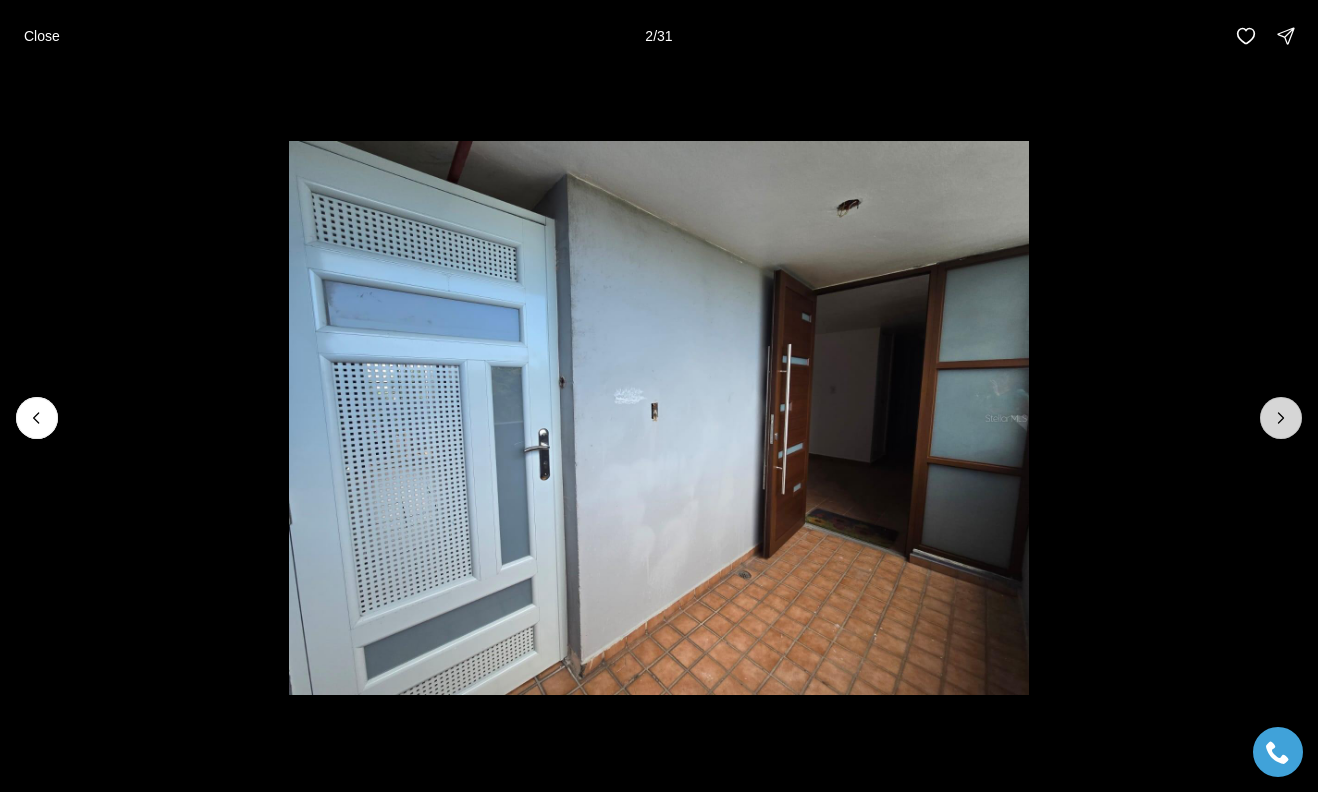 click 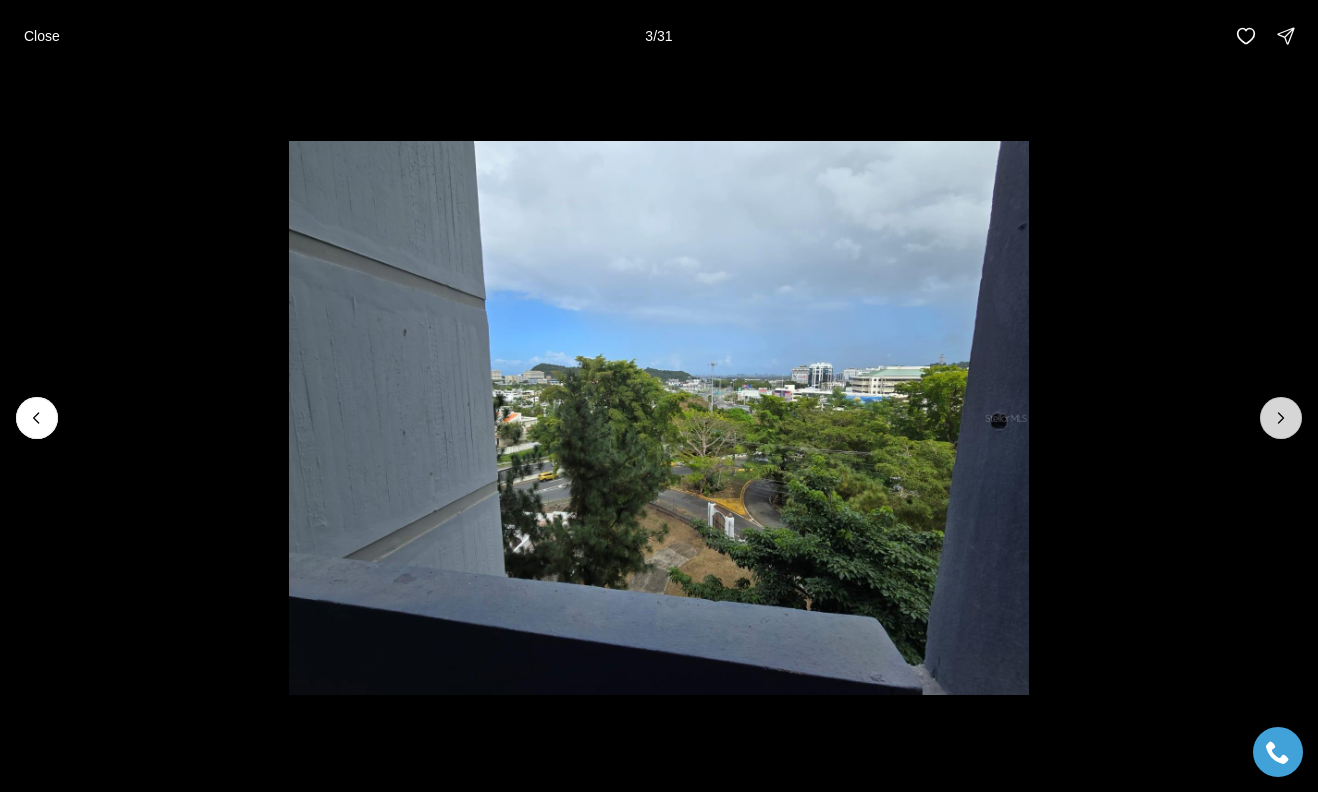 click 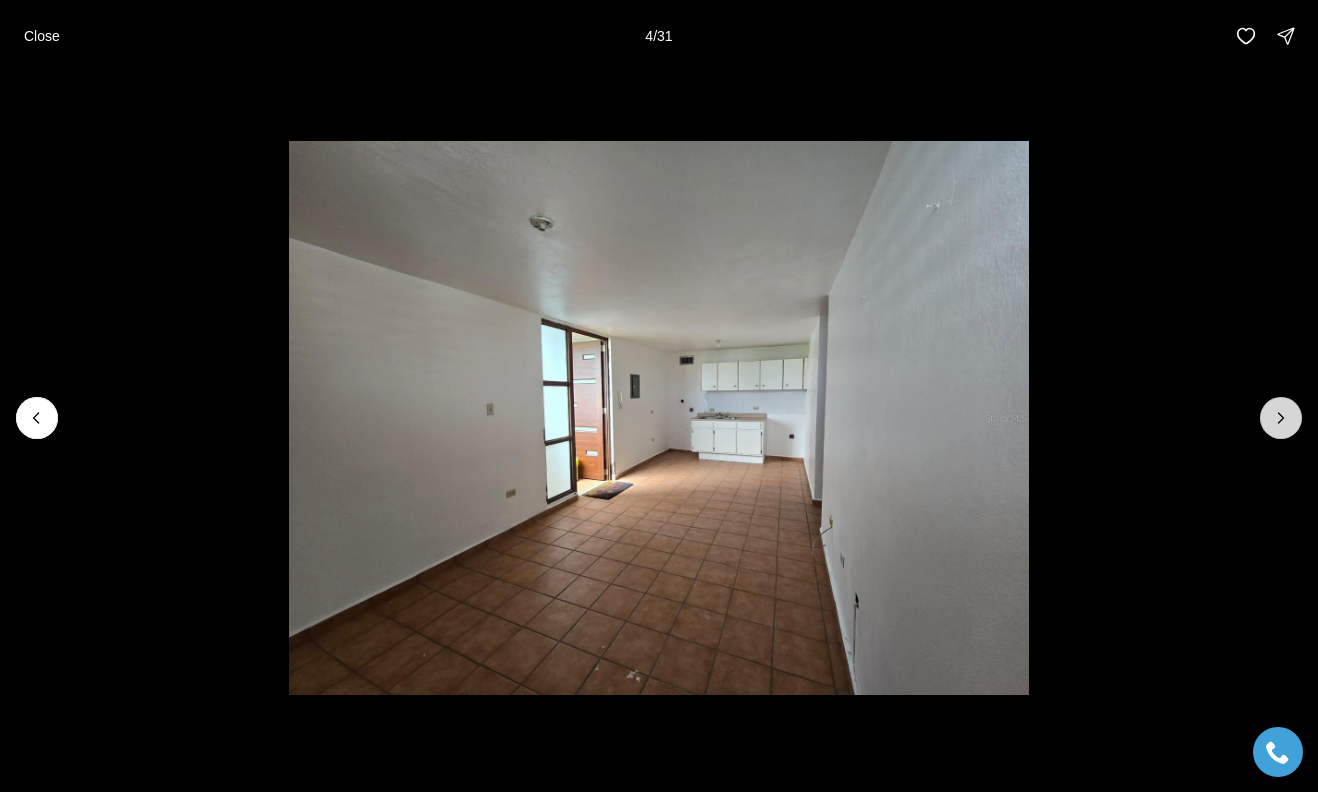 click 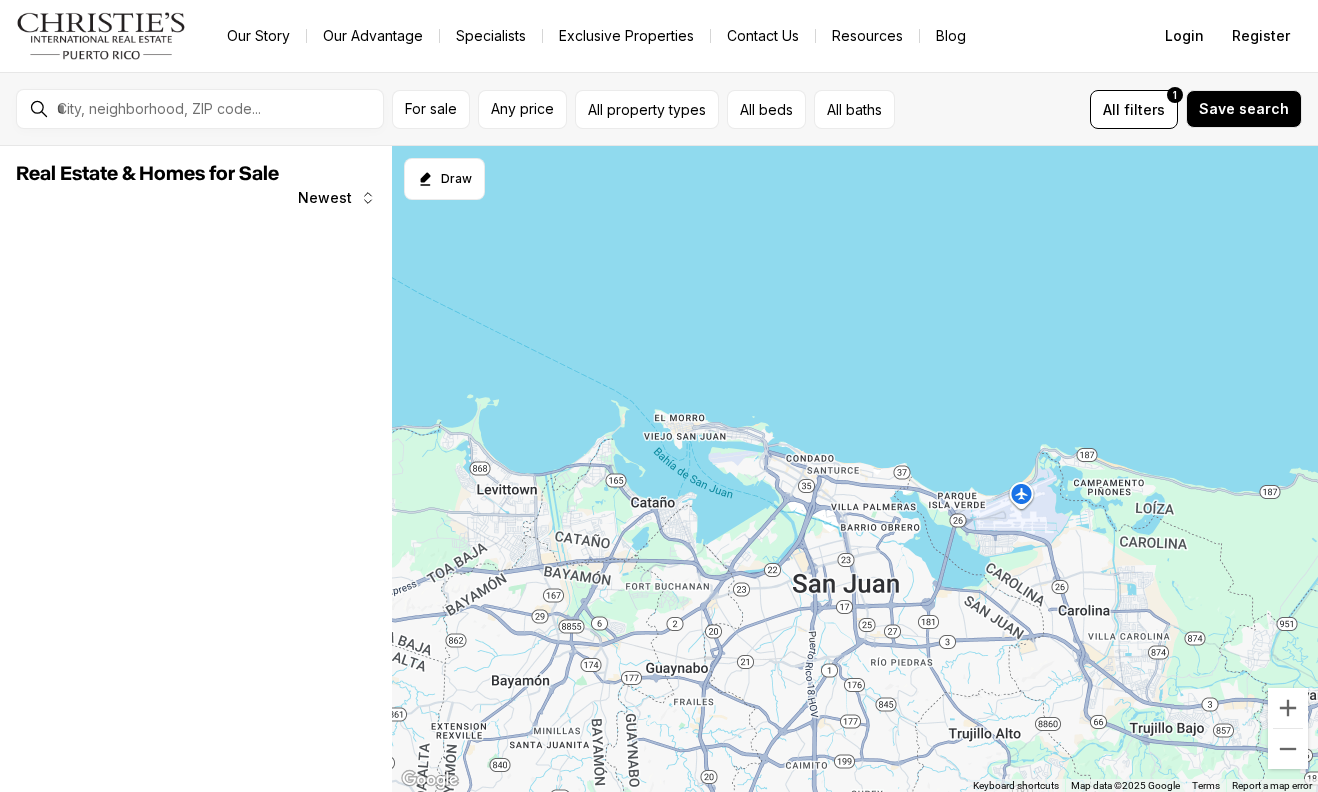 scroll, scrollTop: 0, scrollLeft: 0, axis: both 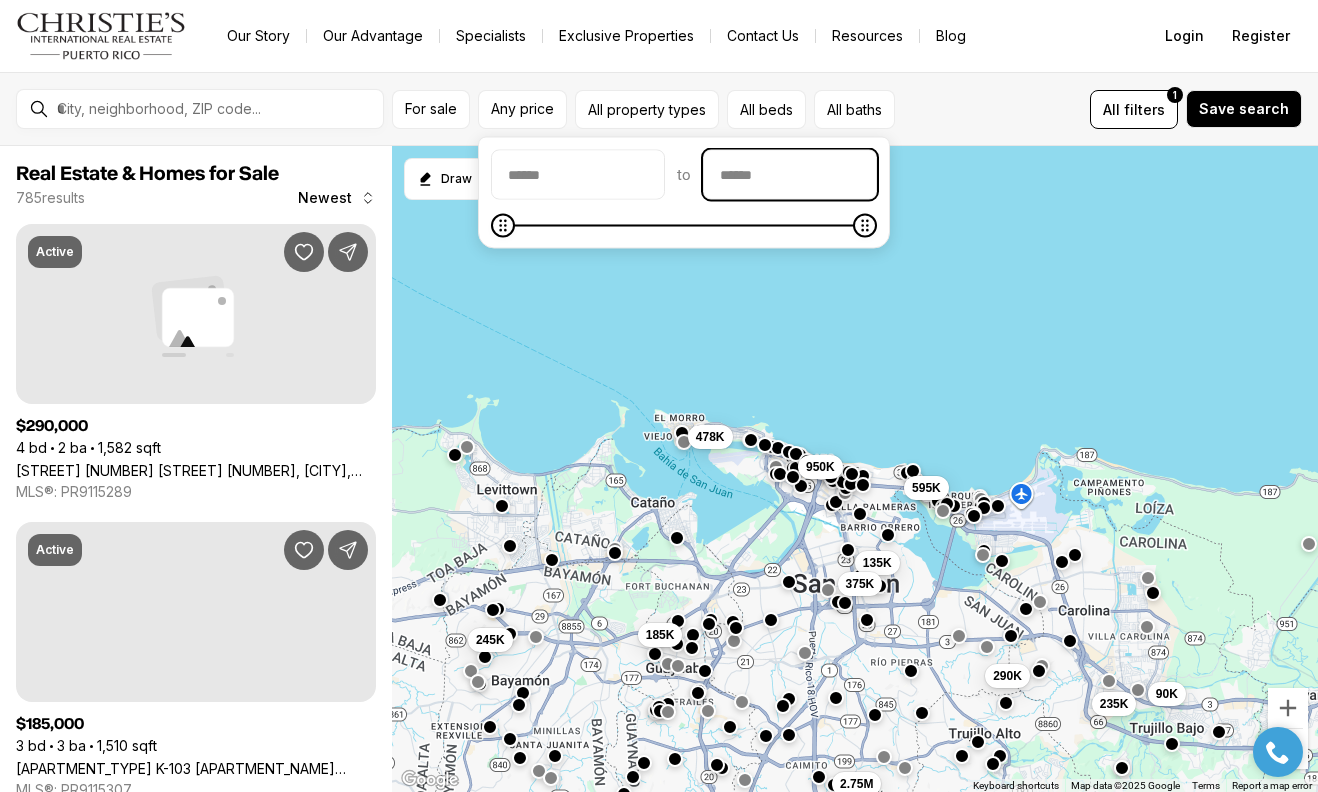 click at bounding box center (790, 175) 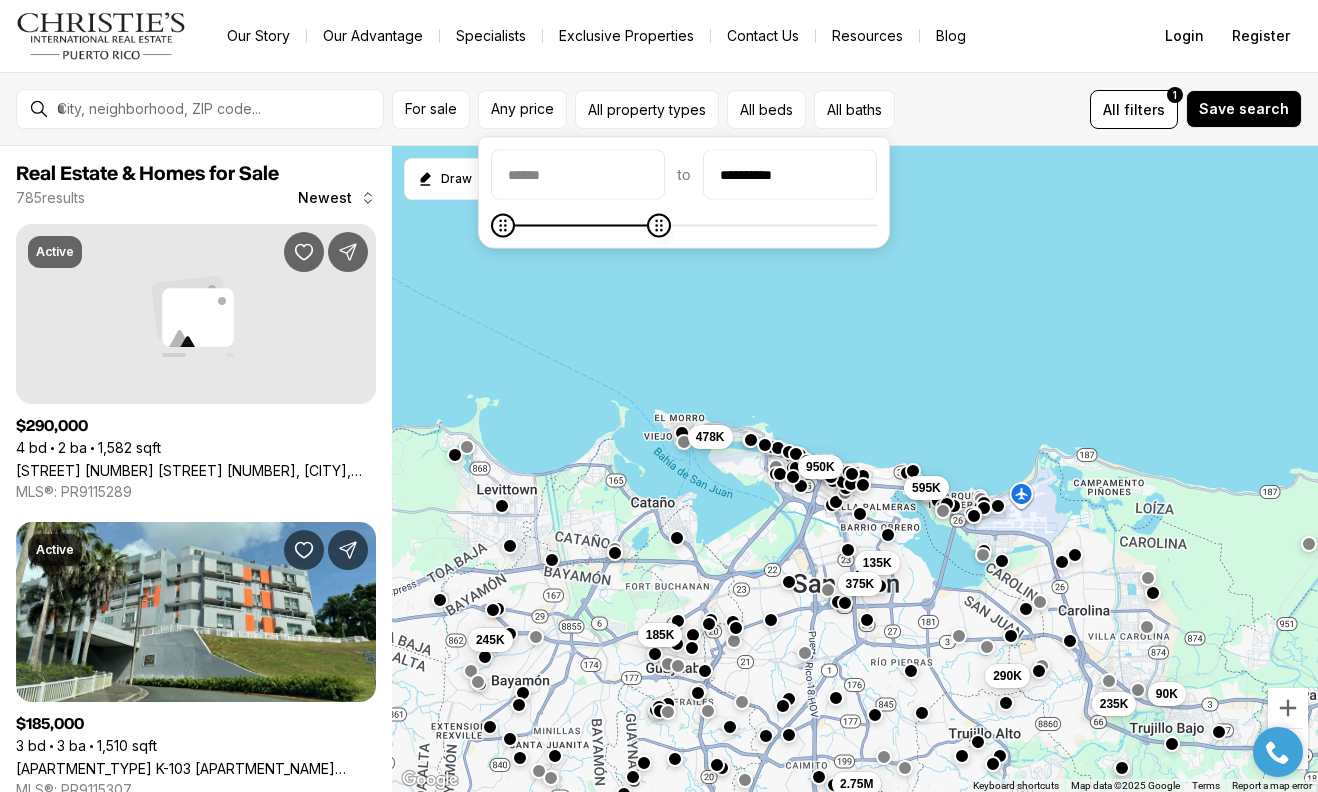 click 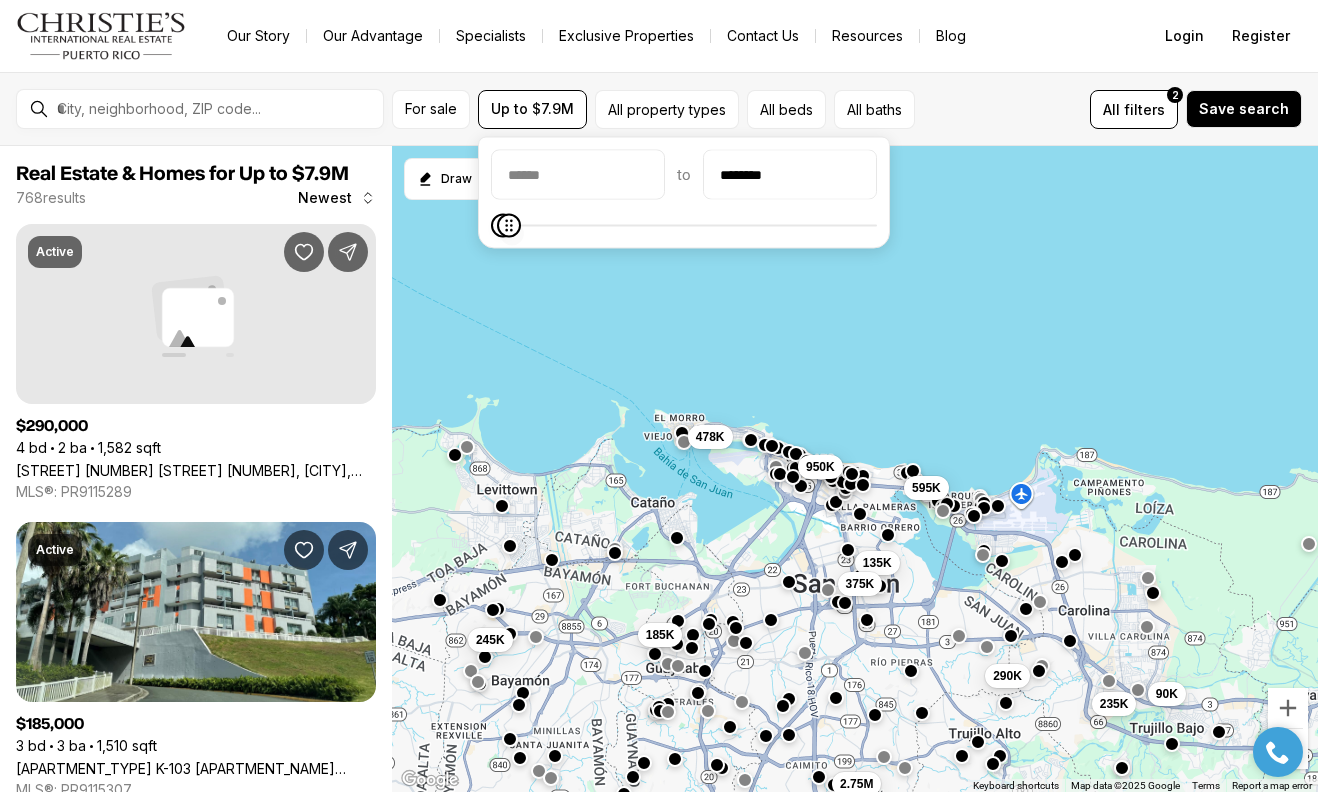 type on "********" 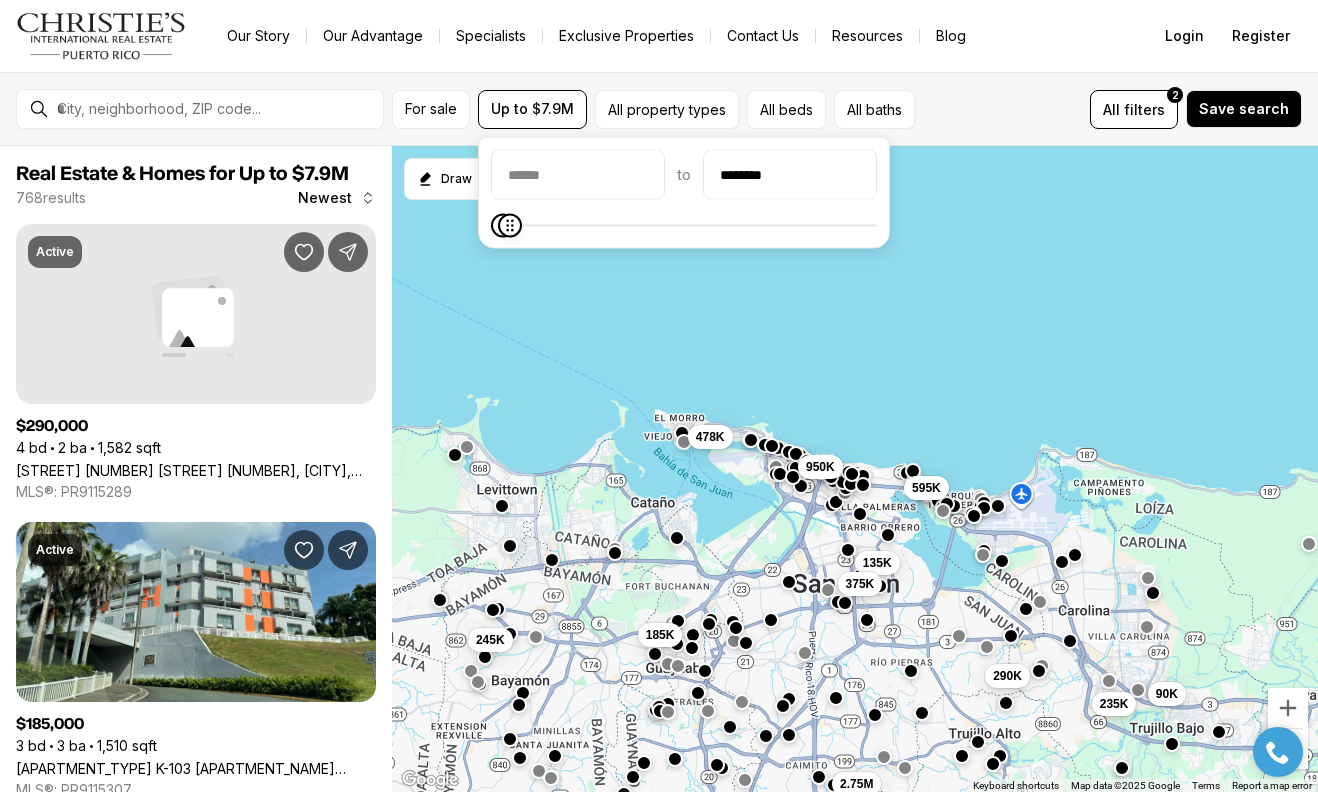 click at bounding box center (510, 226) 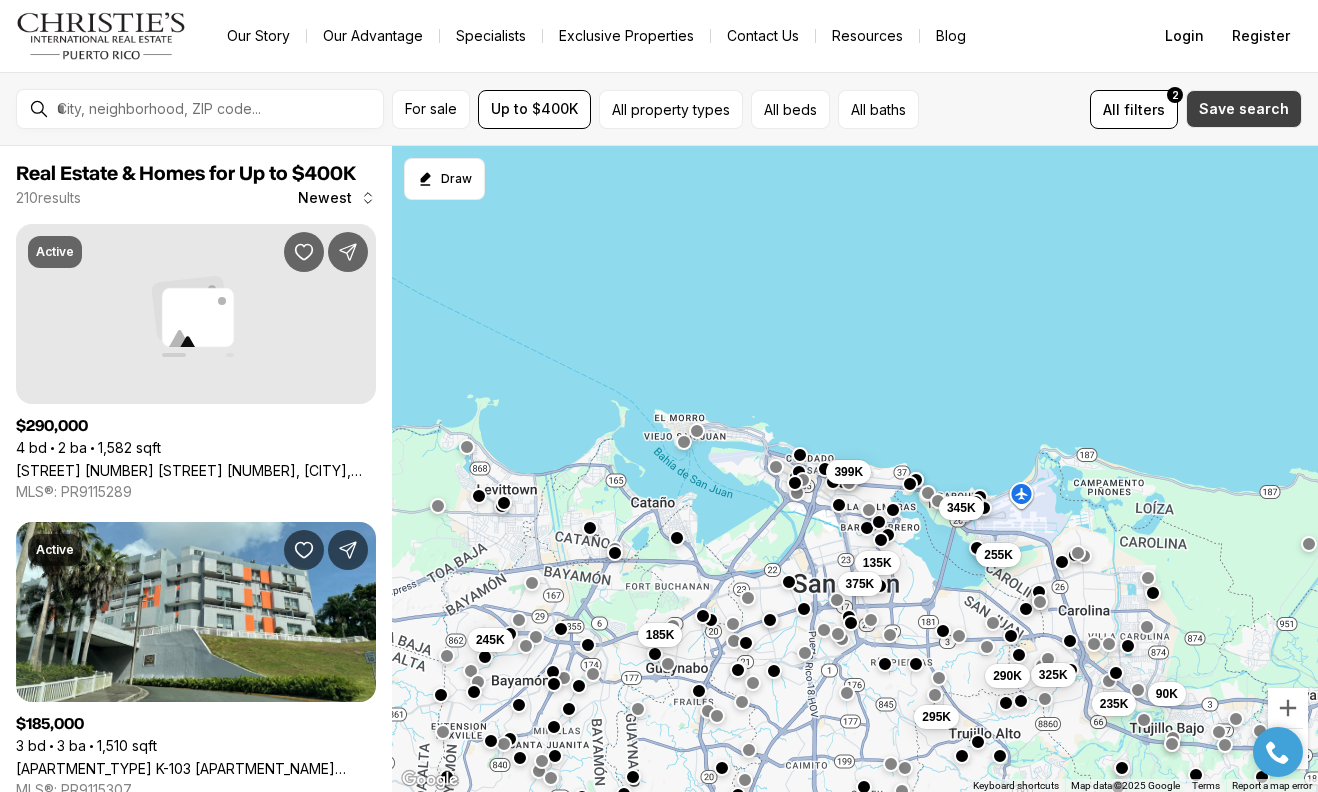 click on "Save search" at bounding box center (1244, 109) 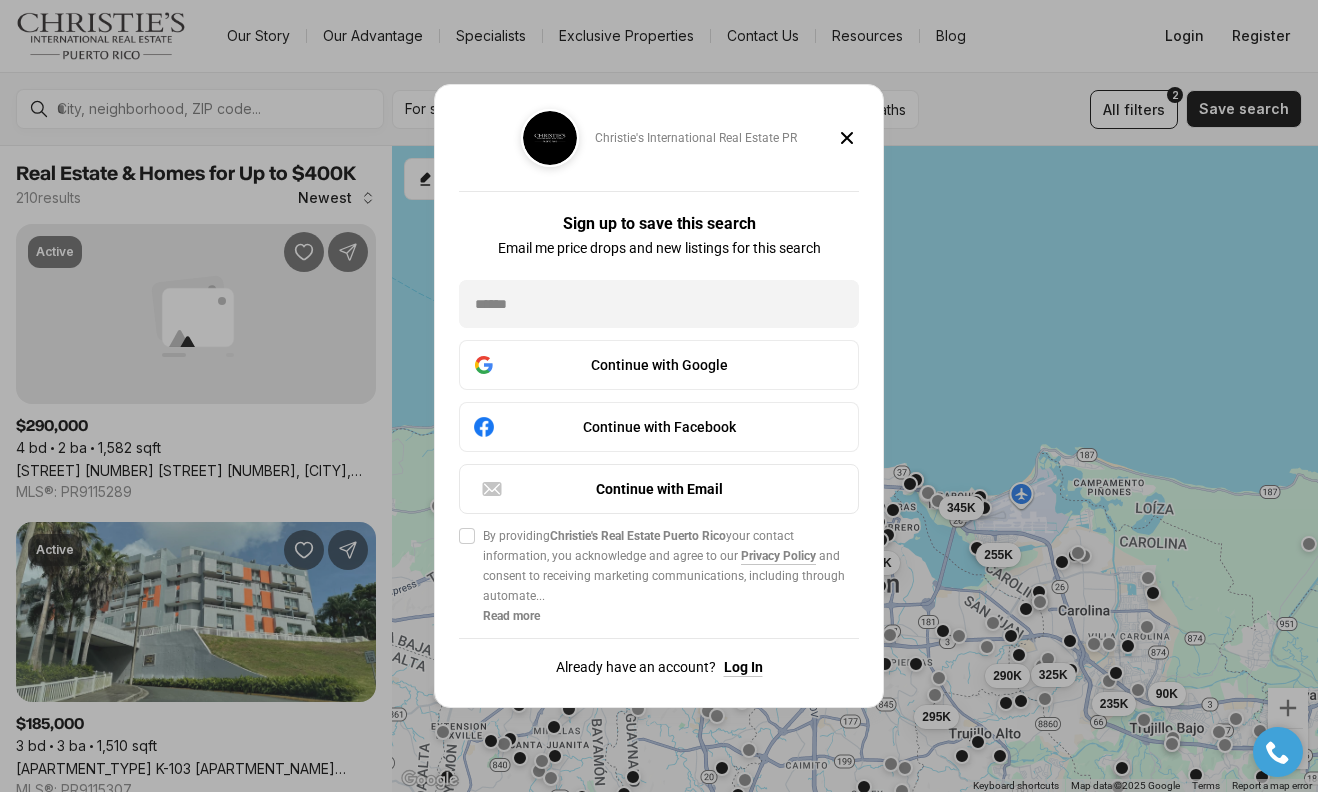 click 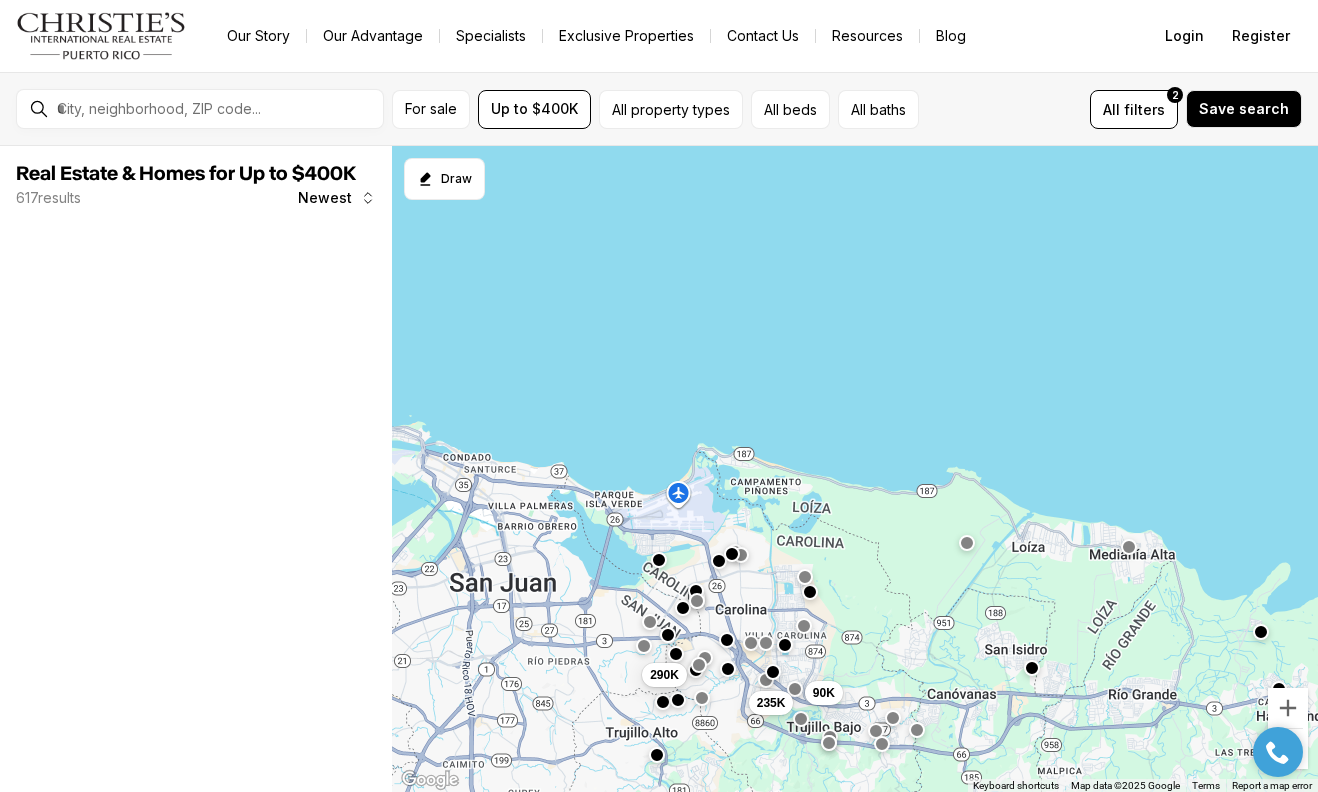 drag, startPoint x: 528, startPoint y: 640, endPoint x: 775, endPoint y: 601, distance: 250.06 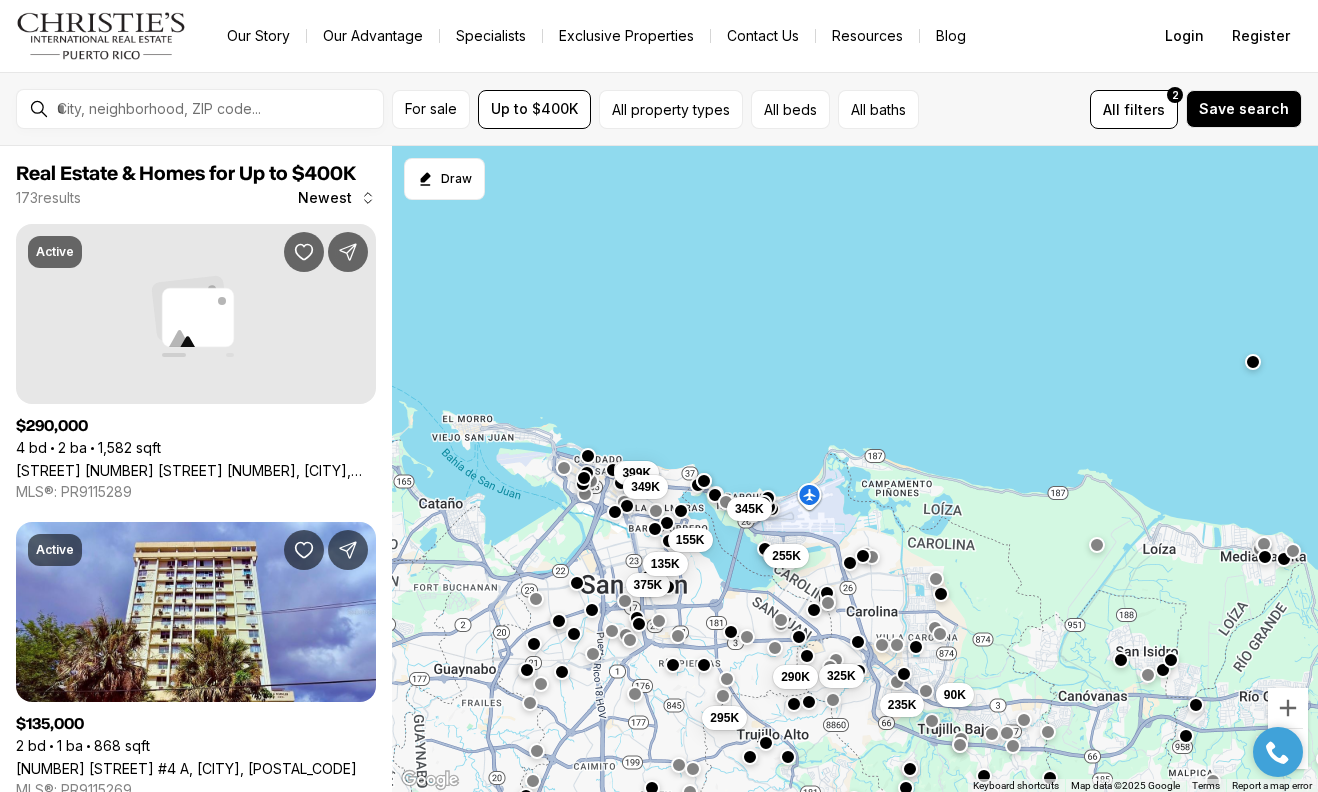 drag, startPoint x: 697, startPoint y: 523, endPoint x: 815, endPoint y: 524, distance: 118.004234 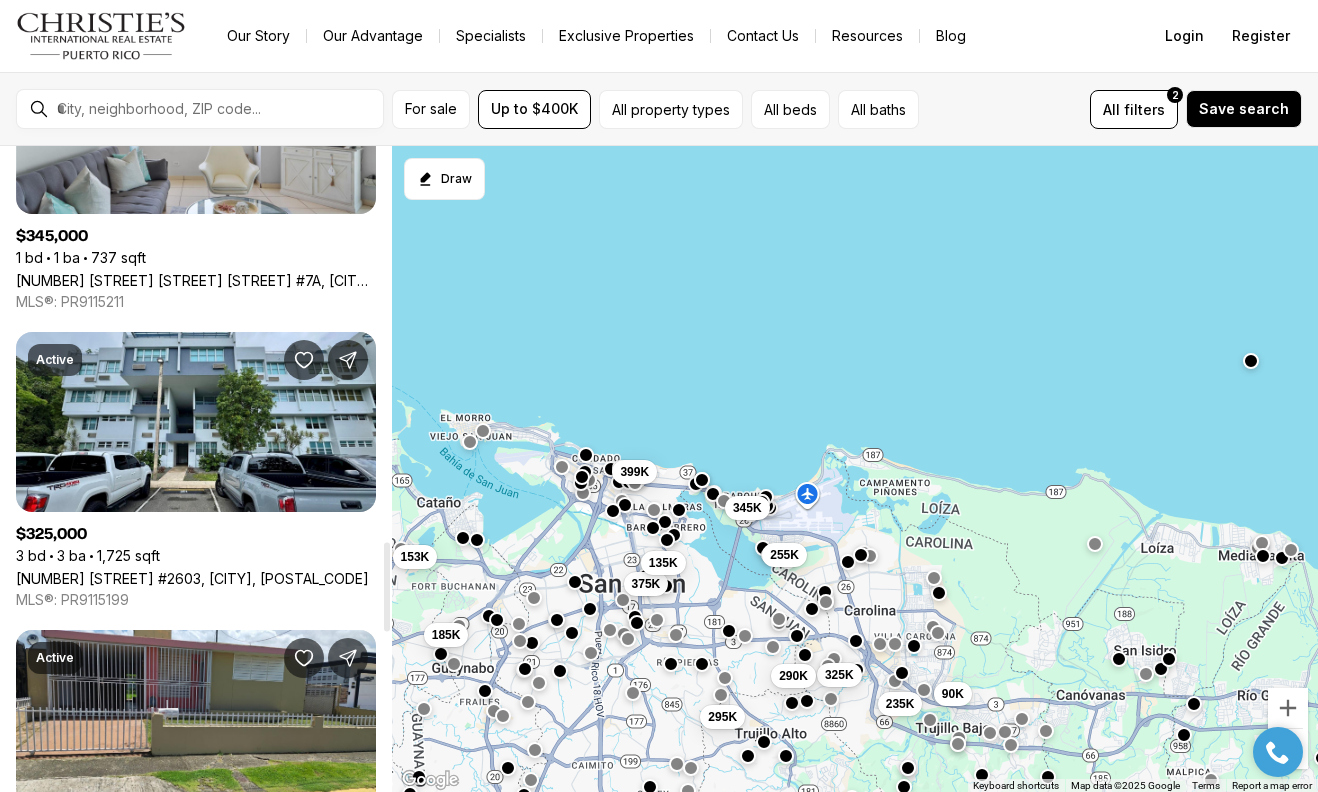 scroll, scrollTop: 2874, scrollLeft: 0, axis: vertical 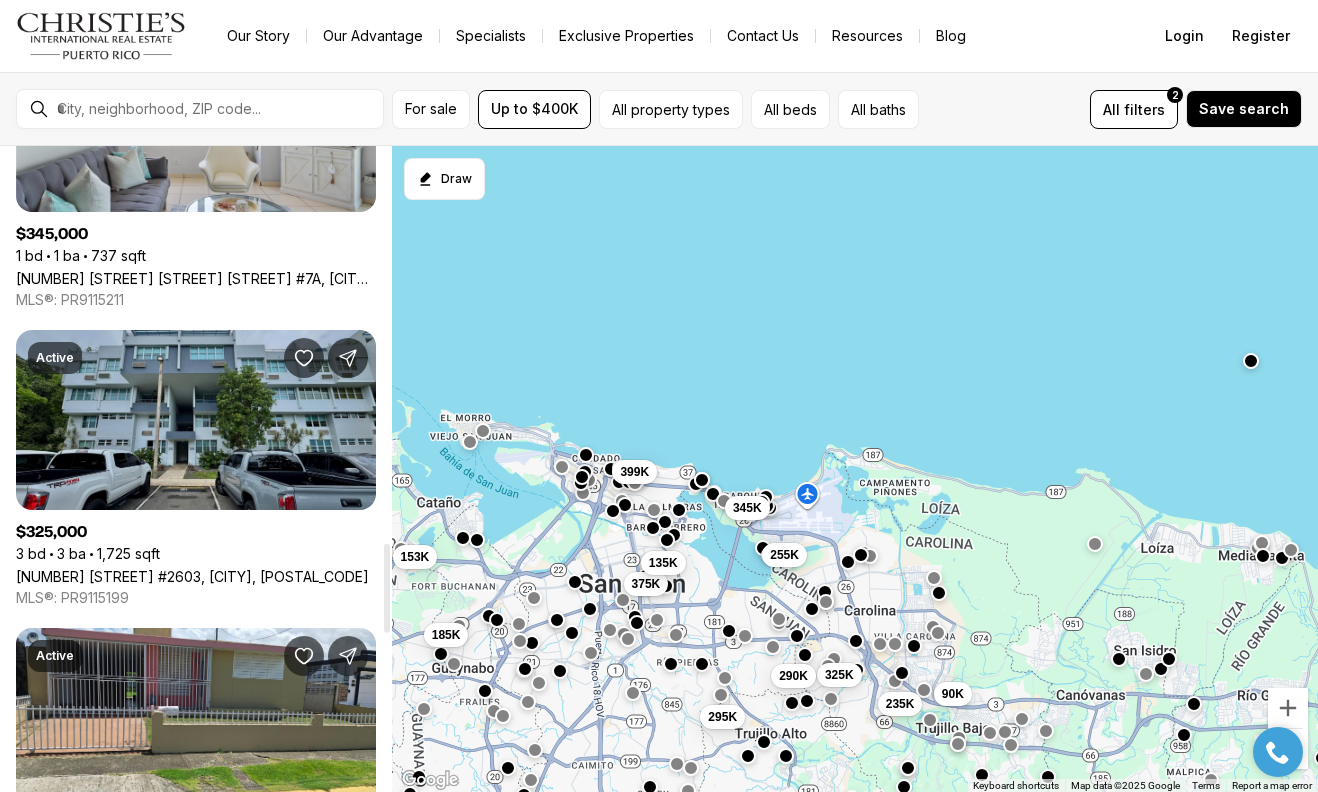 click on "1 MEDIA LUNA #2603, CAROLINA PR, 00987" at bounding box center [192, 576] 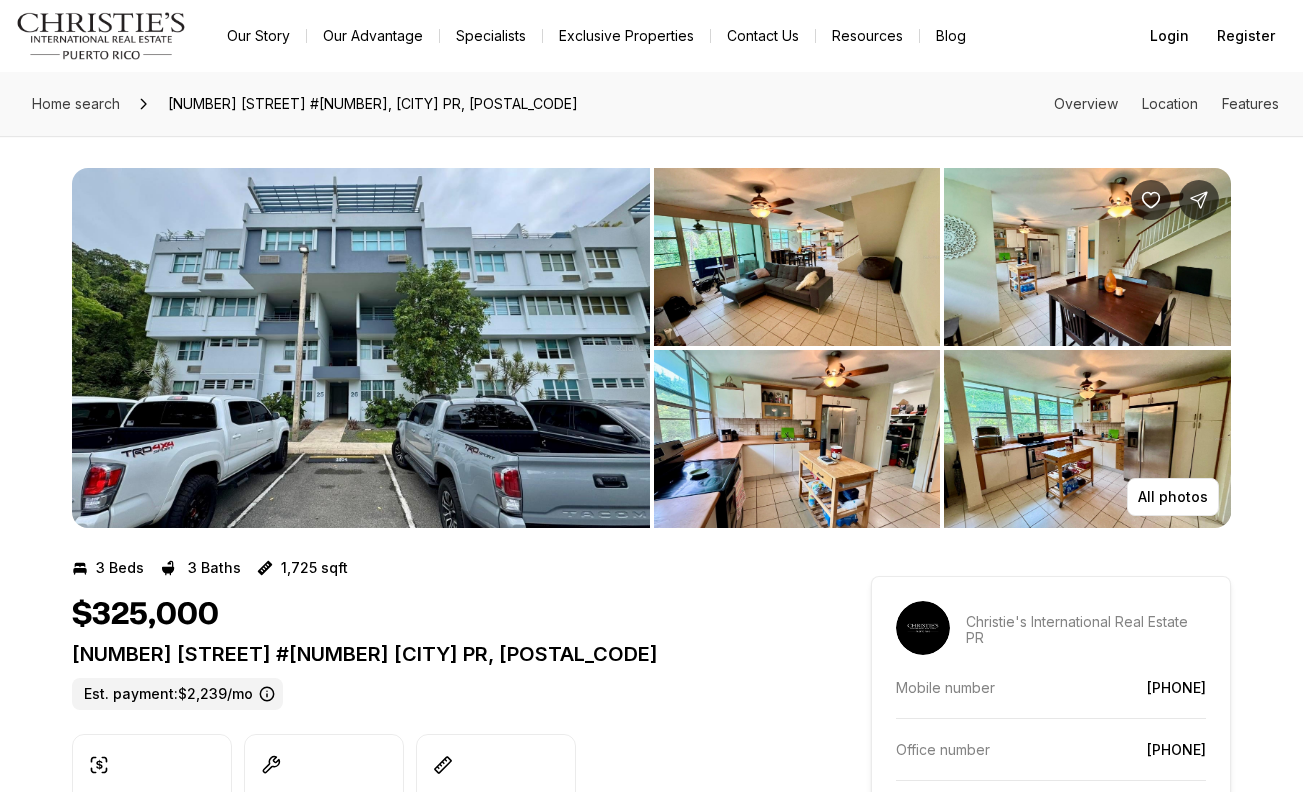 scroll, scrollTop: 0, scrollLeft: 0, axis: both 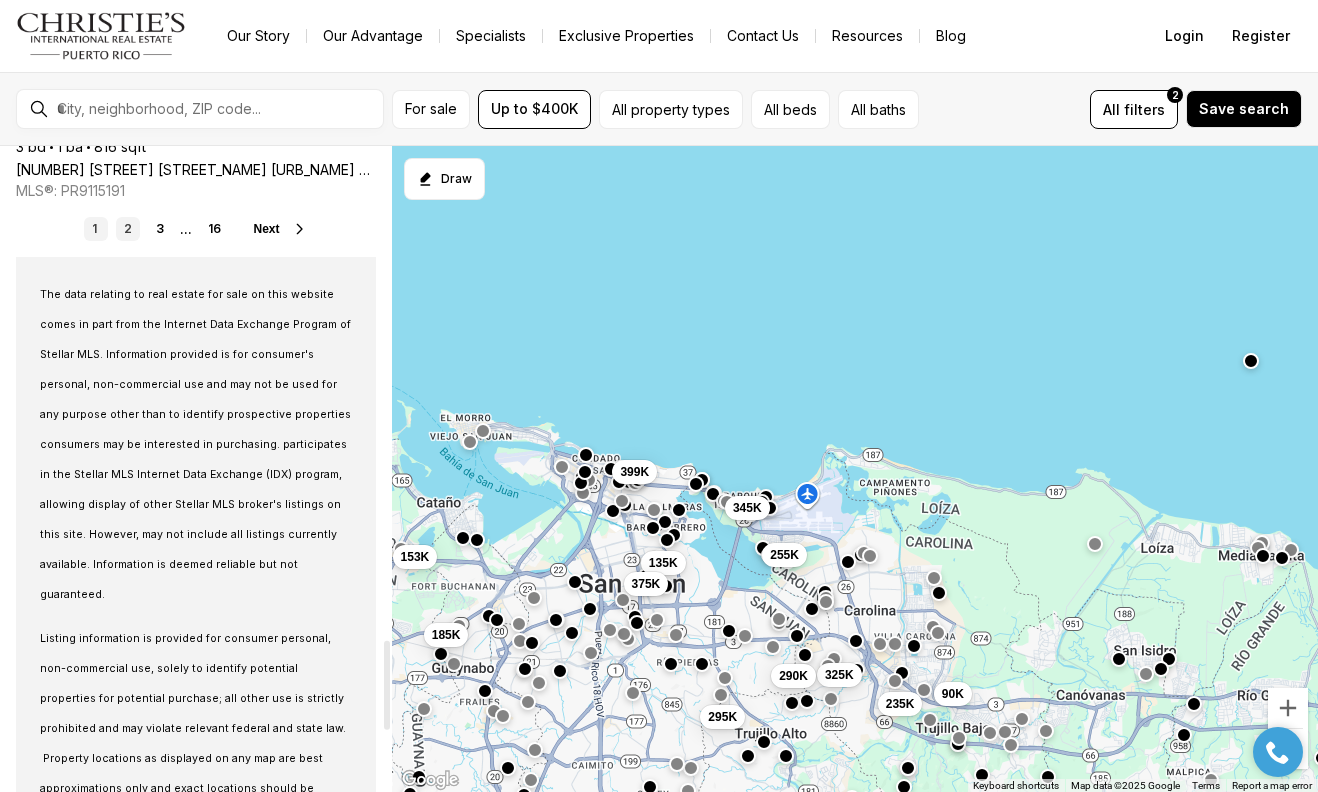 click on "2" at bounding box center [128, 229] 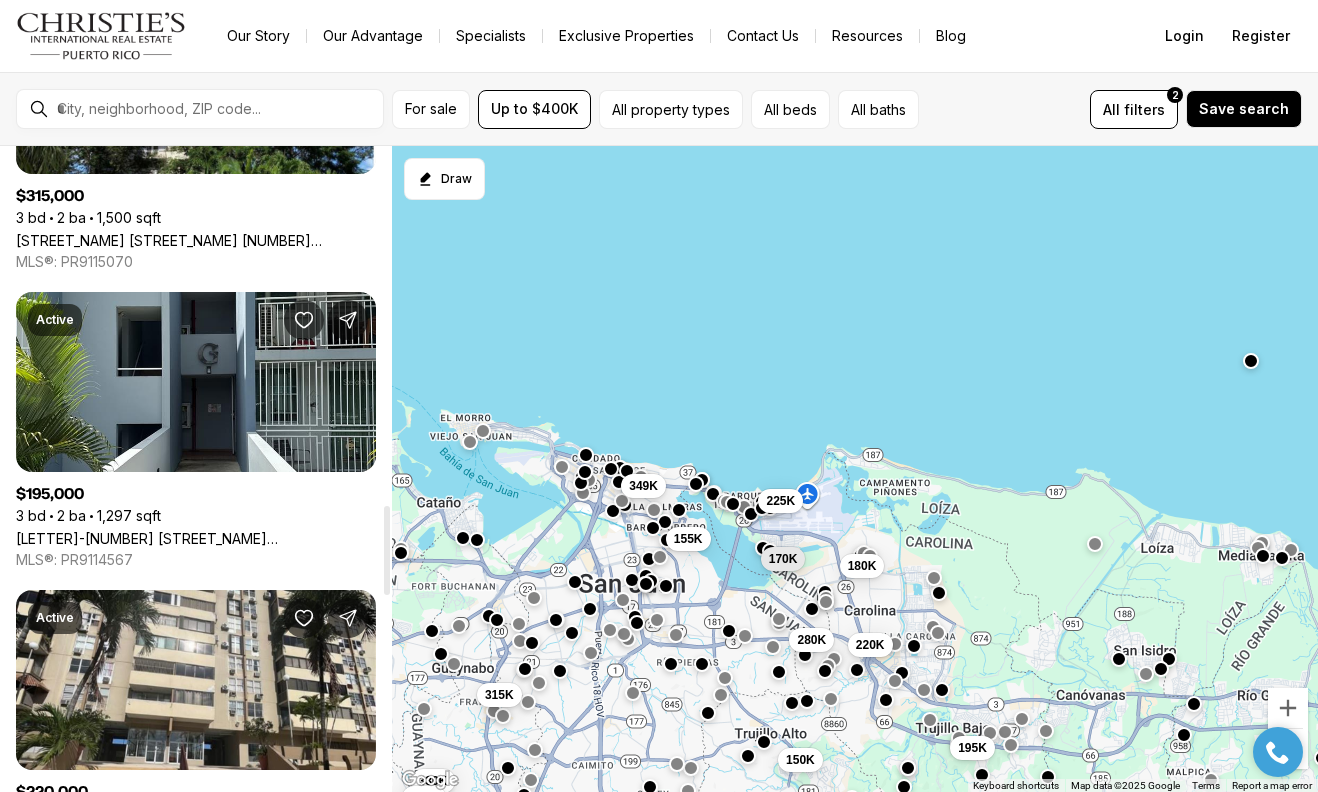scroll, scrollTop: 2795, scrollLeft: 0, axis: vertical 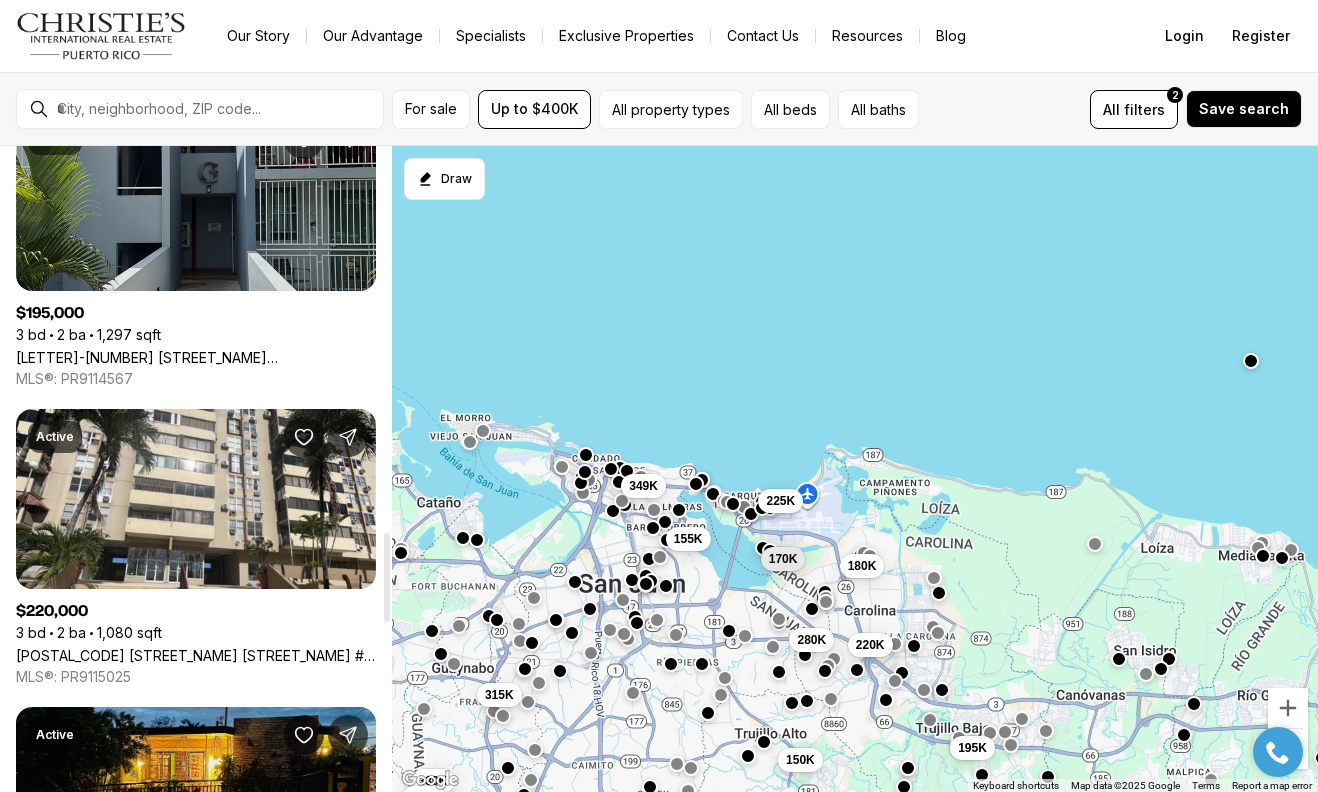 click on "[LETTER]-[NUMBER] [STREET_NAME] [STREET_NAME] #[NUMBER] [LETTER], [CITY] [STATE], [POSTAL_CODE]" at bounding box center (196, 357) 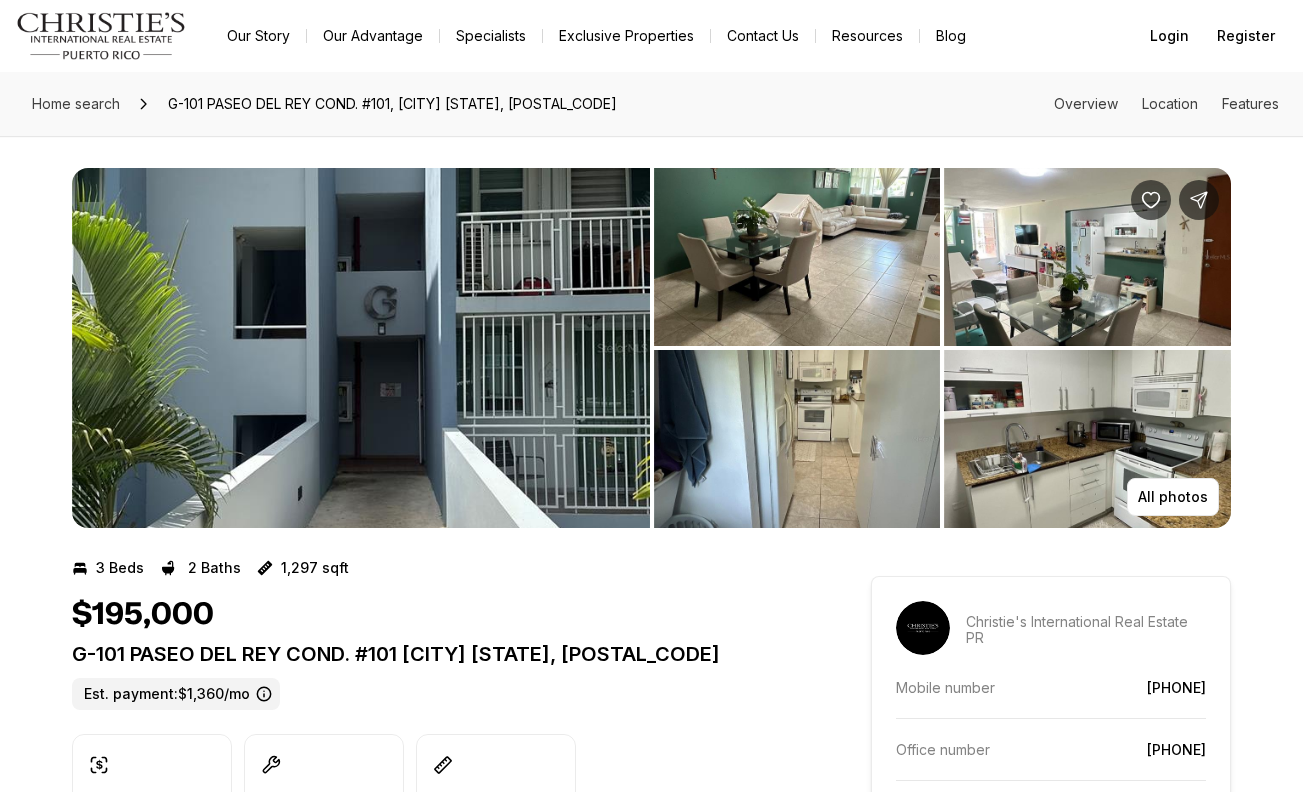 scroll, scrollTop: 0, scrollLeft: 0, axis: both 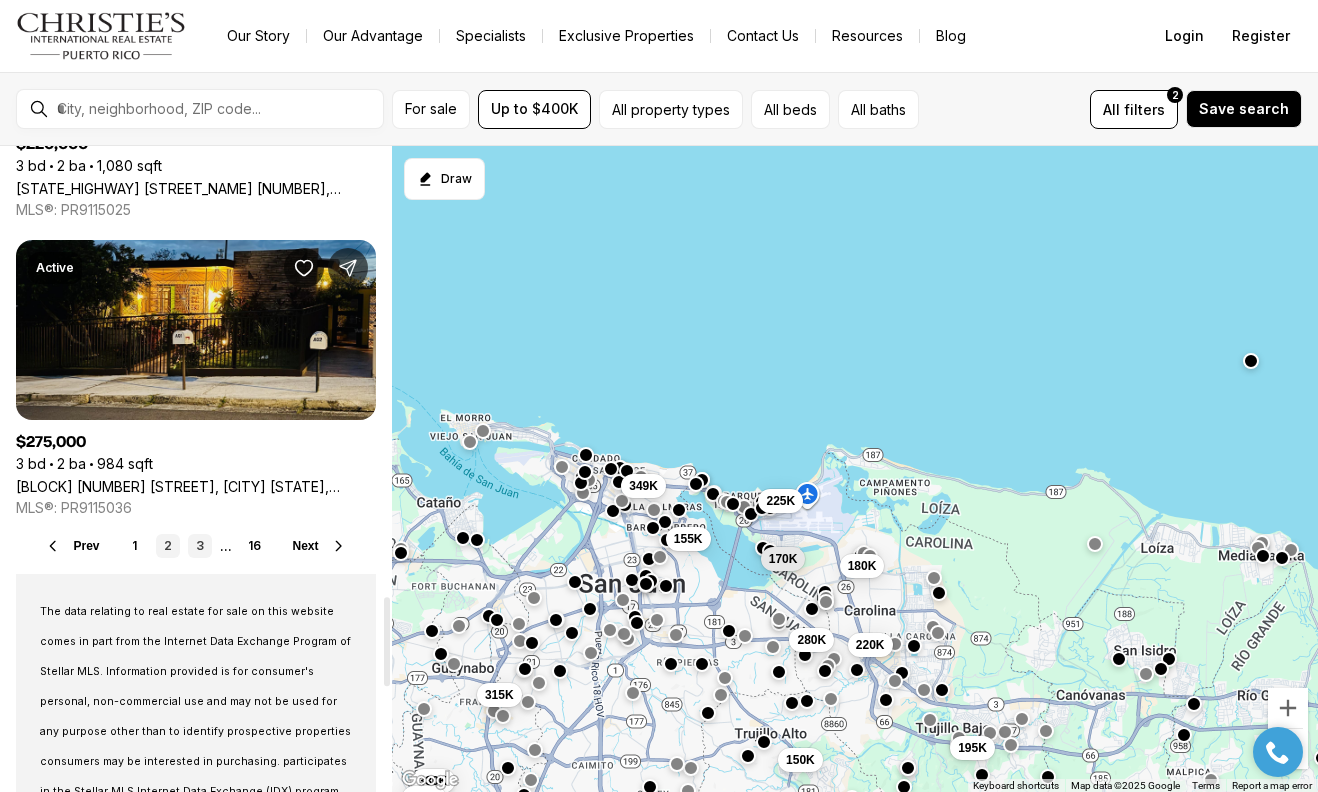 click on "3" at bounding box center [200, 546] 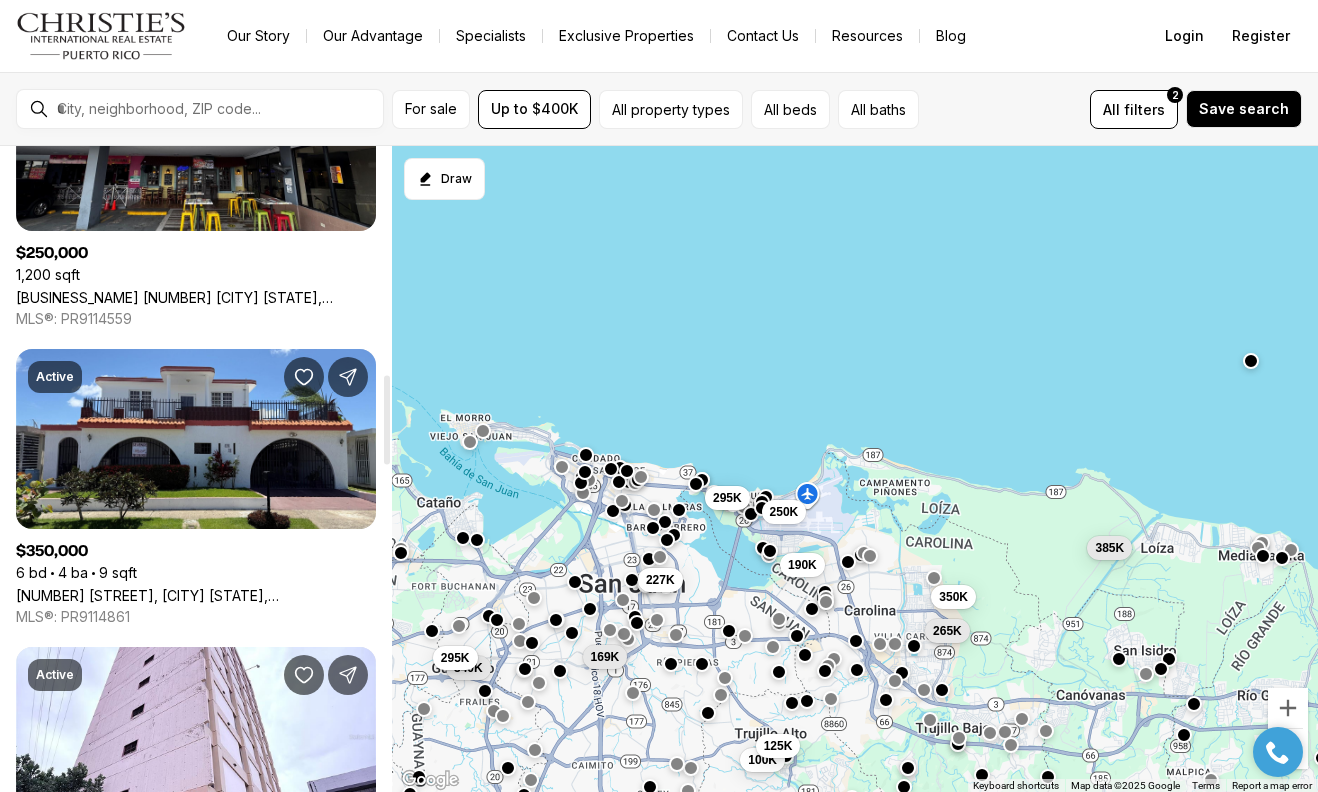 scroll, scrollTop: 1672, scrollLeft: 0, axis: vertical 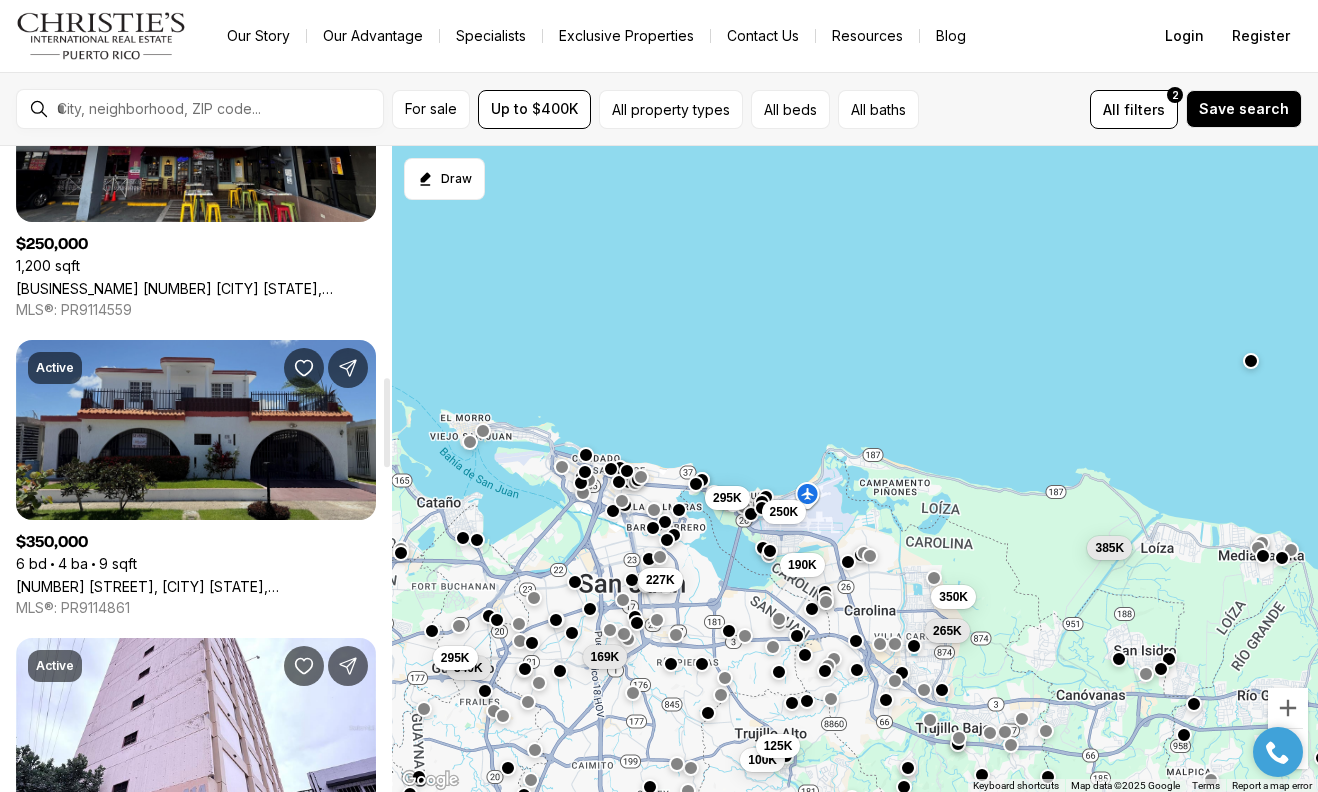click on "[NUMBER] [STREET_NAME], [CITY] [STATE], [POSTAL_CODE]" at bounding box center (196, 586) 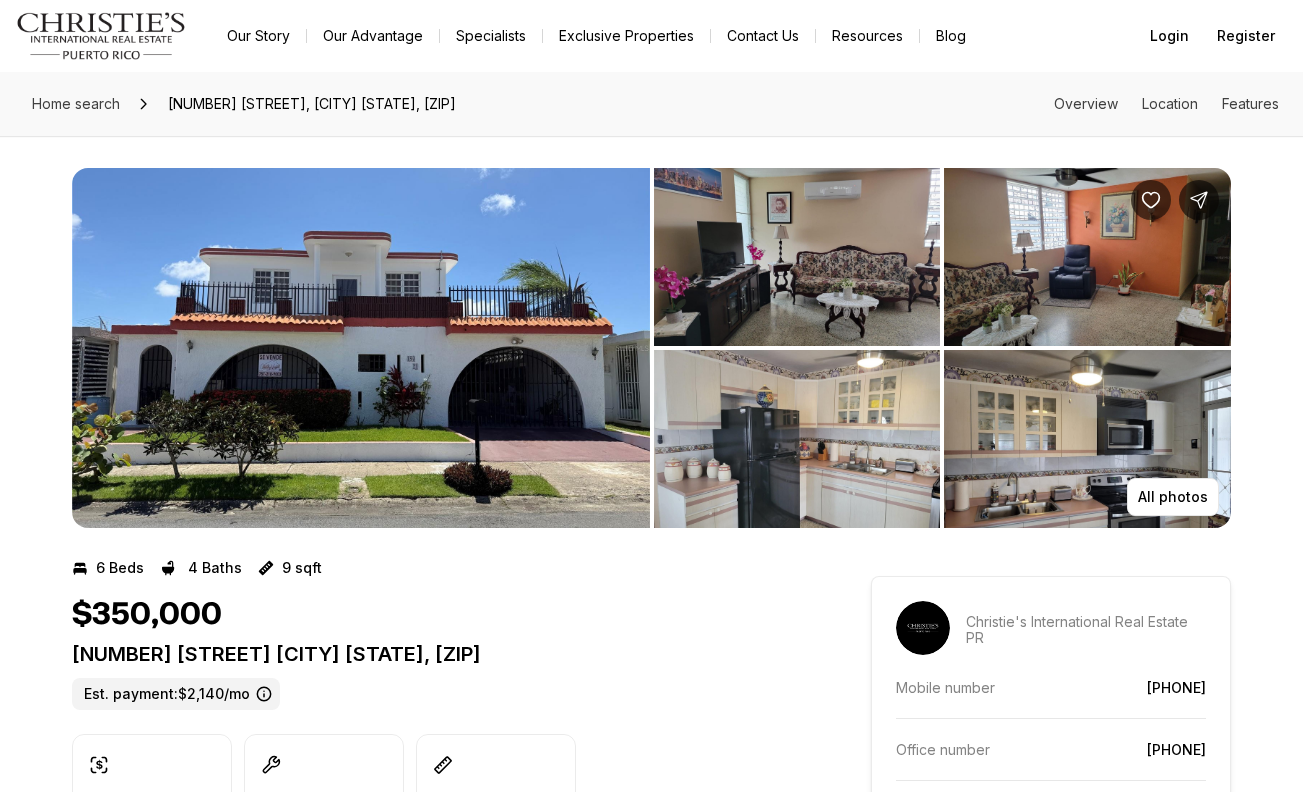scroll, scrollTop: 0, scrollLeft: 0, axis: both 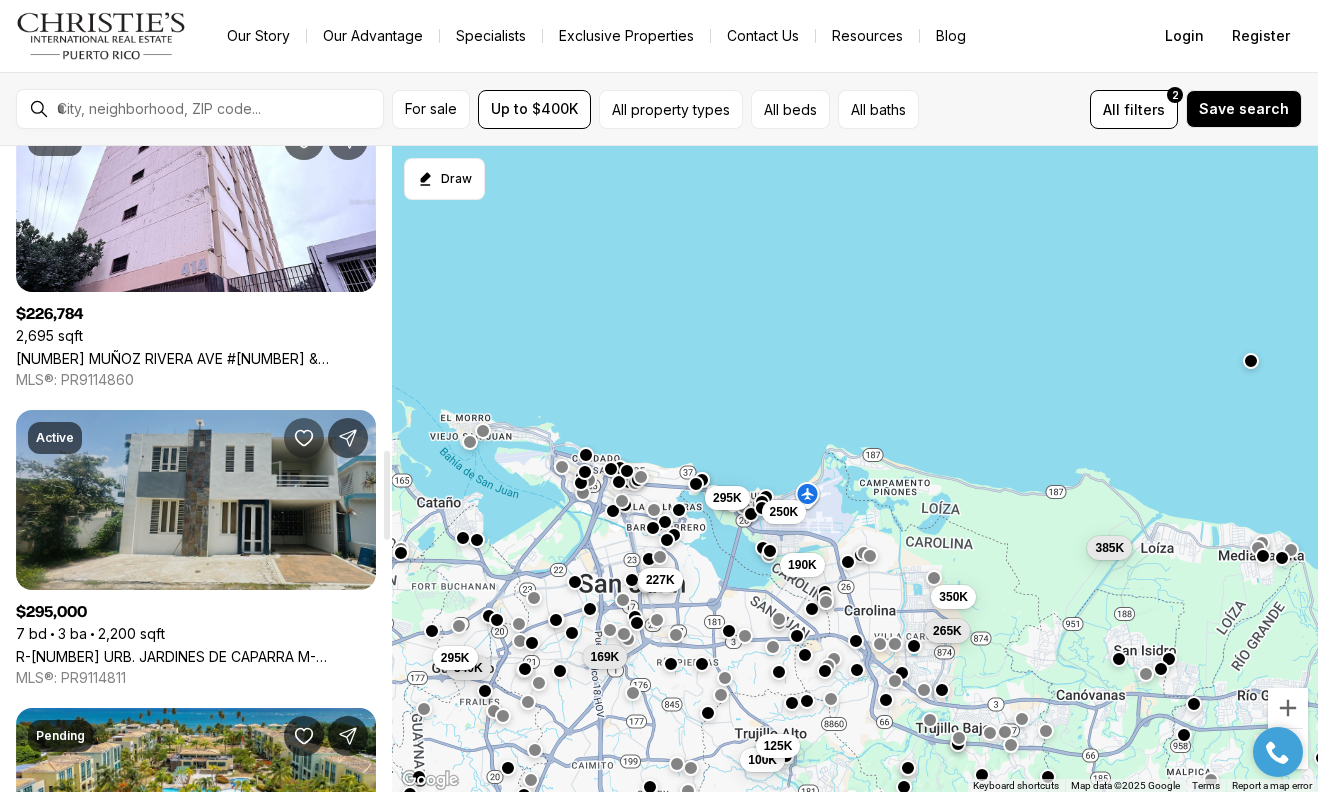 click at bounding box center [304, 438] 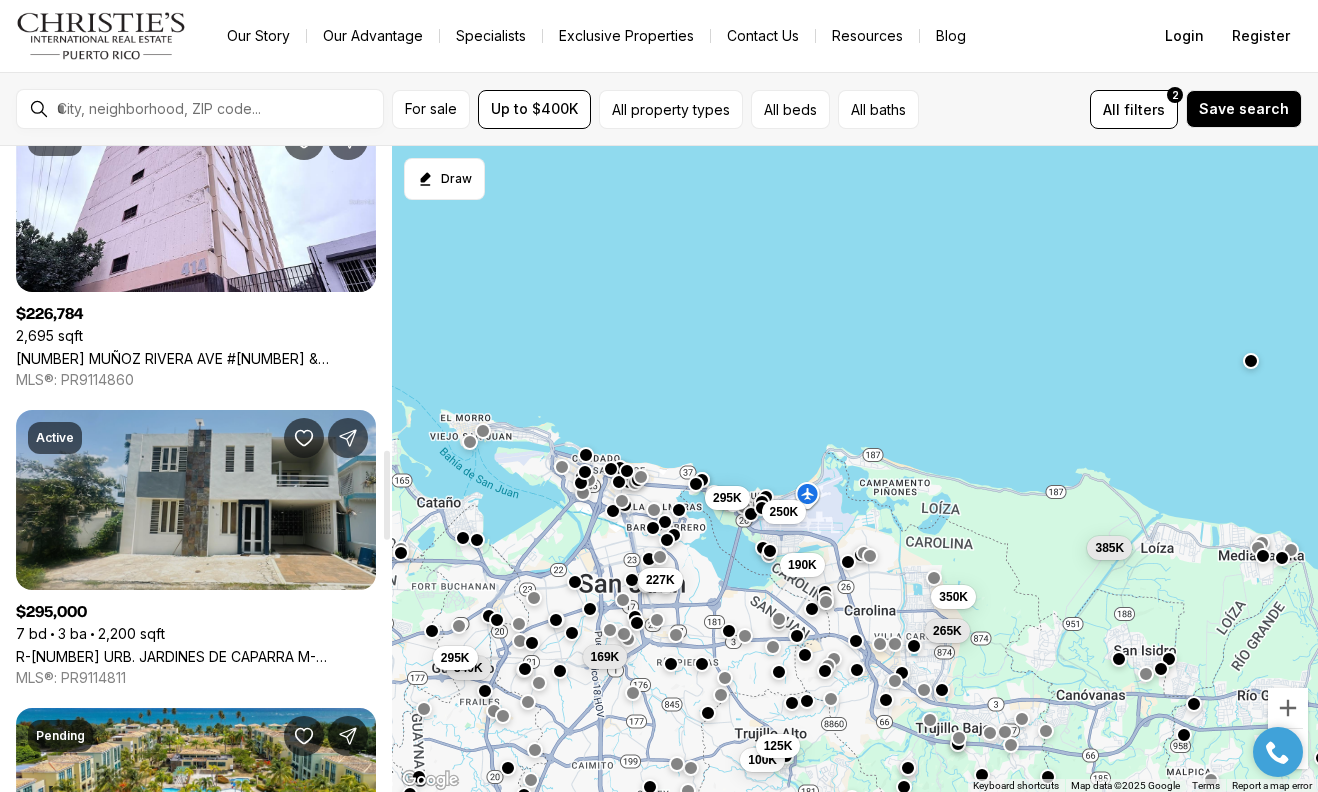 click on "R-19 URB. JARDINES DE CAPARRA M-14, [CITY] [STATE], [POSTAL CODE]" at bounding box center [196, 656] 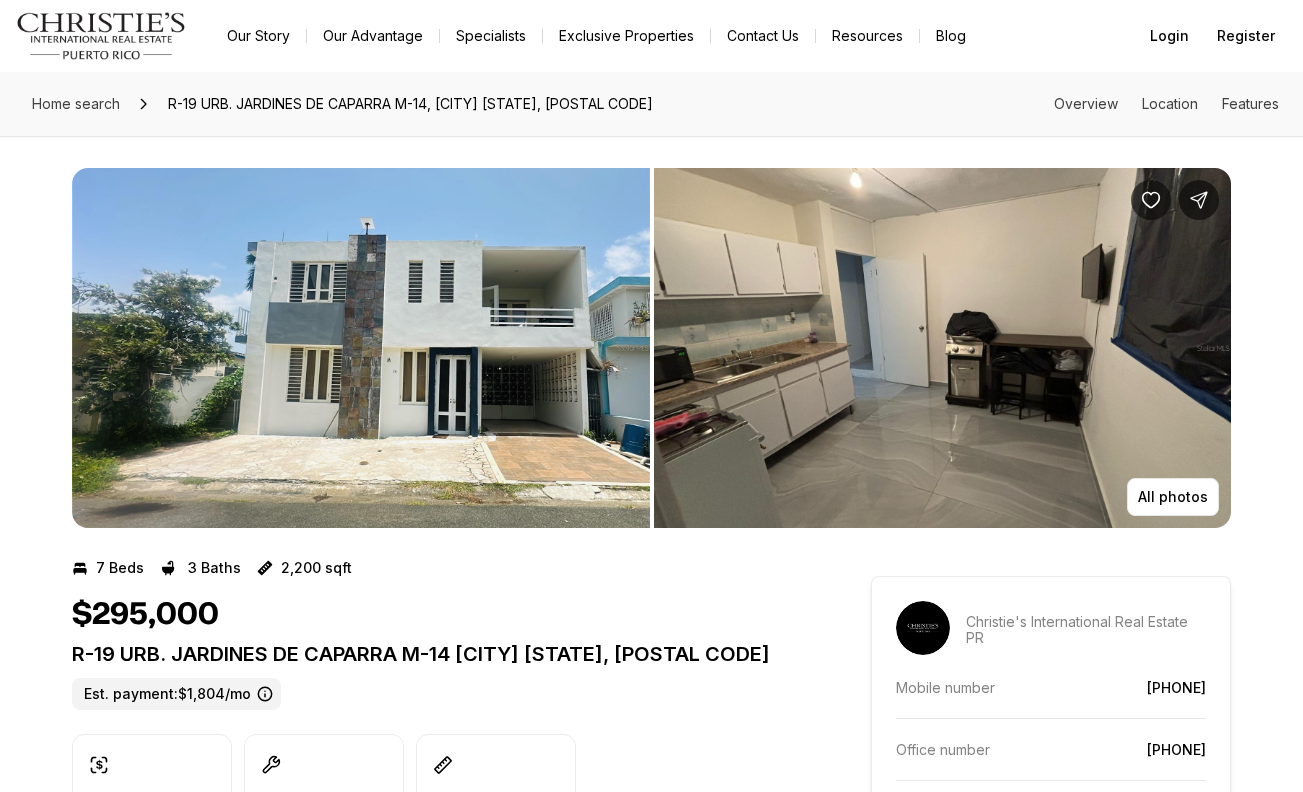 scroll, scrollTop: 0, scrollLeft: 0, axis: both 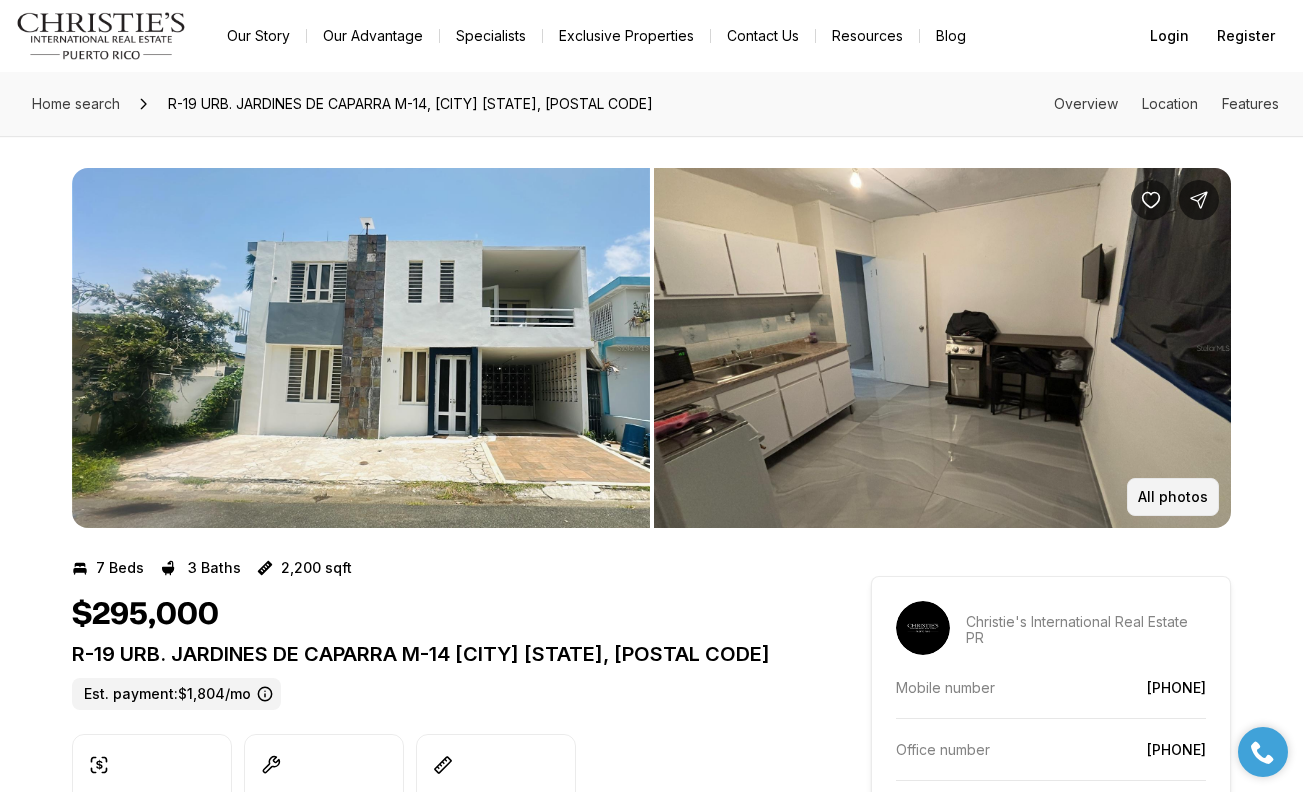 click on "All photos" at bounding box center [1173, 497] 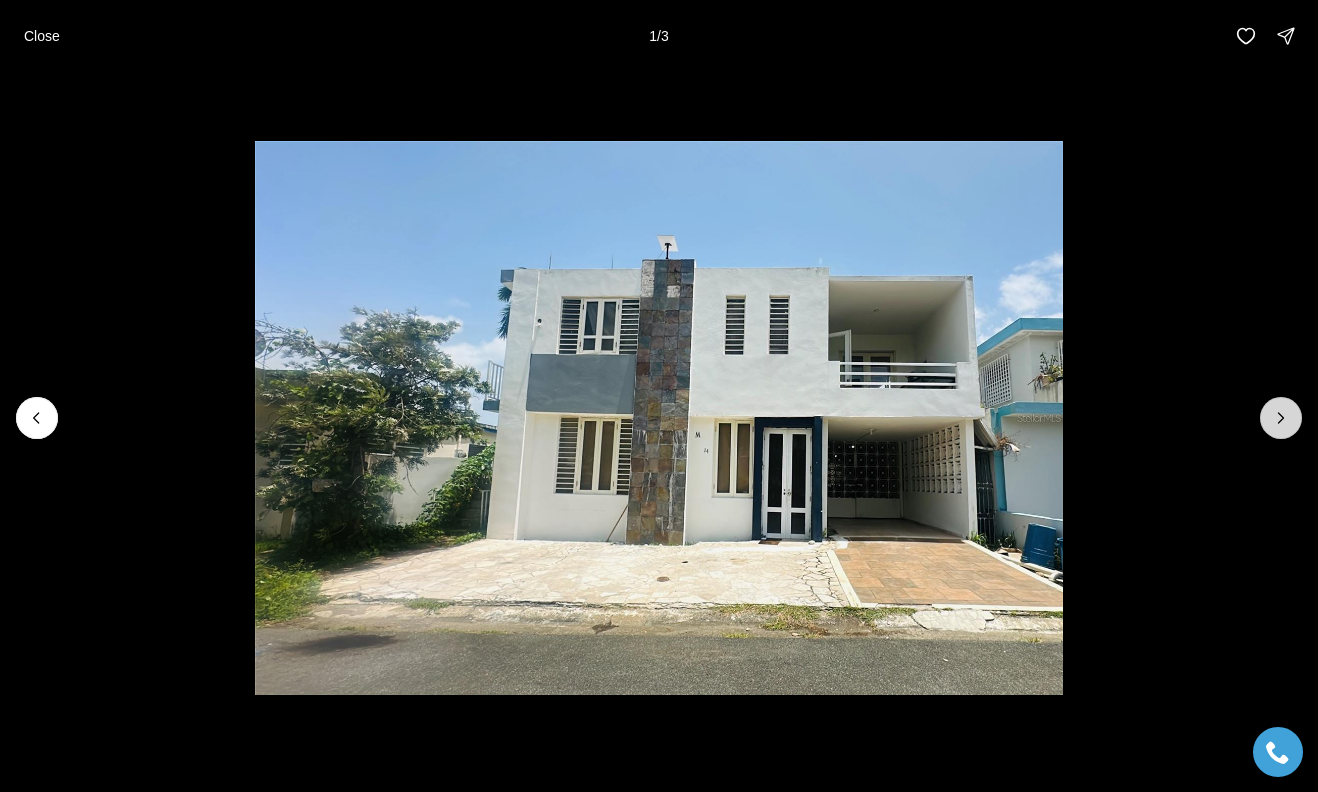 click 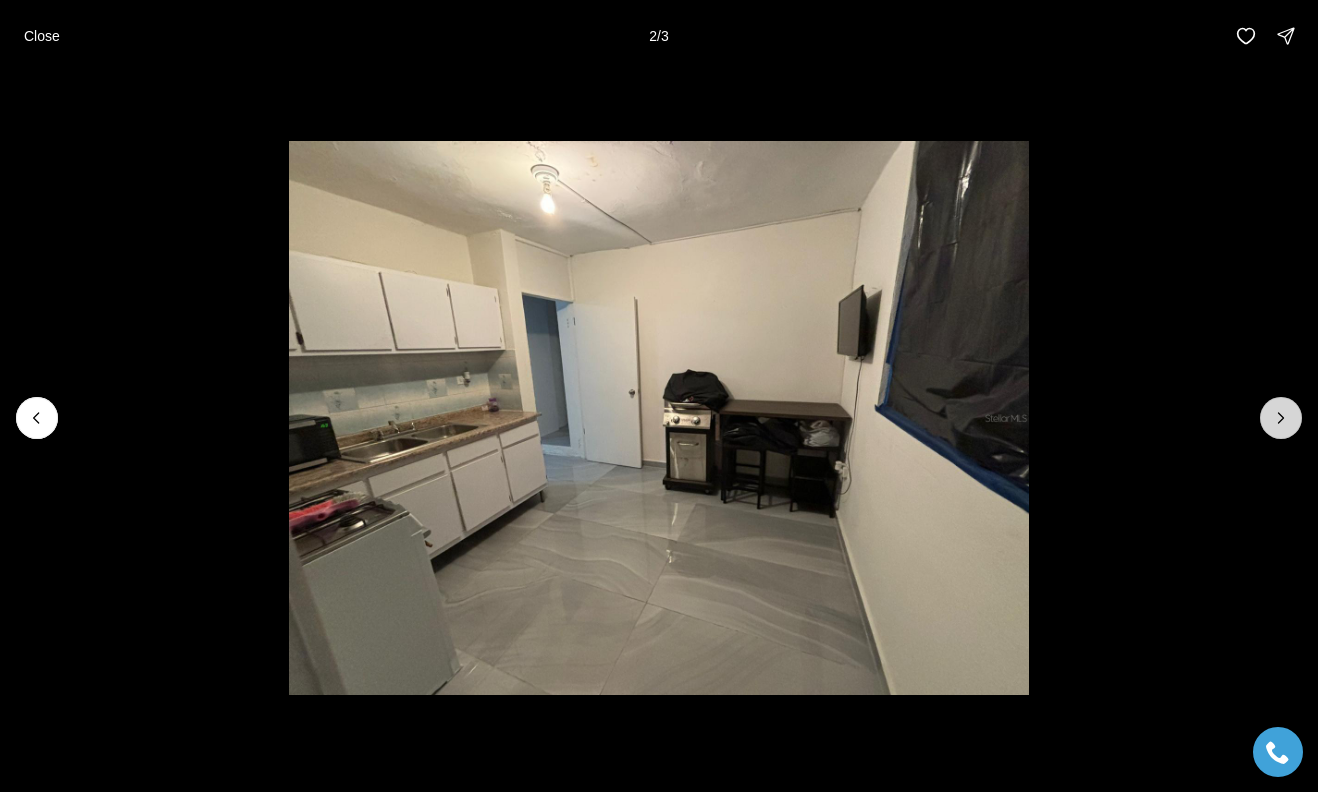 click 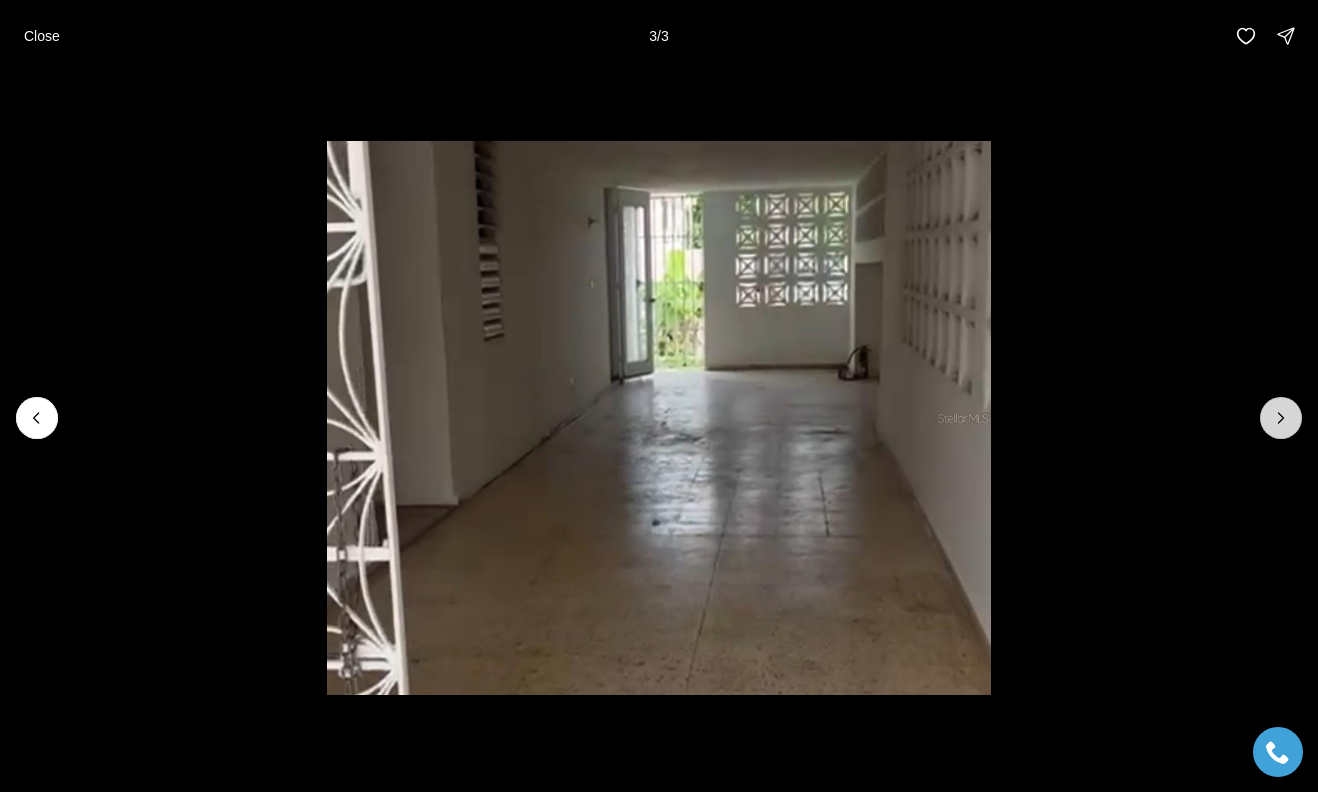 click at bounding box center [1281, 418] 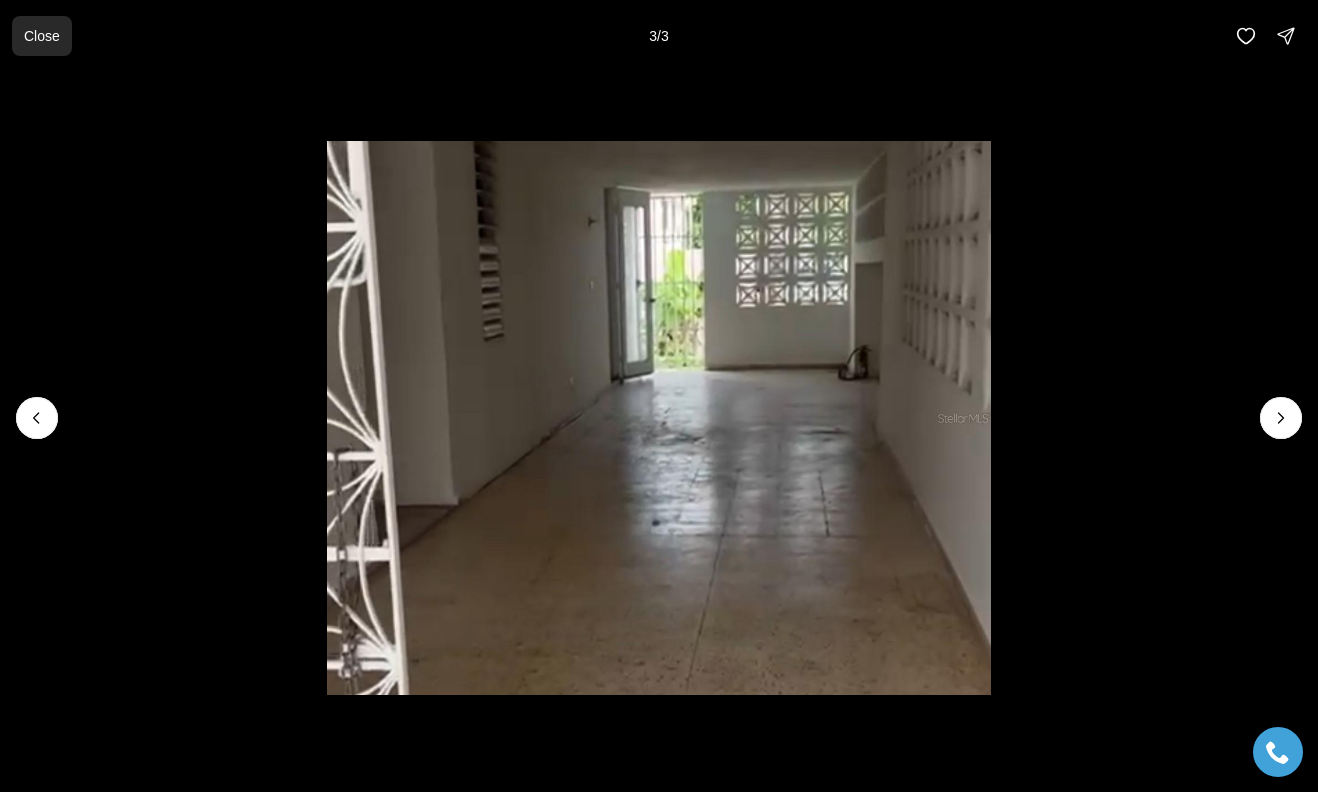 click on "Close" at bounding box center (42, 36) 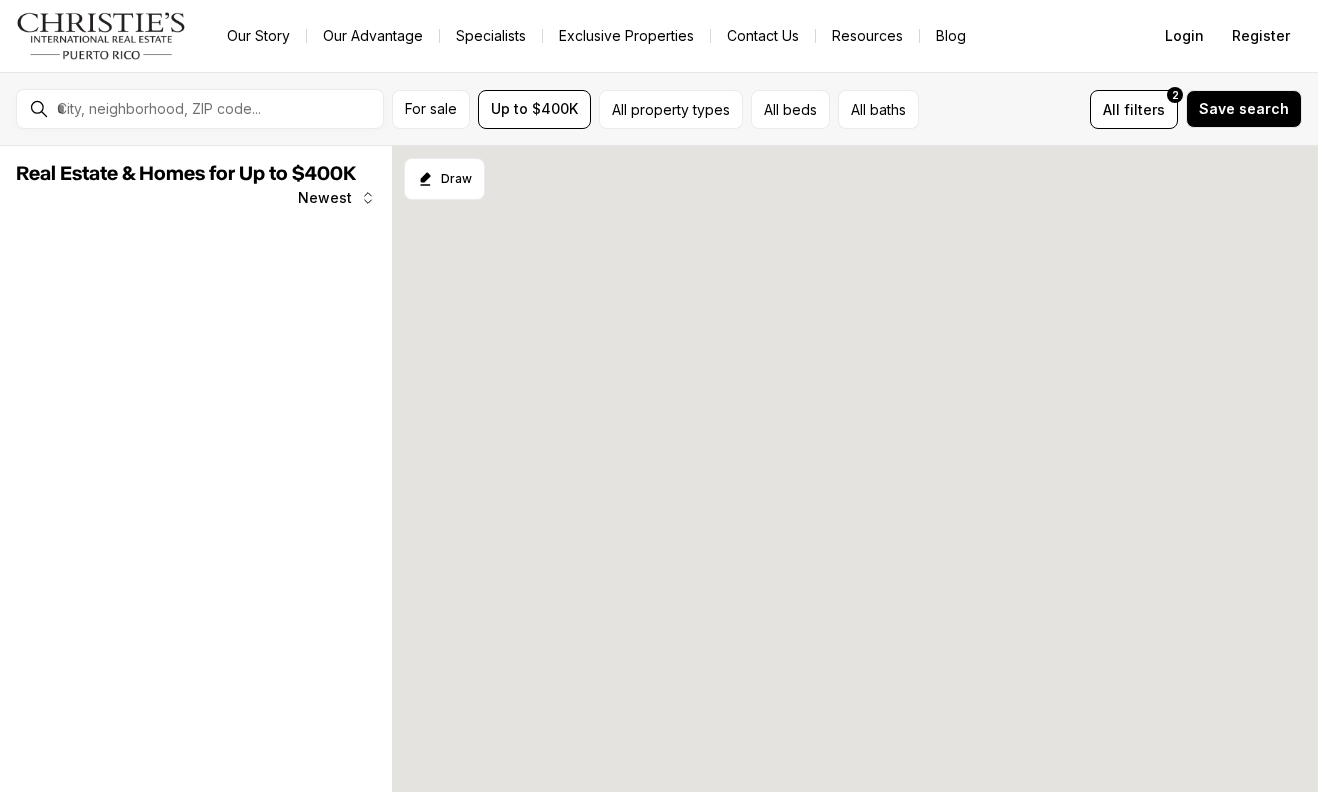 scroll, scrollTop: 0, scrollLeft: 0, axis: both 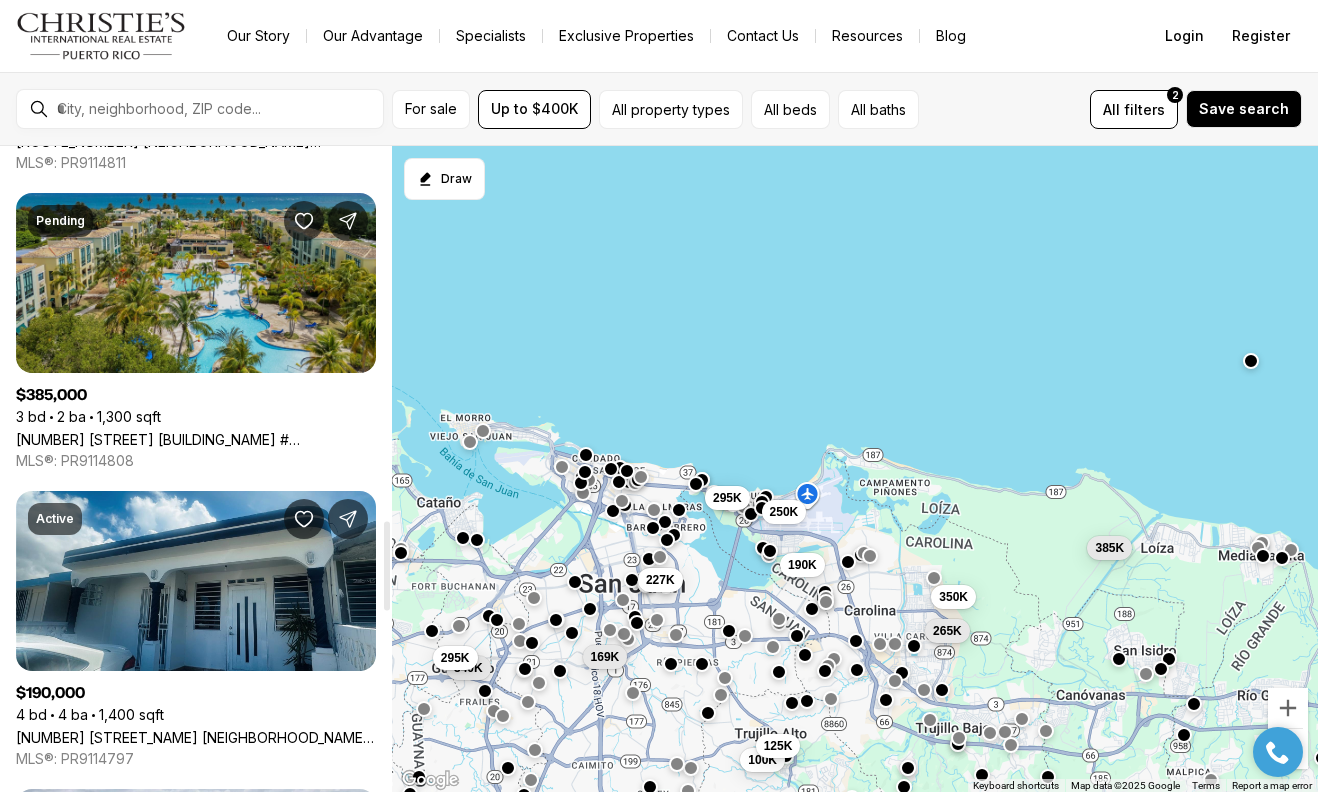 click on "[NUMBER] [STREET] [BUILDING_NAME] #[APT_NUMBER], [CITY] [STATE], [POSTAL_CODE]" at bounding box center (196, 439) 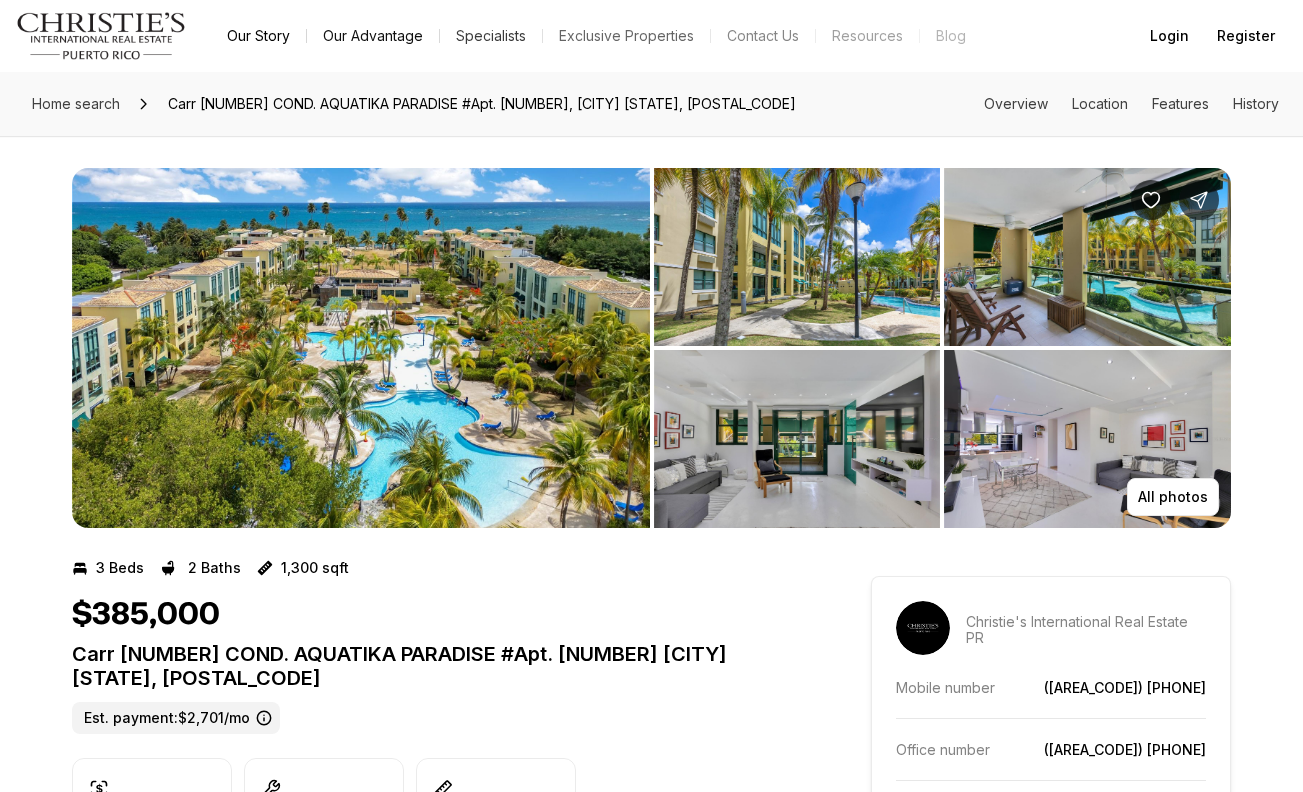 scroll, scrollTop: 0, scrollLeft: 0, axis: both 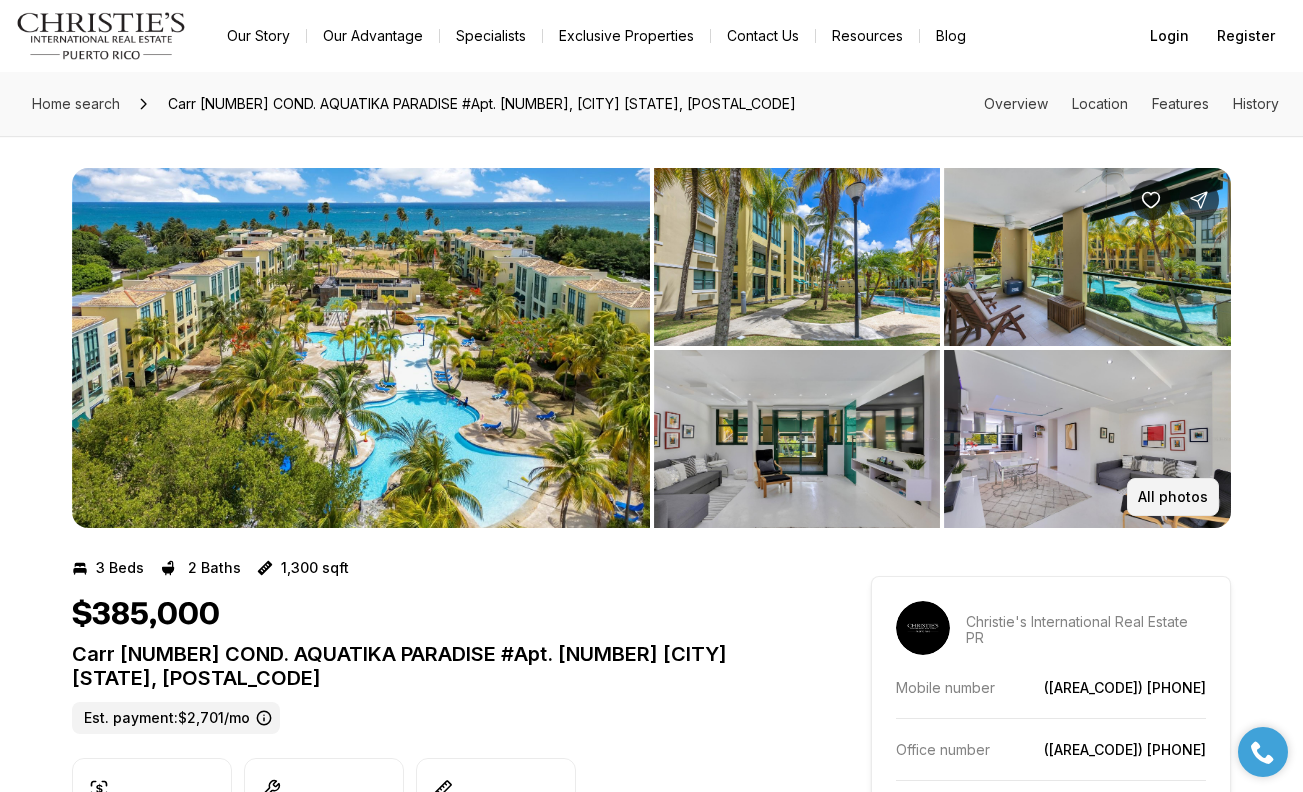 click on "All photos" at bounding box center (1173, 497) 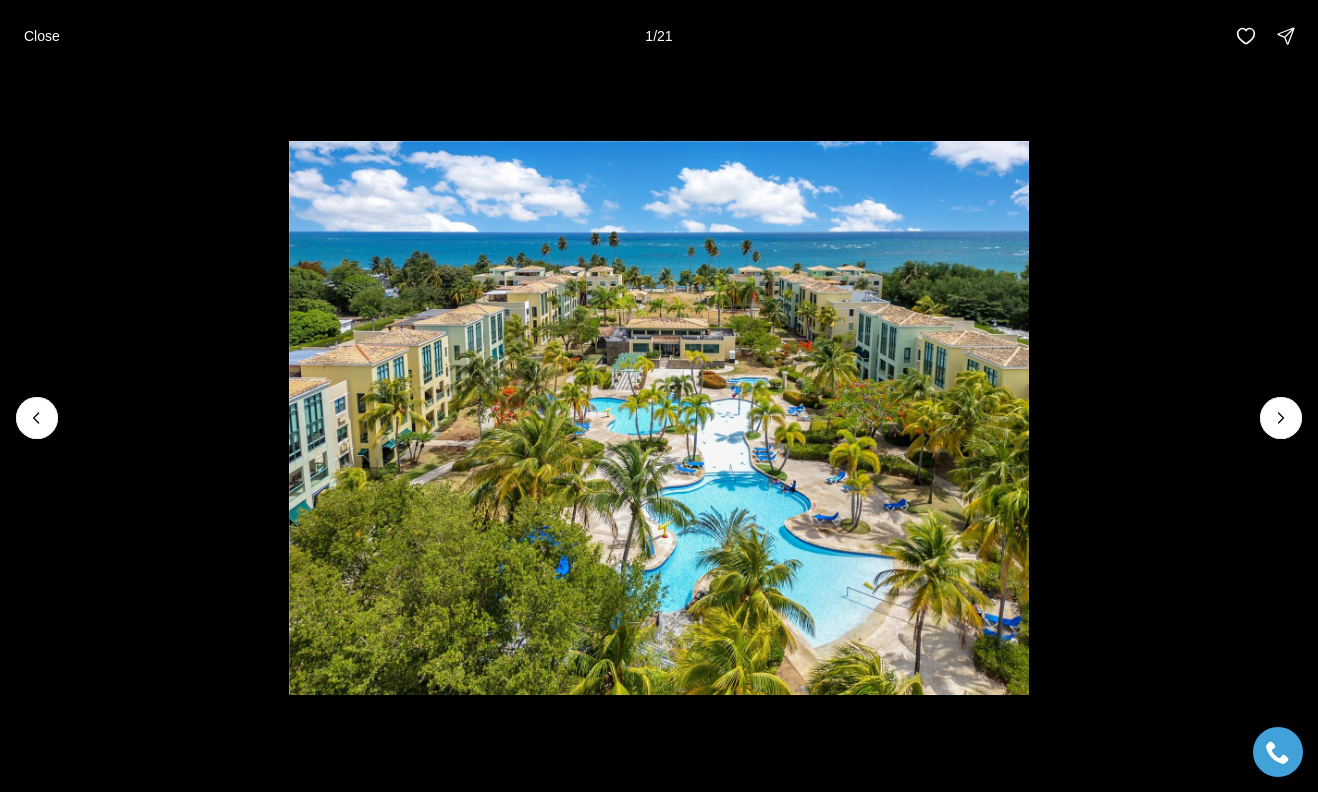 click at bounding box center [659, 418] 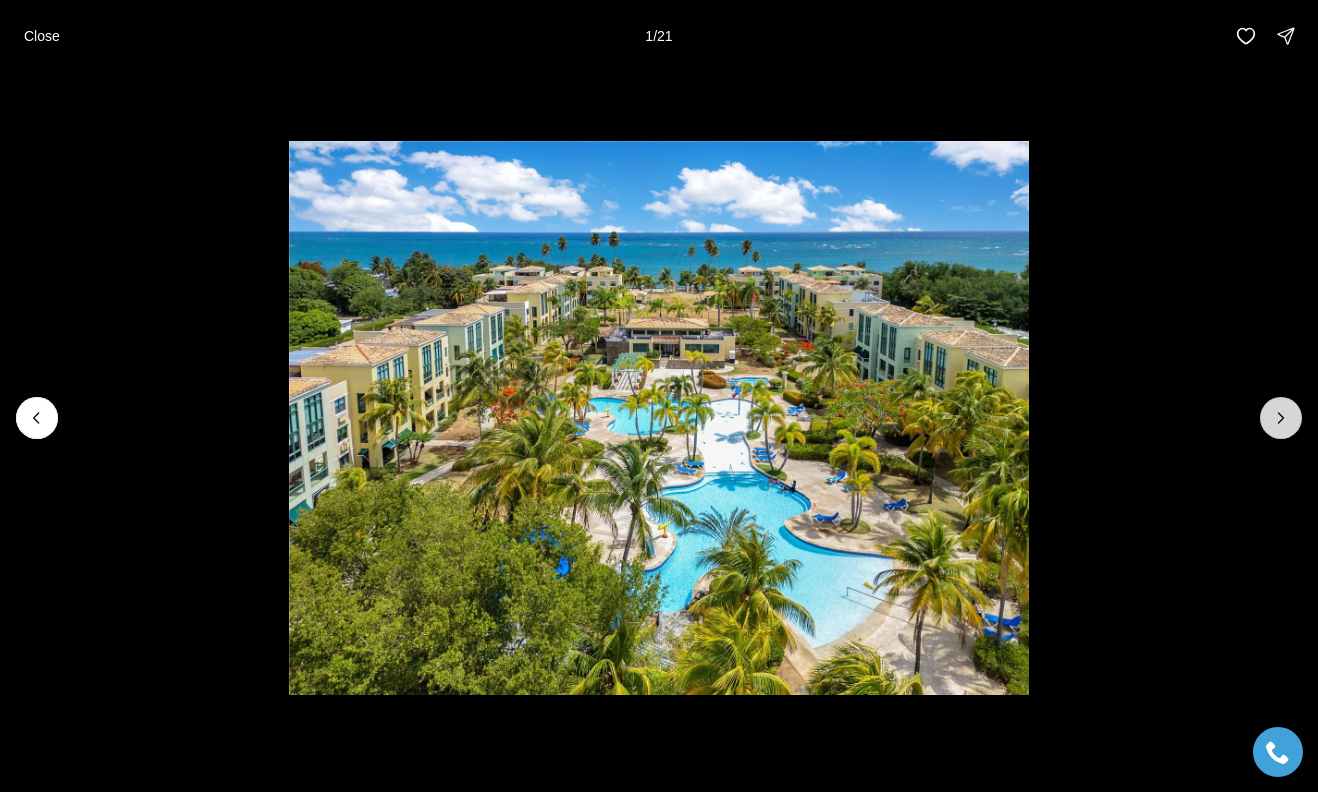 click at bounding box center (1281, 418) 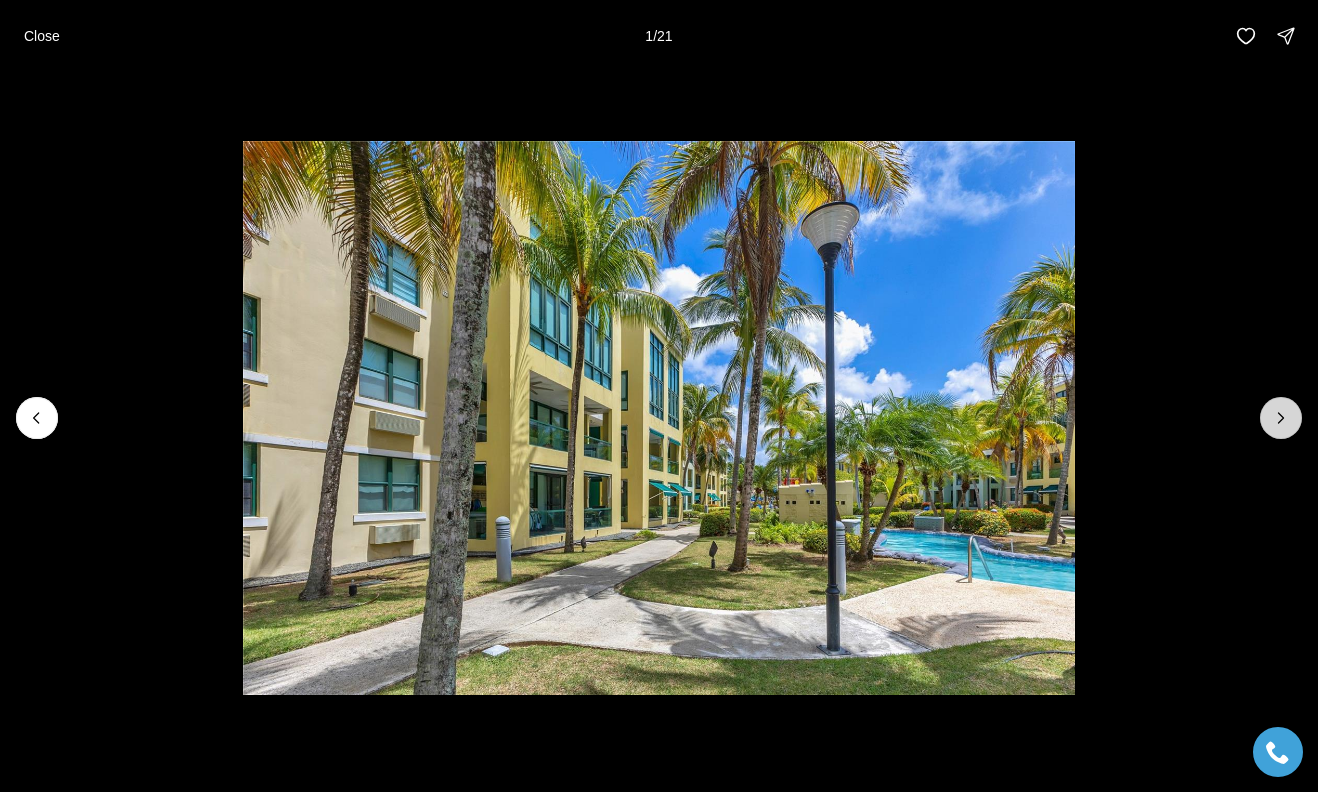 click at bounding box center [1281, 418] 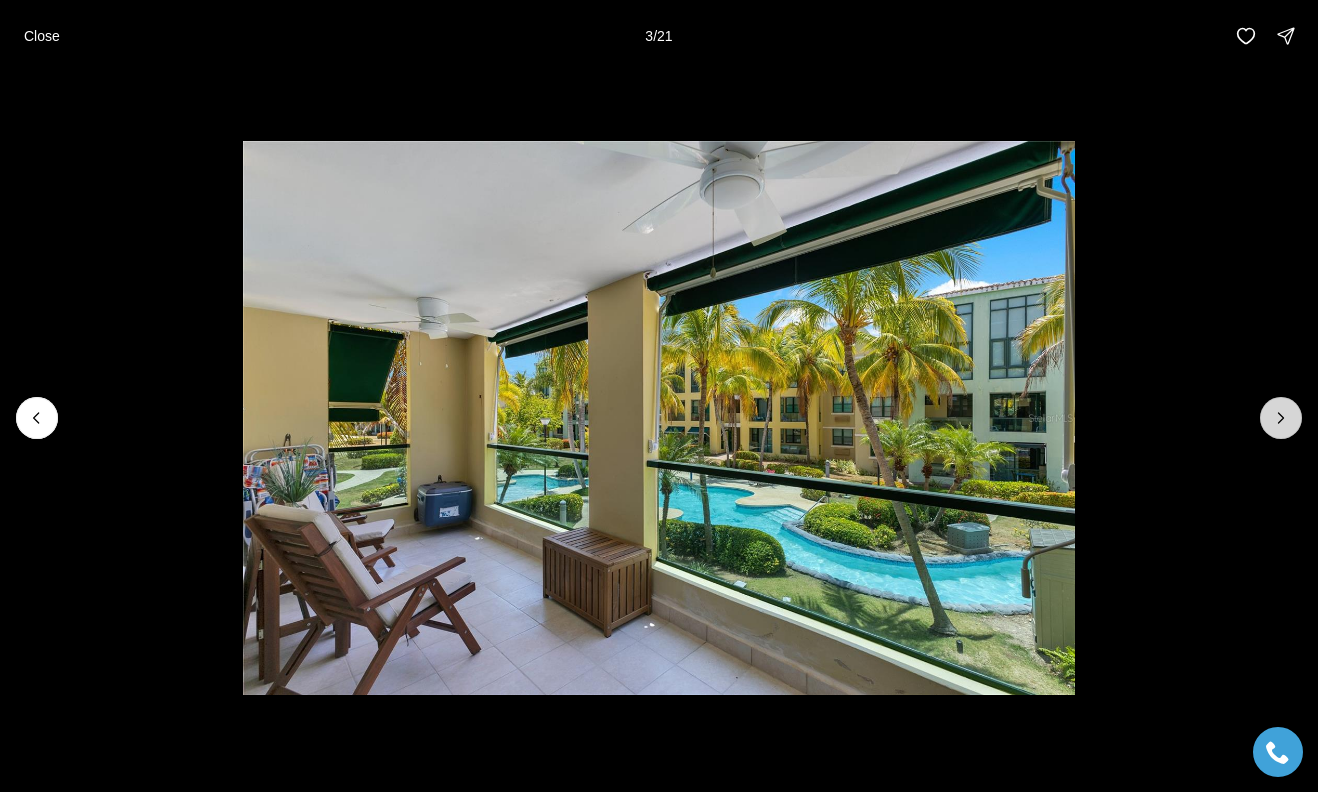 click at bounding box center [1281, 418] 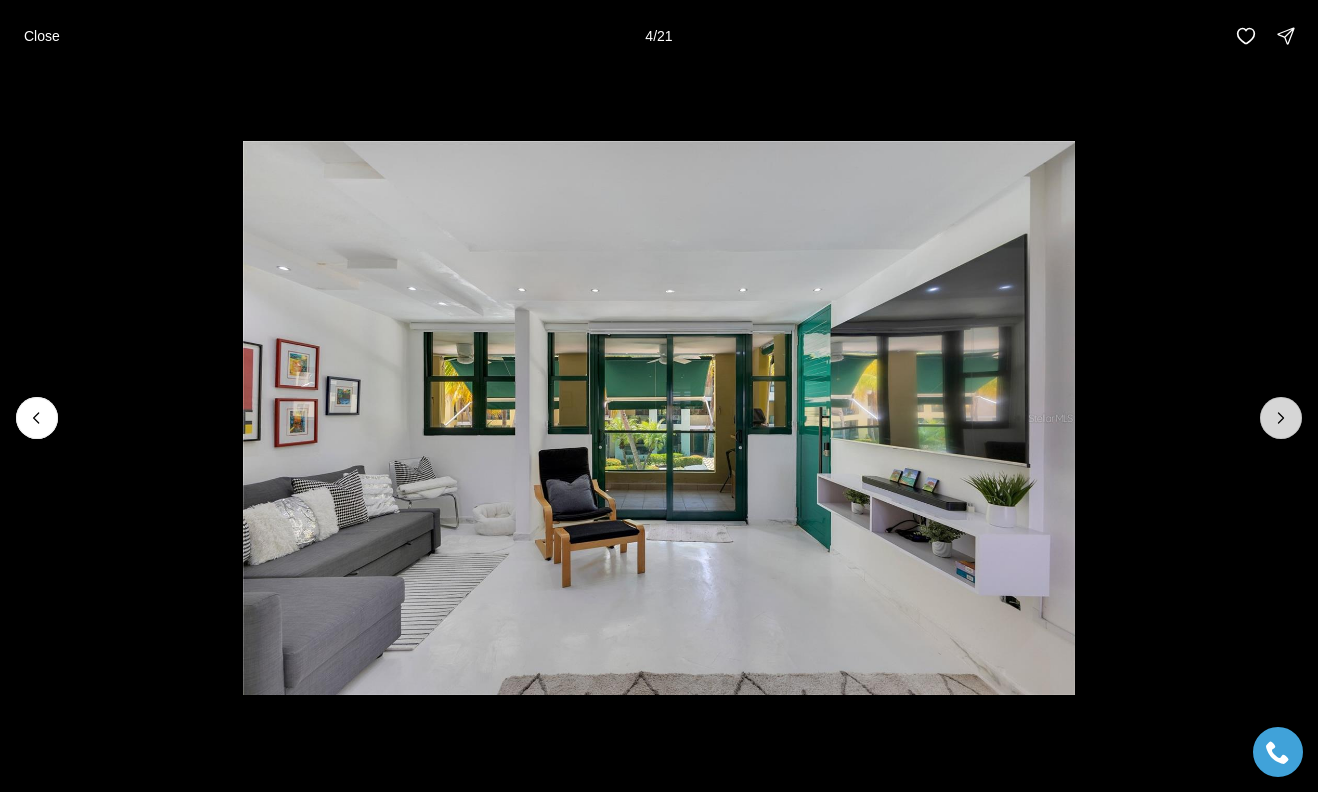 click at bounding box center [1281, 418] 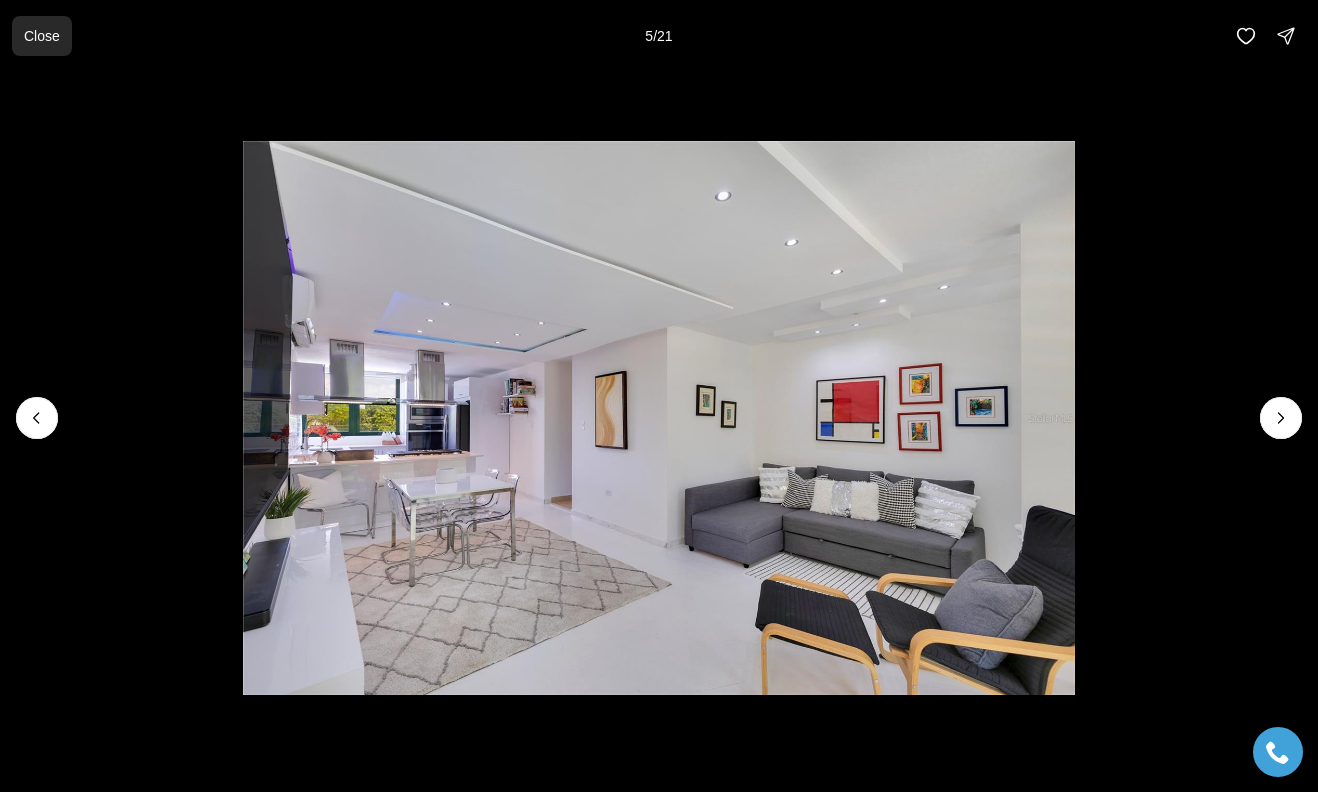 click on "Close" at bounding box center (42, 36) 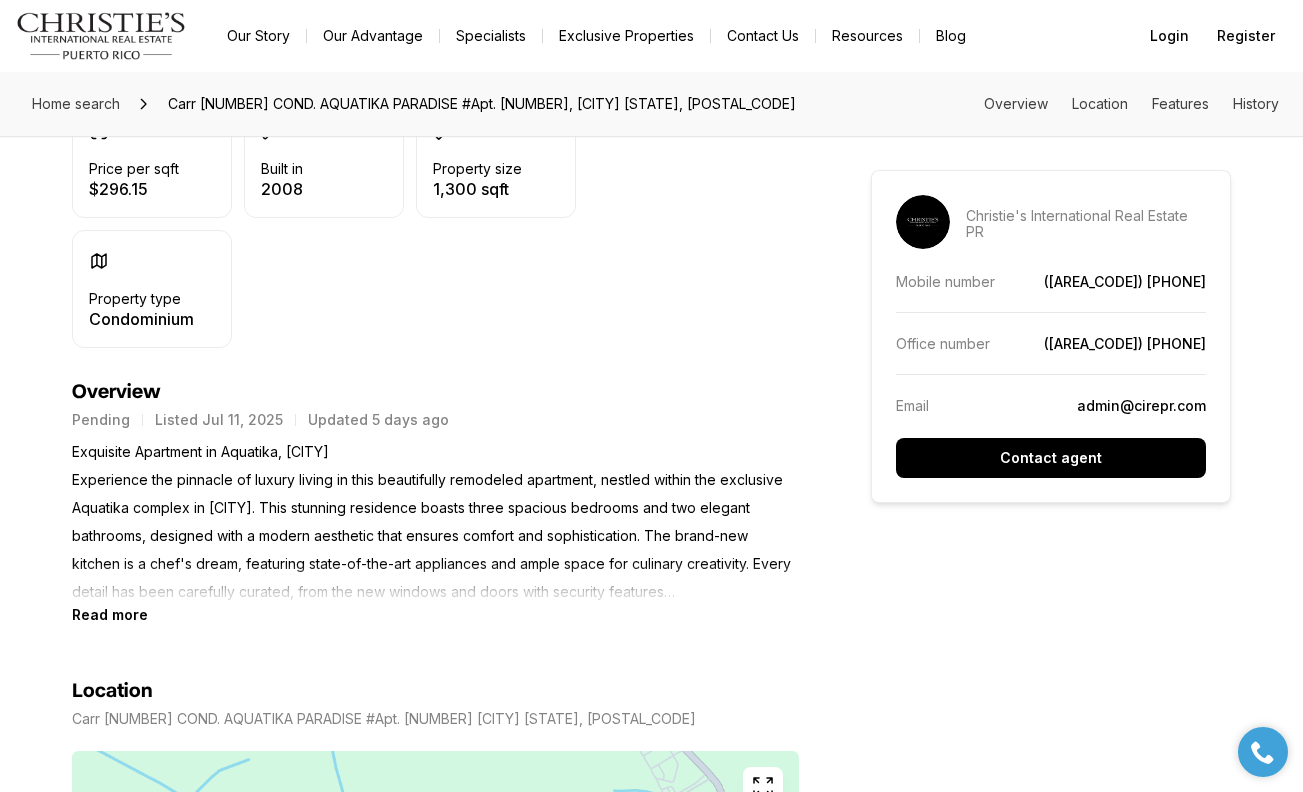 scroll, scrollTop: 662, scrollLeft: 0, axis: vertical 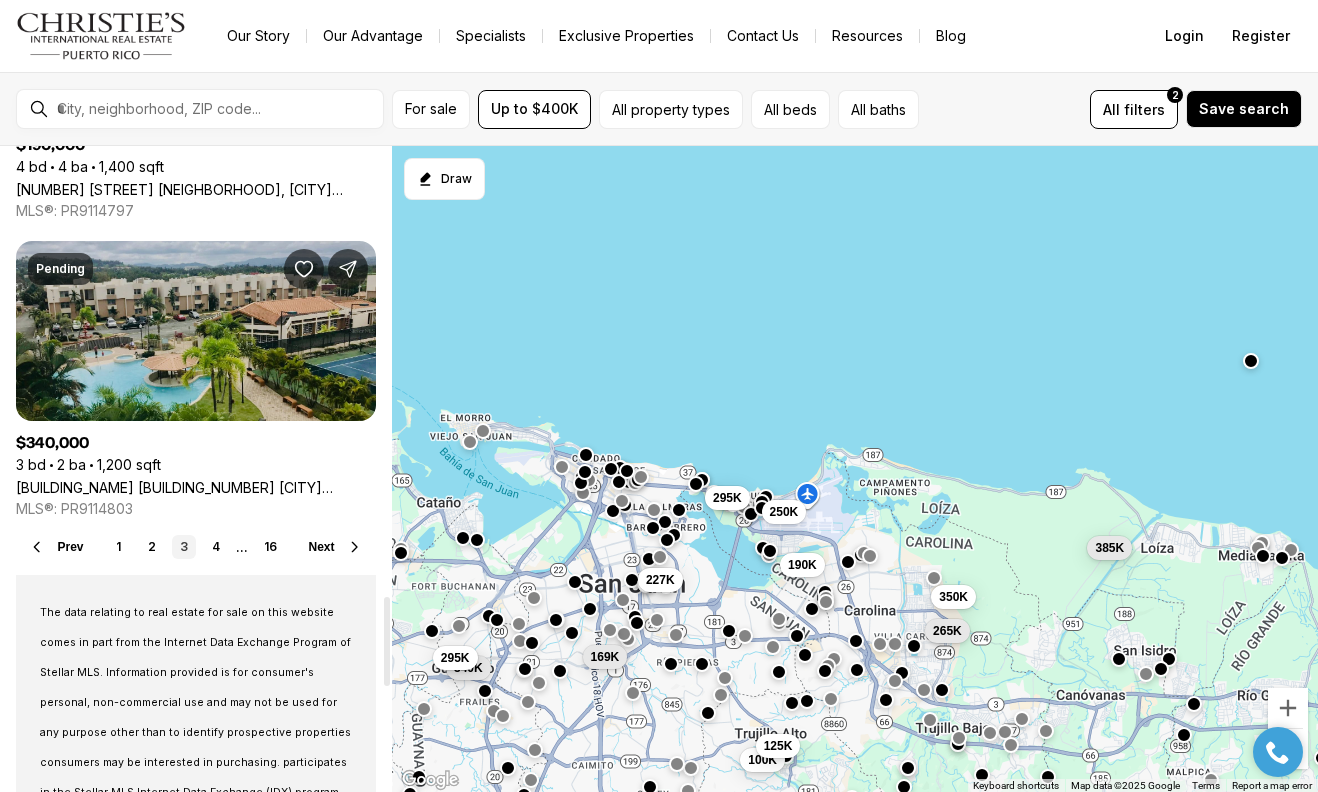 click on "[BUILDING_NAME] [BUILDING_NUMBER] [CITY] [STATE], [POSTAL_CODE]" at bounding box center (196, 487) 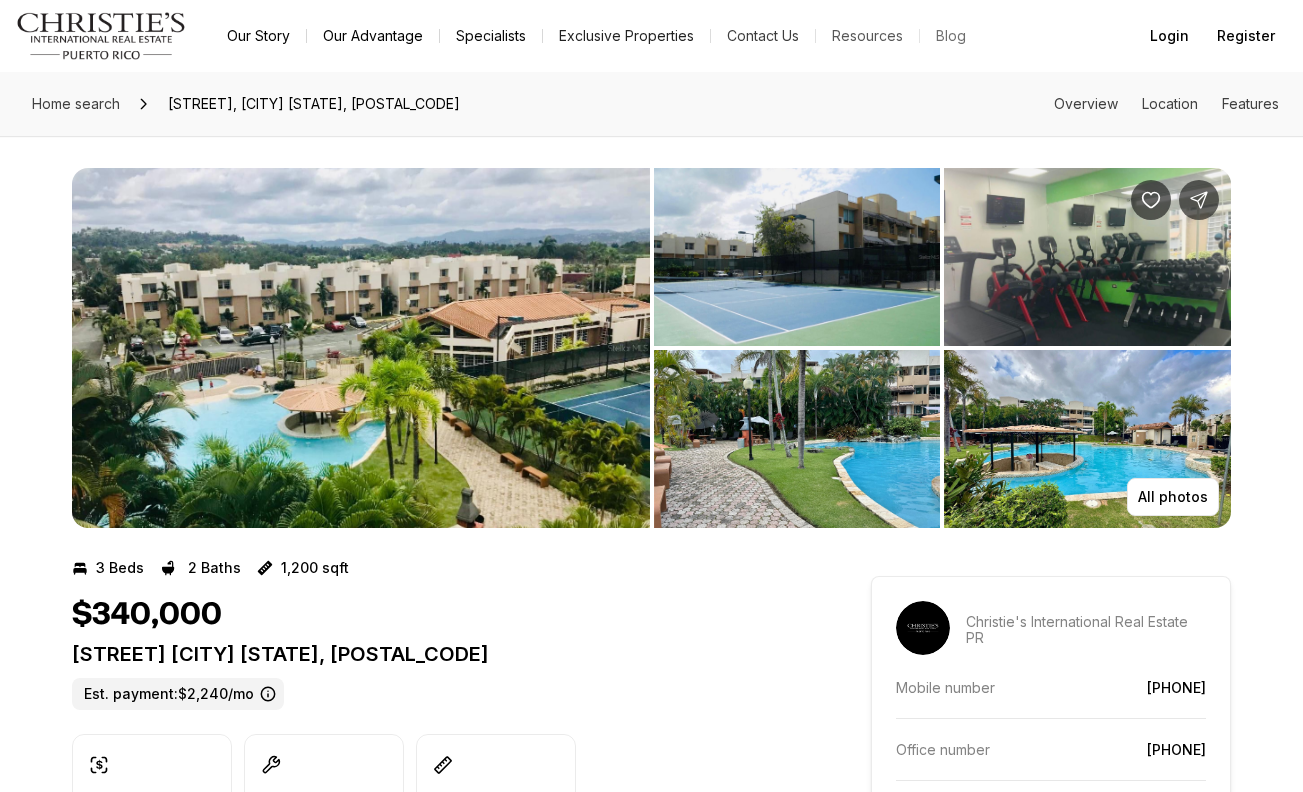 scroll, scrollTop: 0, scrollLeft: 0, axis: both 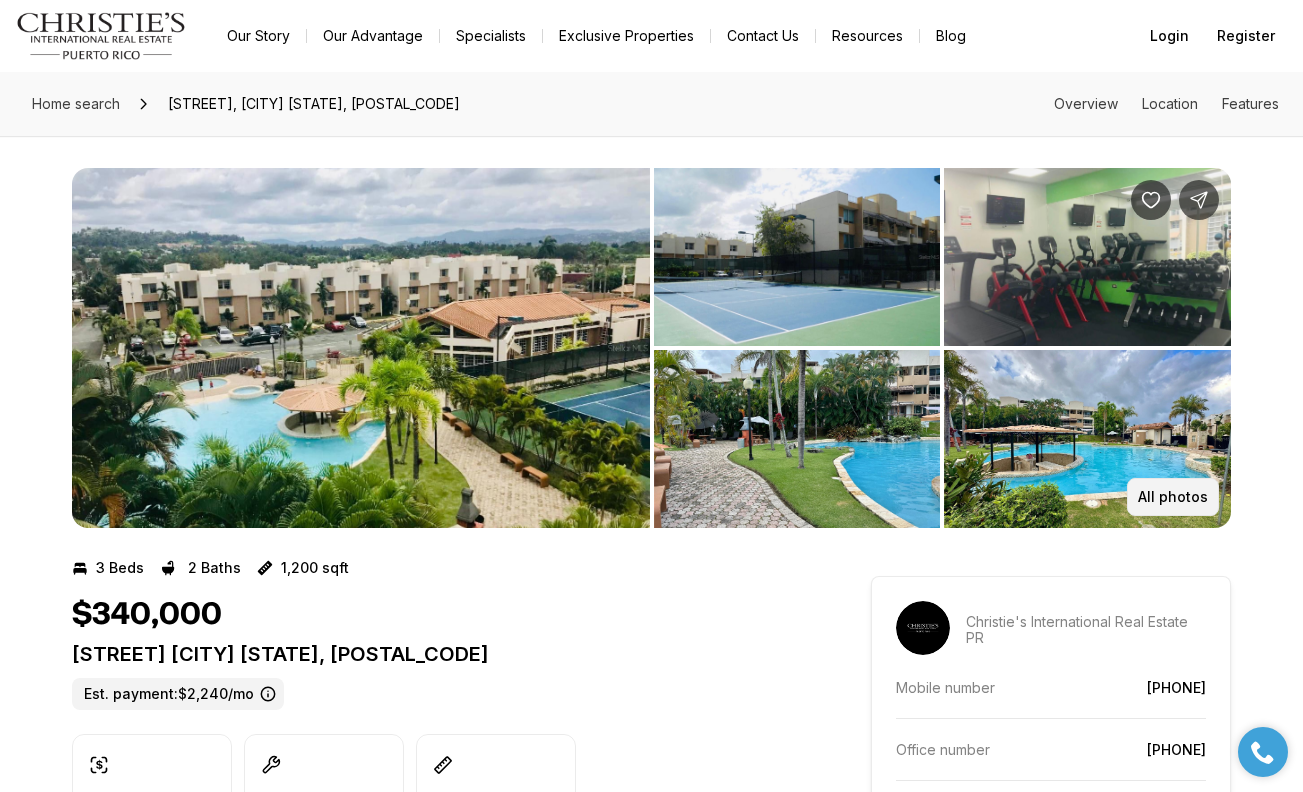 click on "All photos" at bounding box center (1173, 497) 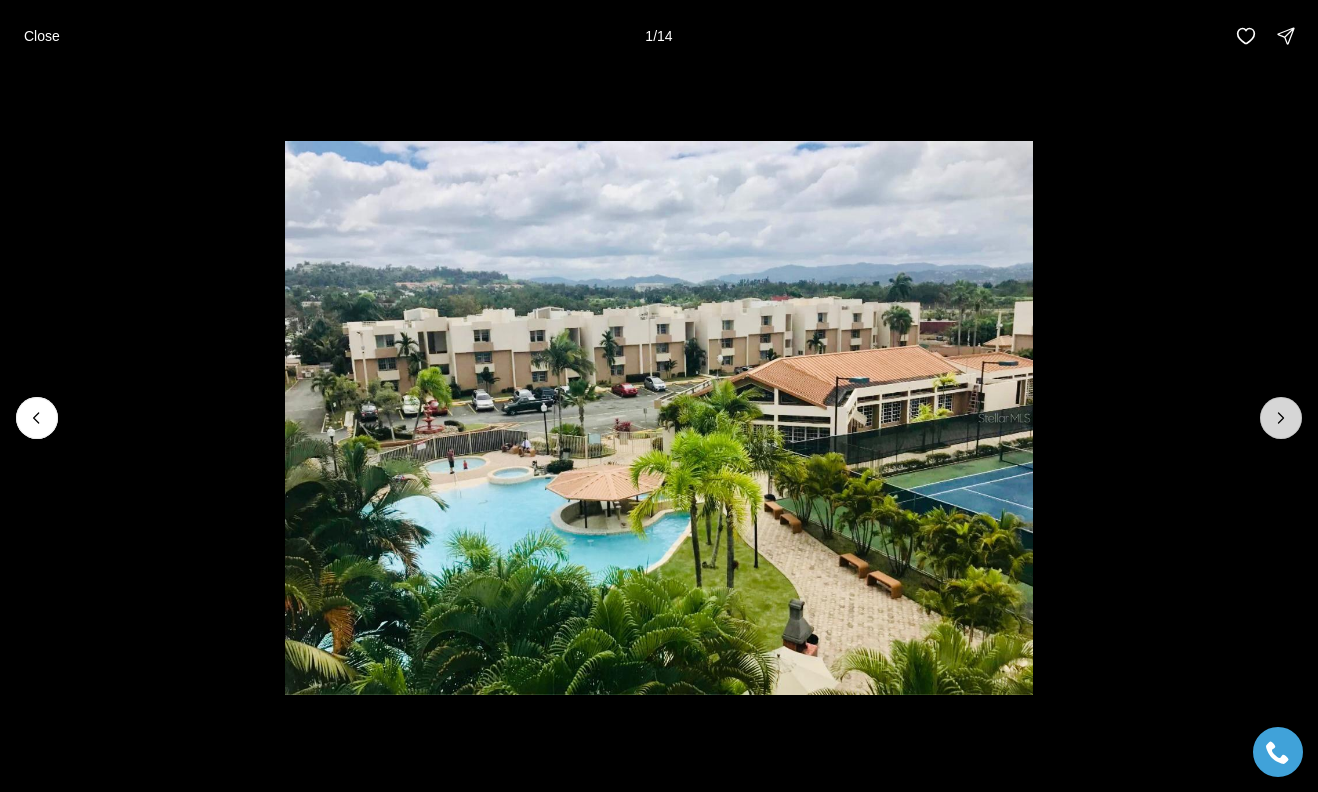 click 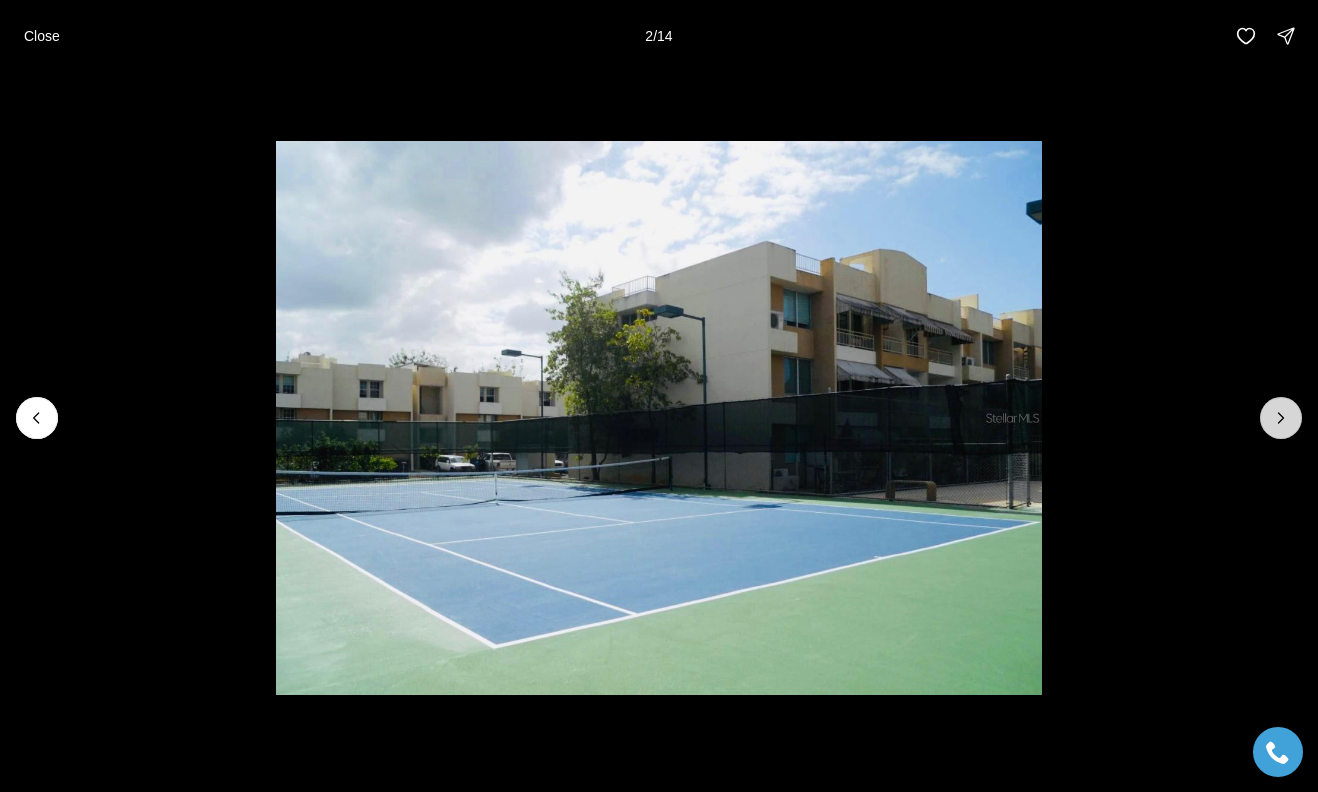 click 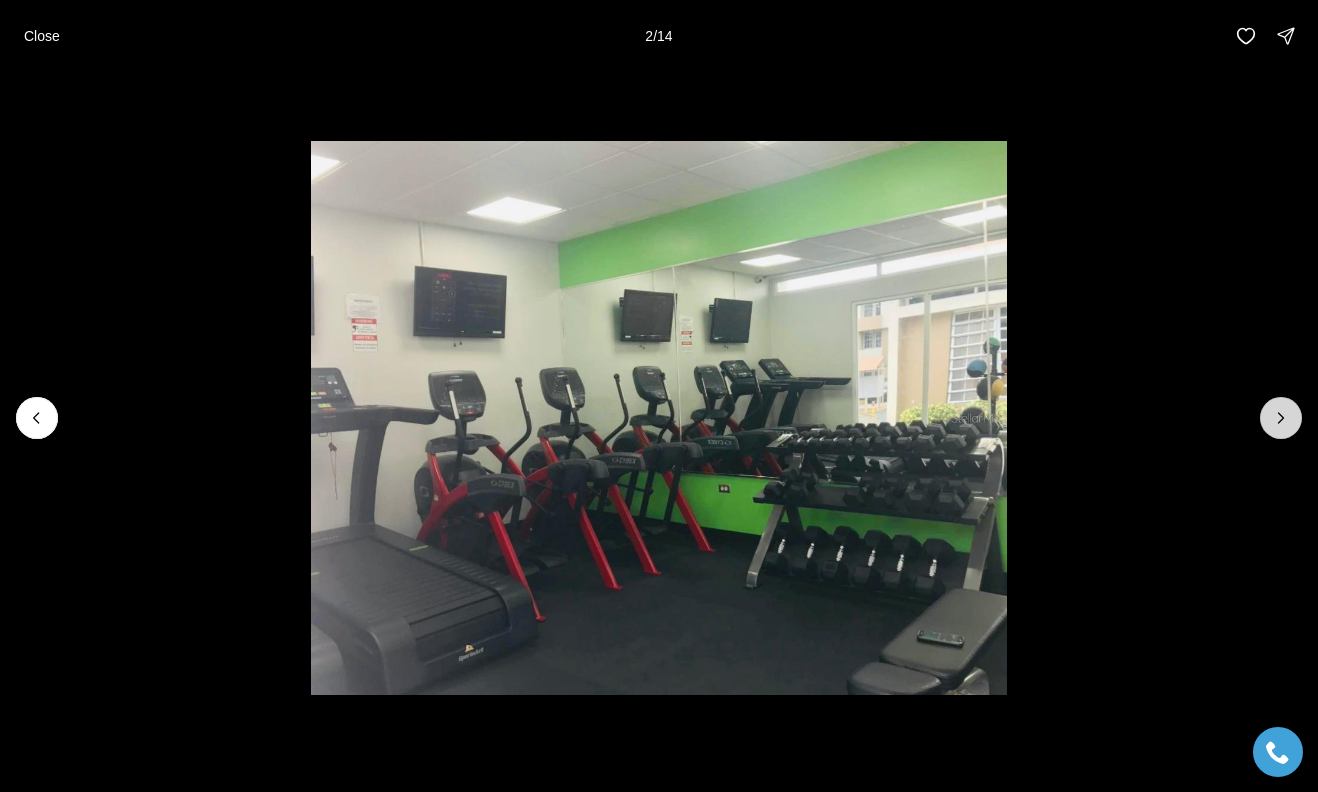 click 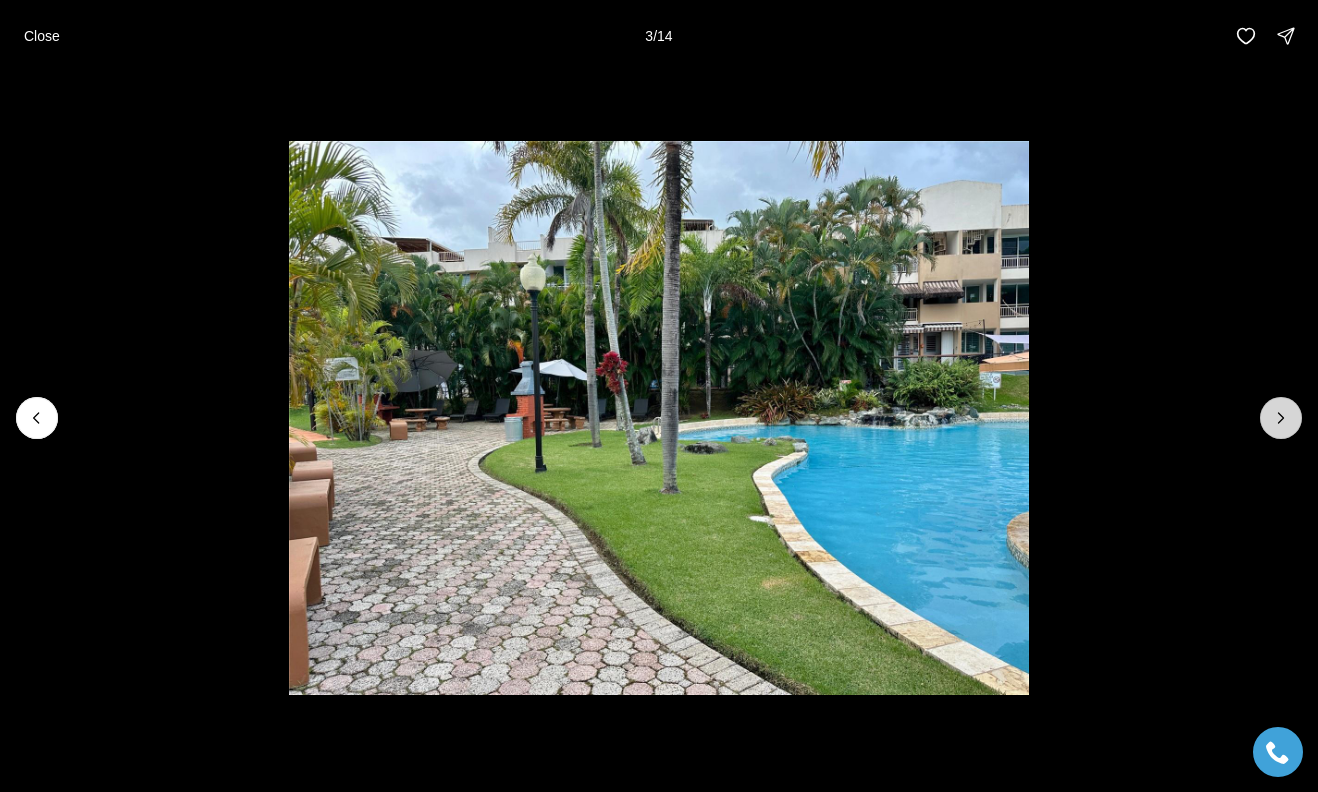 click 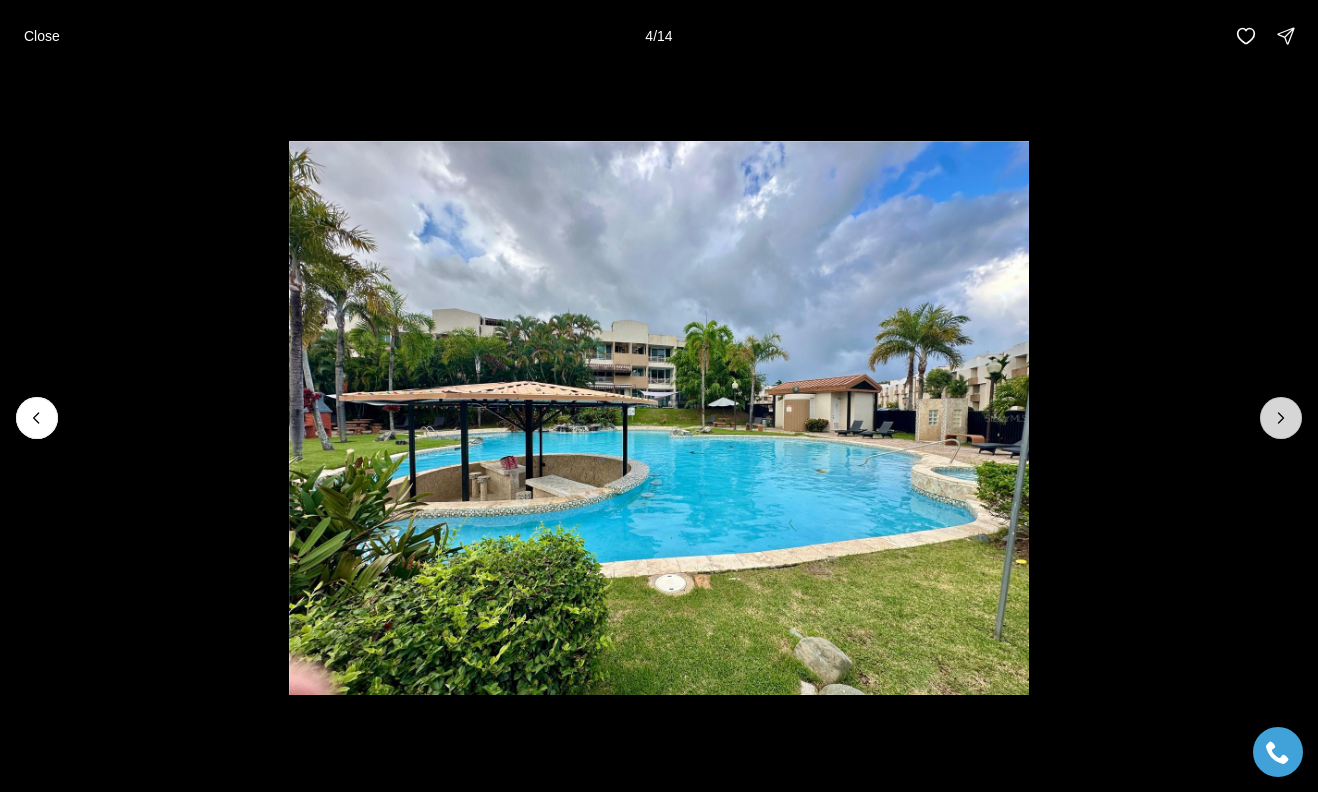 click 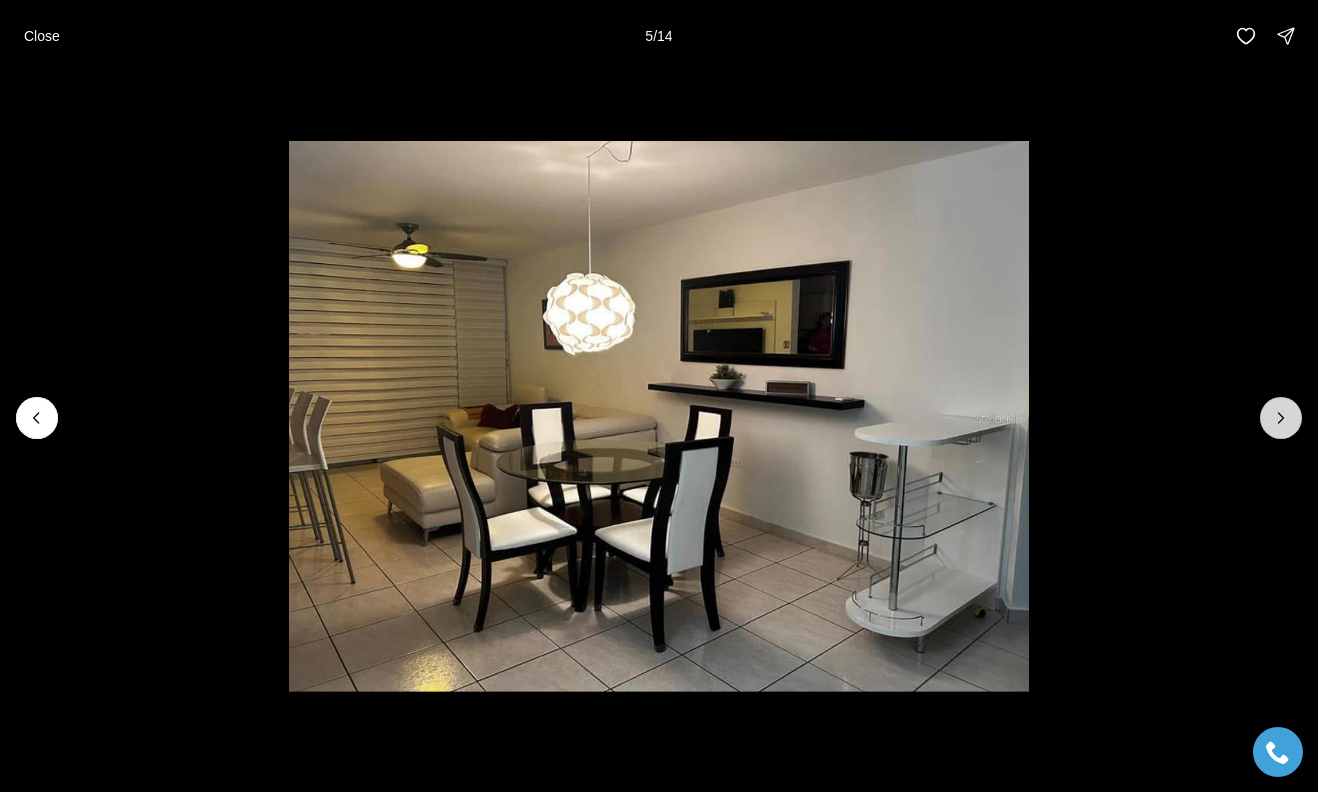 click 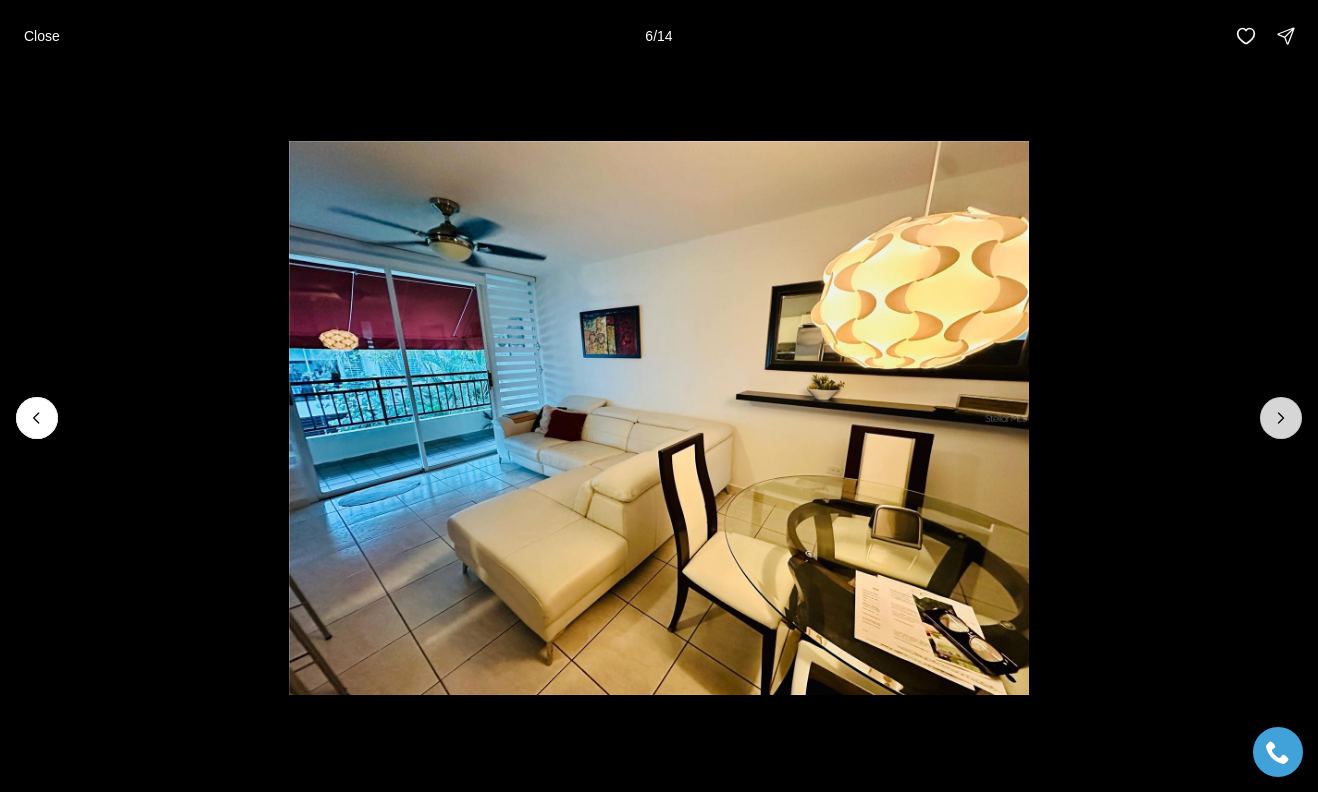 click 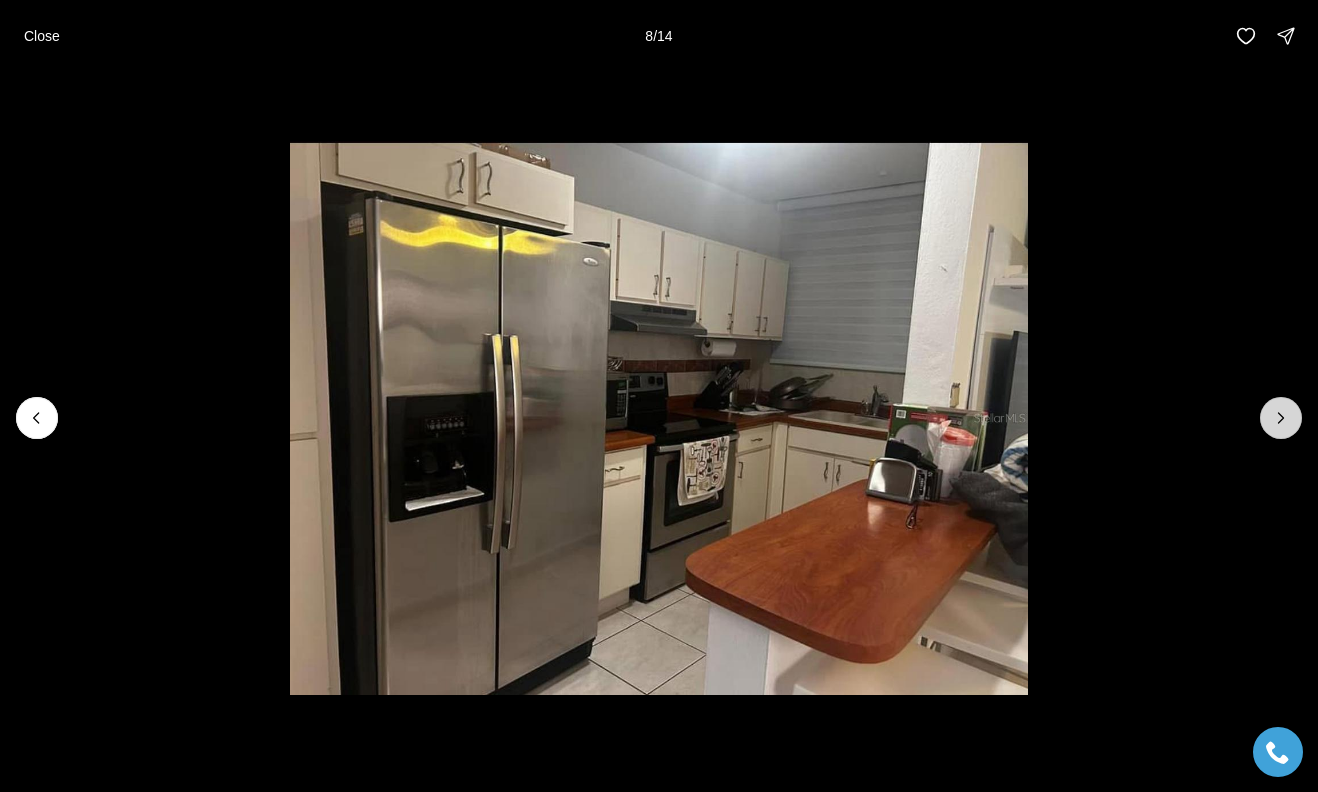 click 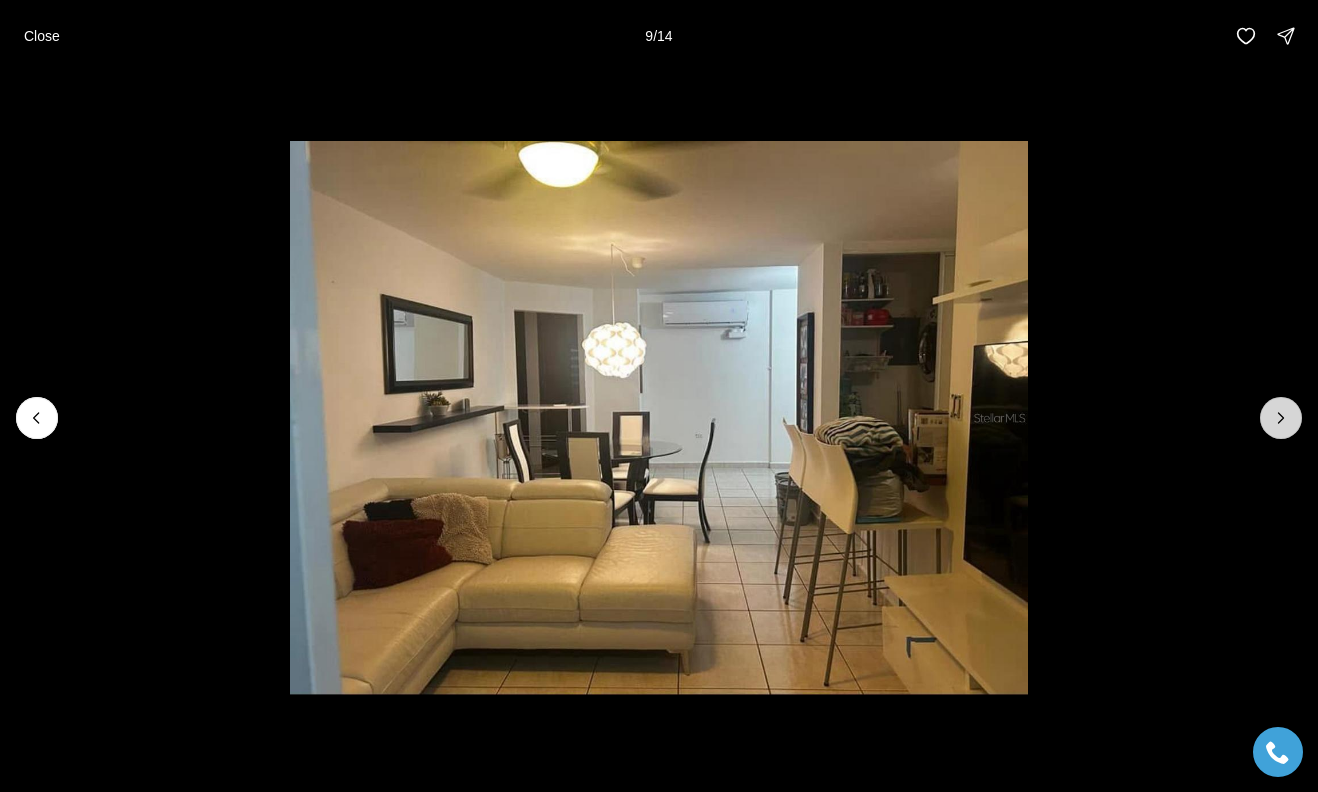 click 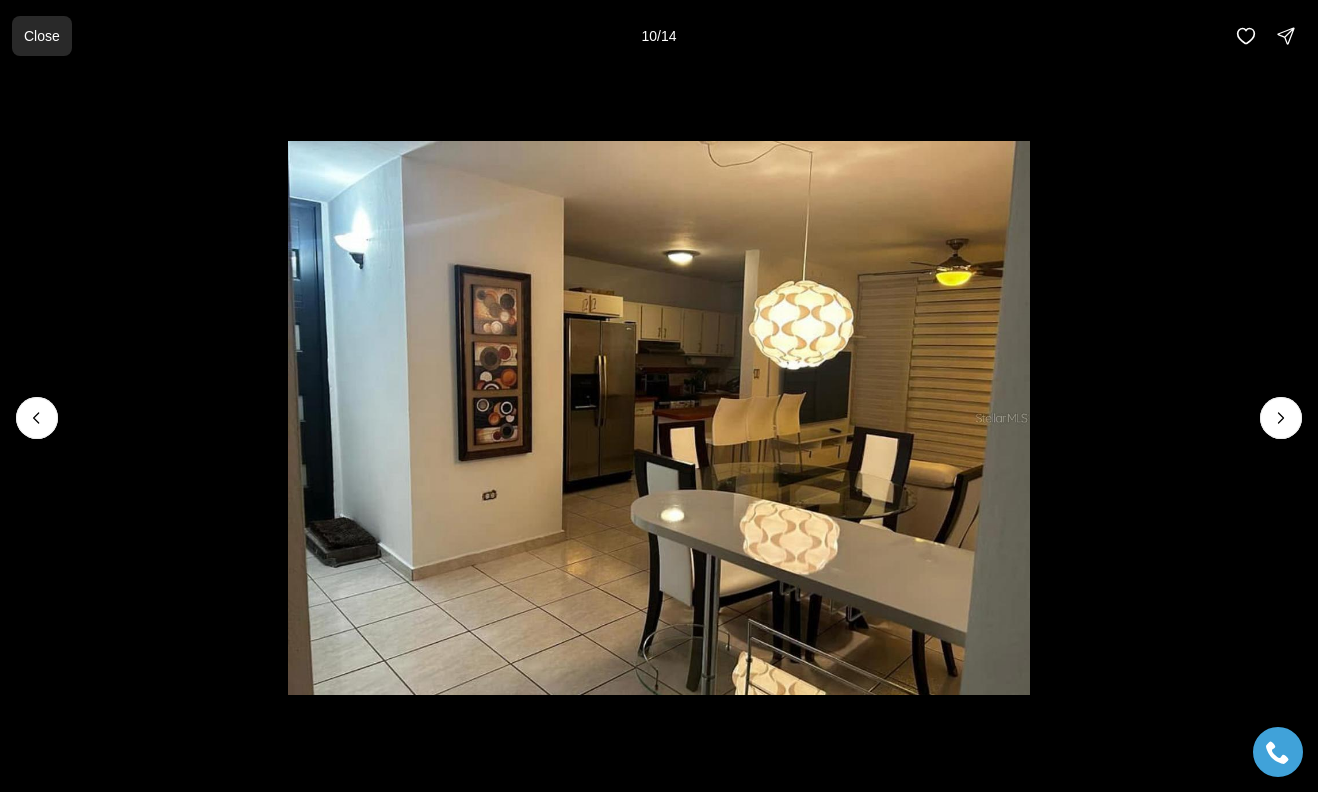 click on "Close" at bounding box center [42, 36] 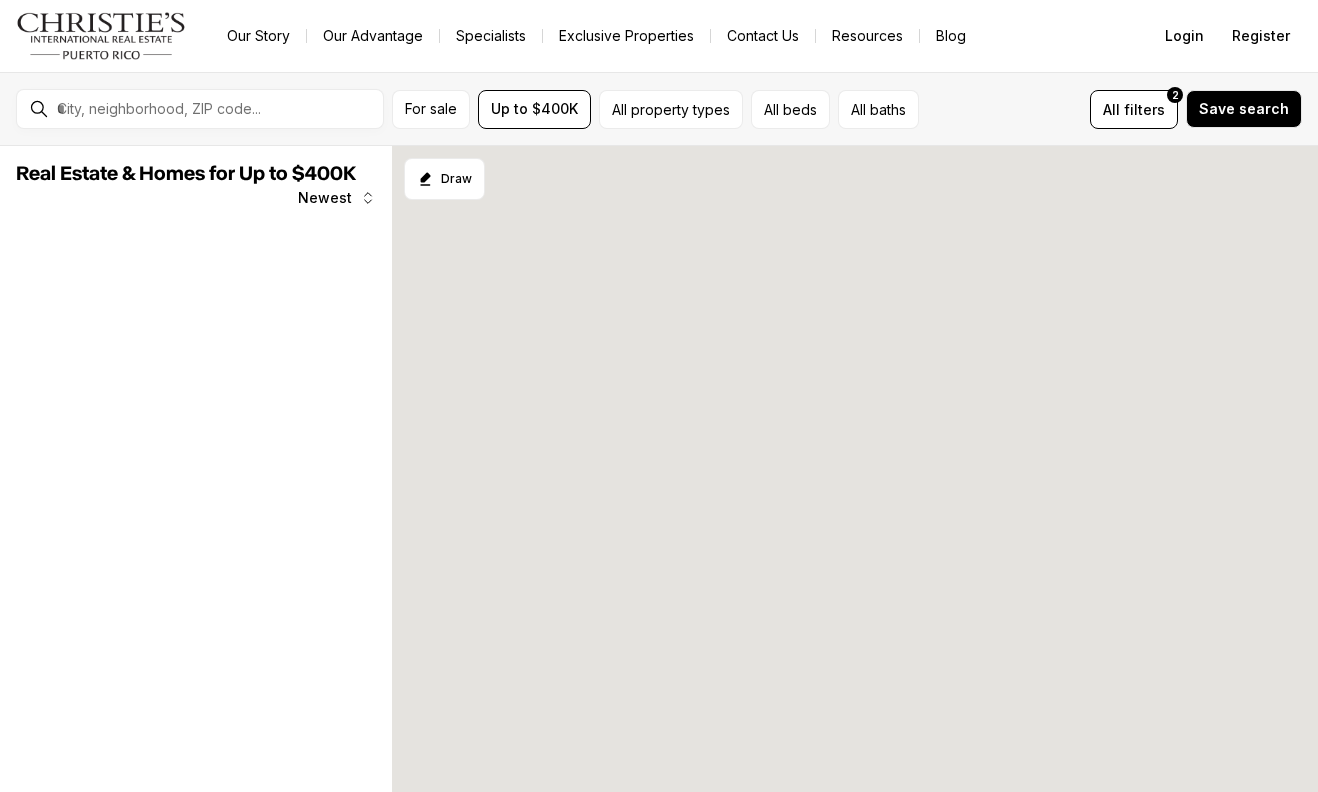 scroll, scrollTop: 0, scrollLeft: 0, axis: both 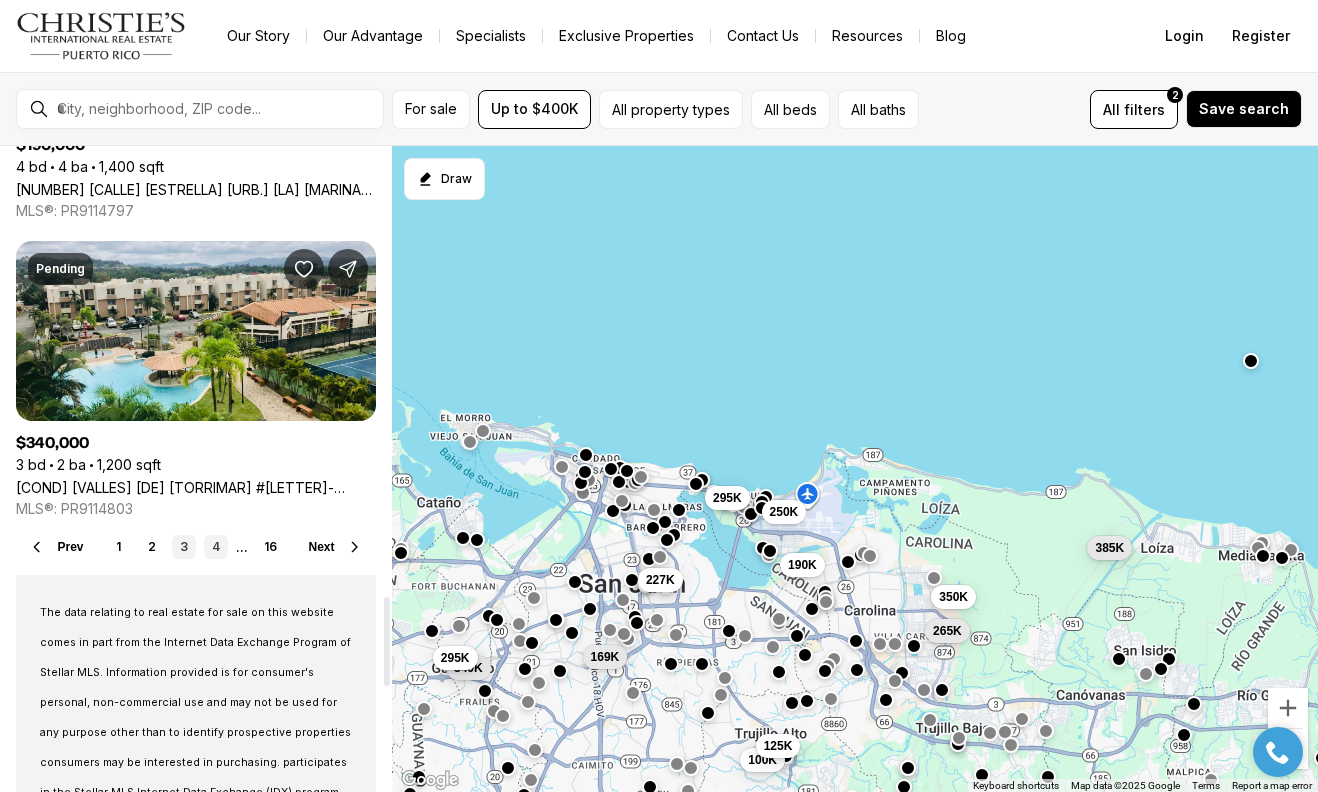 click on "4" at bounding box center [216, 547] 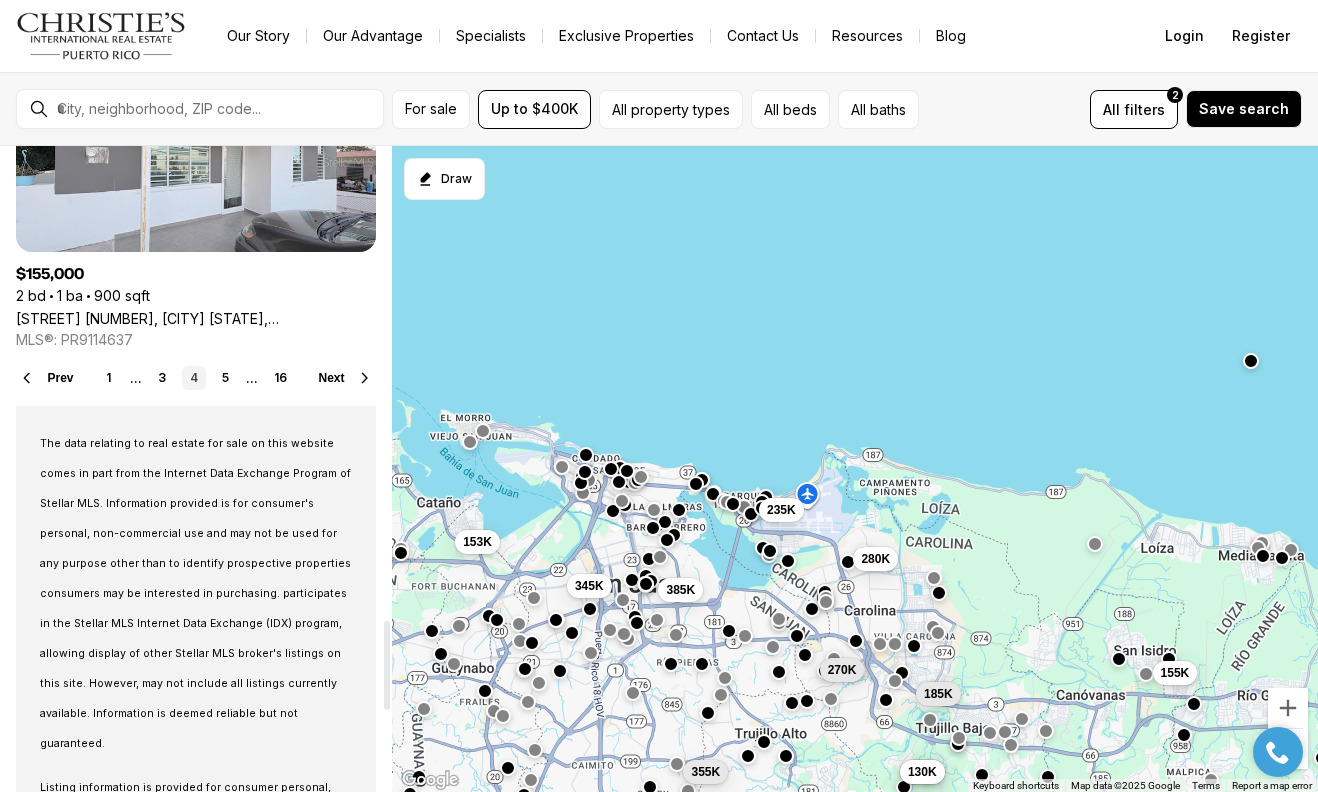 scroll, scrollTop: 3433, scrollLeft: 0, axis: vertical 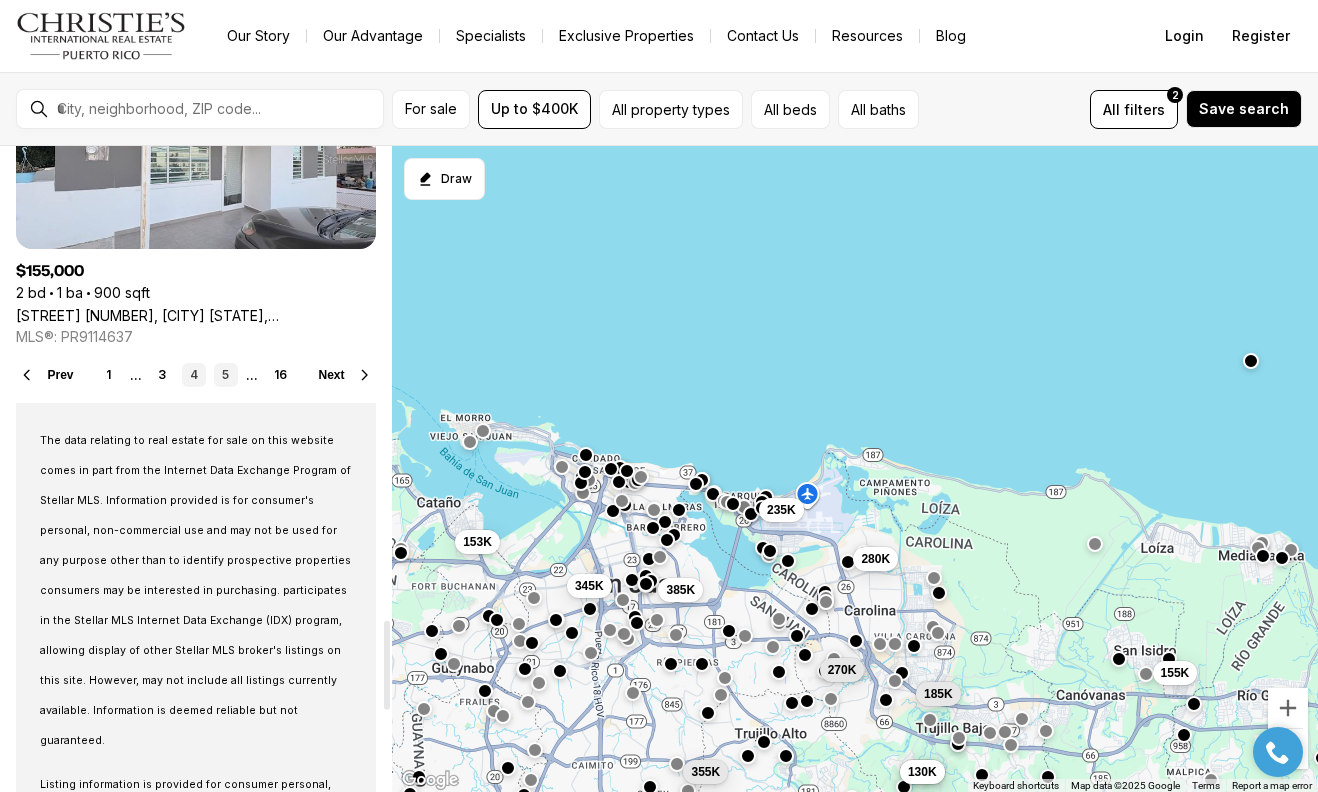 click on "5" at bounding box center [226, 375] 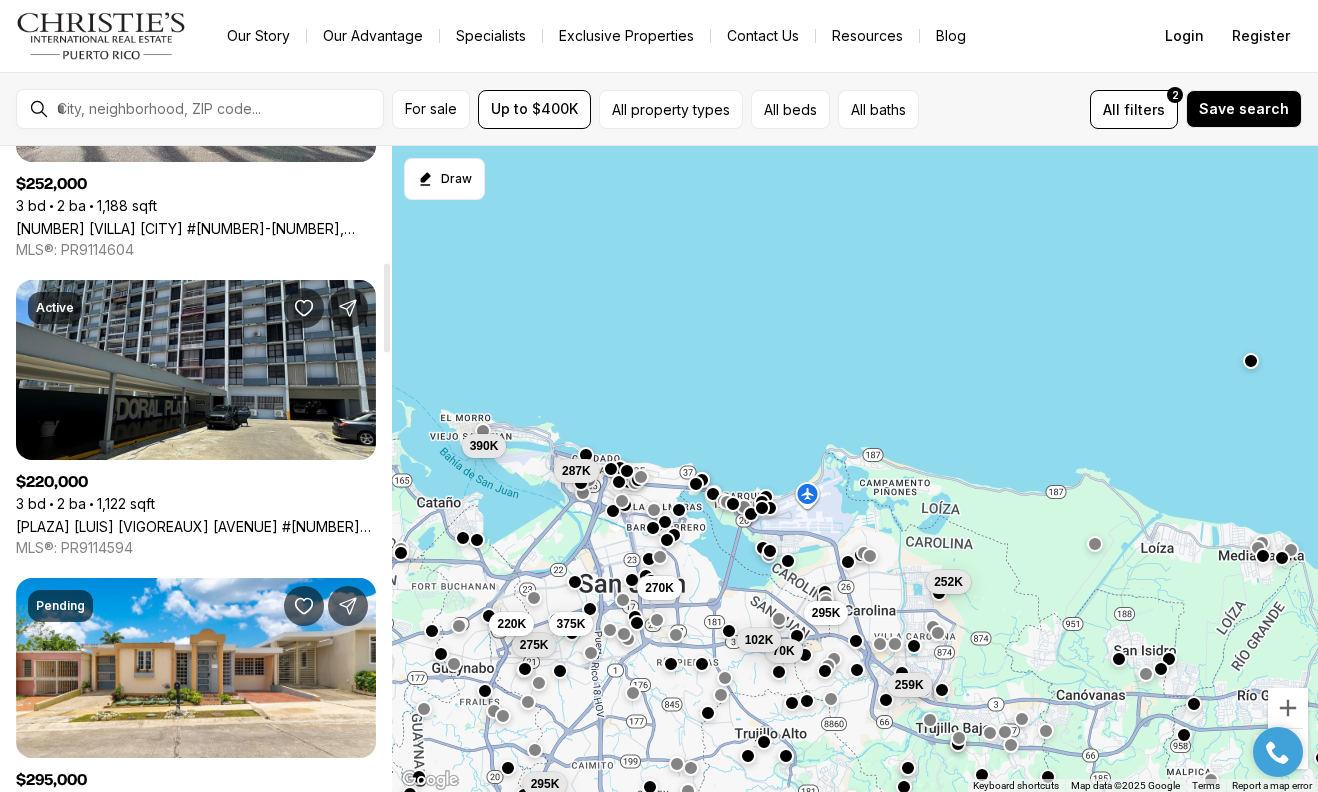 scroll, scrollTop: 839, scrollLeft: 0, axis: vertical 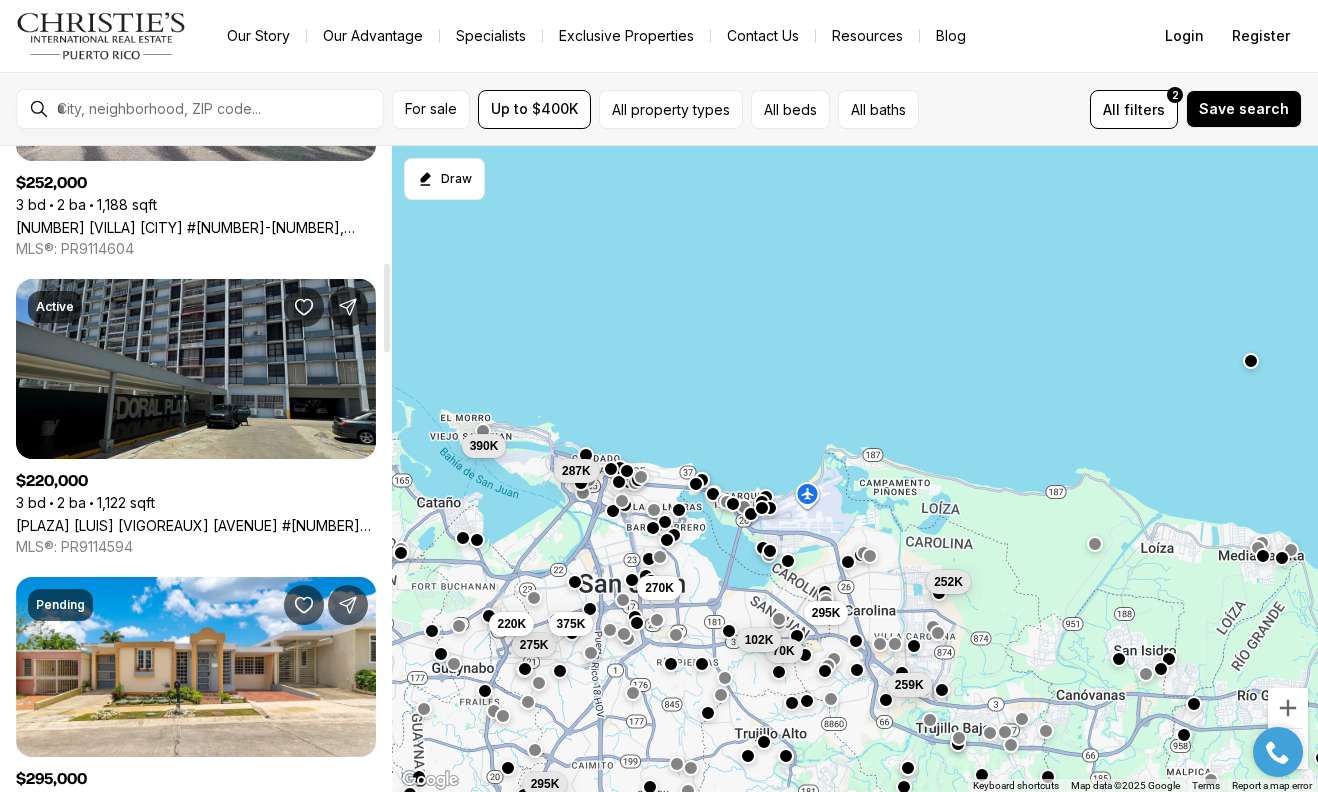click on "DORAL PLAZA LUIS VIGOREAUX AVENUE #11-L, GUAYNABO PR, 00966" at bounding box center (196, 525) 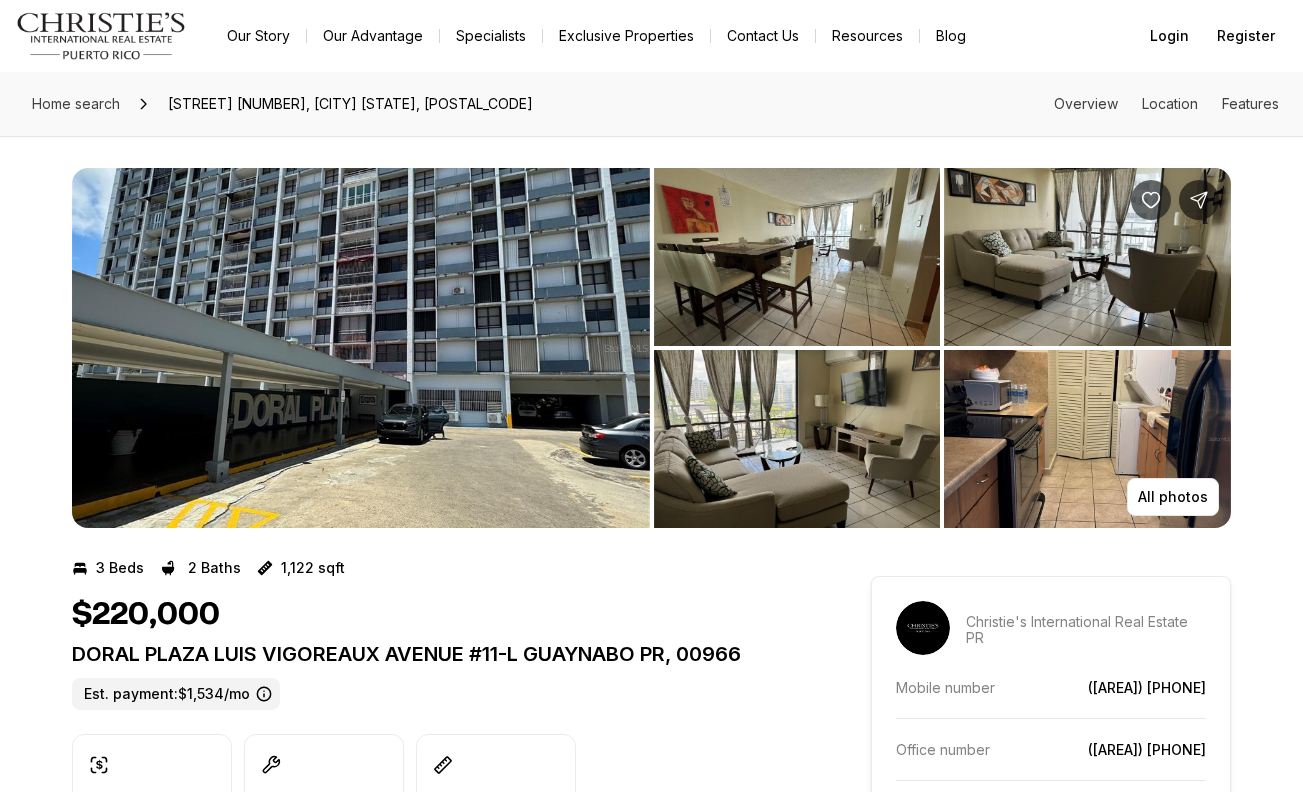 scroll, scrollTop: 0, scrollLeft: 0, axis: both 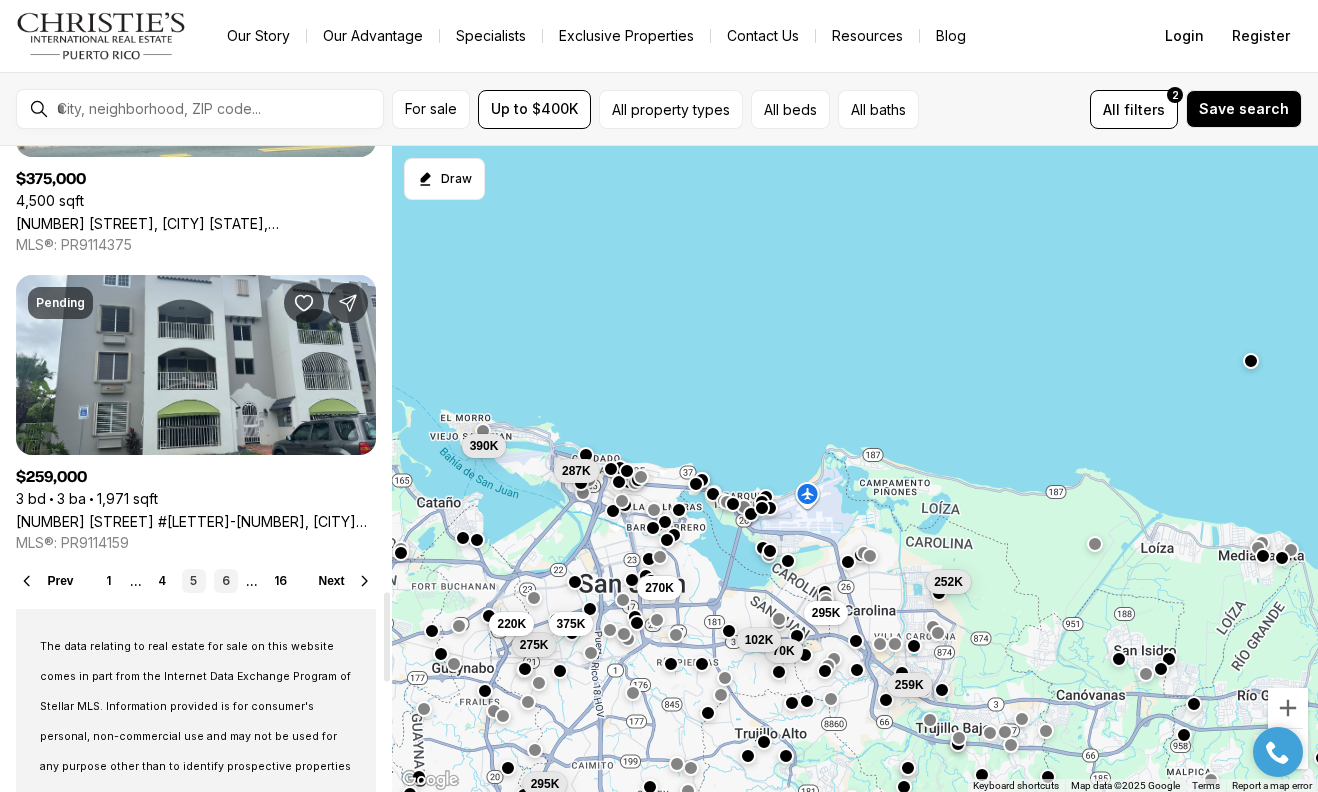 click on "6" at bounding box center (226, 581) 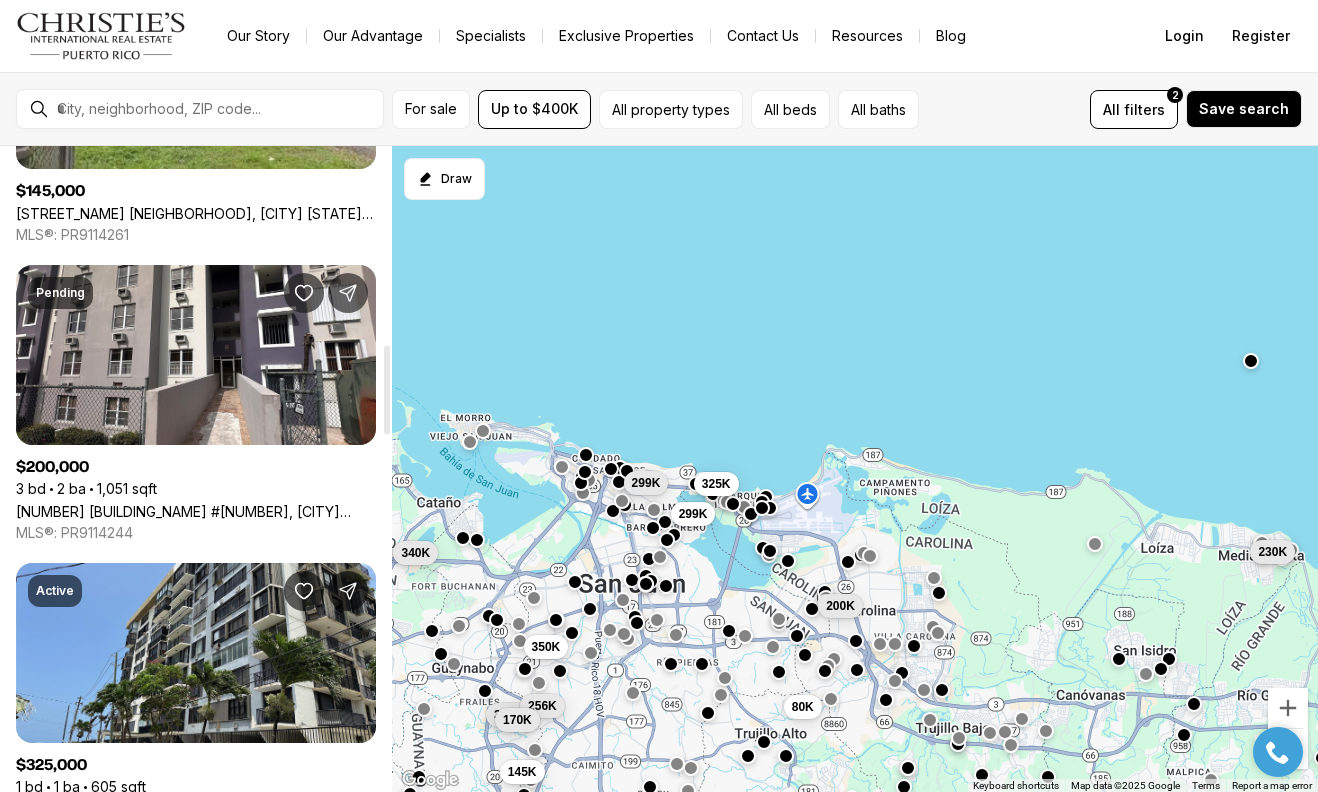 scroll, scrollTop: 1459, scrollLeft: 0, axis: vertical 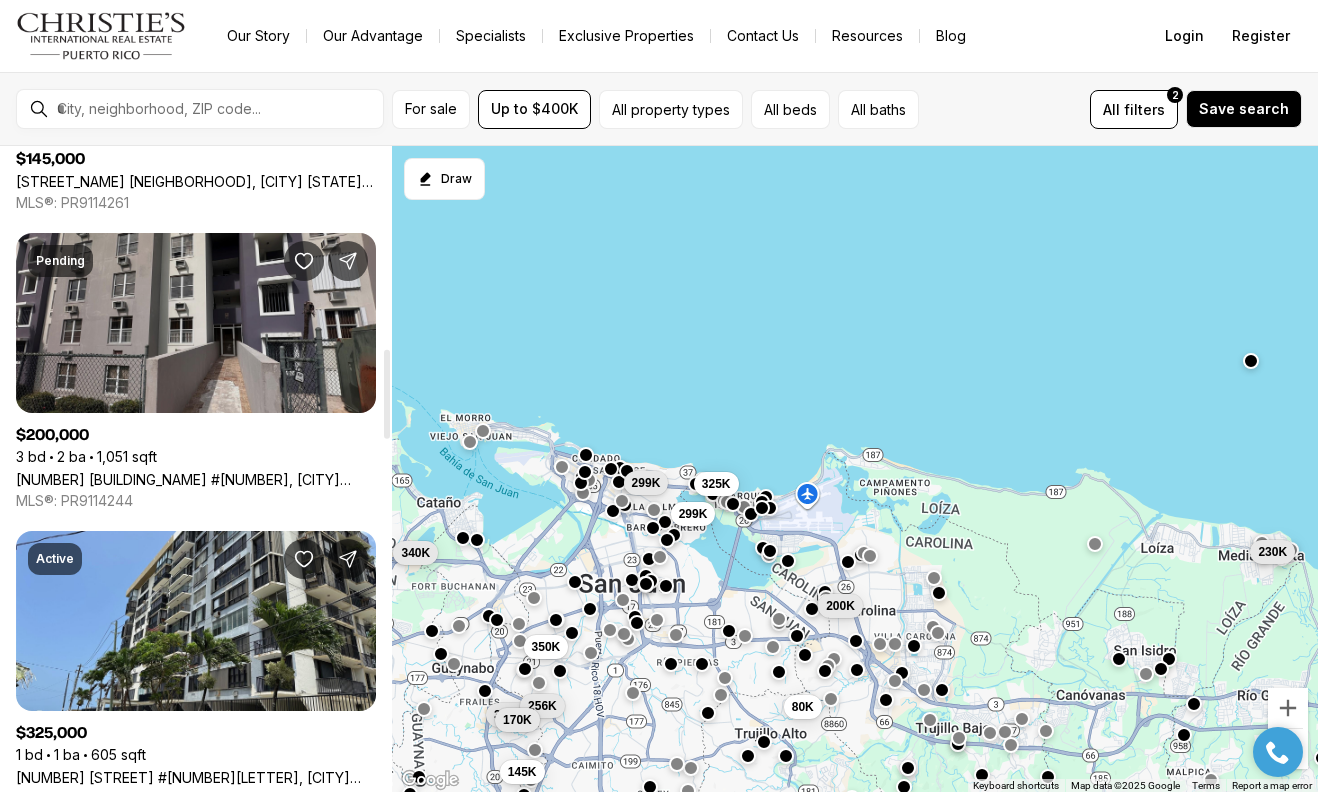 click on "[NUMBER] [STREET] [UNIT], [CITY] [STATE], [POSTAL_CODE]" at bounding box center [196, 479] 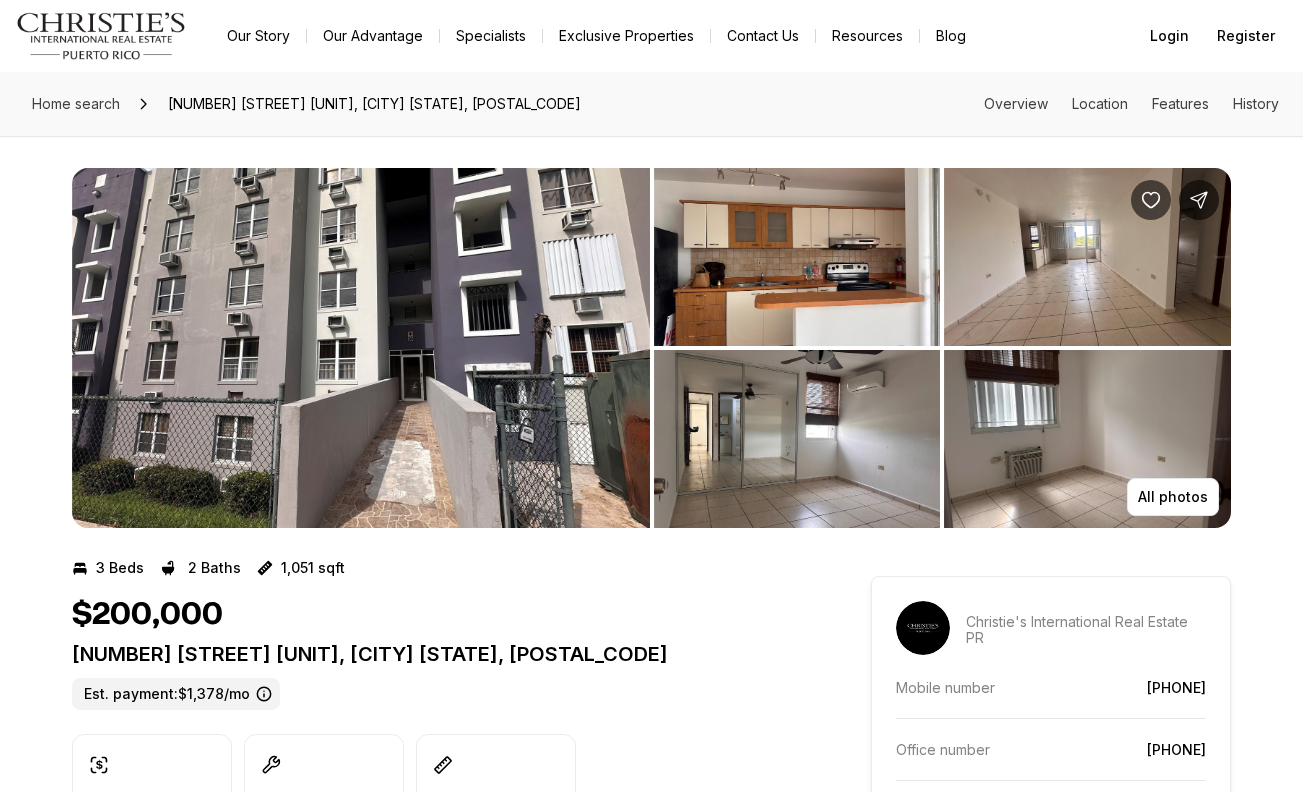scroll, scrollTop: 0, scrollLeft: 0, axis: both 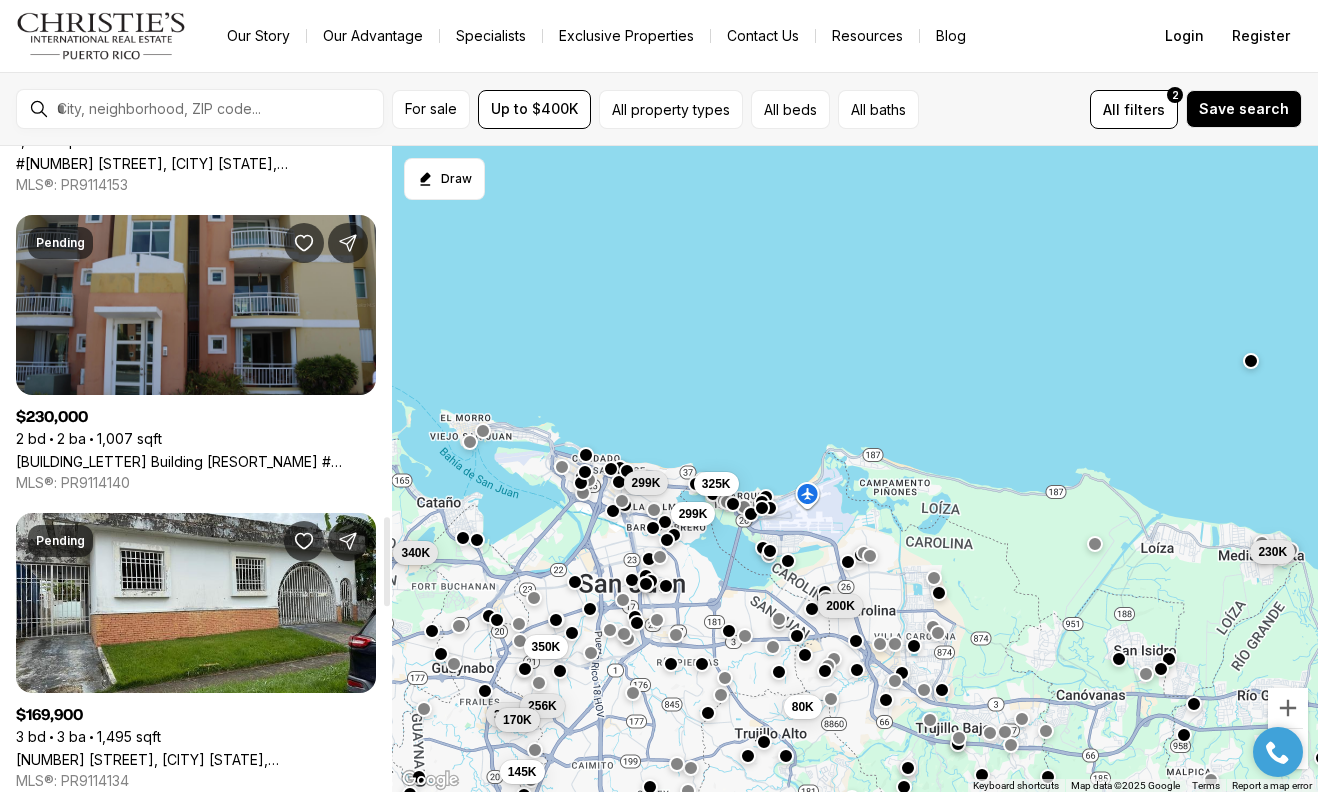 click on "[BUILDING] [BUILDING_NAME] [BUILDING_NAME] [BUILDING_NAME], [CITY] [POSTAL_CODE]" at bounding box center [196, 461] 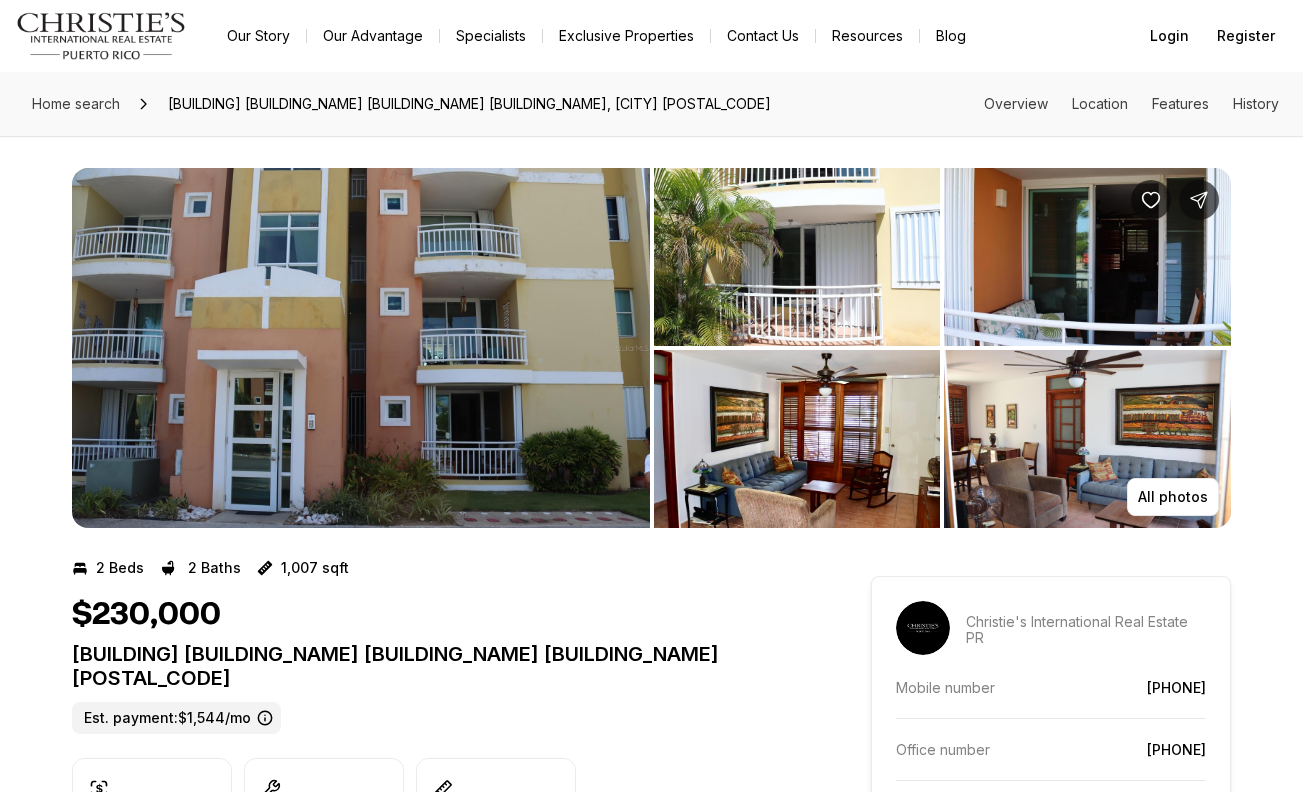 scroll, scrollTop: 0, scrollLeft: 0, axis: both 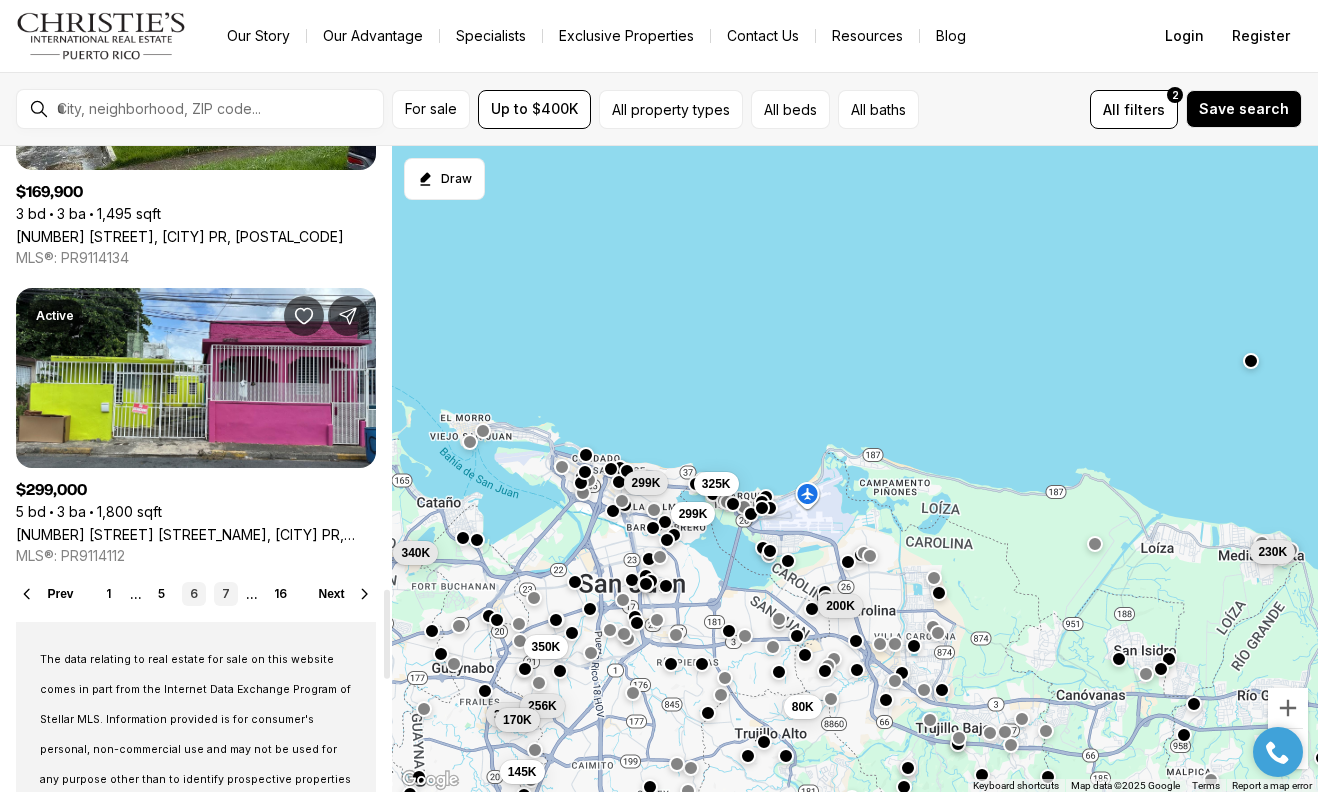 click on "7" at bounding box center (226, 594) 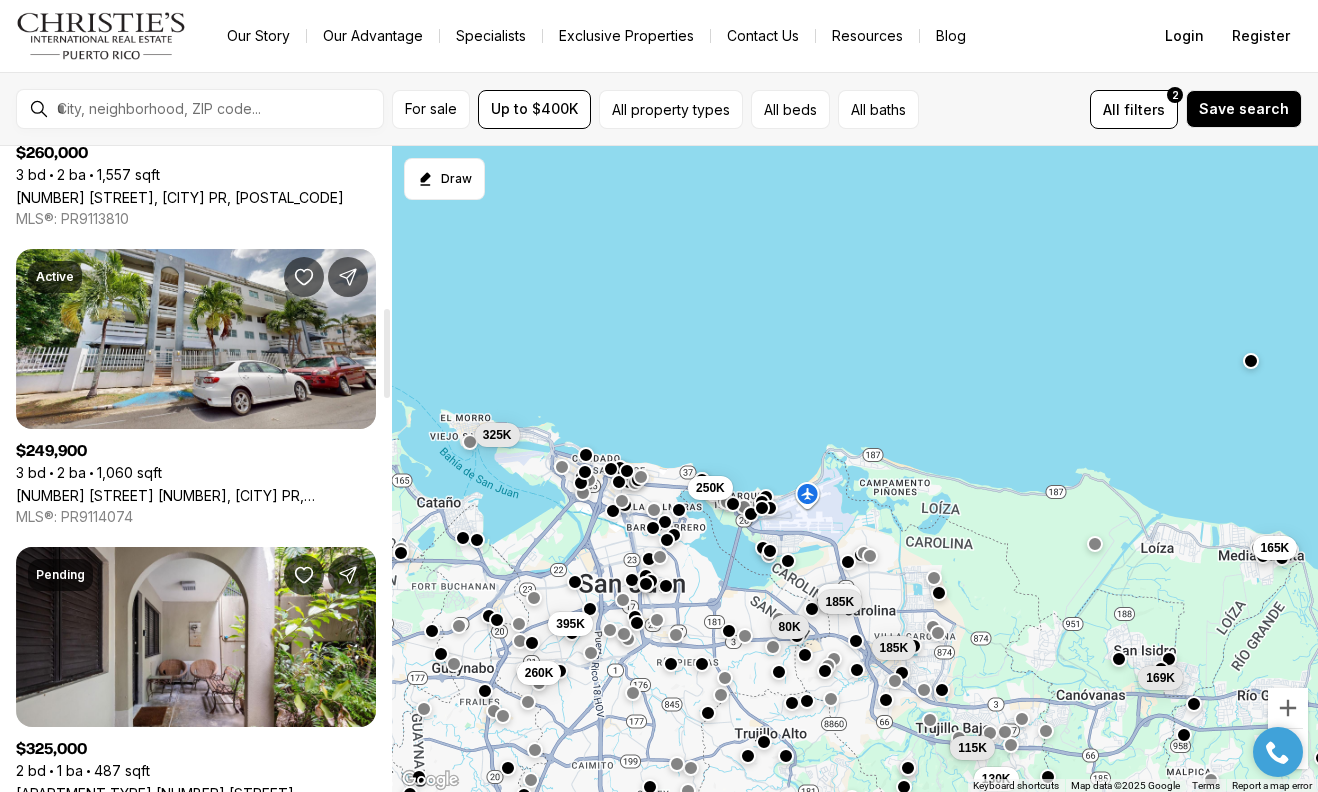 scroll, scrollTop: 1176, scrollLeft: 0, axis: vertical 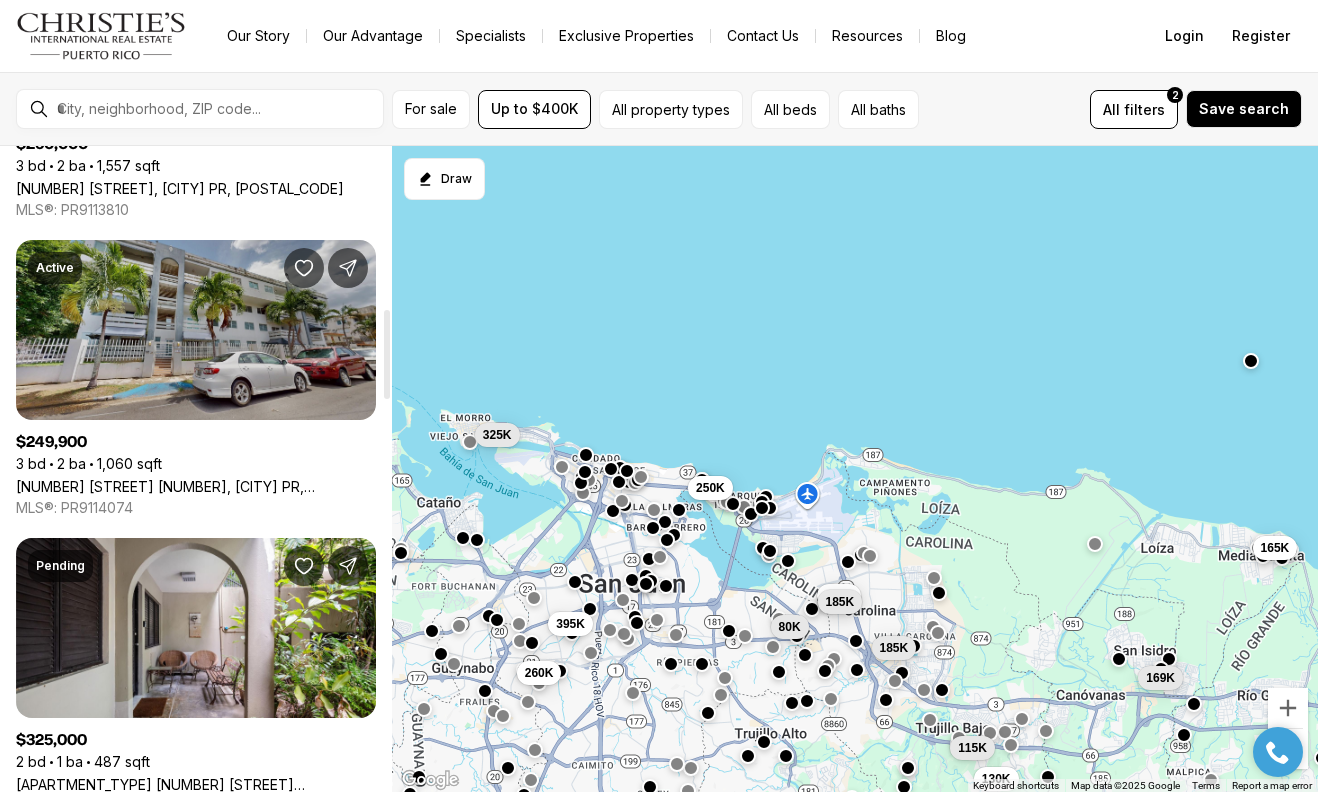 click on "[NUMBER] [STREET] [NUMBER], [CITY] [STATE], [POSTAL_CODE]" at bounding box center (196, 486) 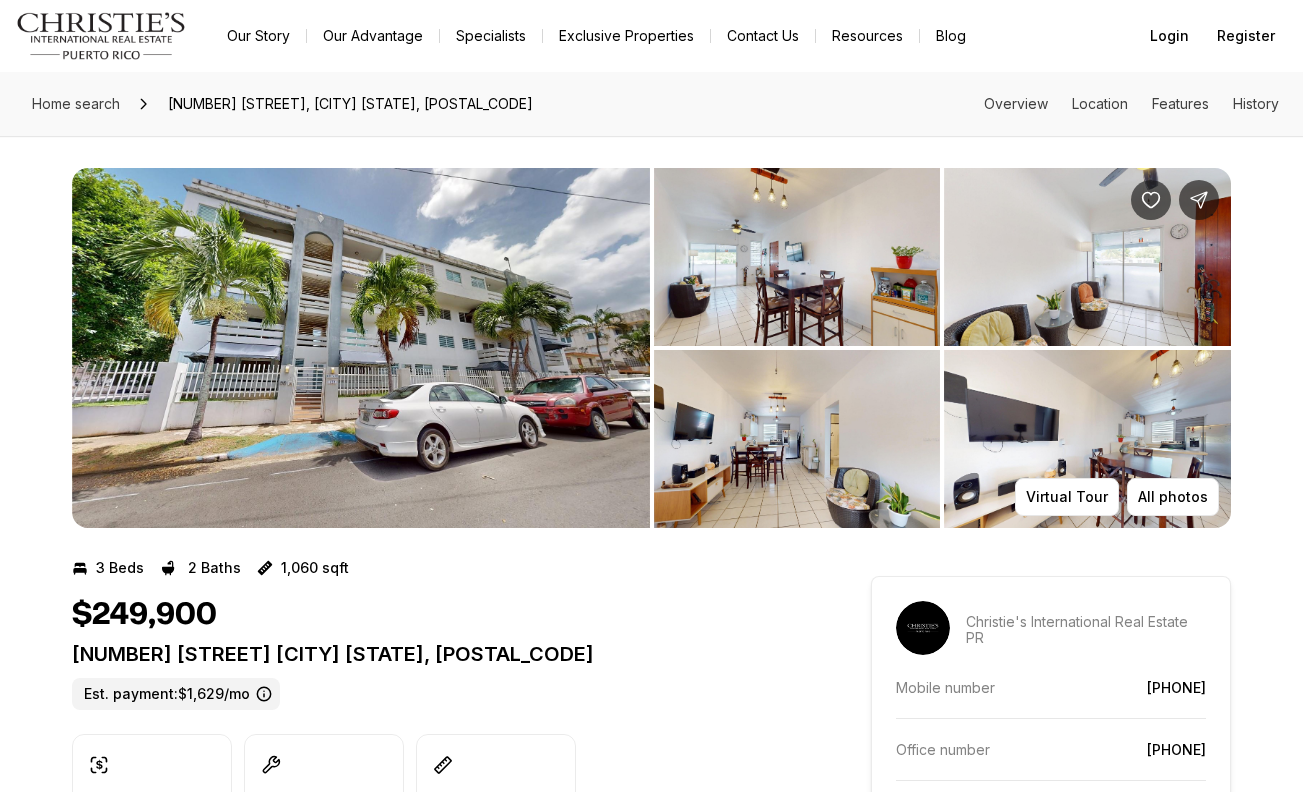 scroll, scrollTop: 0, scrollLeft: 0, axis: both 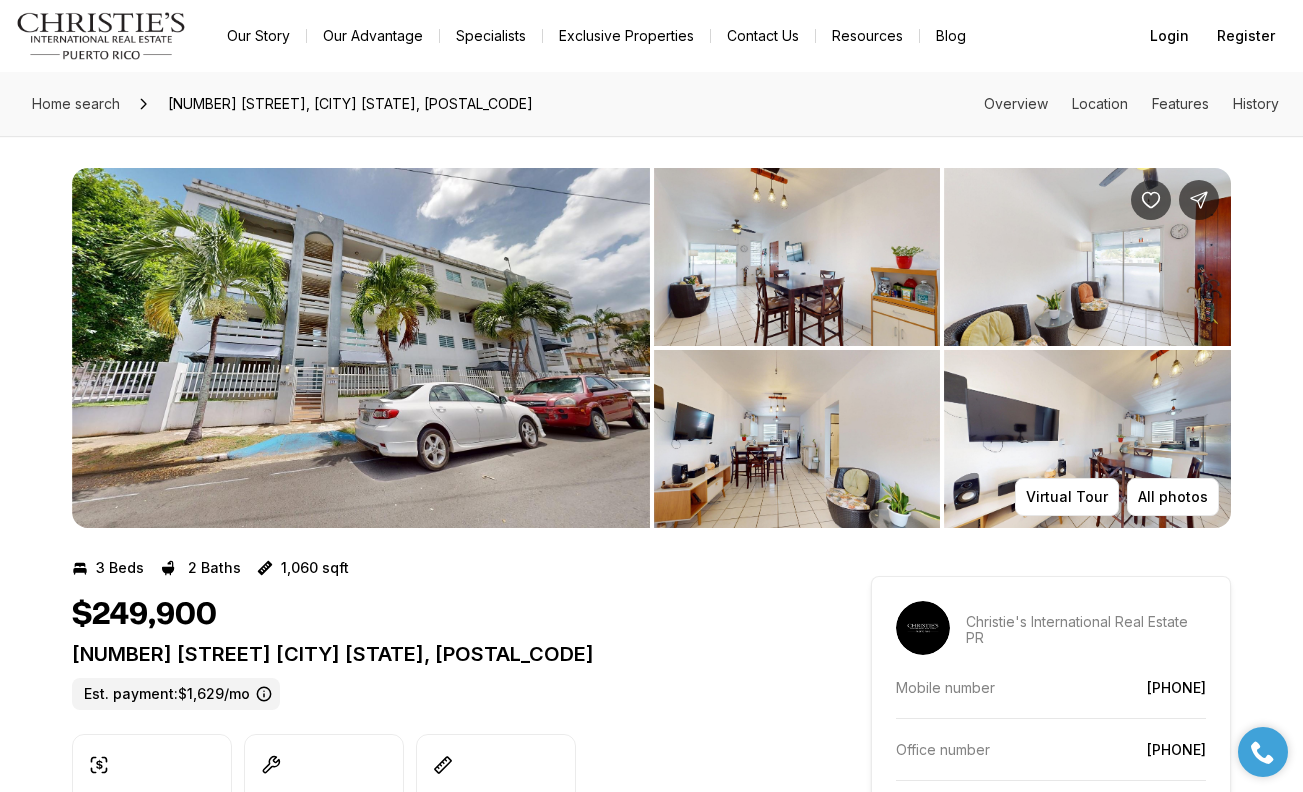 click at bounding box center [361, 348] 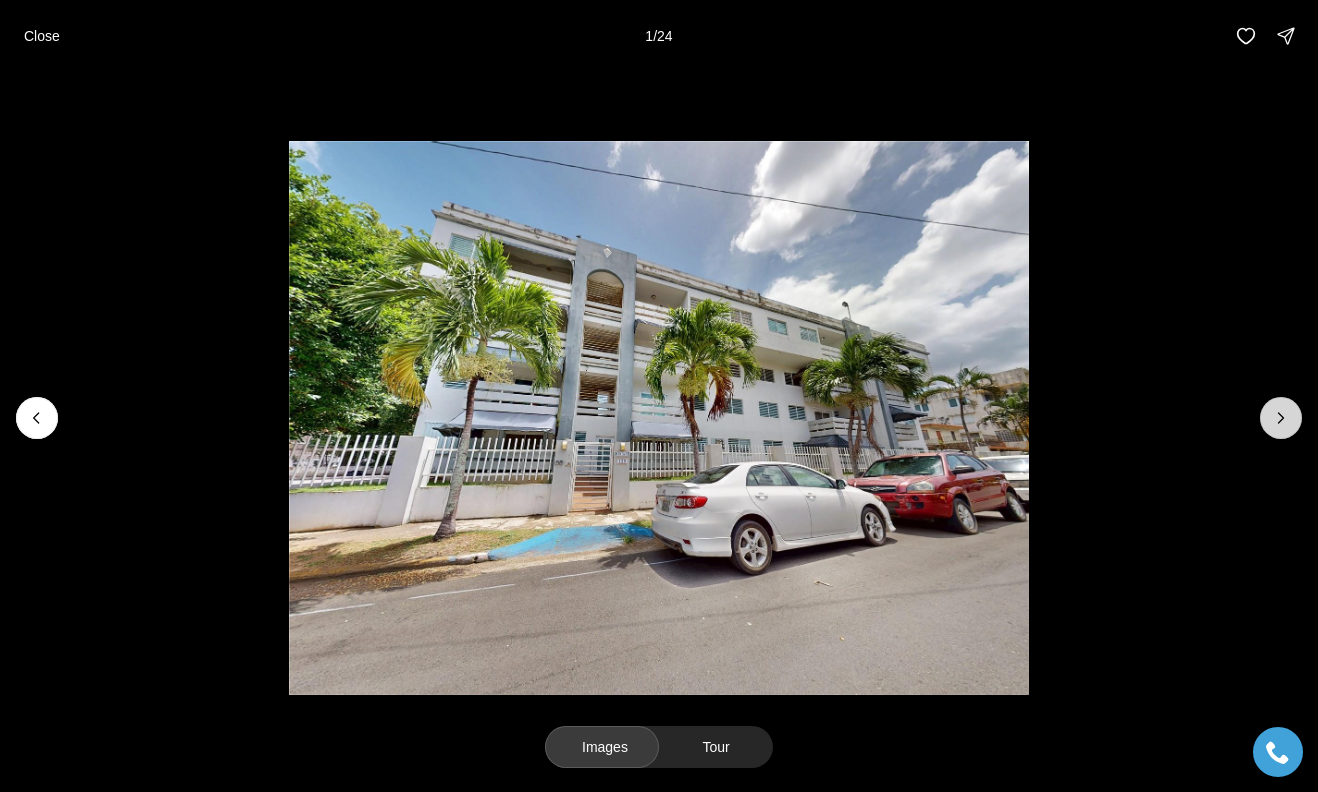 click 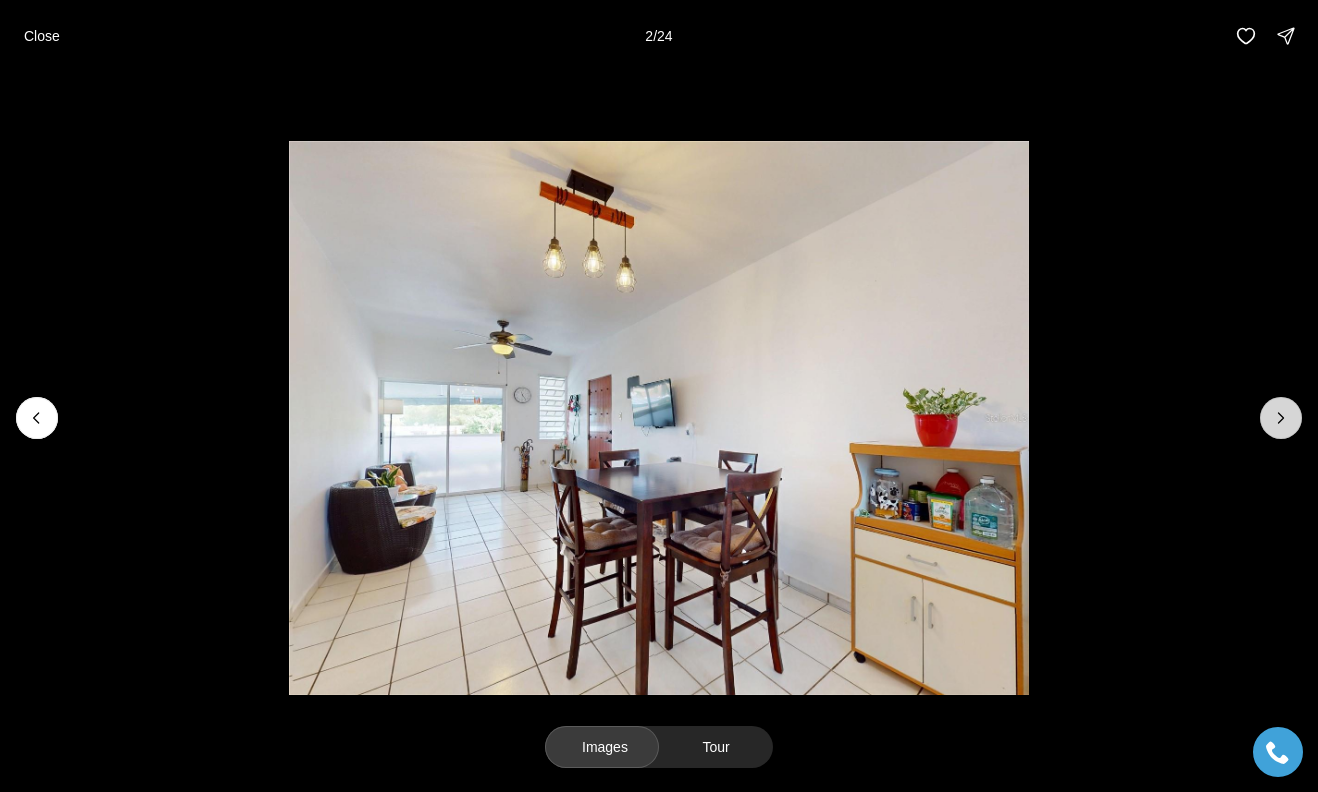 click 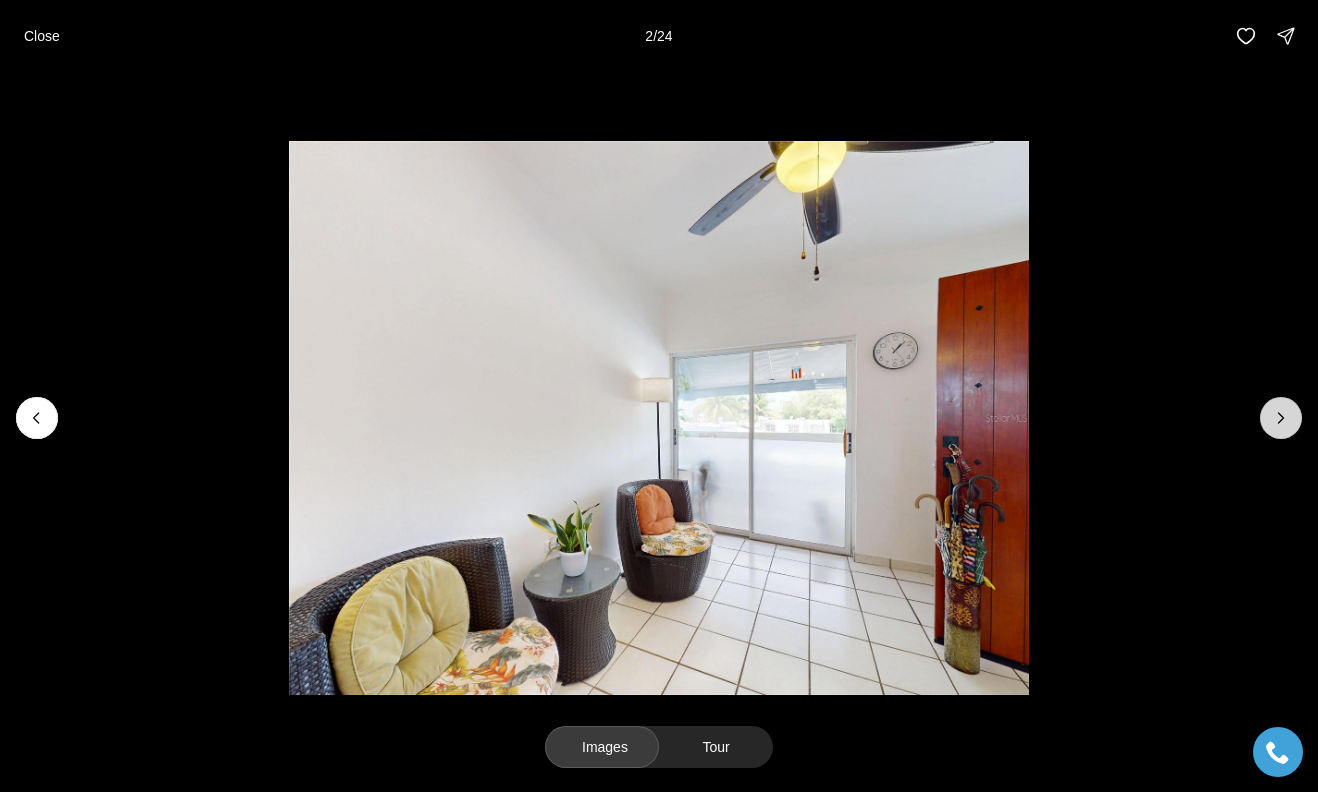 click 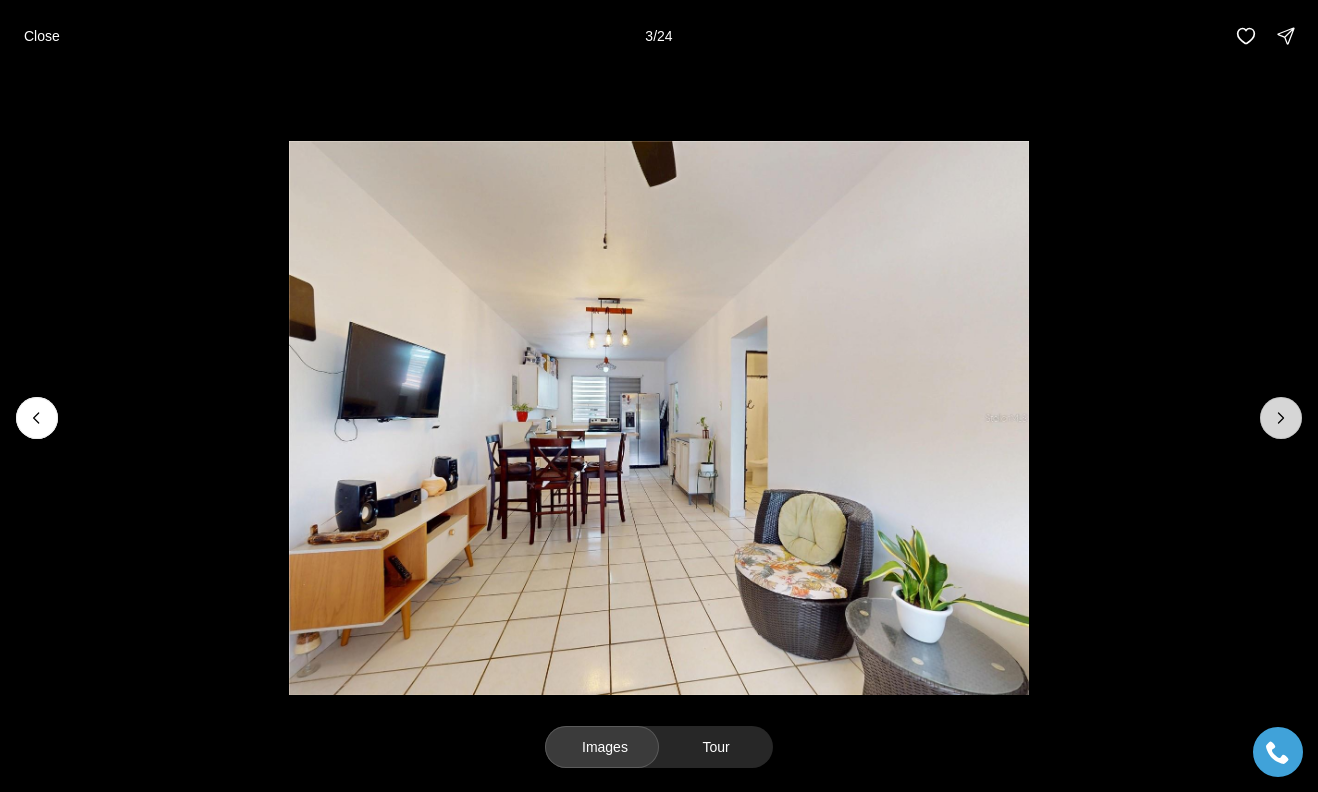 click 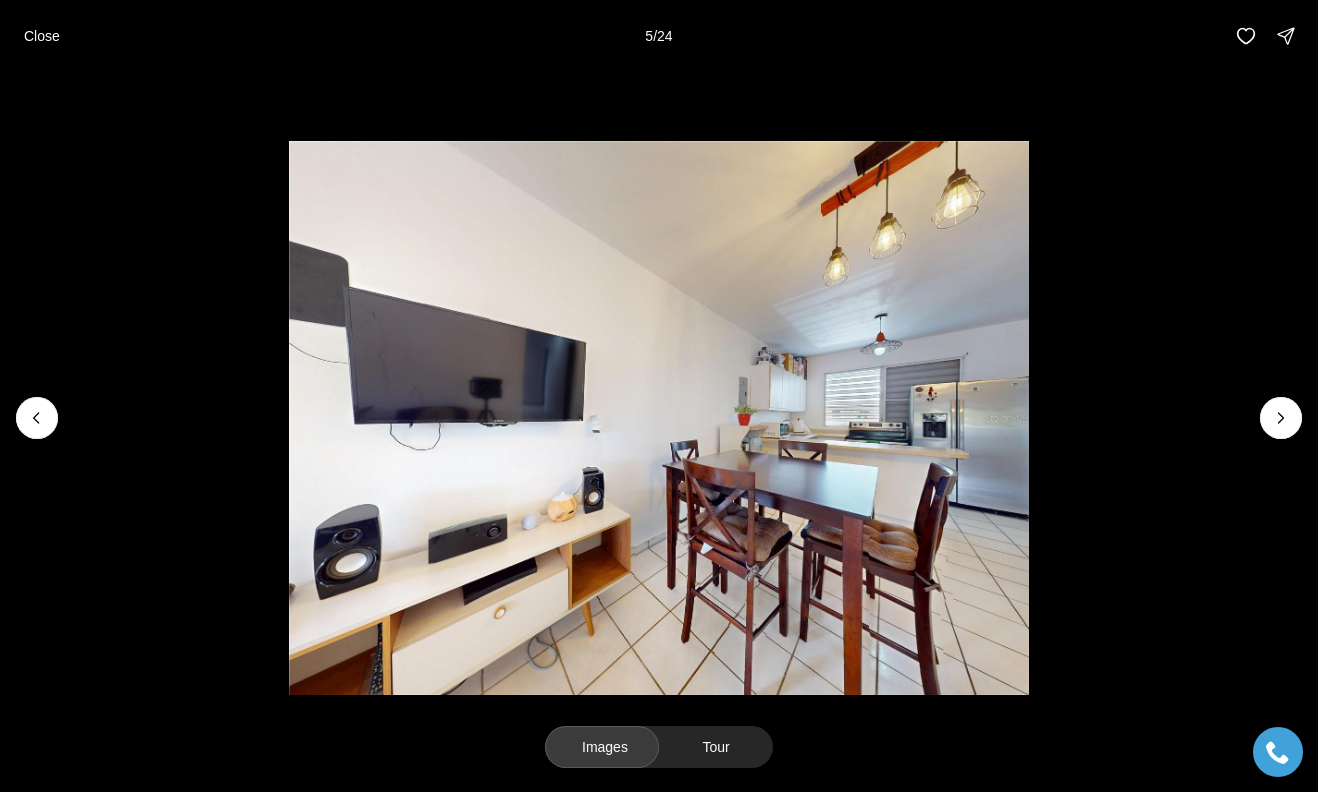 click on "Close 5  /  24" at bounding box center (659, 36) 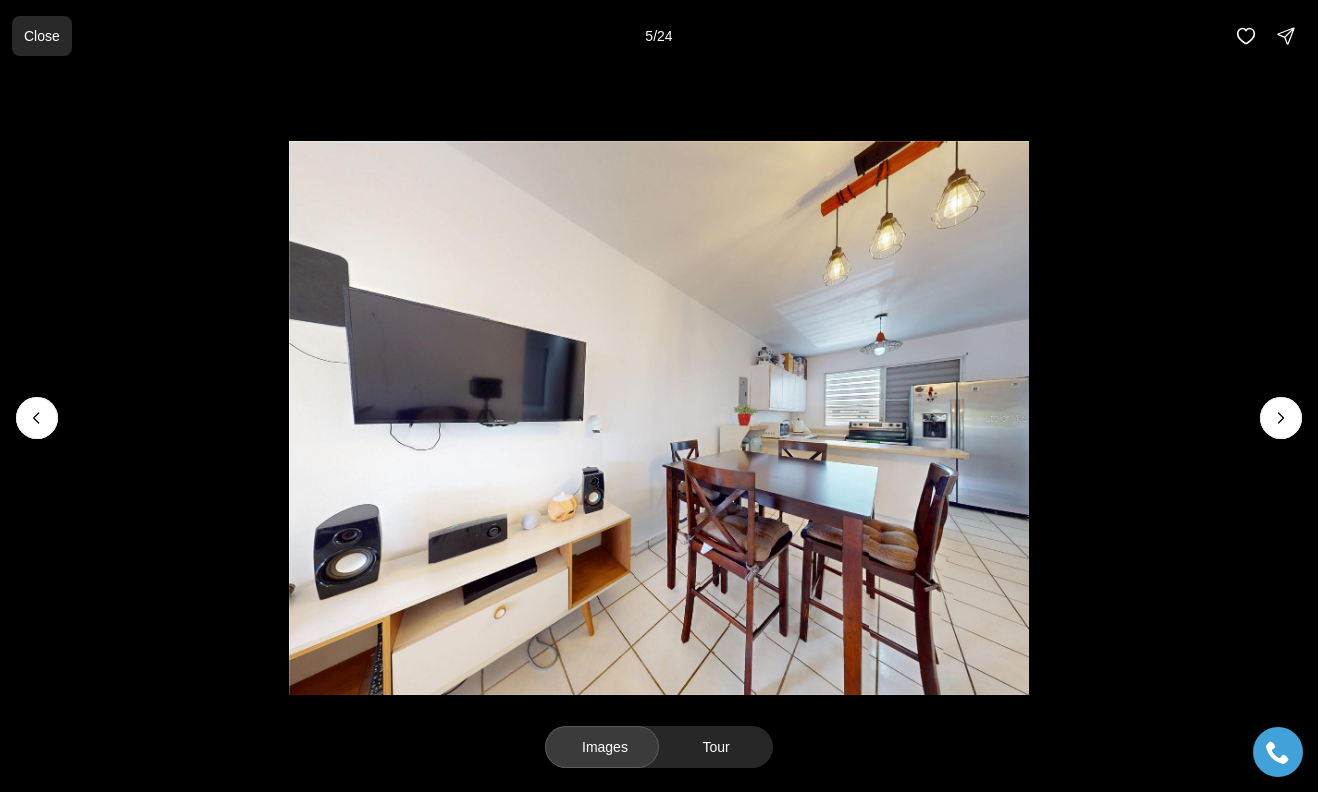 click on "Close" at bounding box center [42, 36] 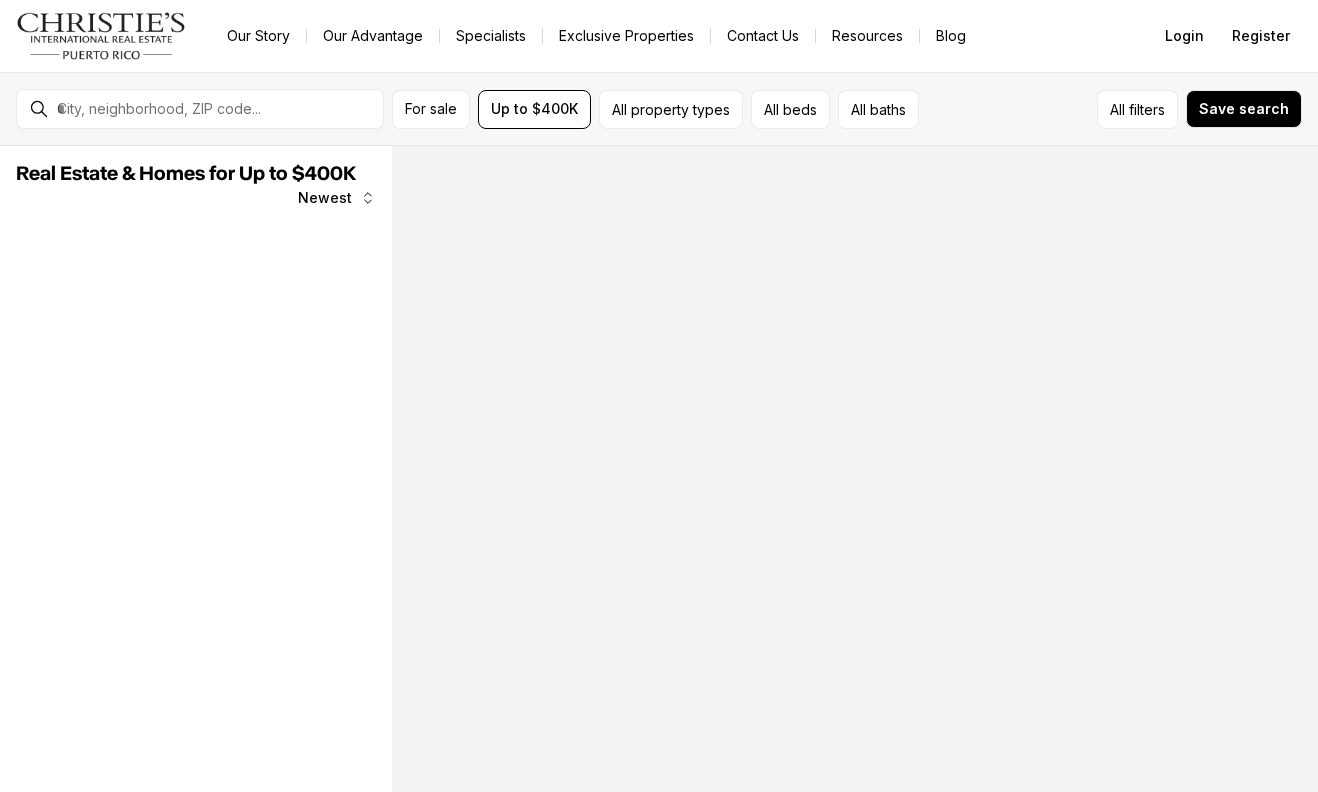 scroll, scrollTop: 0, scrollLeft: 0, axis: both 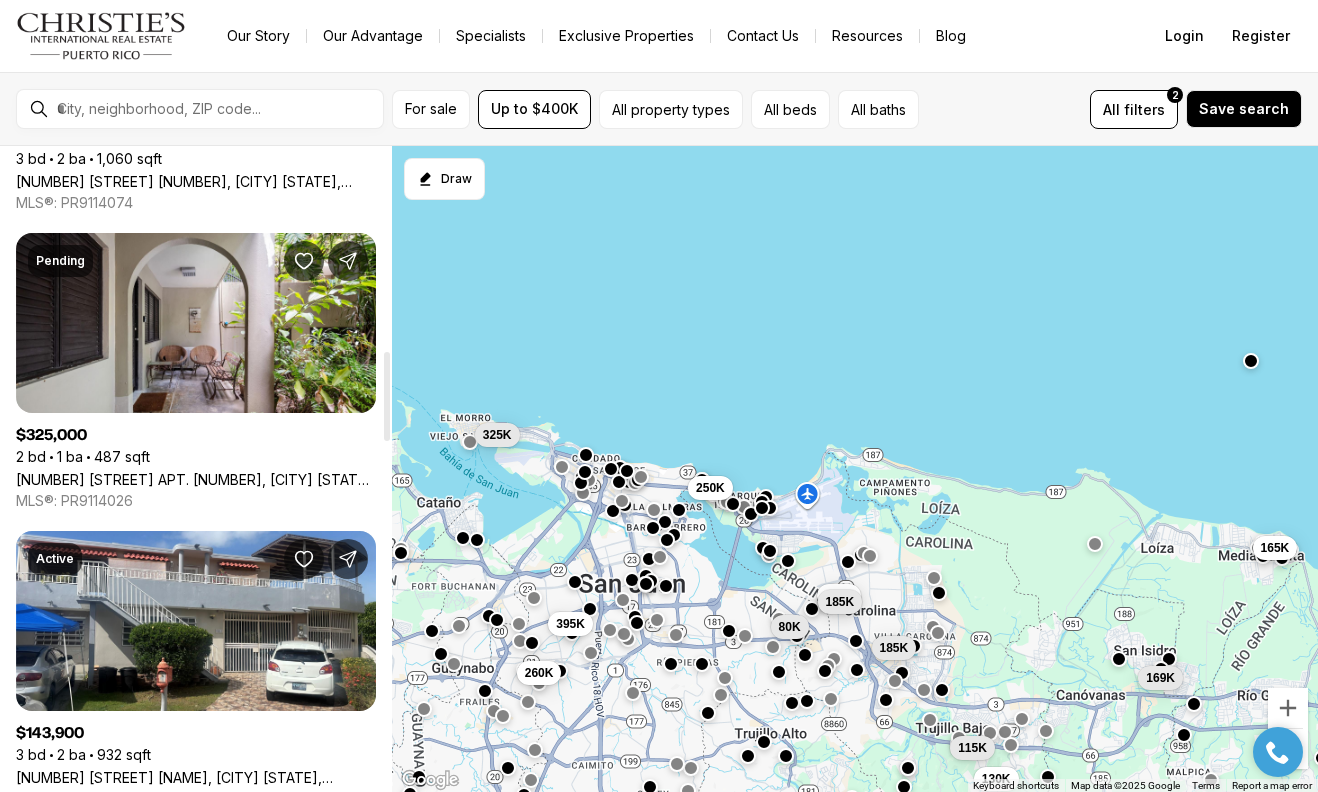 click on "[NUMBER] [STREET] APT. [NUMBER], [CITY] [STATE], [POSTAL_CODE]" at bounding box center (196, 479) 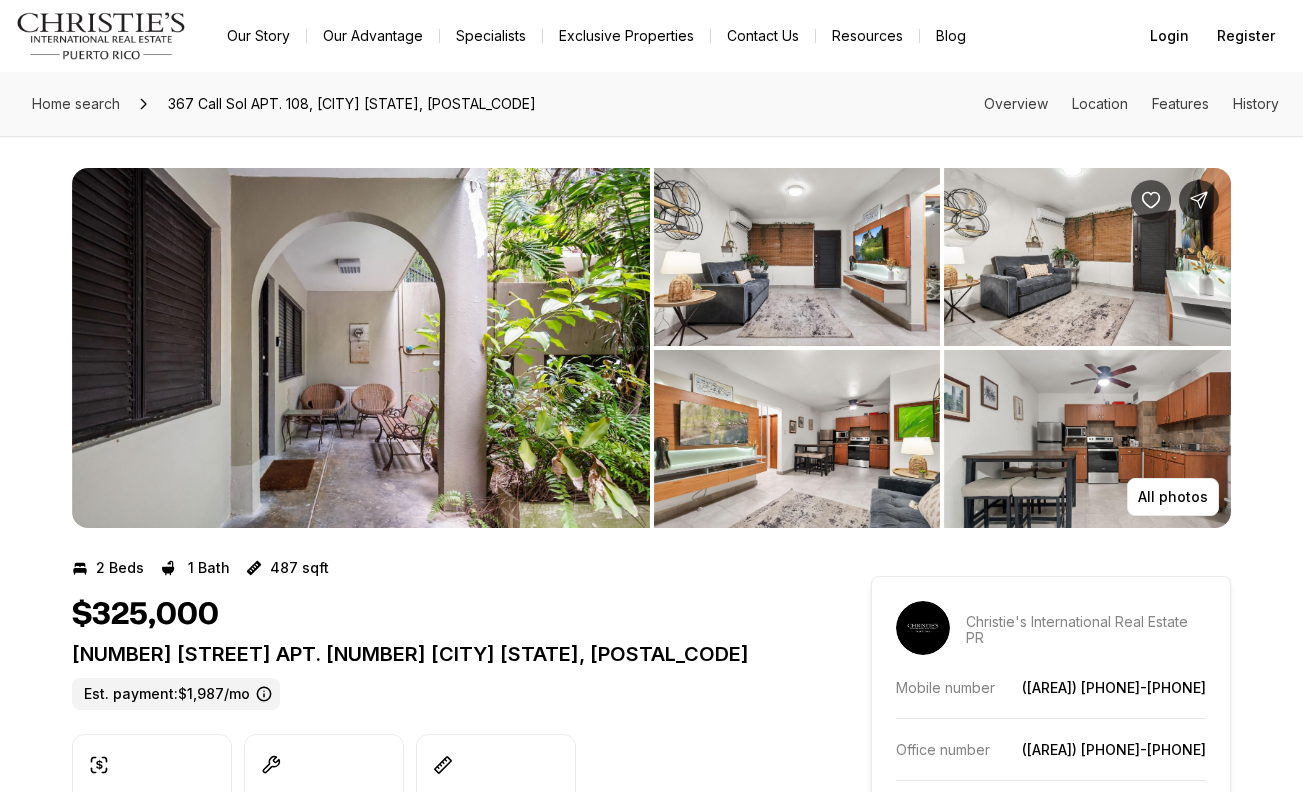 scroll, scrollTop: 0, scrollLeft: 0, axis: both 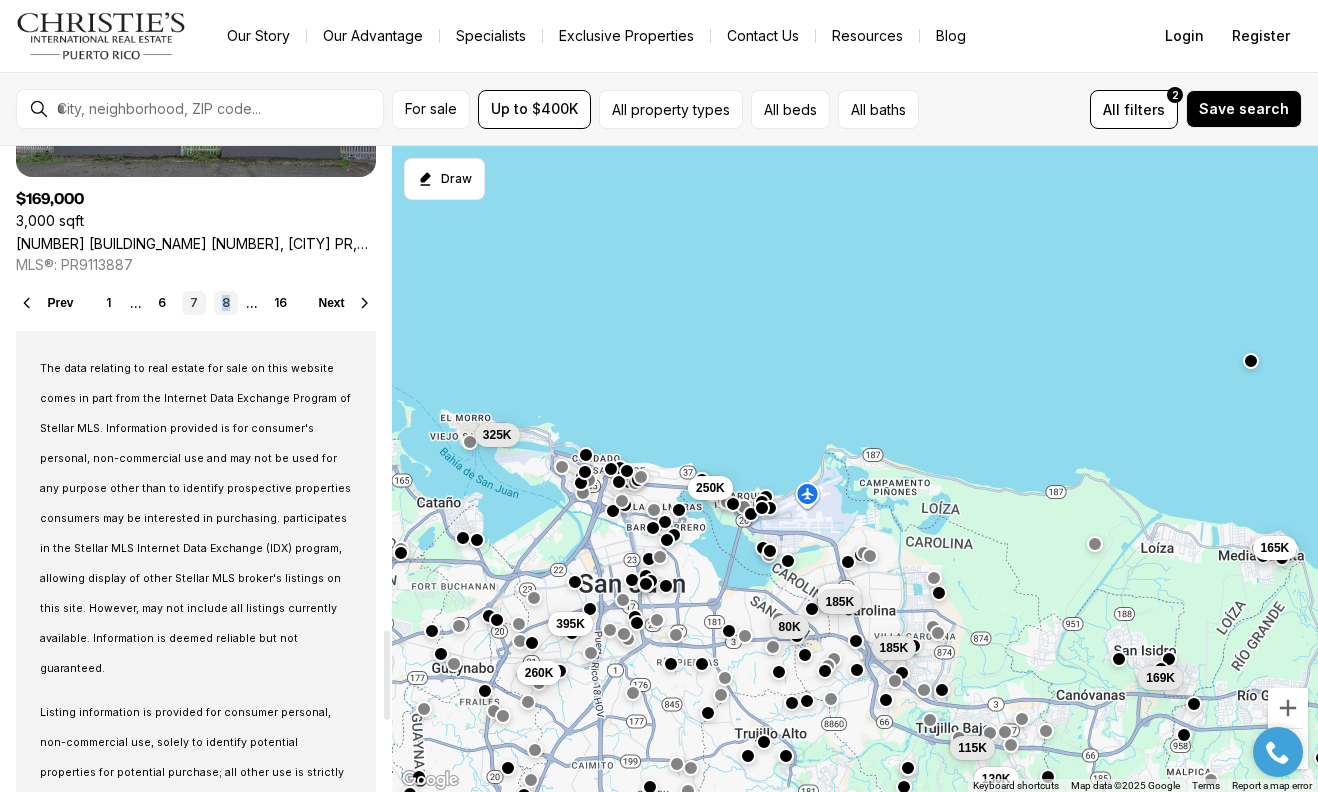 click on "8" at bounding box center [226, 303] 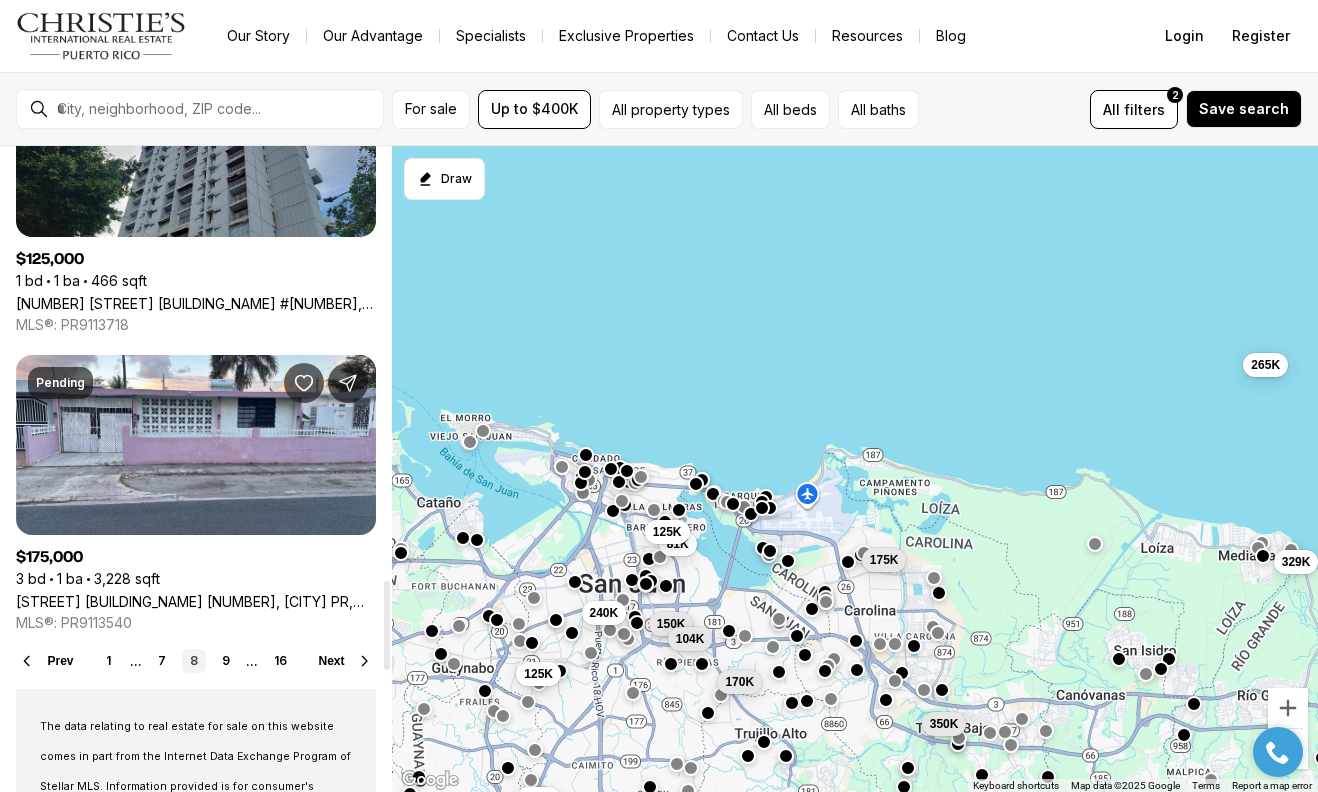 scroll, scrollTop: 3187, scrollLeft: 0, axis: vertical 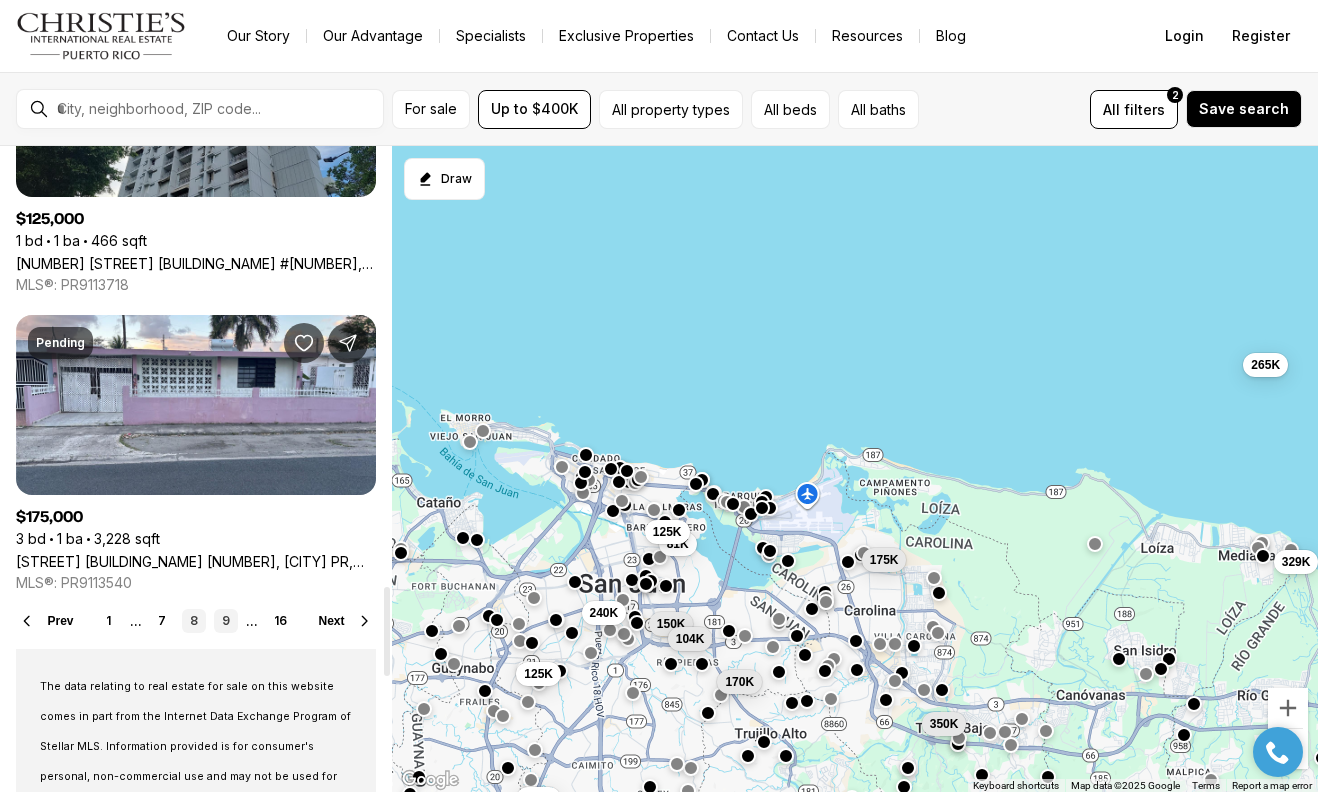 click on "9" at bounding box center (226, 621) 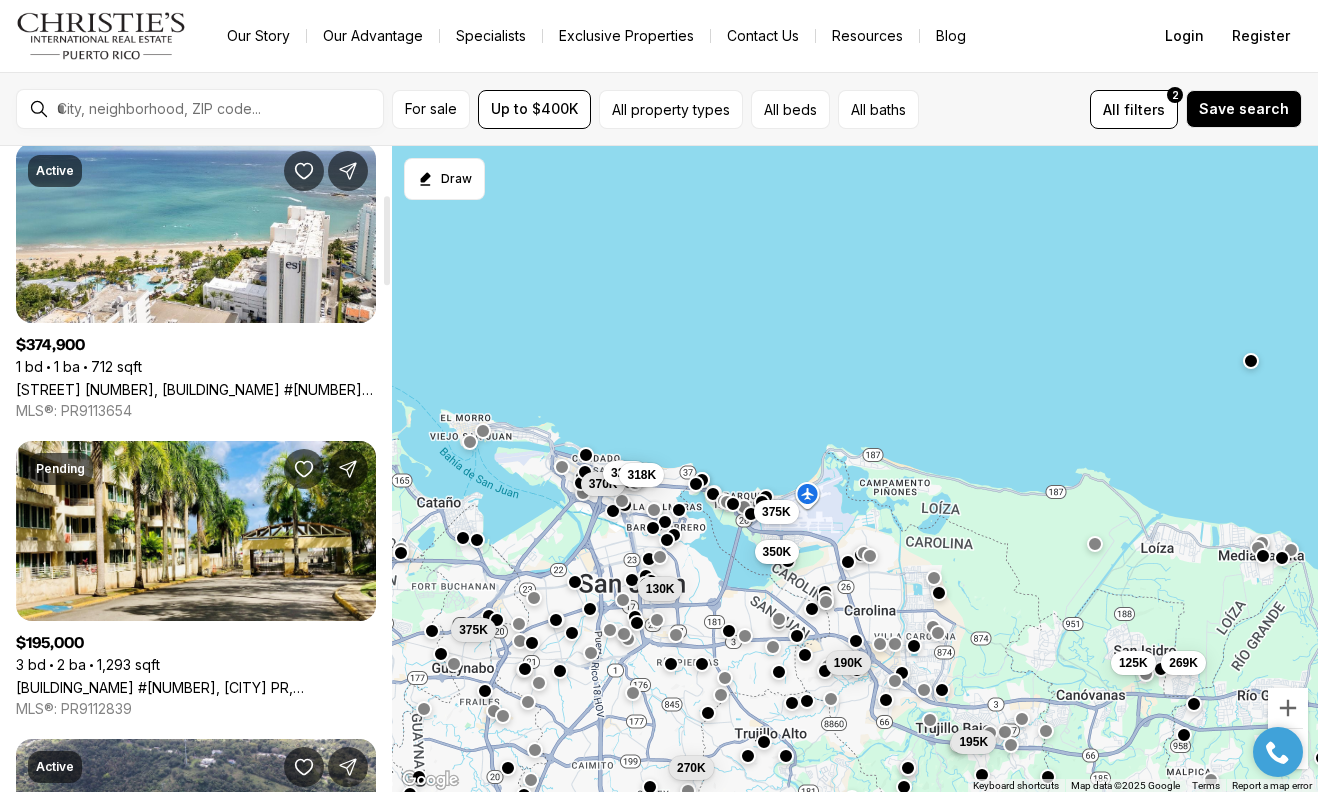 scroll, scrollTop: 382, scrollLeft: 0, axis: vertical 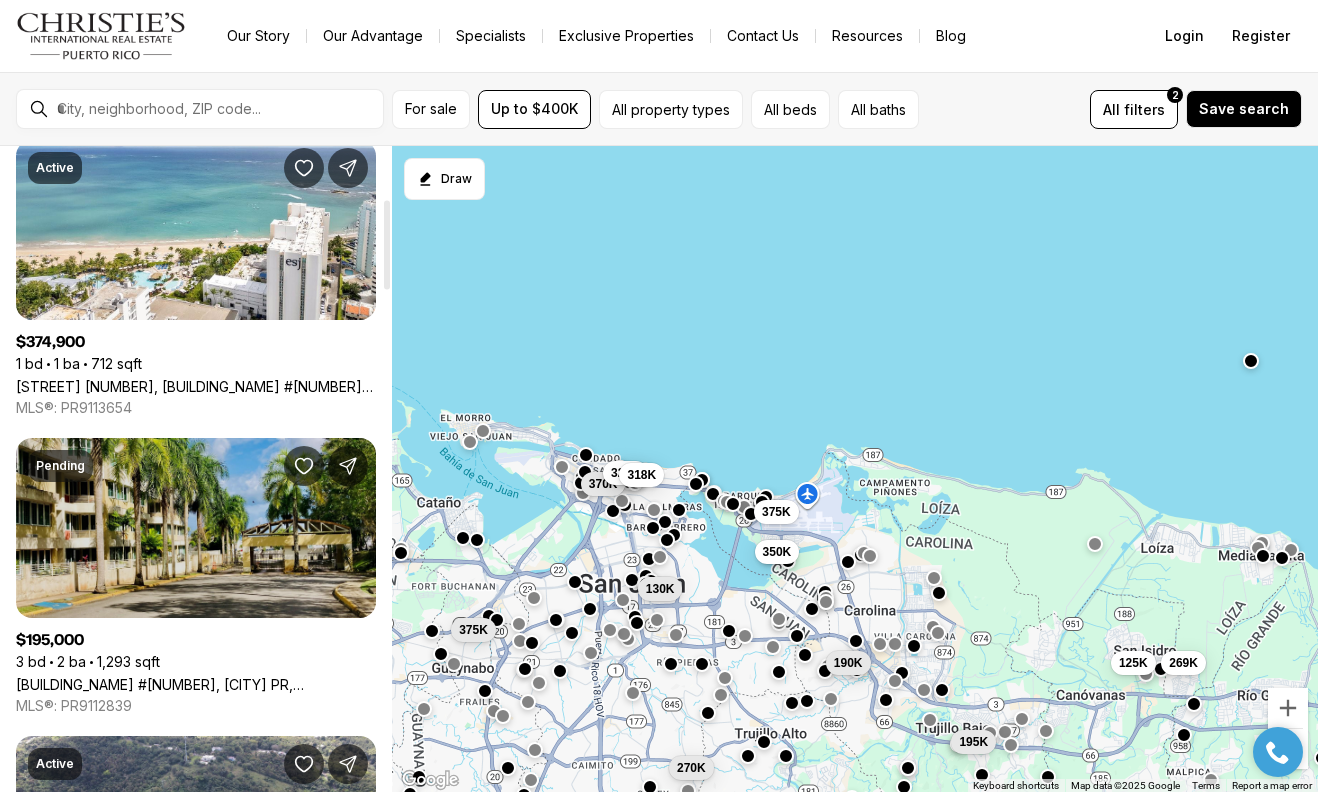 click on "Cond. MONTECENTRO #Apt G-102, CAROLINA PR, 00987" at bounding box center [196, 684] 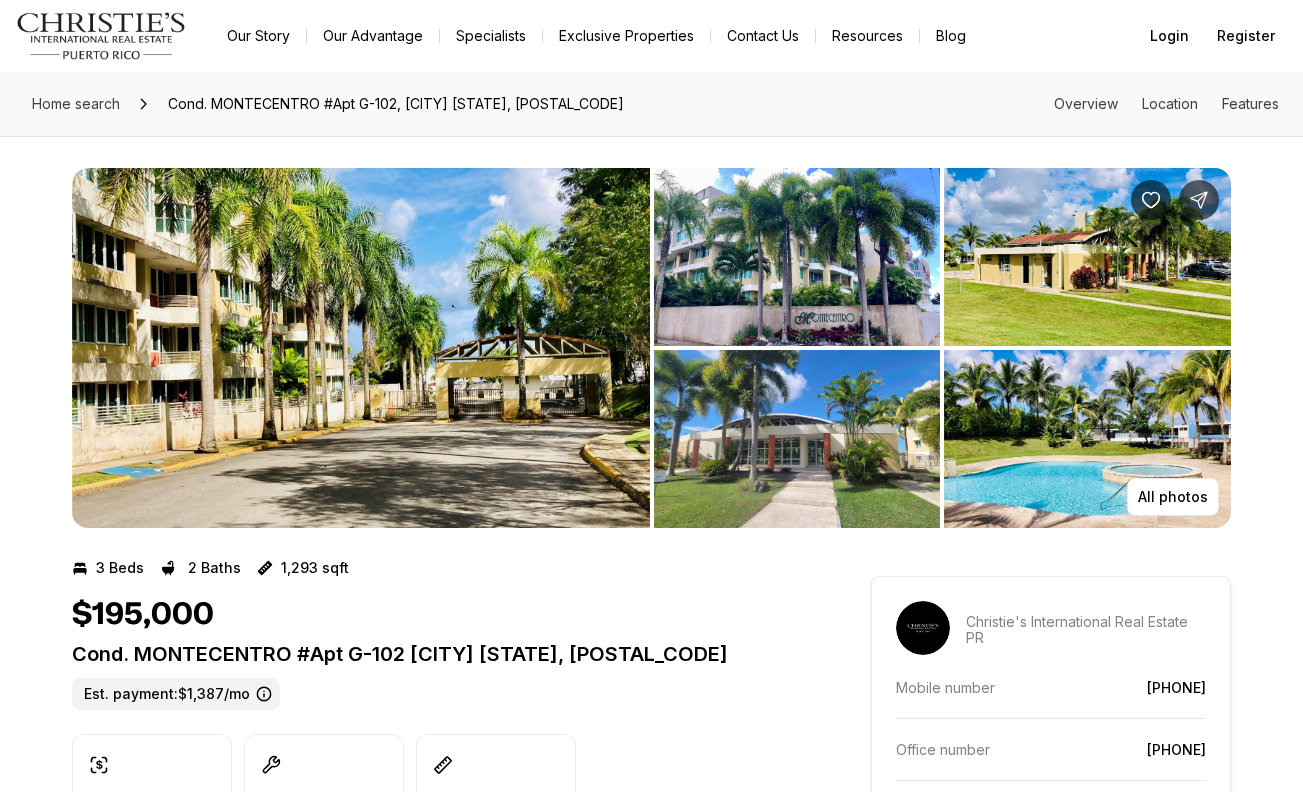 scroll, scrollTop: 0, scrollLeft: 0, axis: both 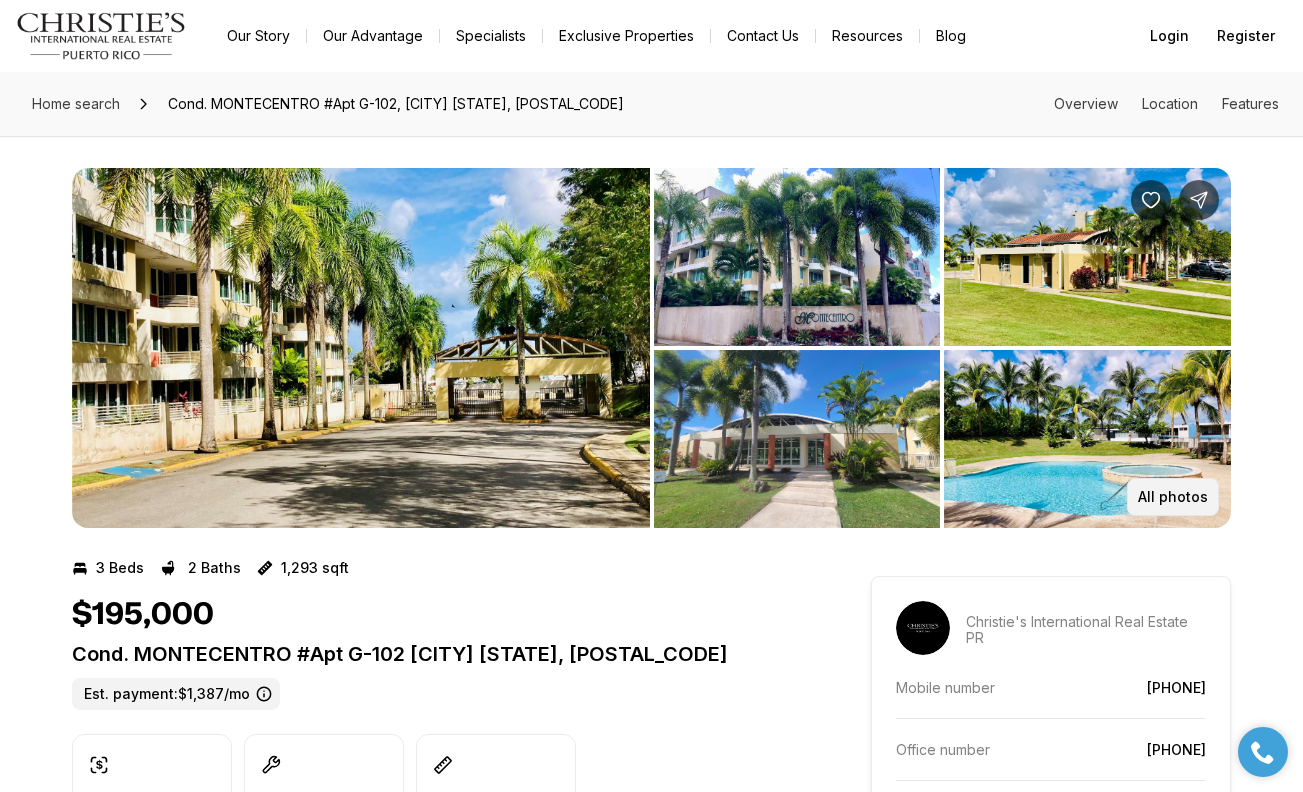 click on "All photos" at bounding box center [1173, 497] 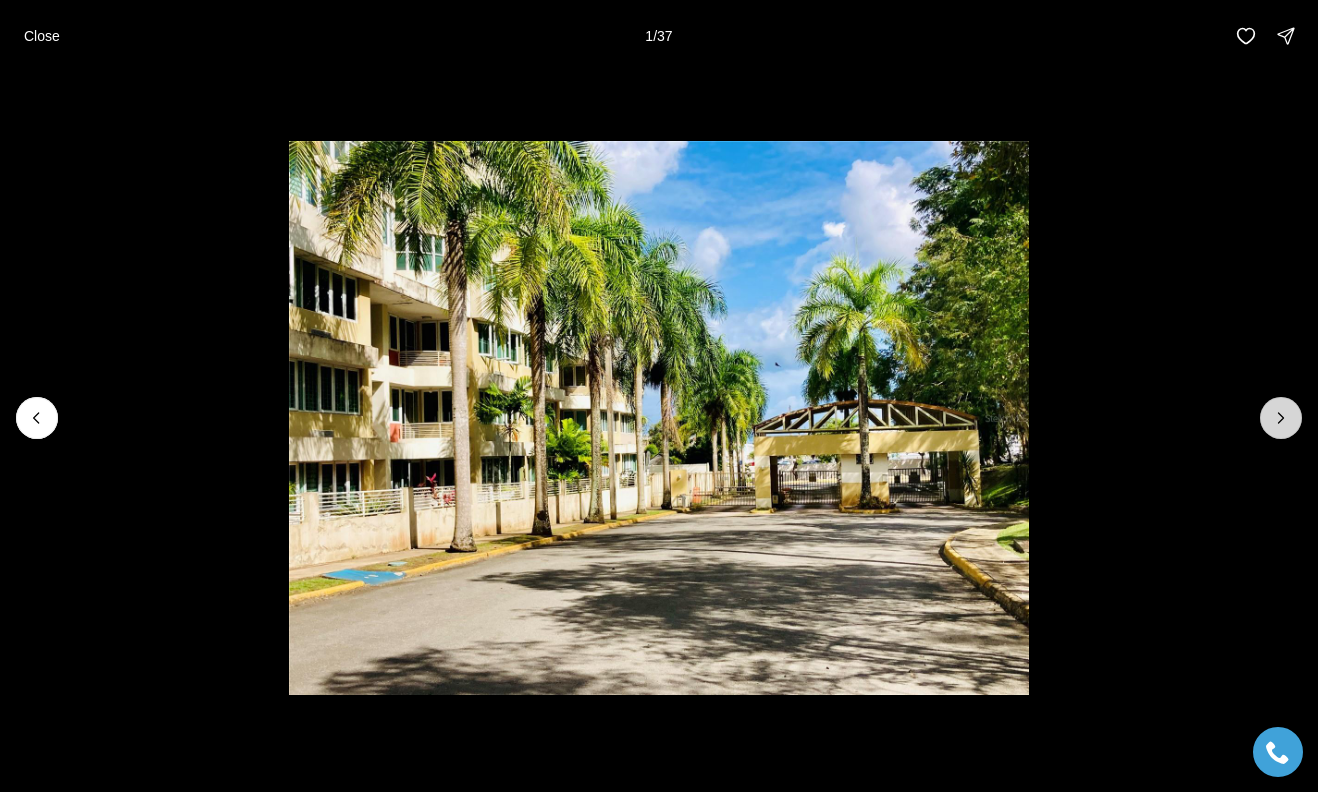 click 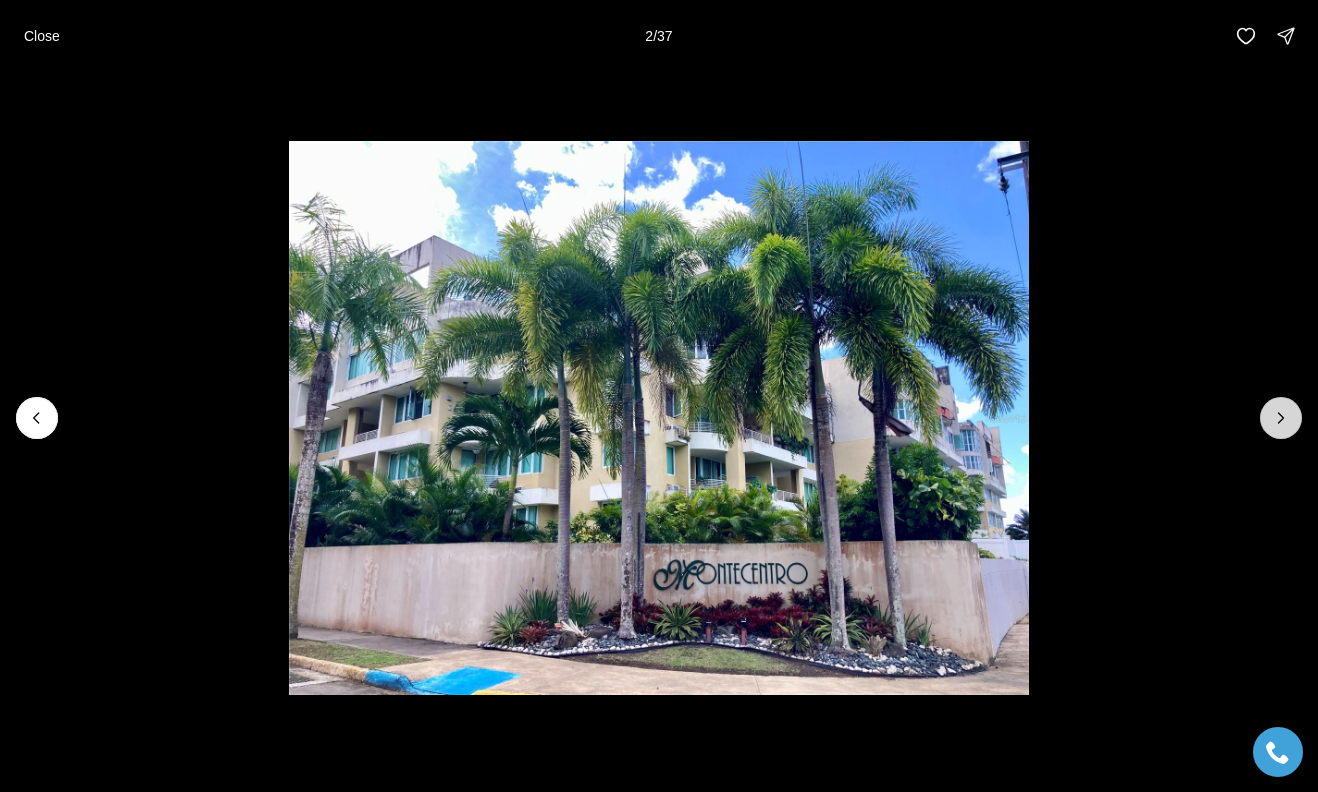 click at bounding box center (1281, 418) 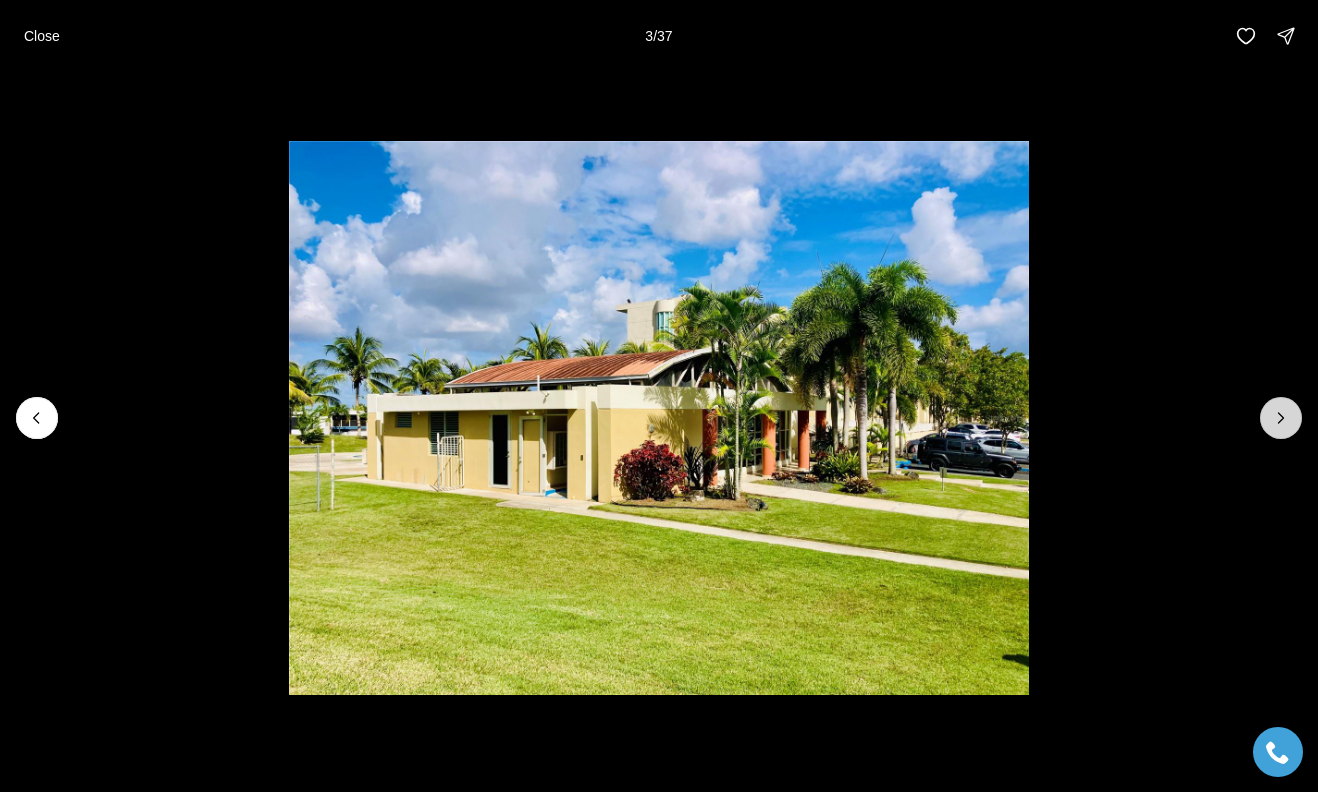 click at bounding box center [1281, 418] 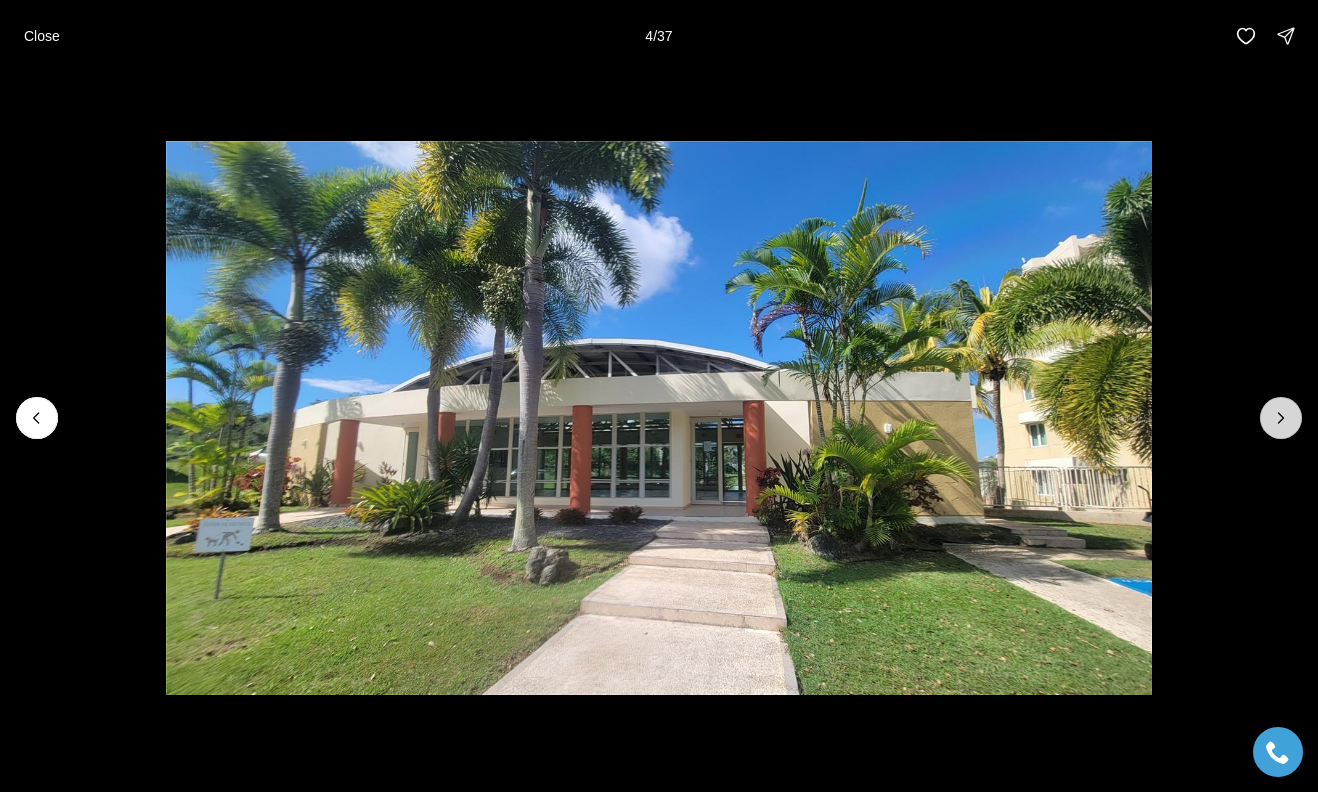 click at bounding box center (1281, 418) 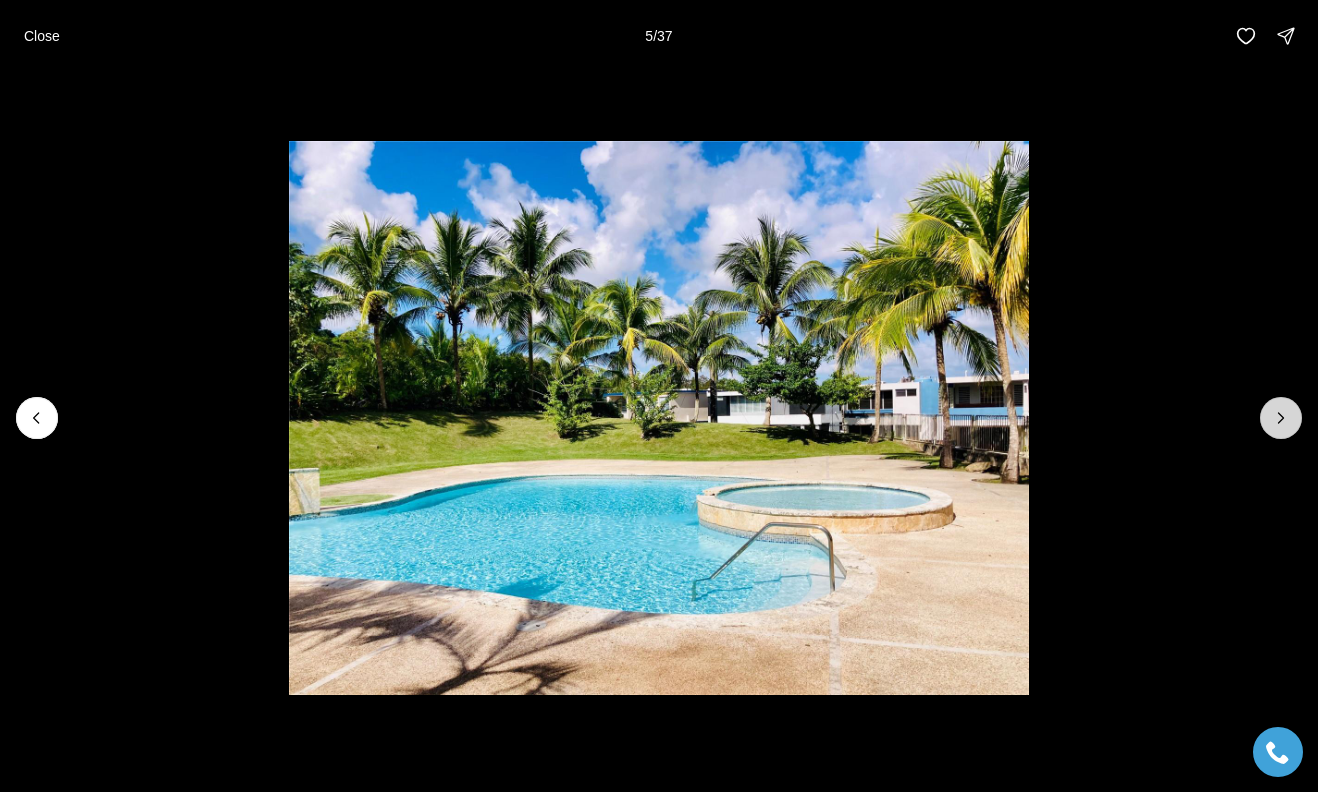 click at bounding box center [1281, 418] 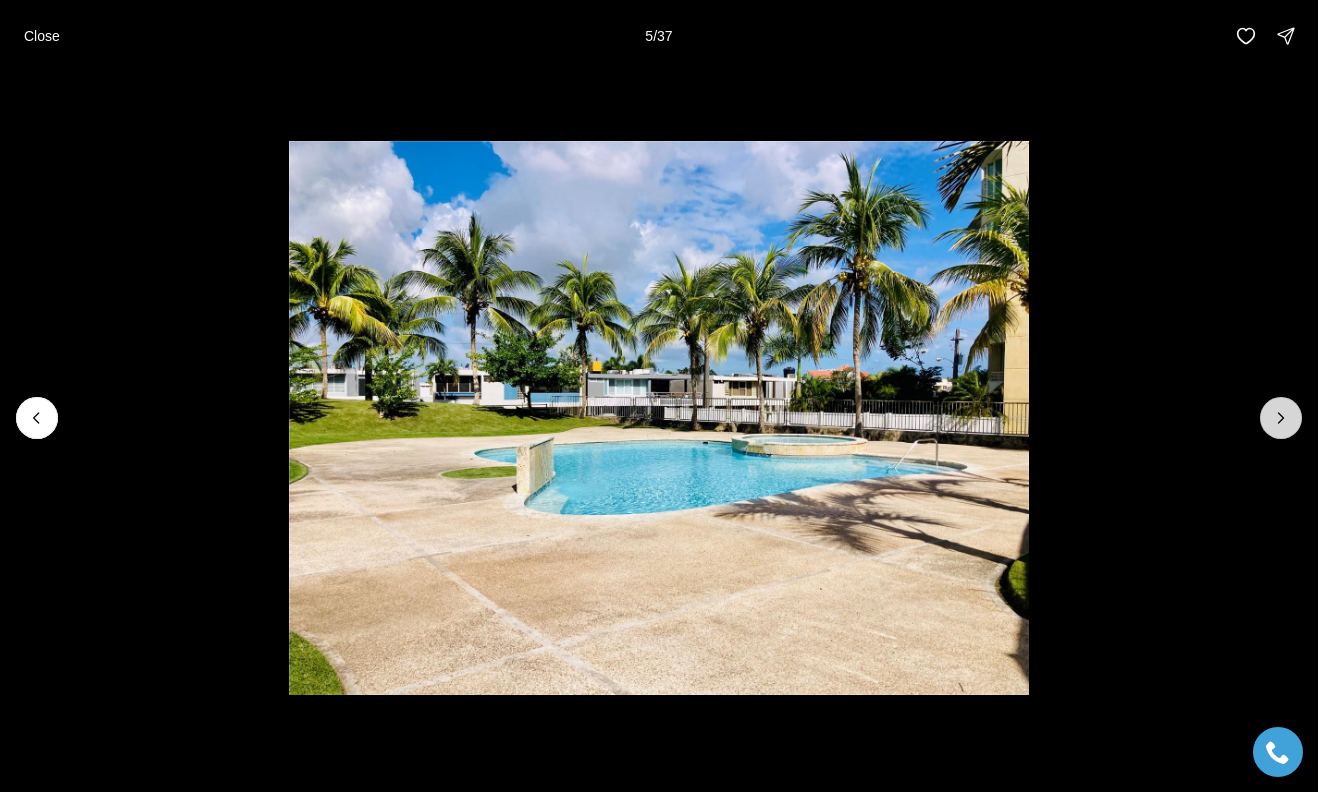 click at bounding box center [1281, 418] 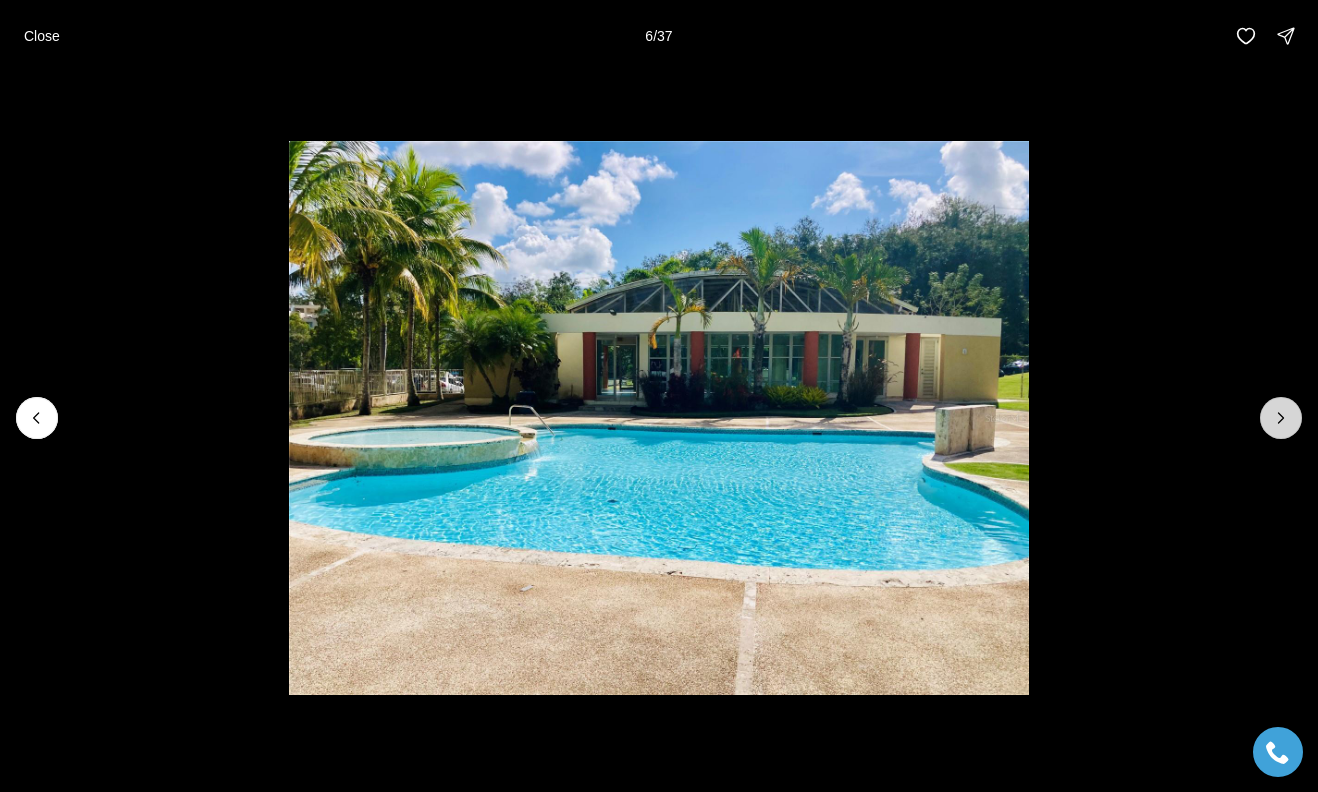 click at bounding box center [1281, 418] 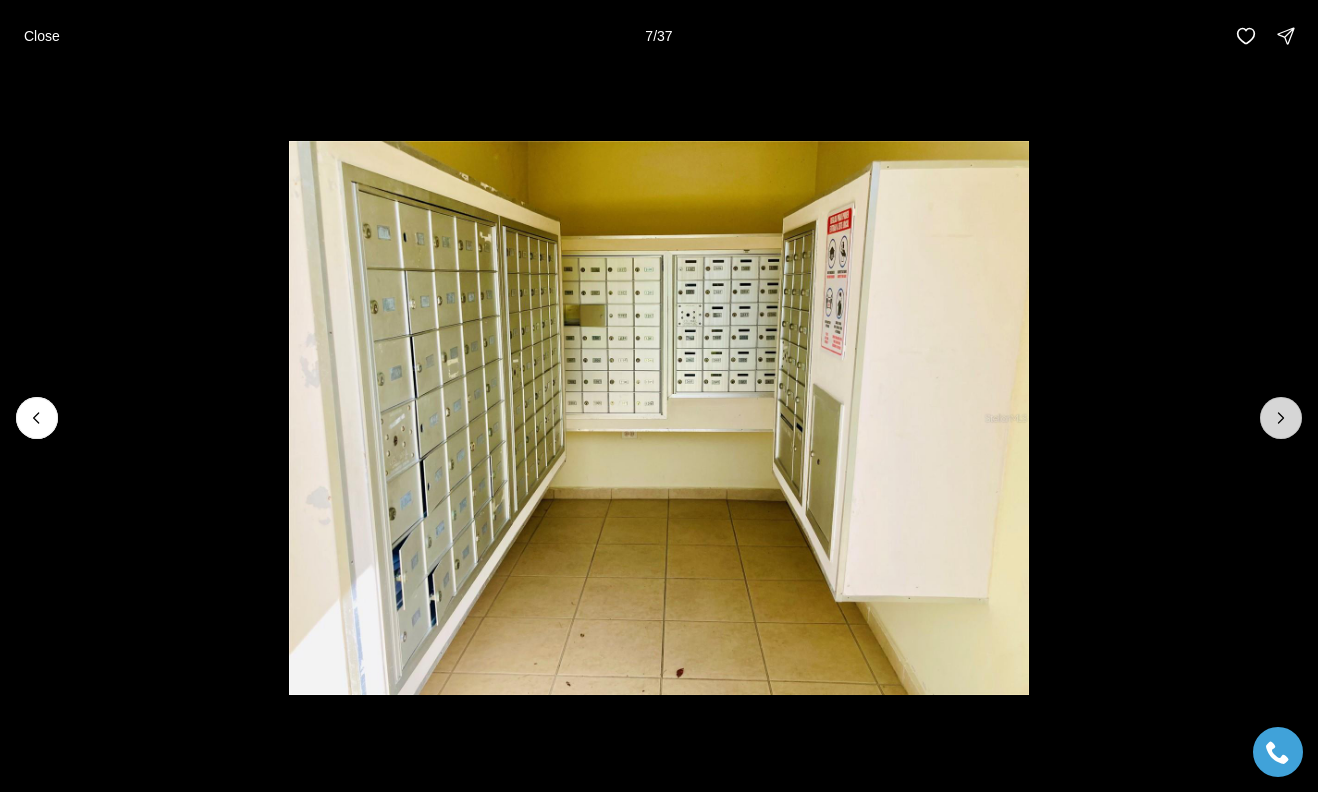 click at bounding box center (1281, 418) 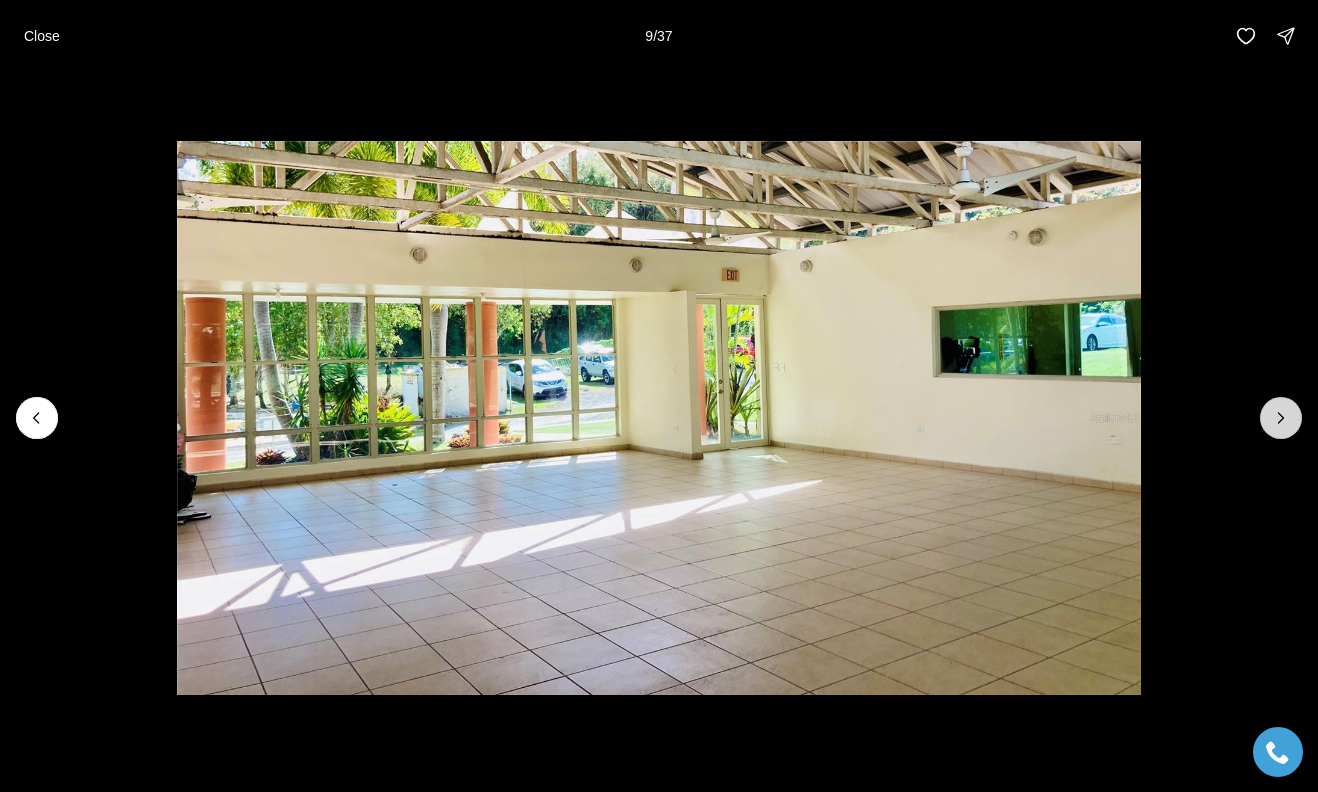click at bounding box center (1281, 418) 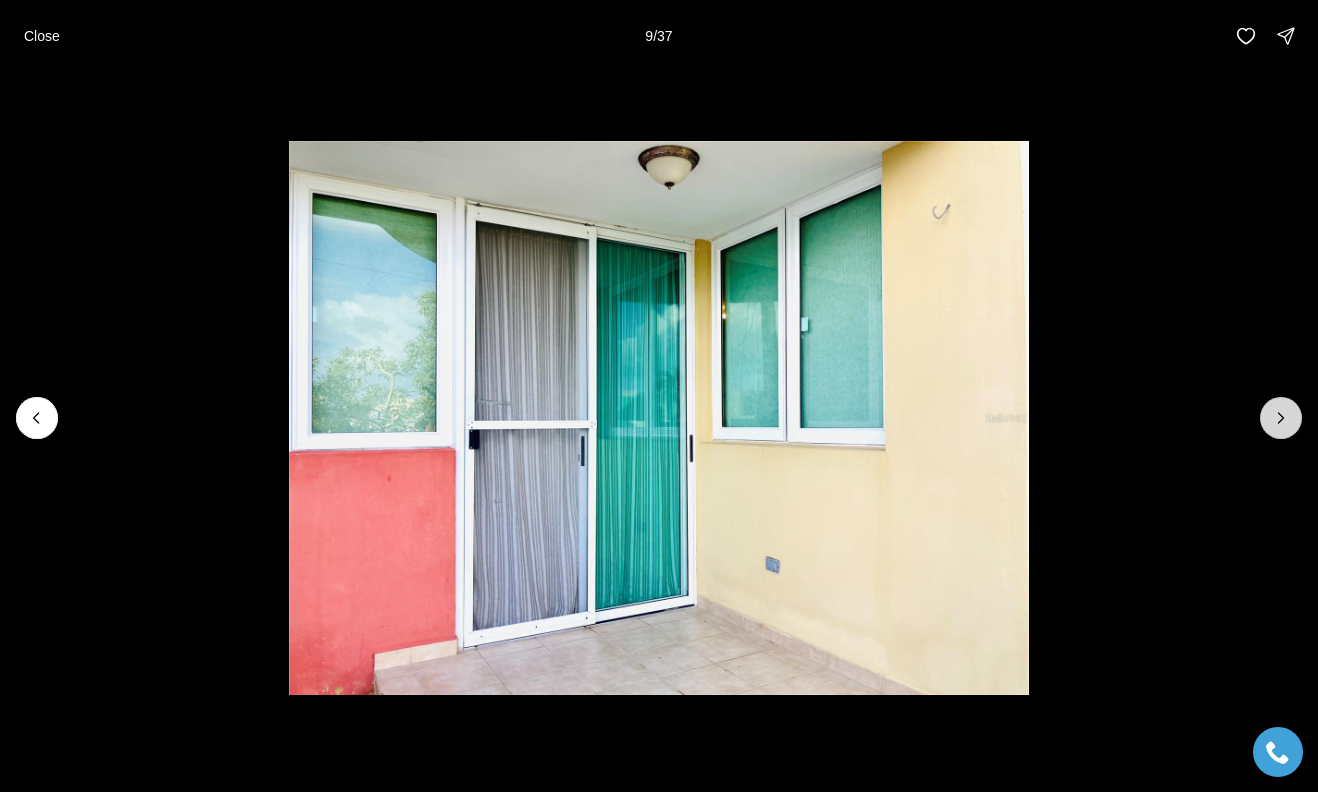 click at bounding box center [1281, 418] 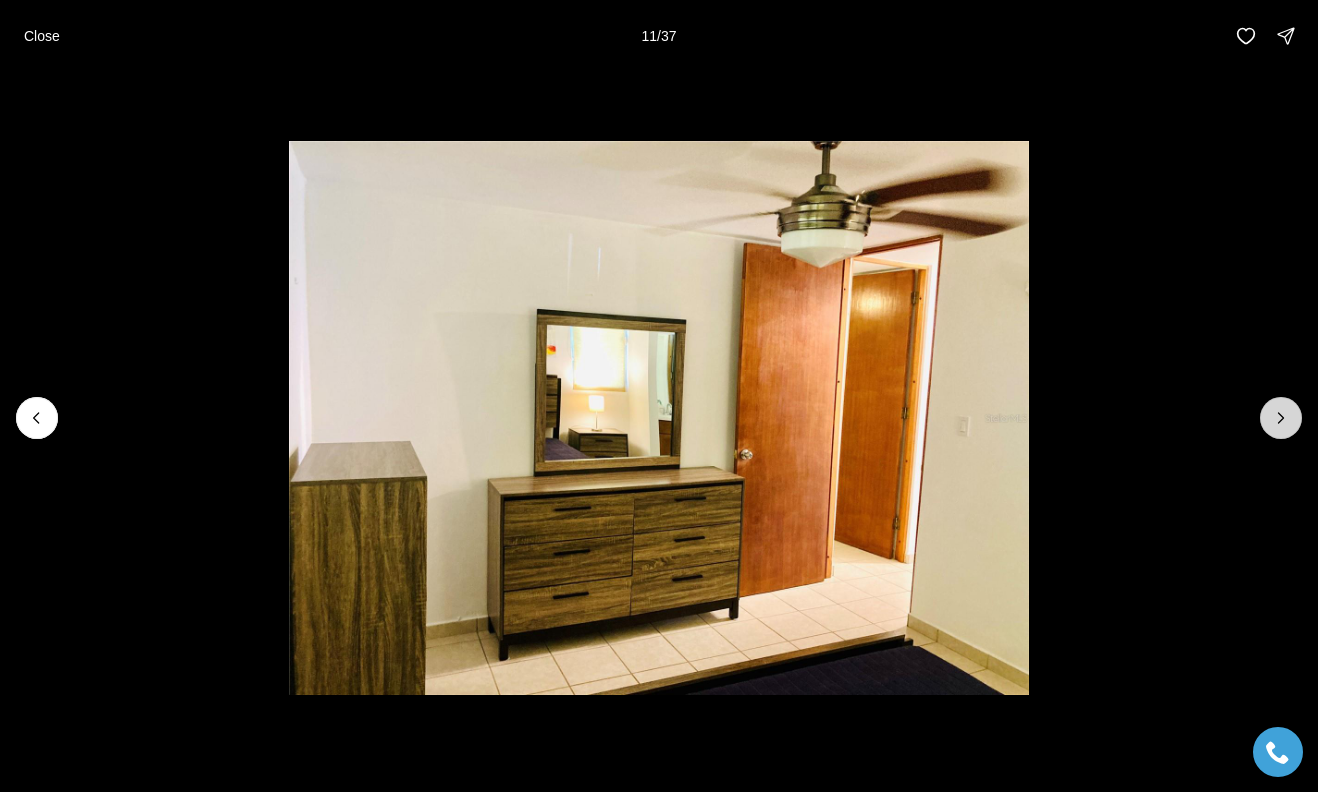 click at bounding box center [1281, 418] 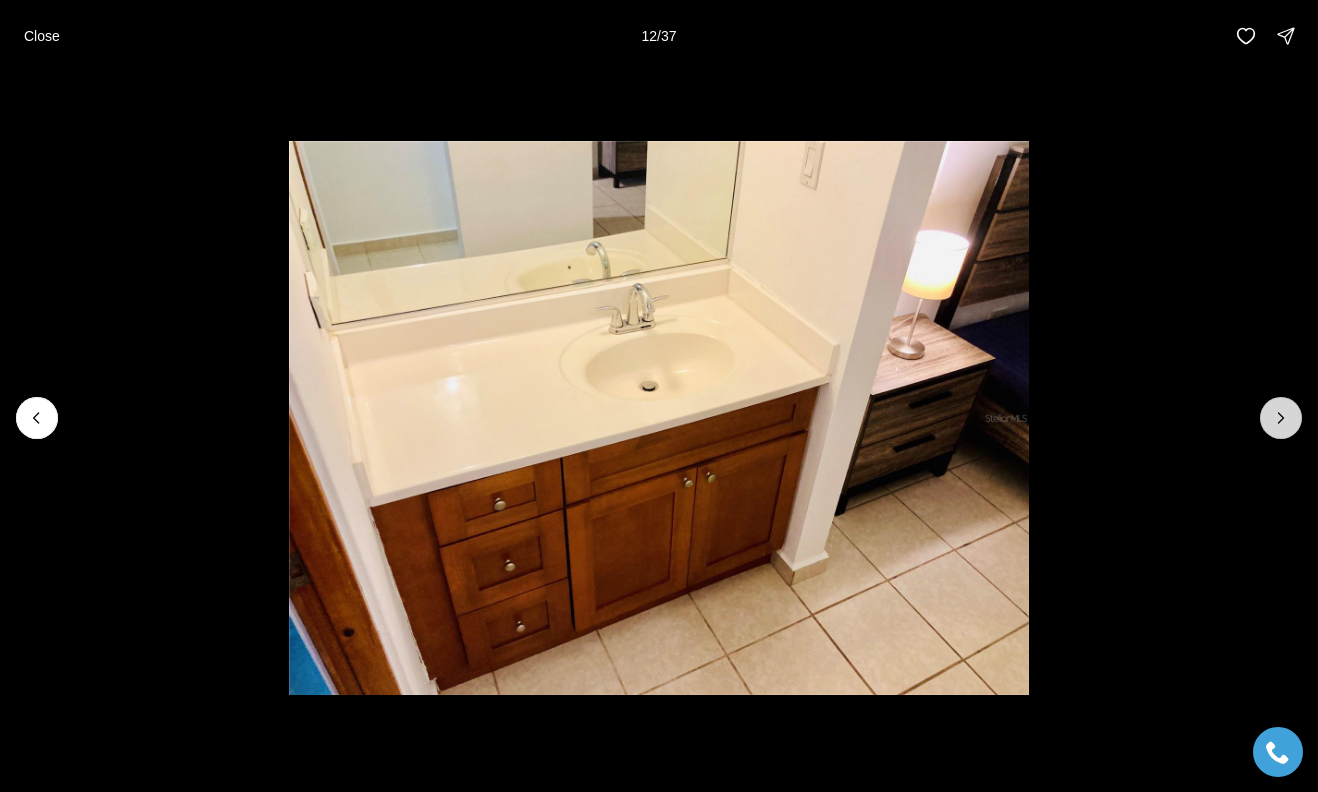 click 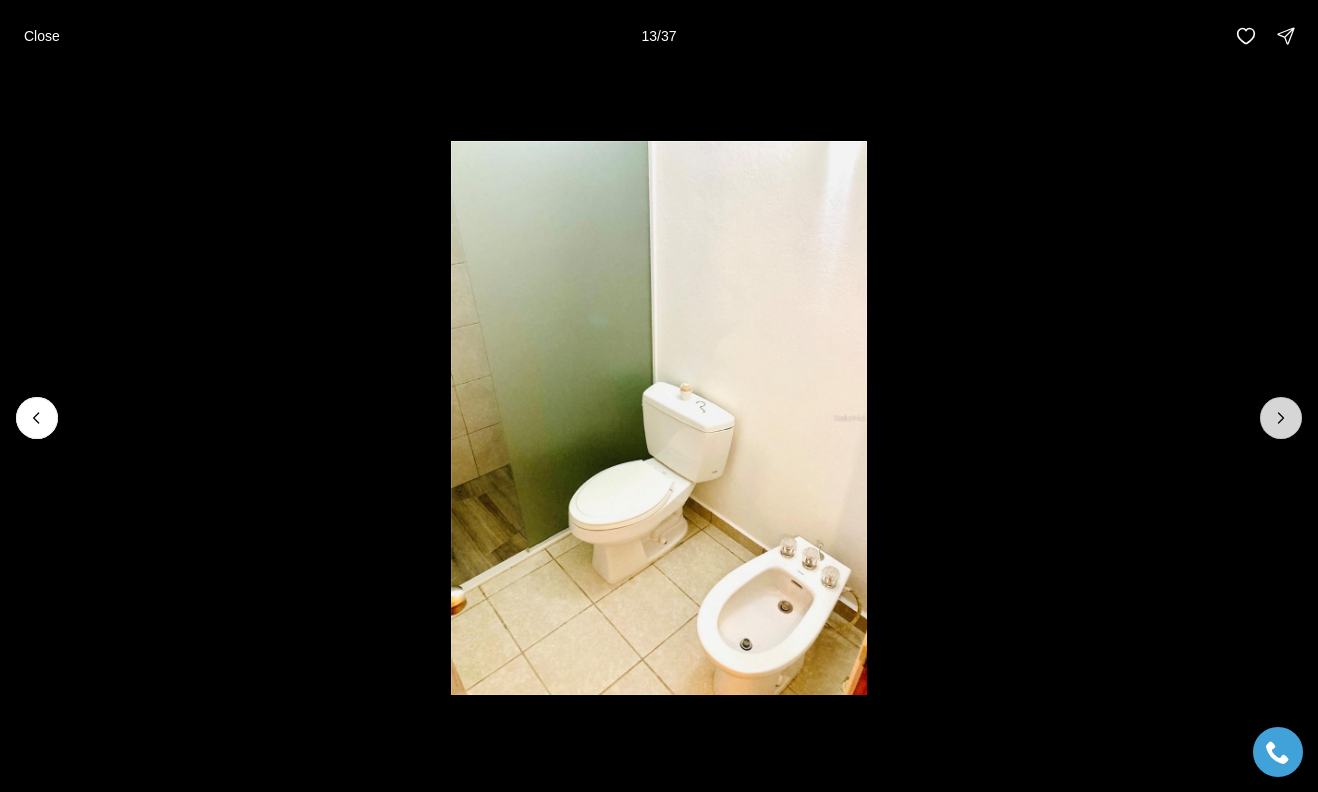 click 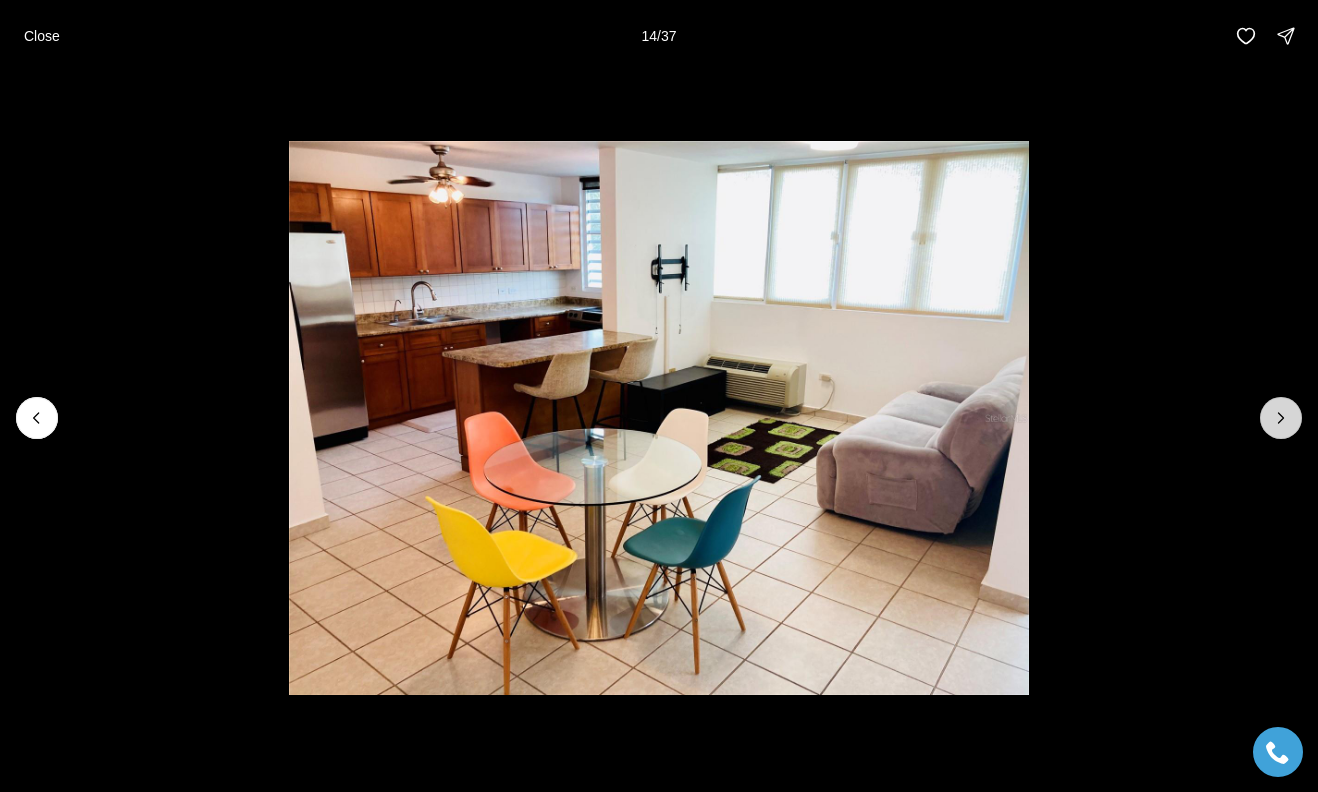 click 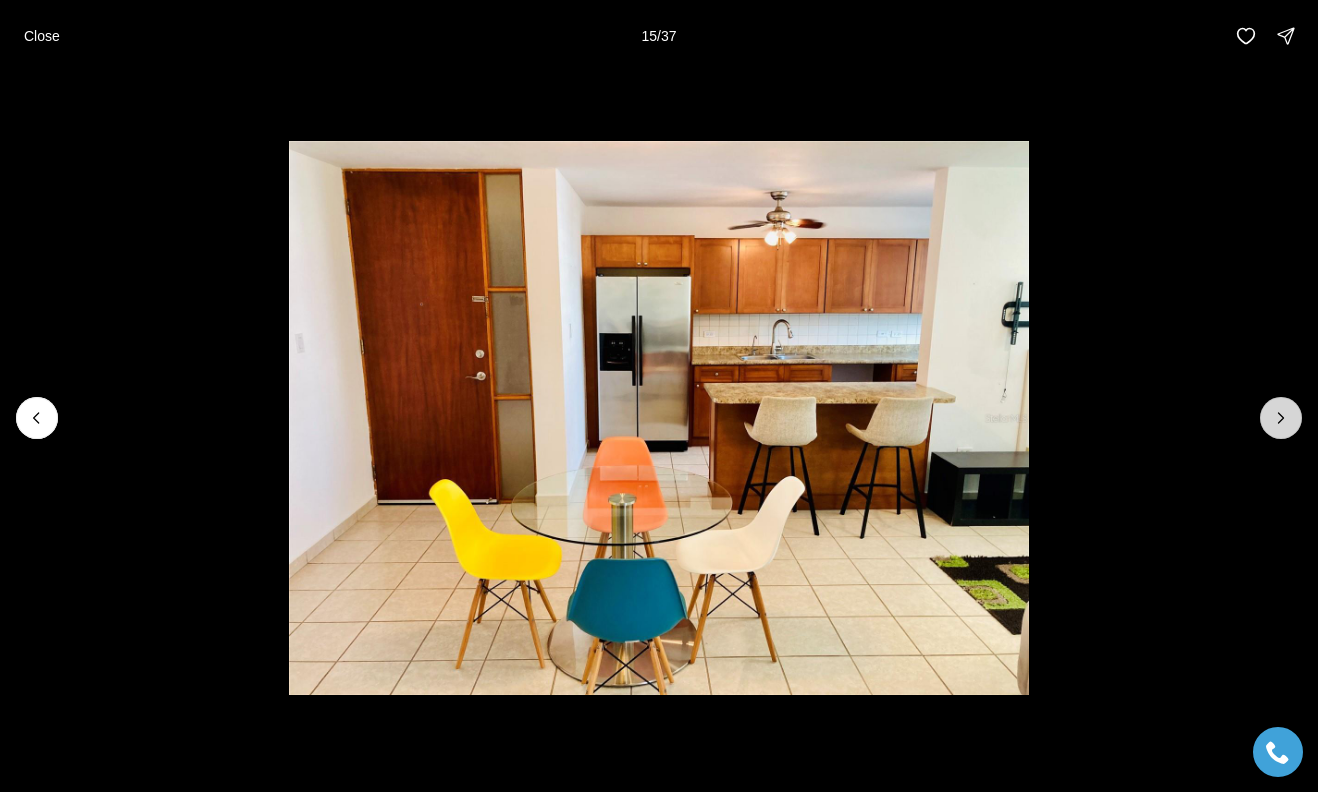 click 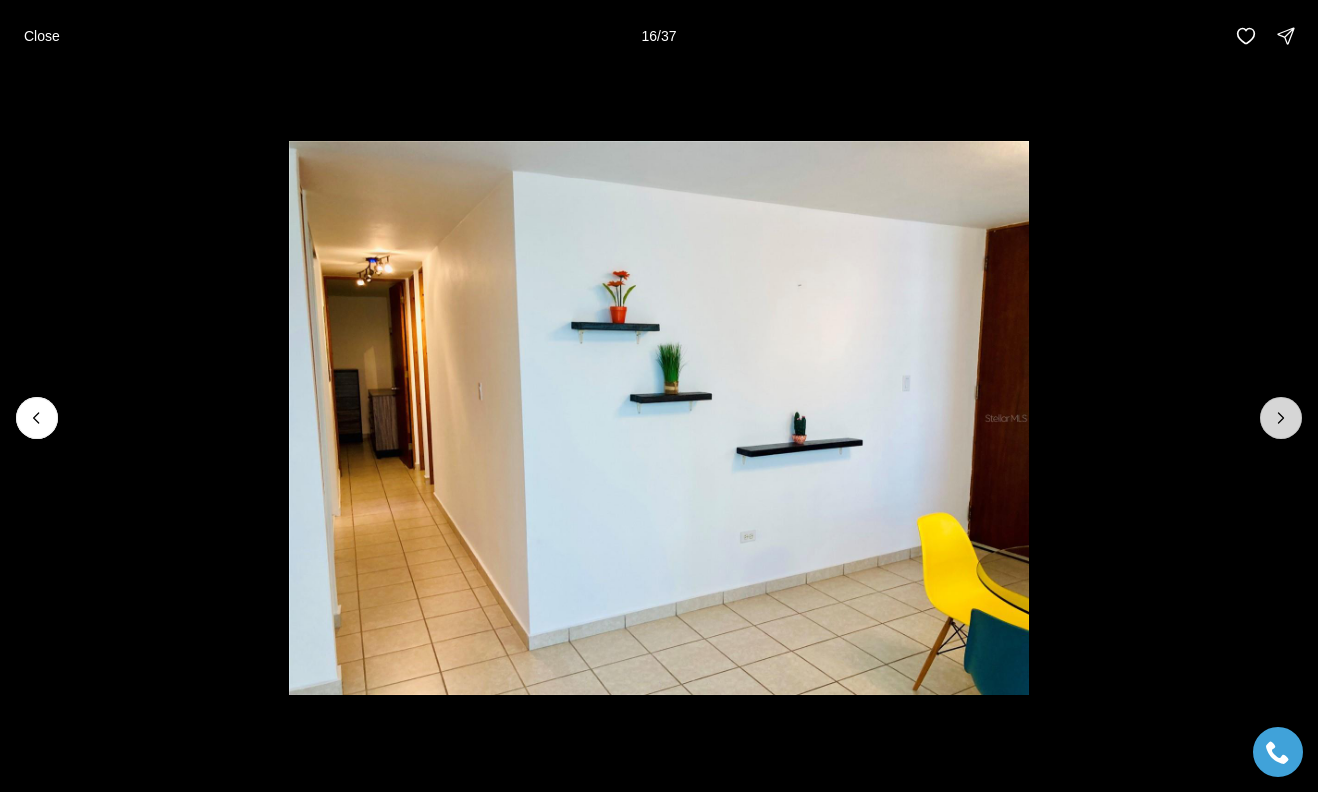 click 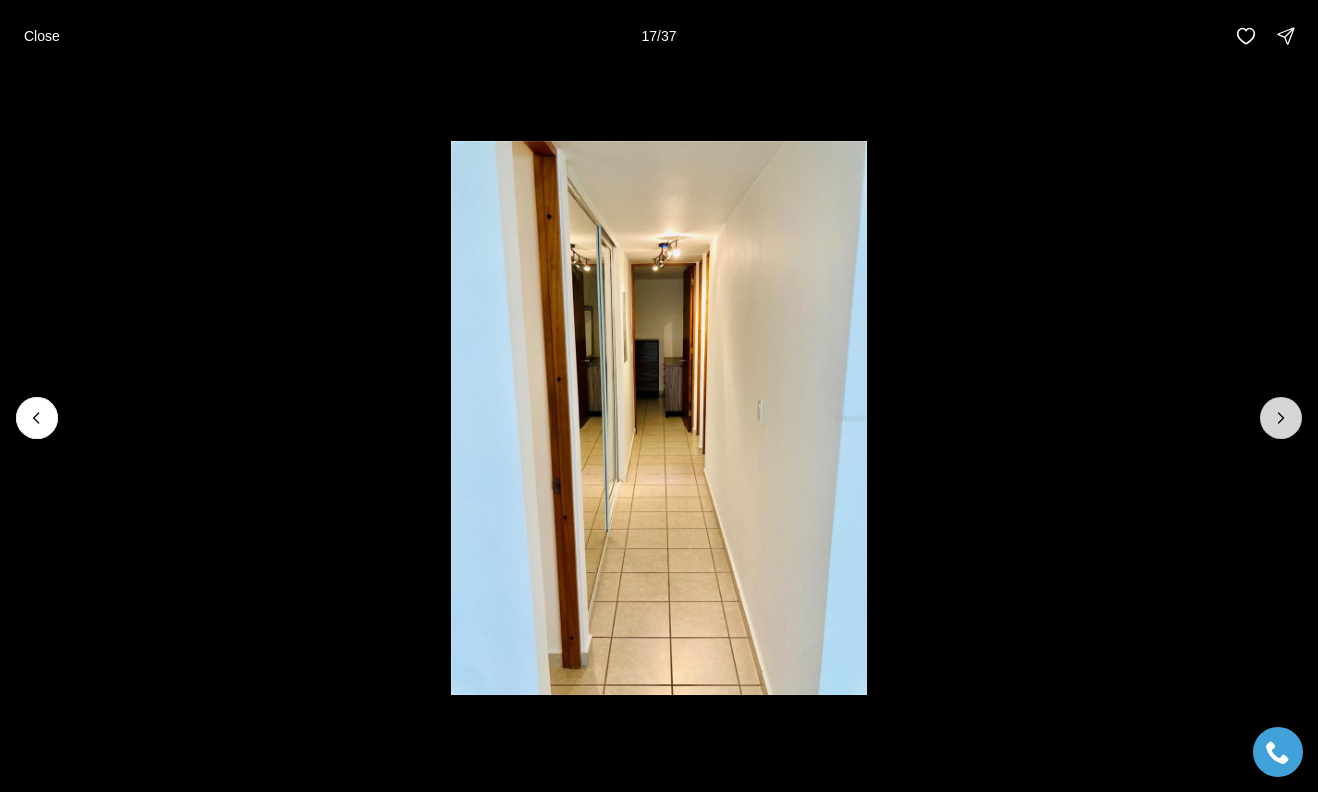 click 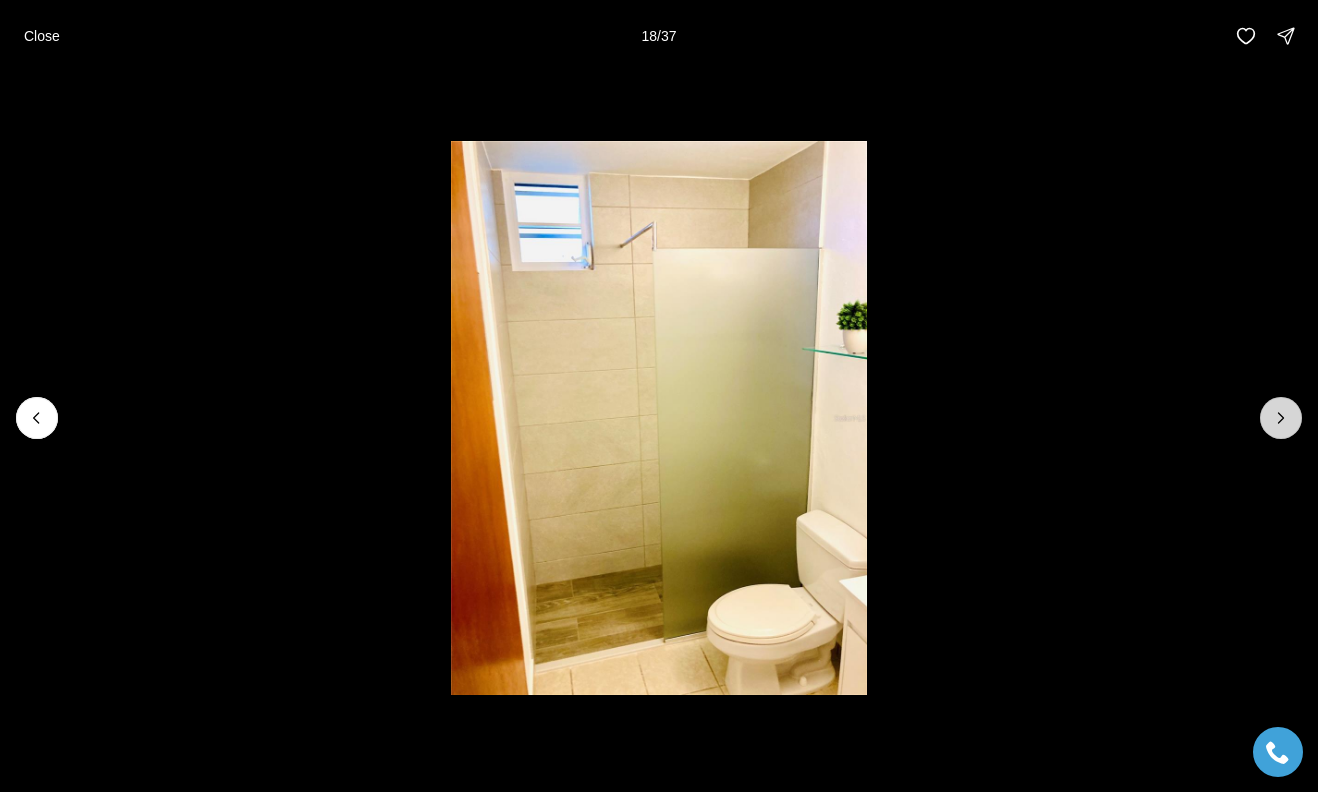 click 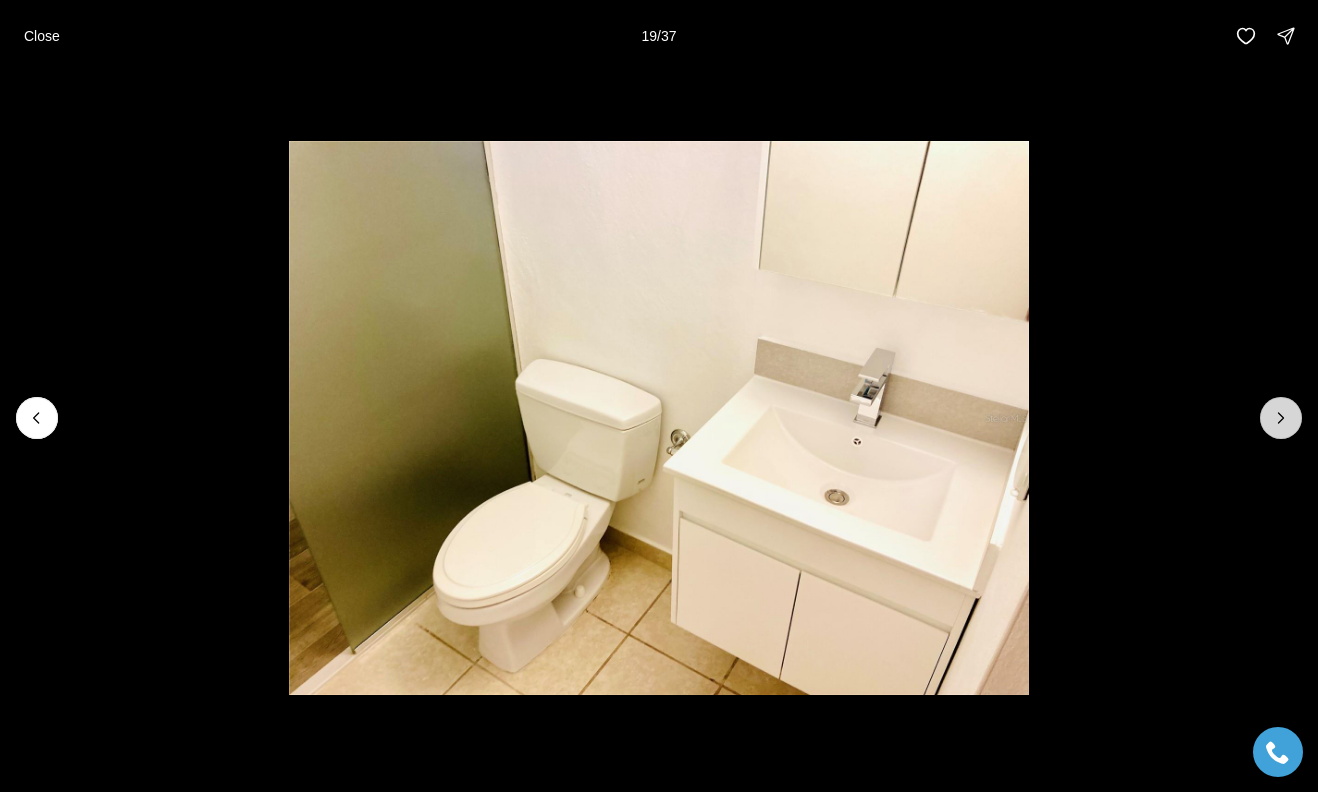 click 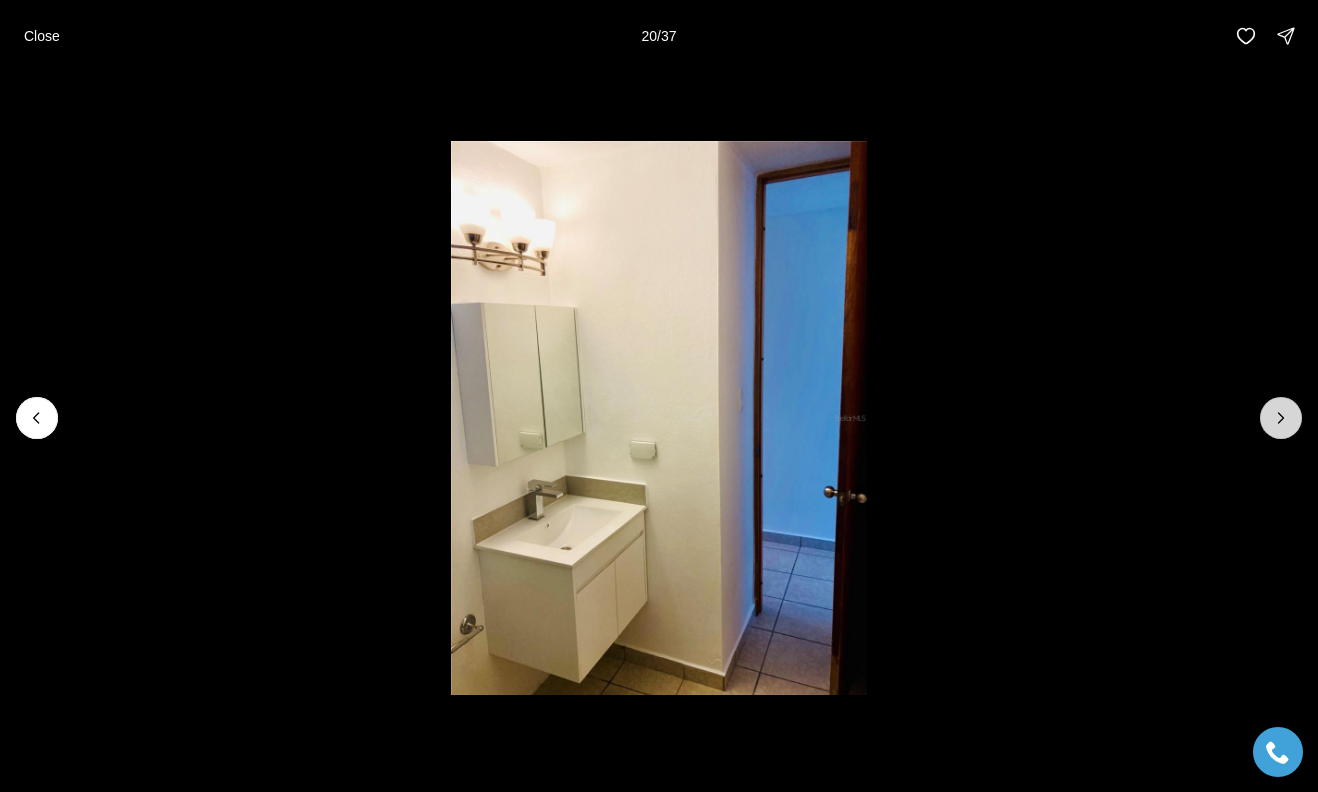 click 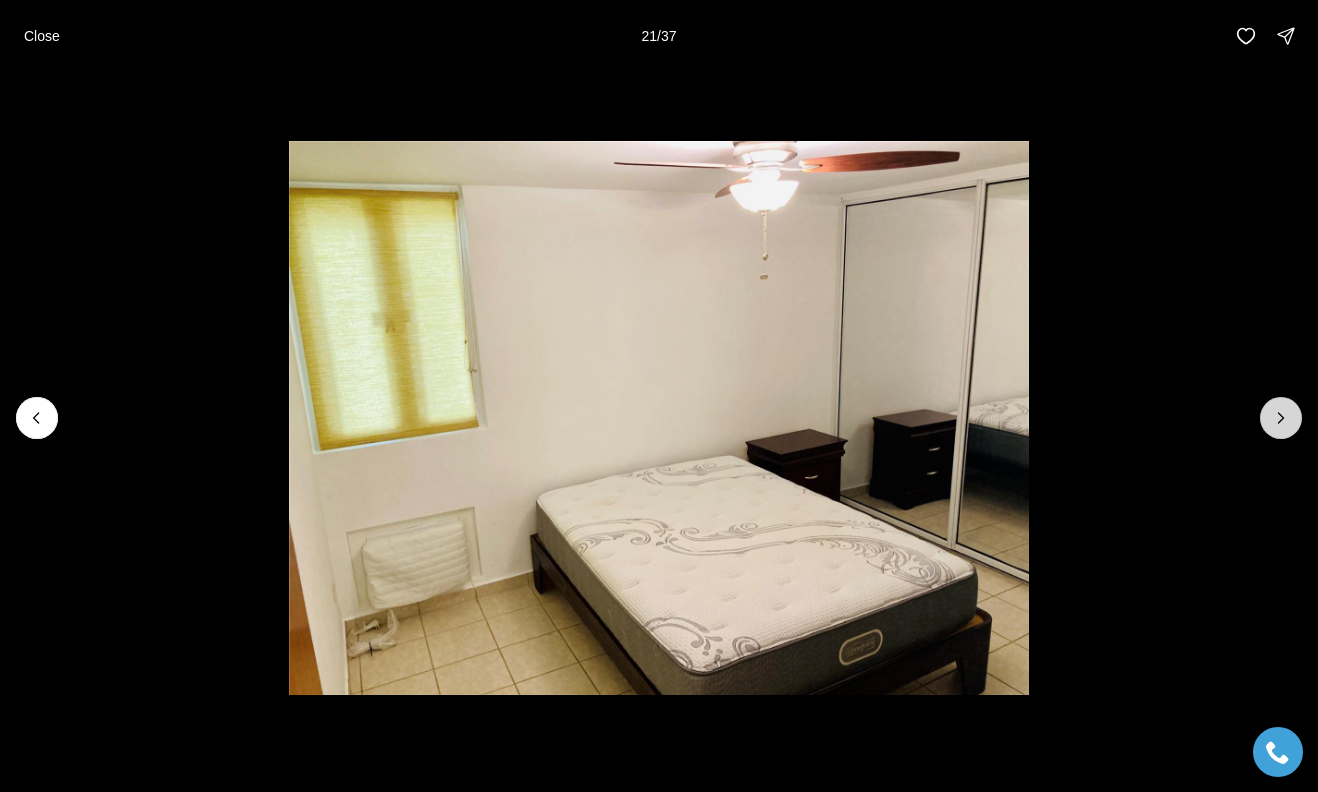 click 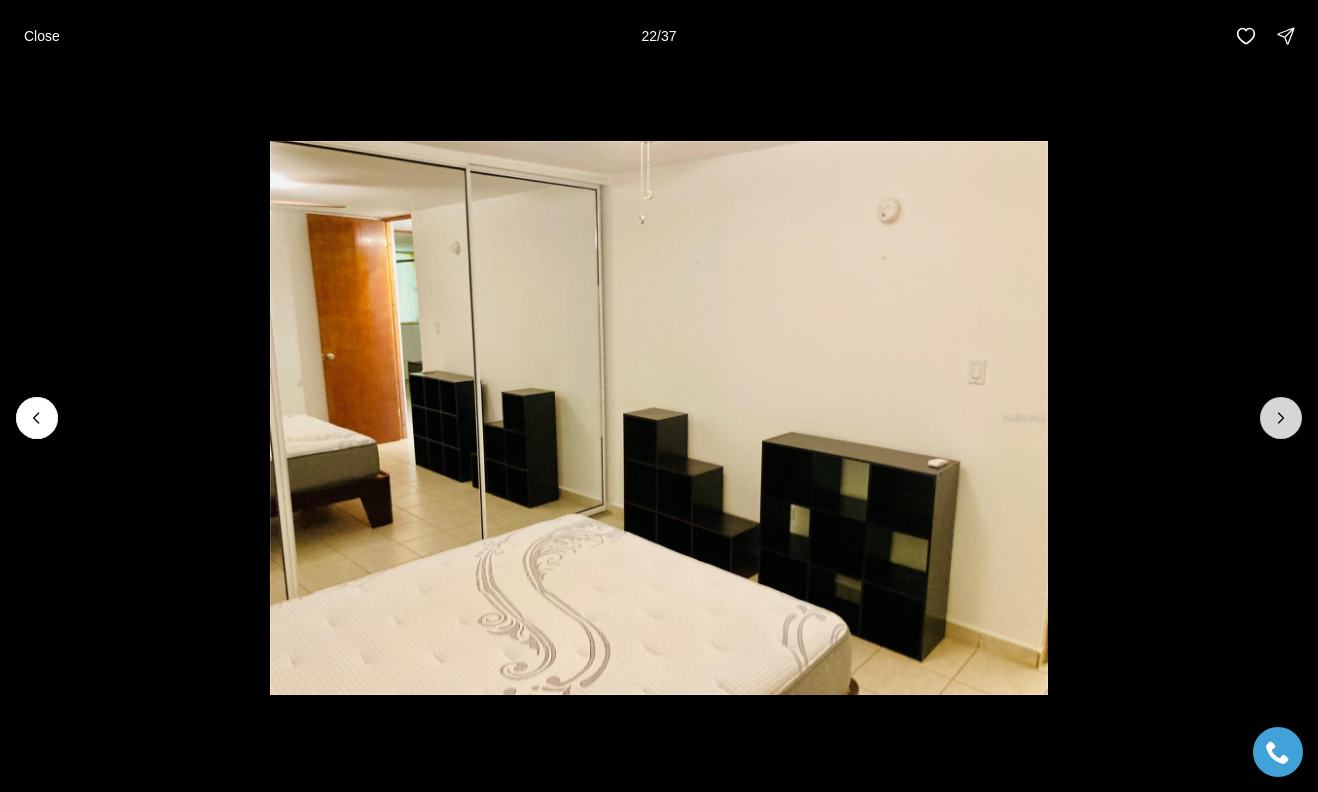 click 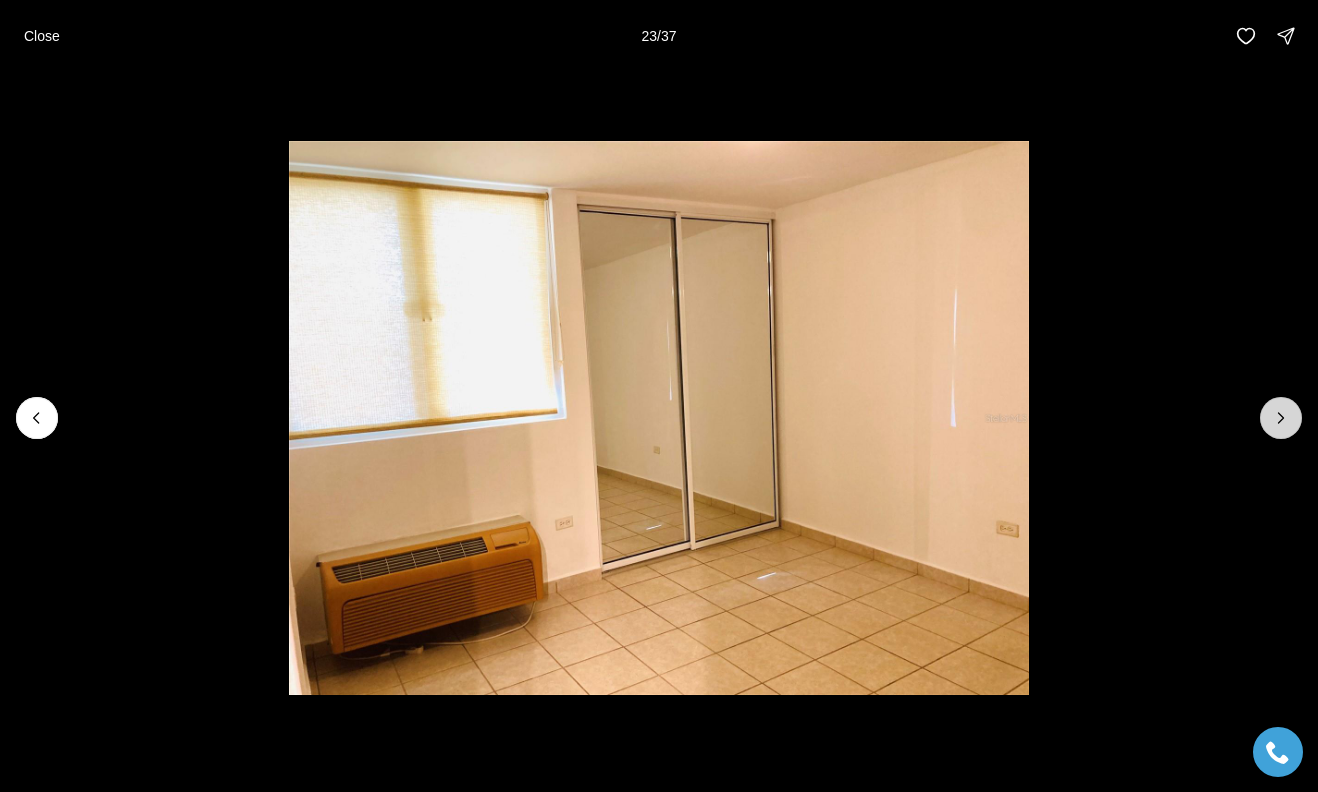 click 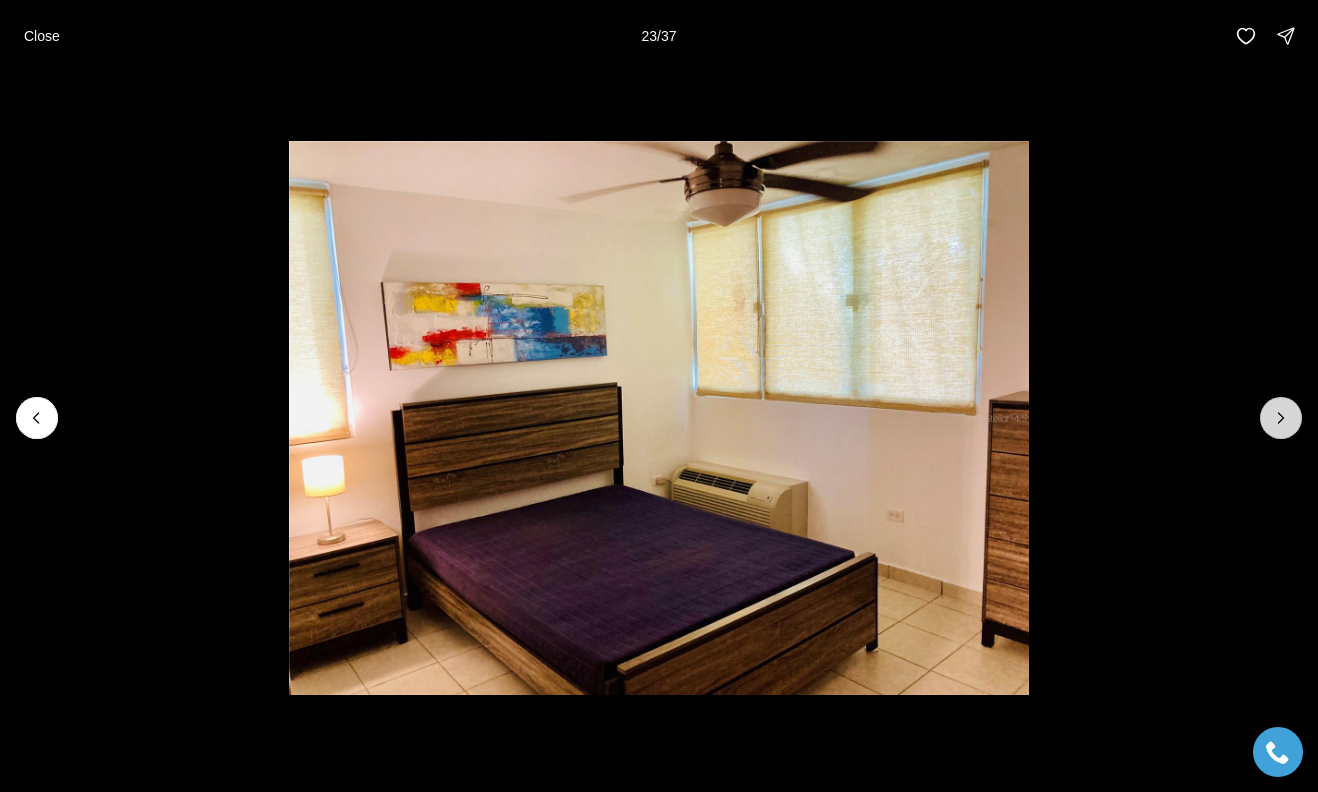 click 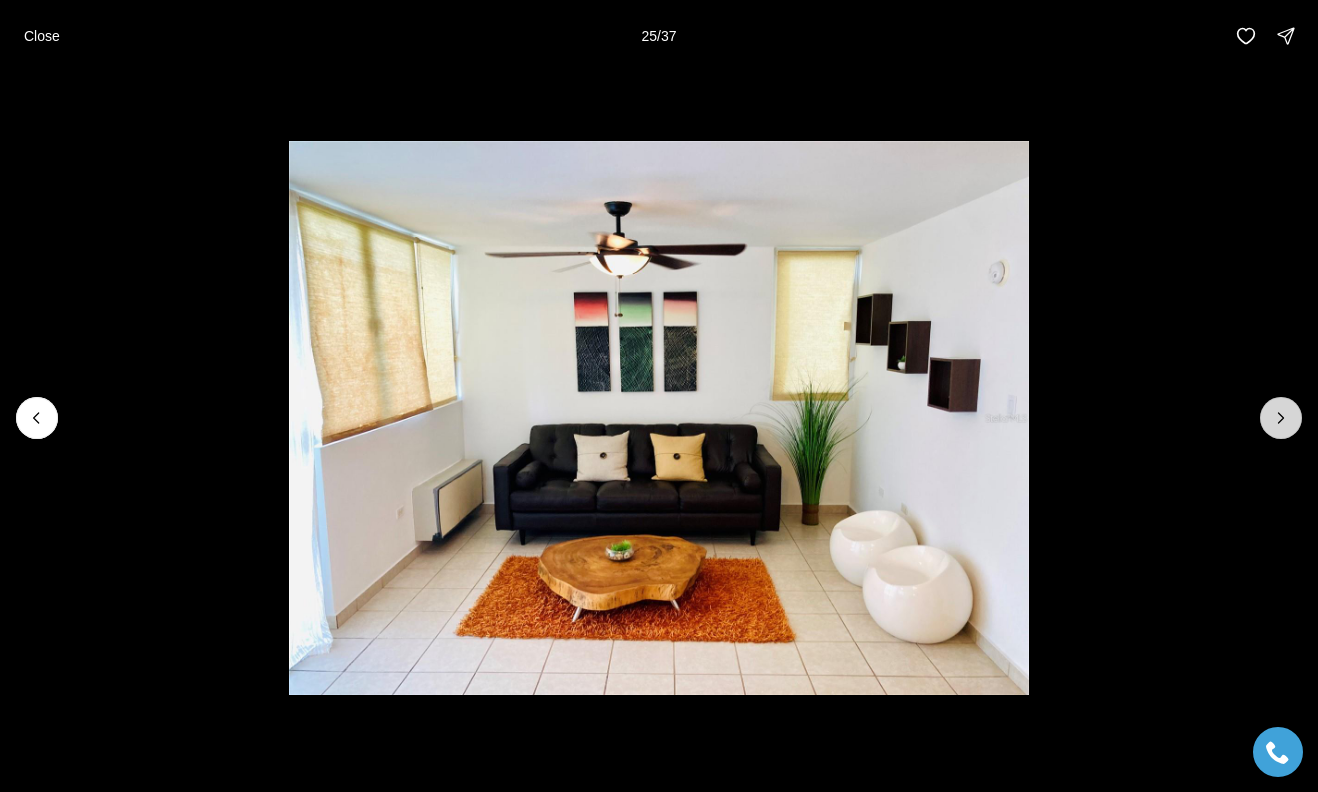 click 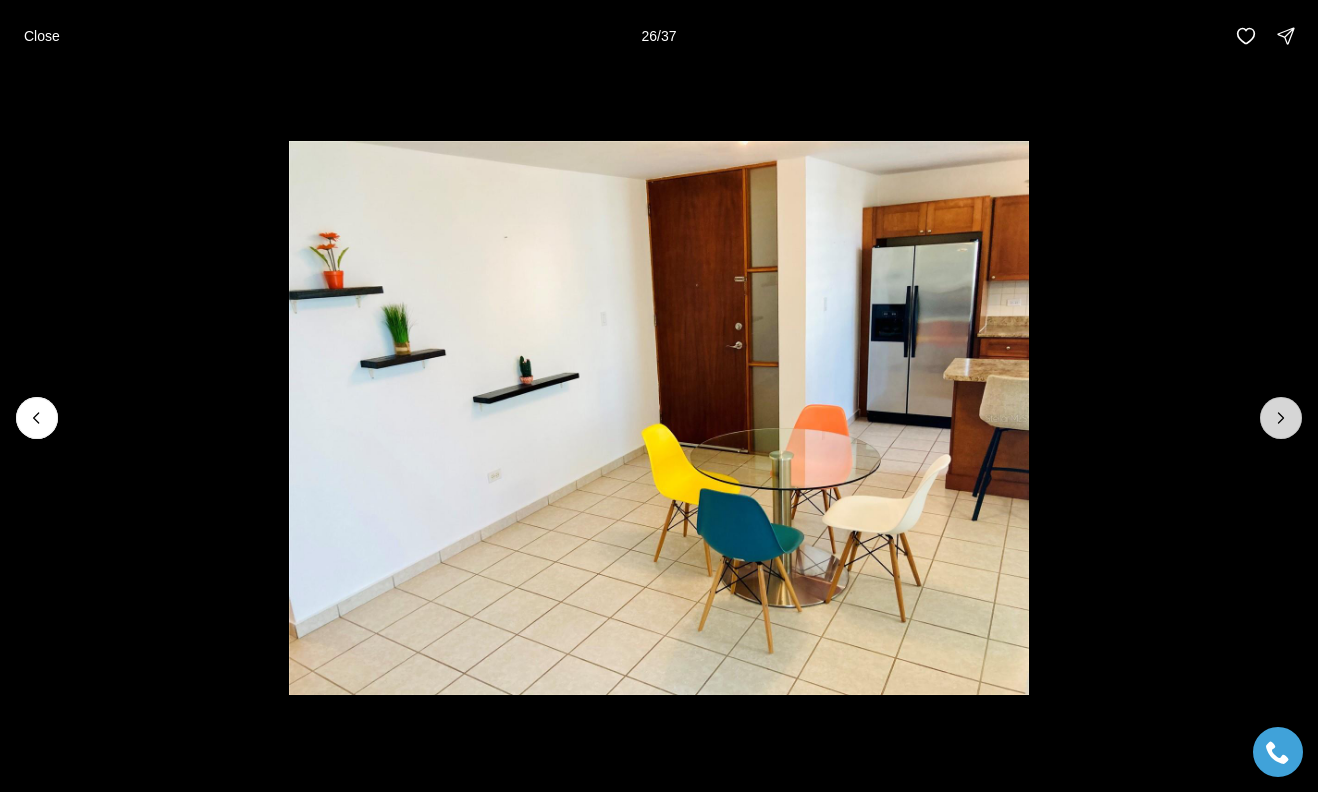click 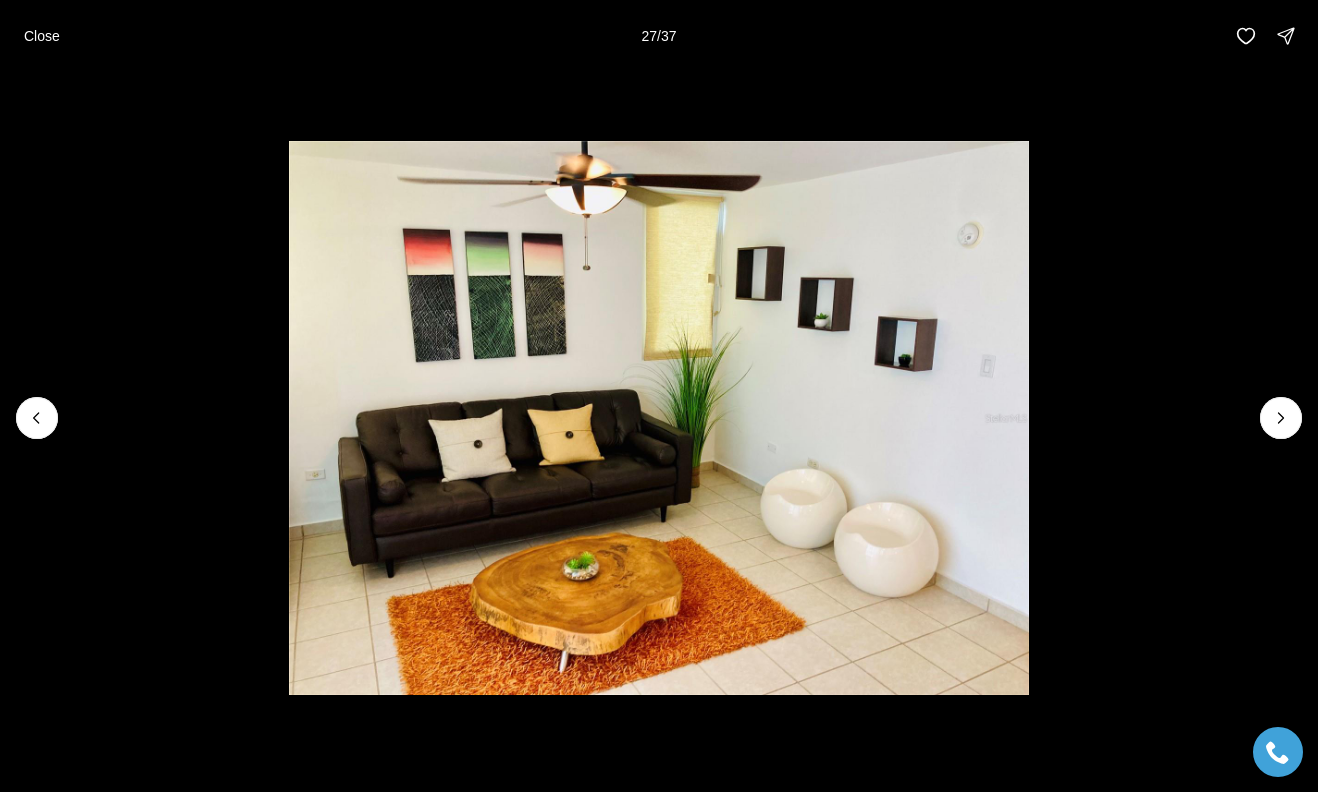 click at bounding box center [659, 418] 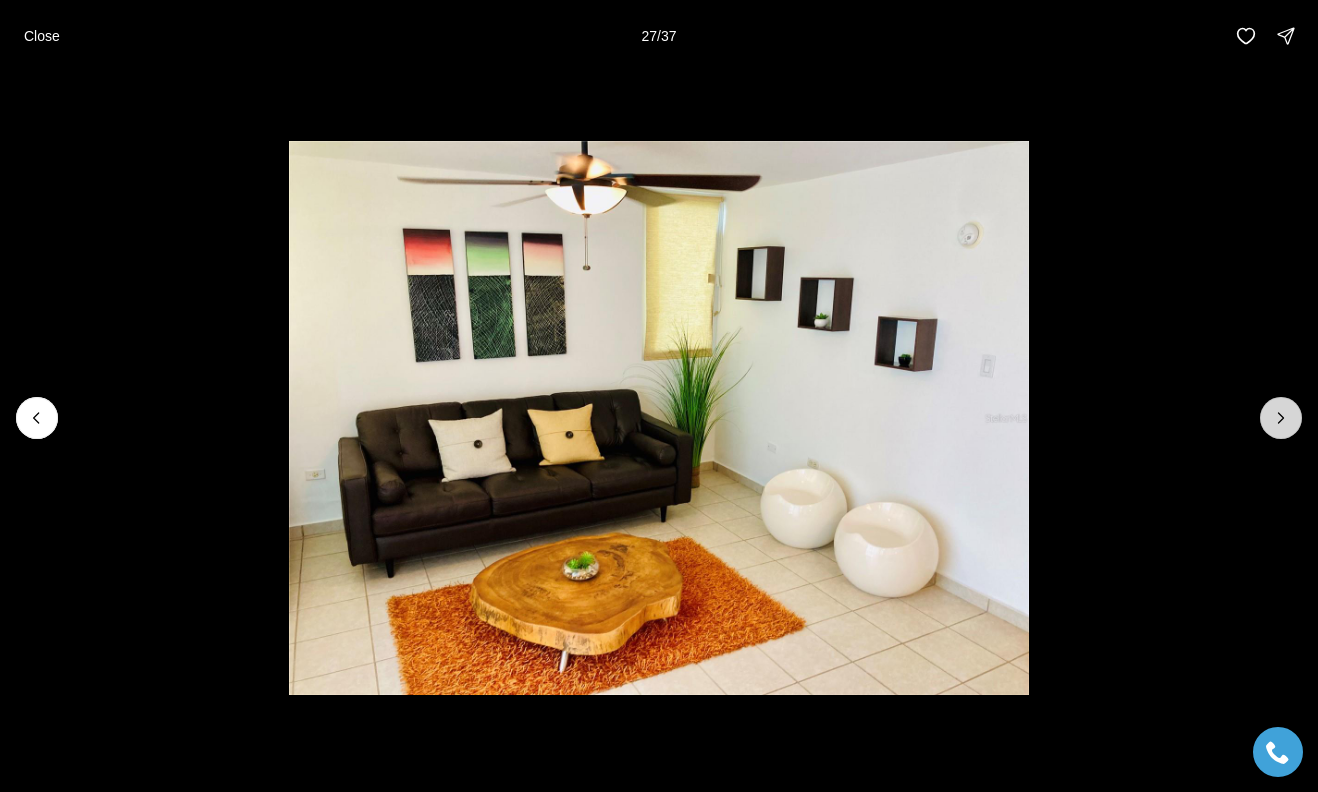 click at bounding box center (1281, 418) 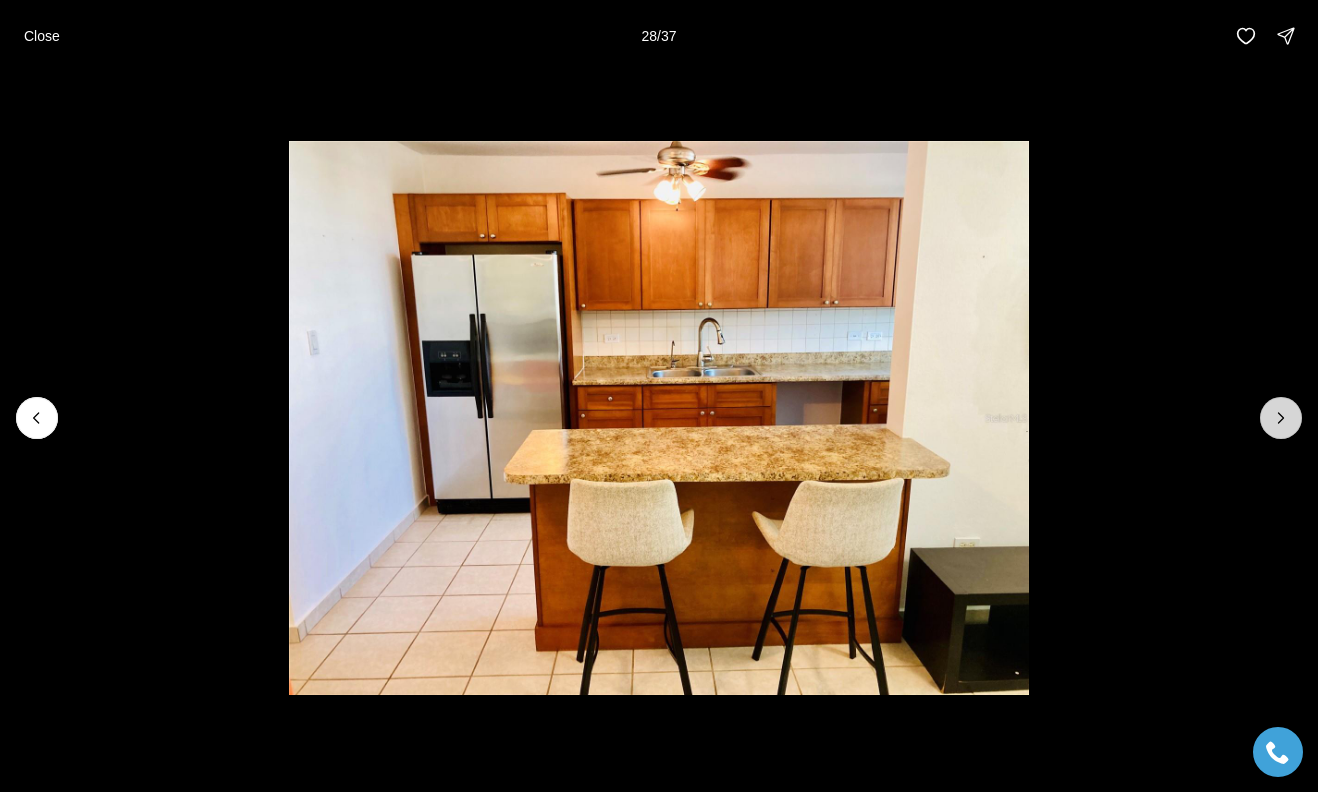 click 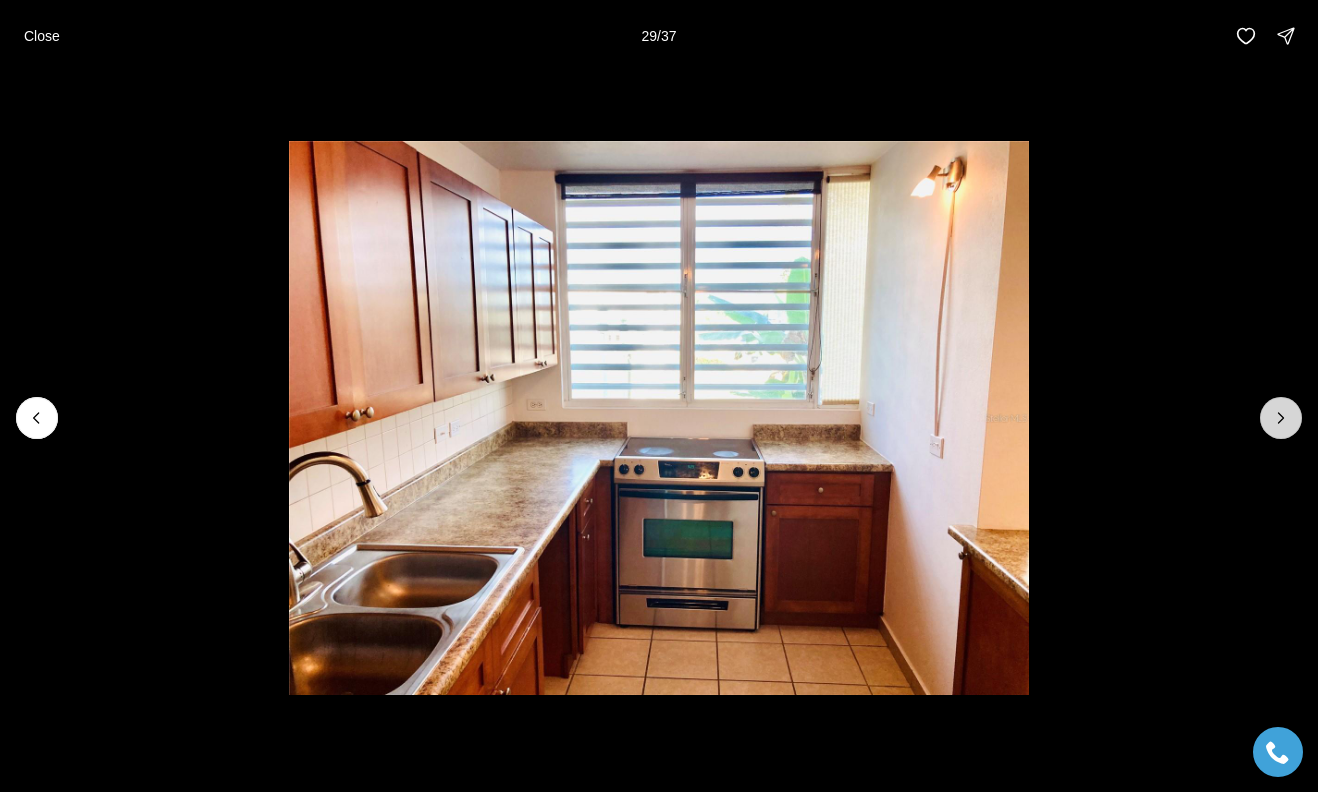 click 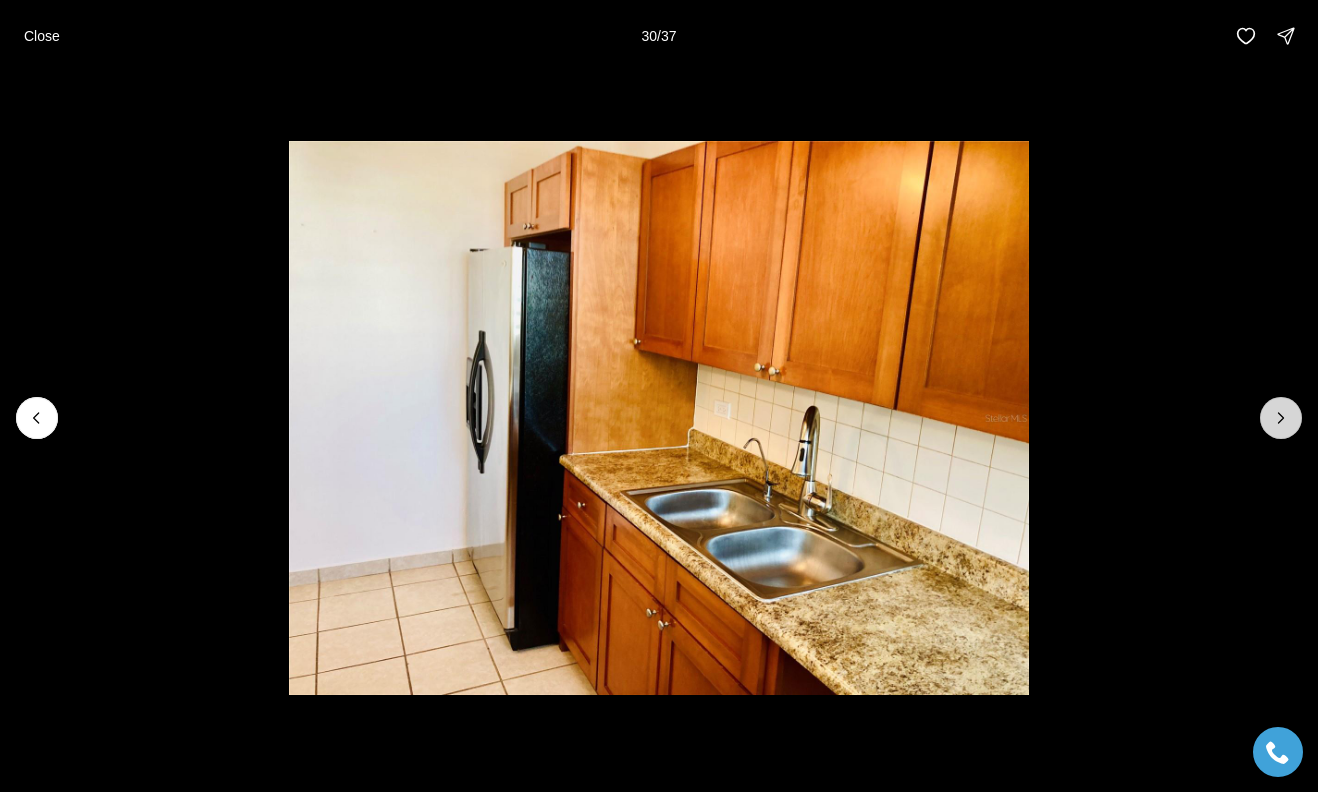 click 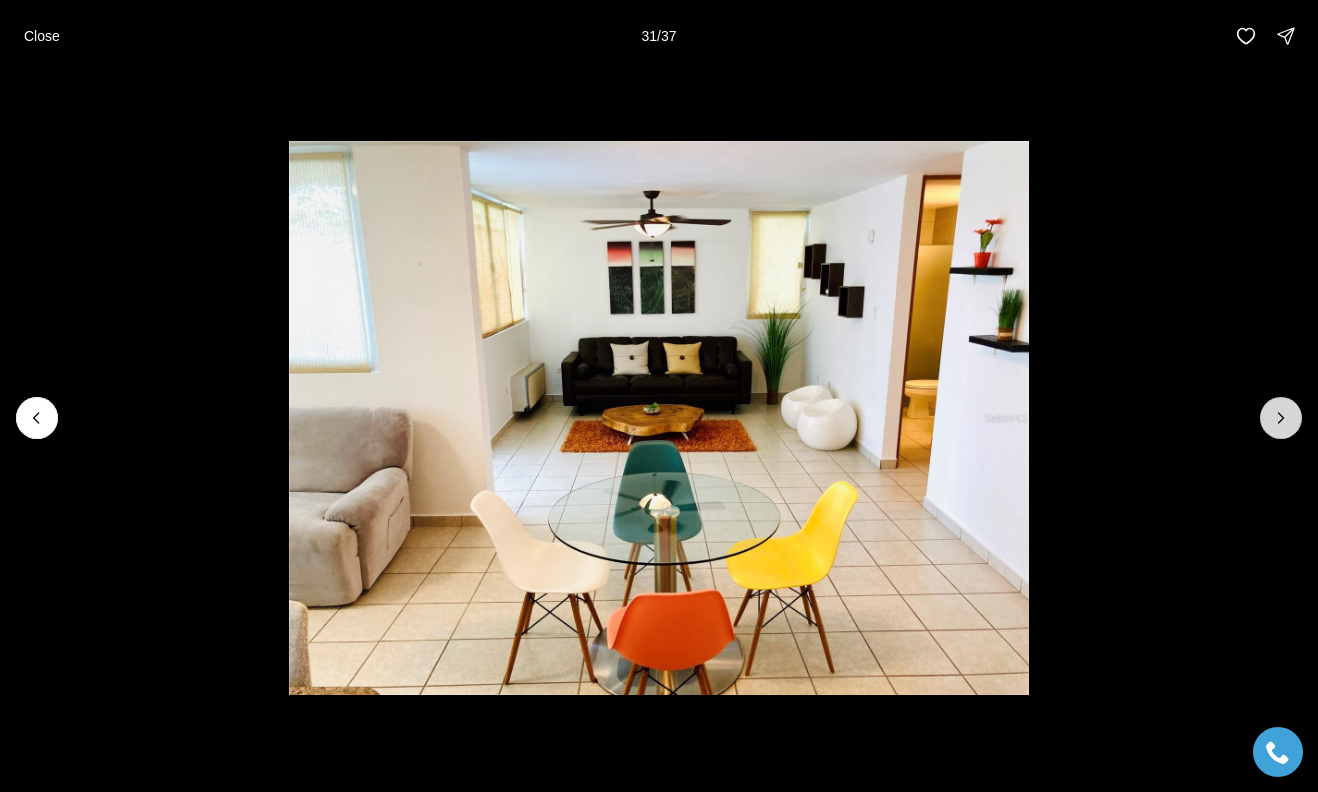 click 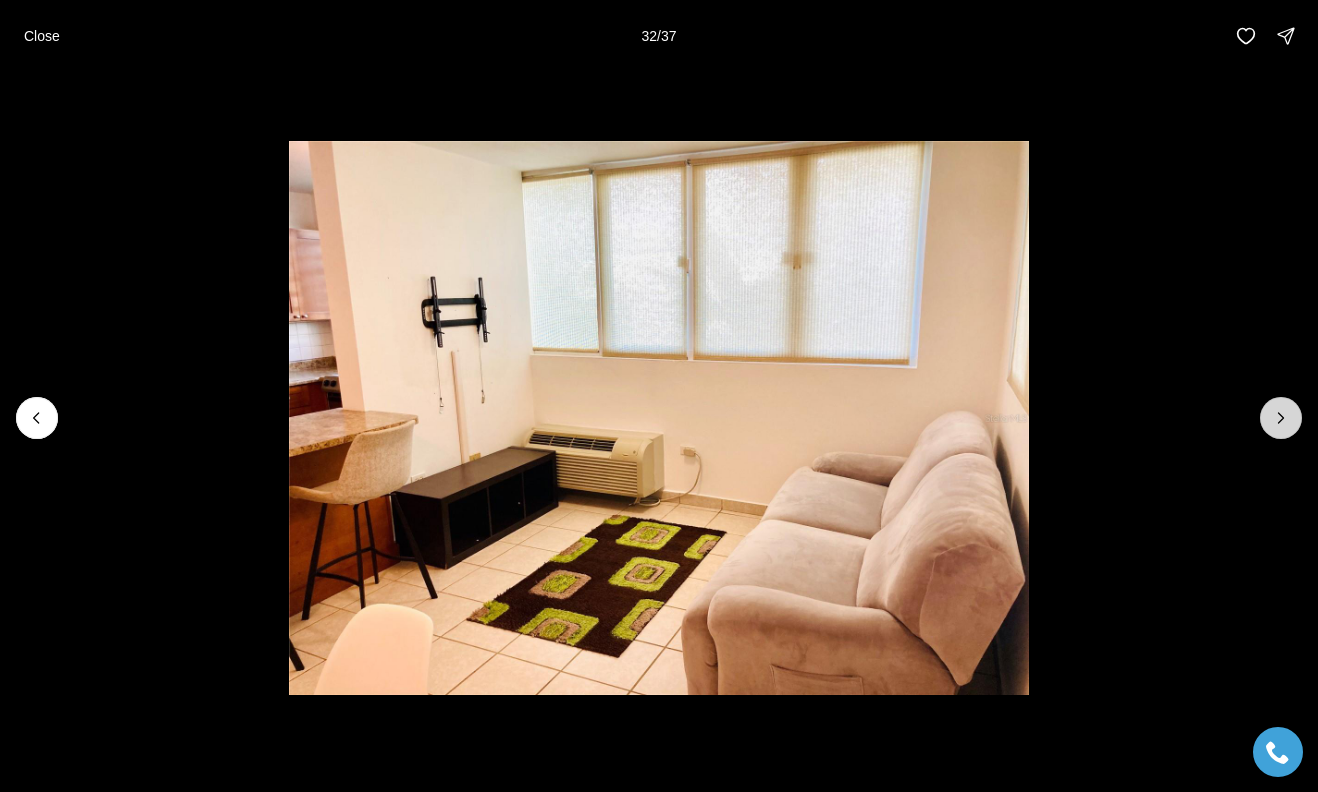 click at bounding box center (1281, 418) 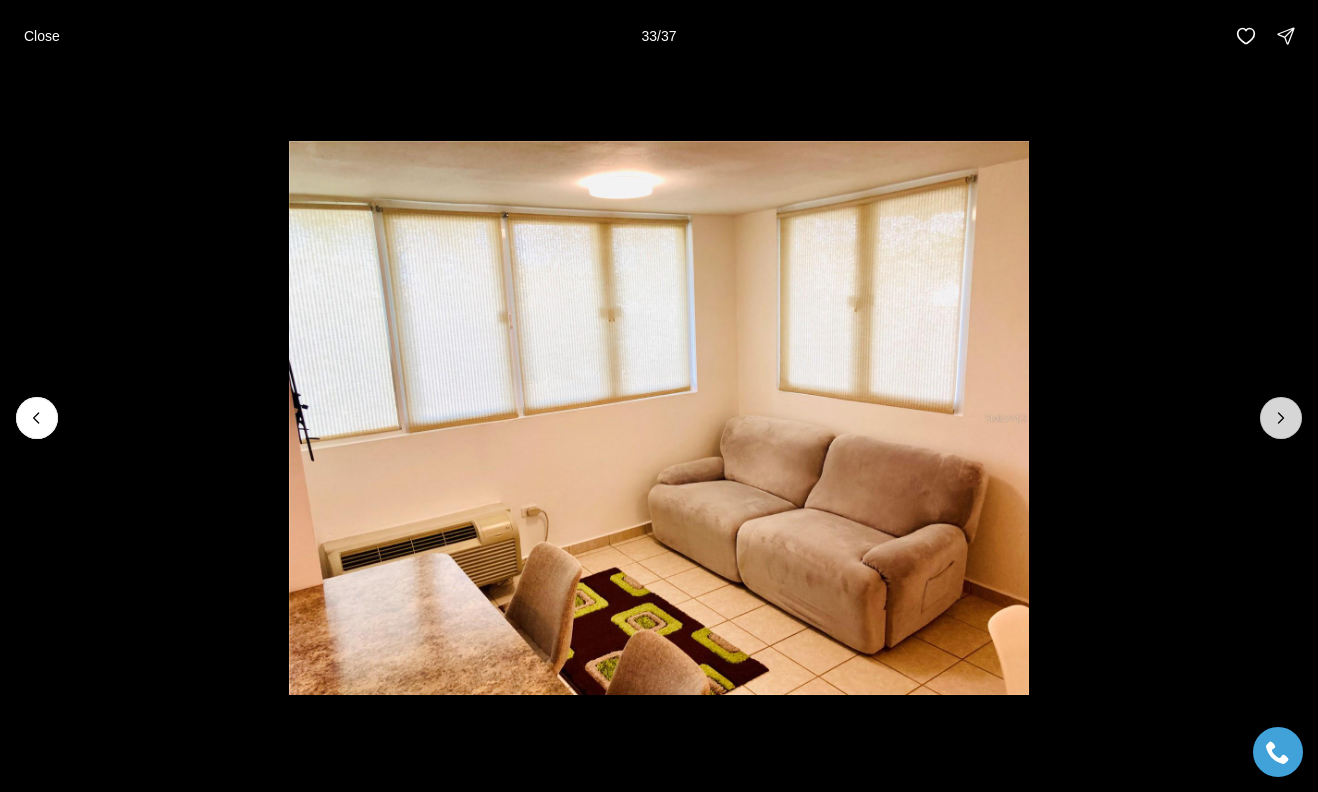 click at bounding box center (1281, 418) 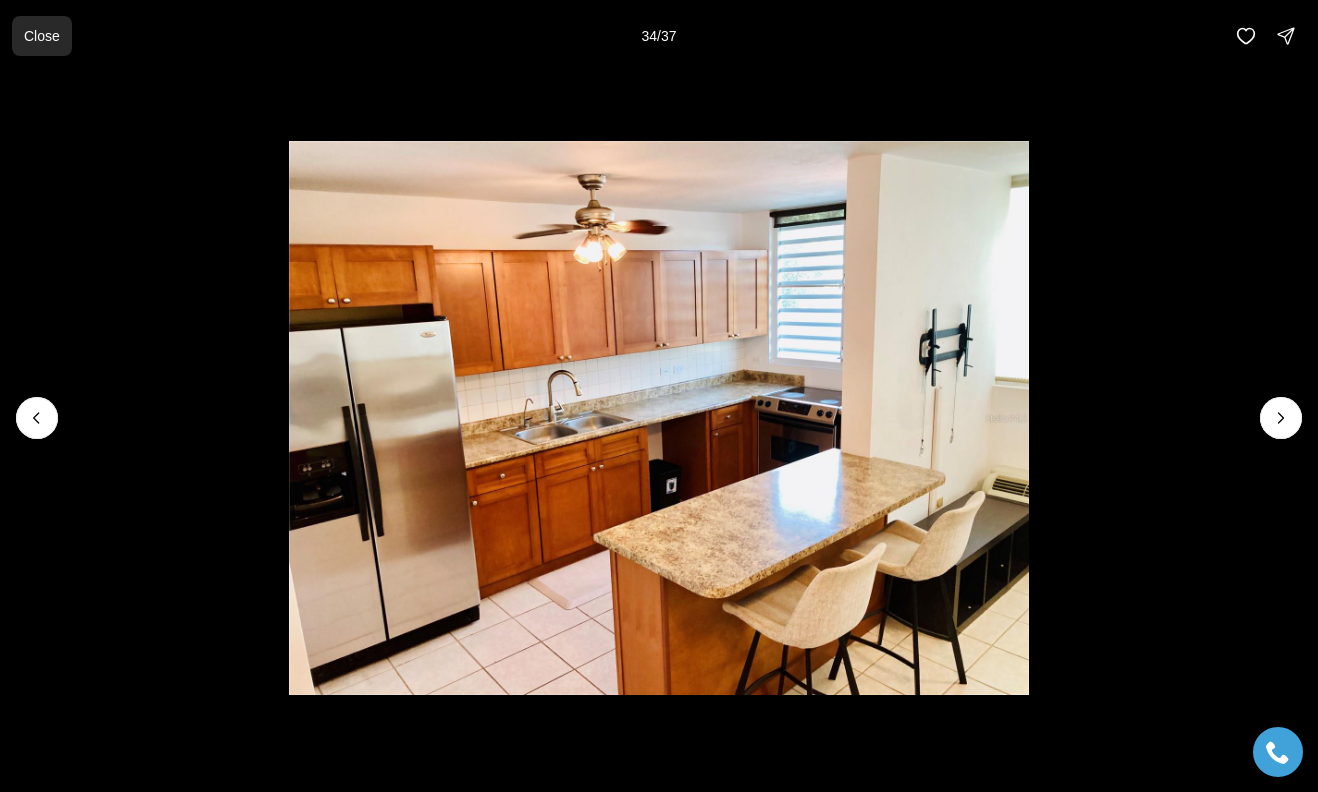 click on "Close" at bounding box center (42, 36) 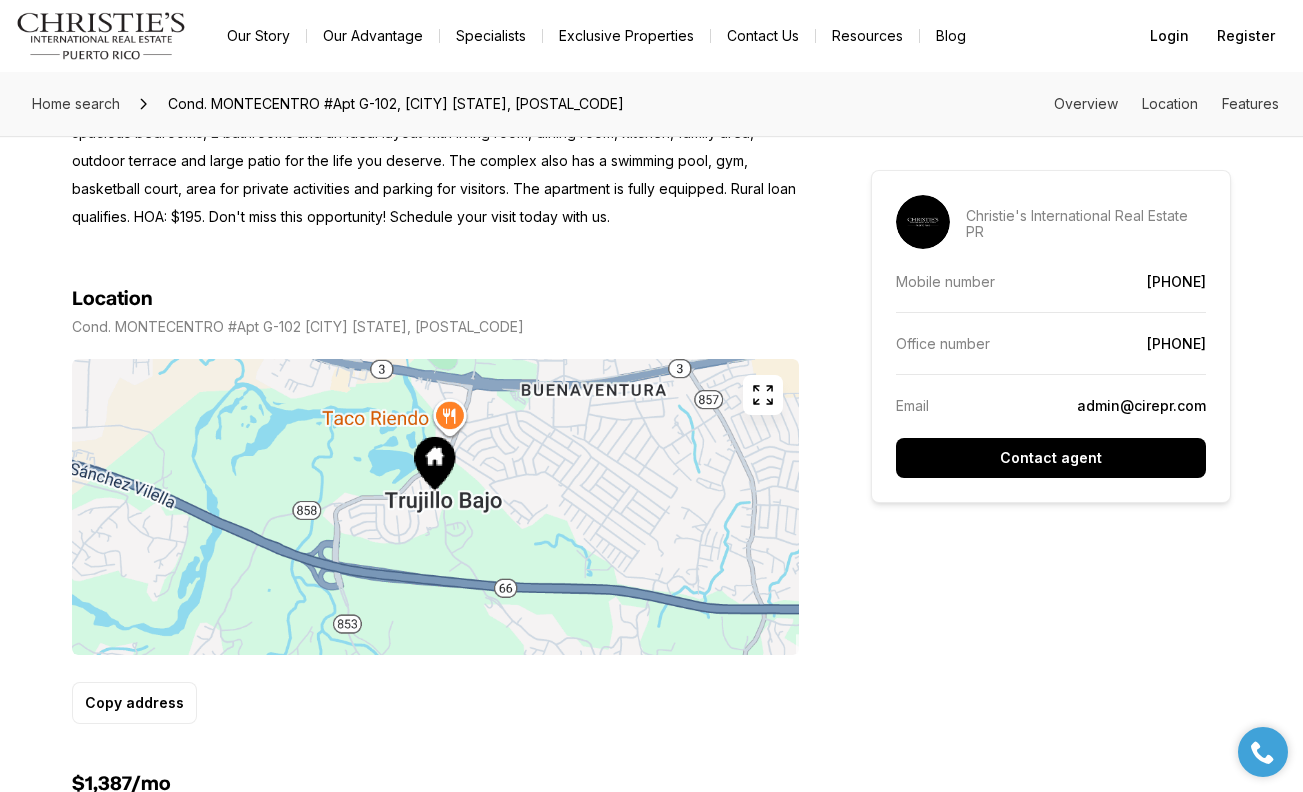 scroll, scrollTop: 1056, scrollLeft: 0, axis: vertical 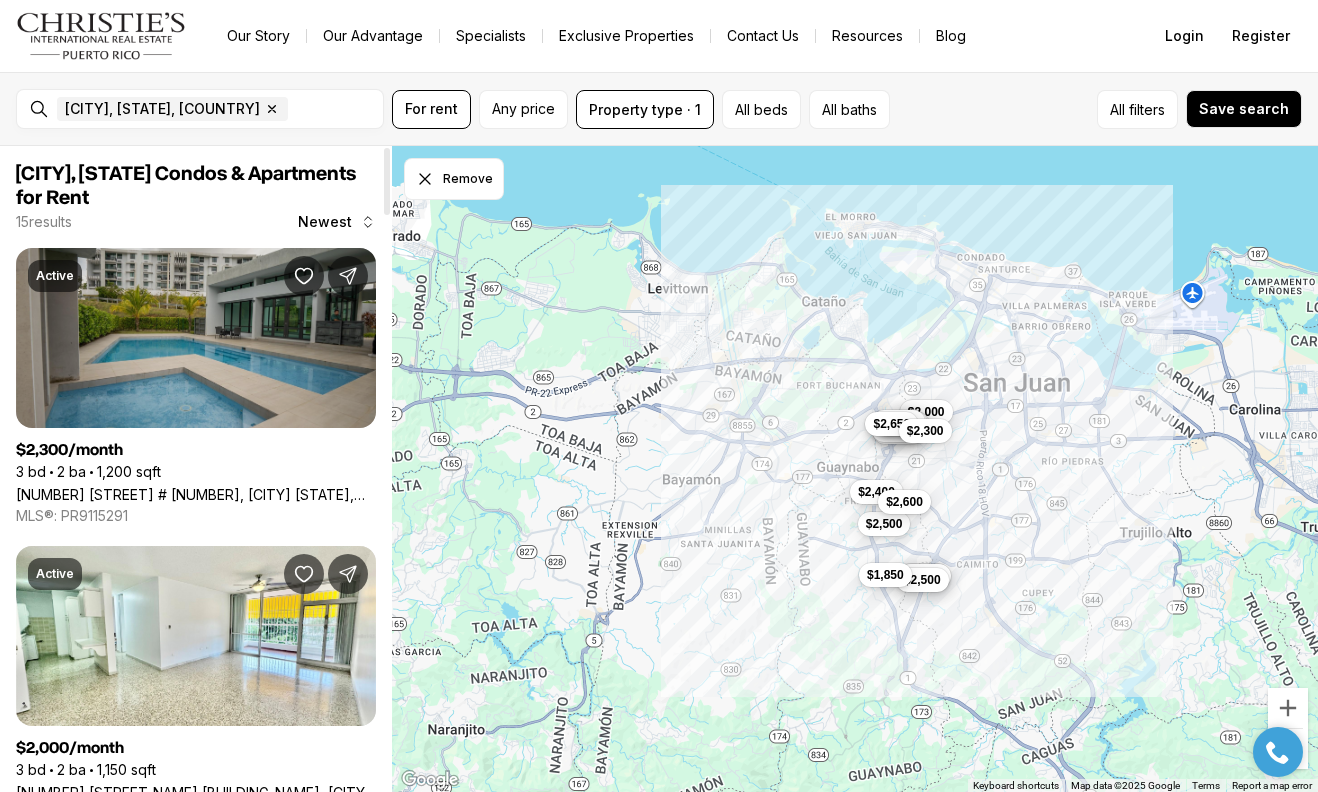 click on "[NUMBER] [STREET] # [NUMBER], [CITY] [STATE], [POSTAL_CODE]" at bounding box center (196, 494) 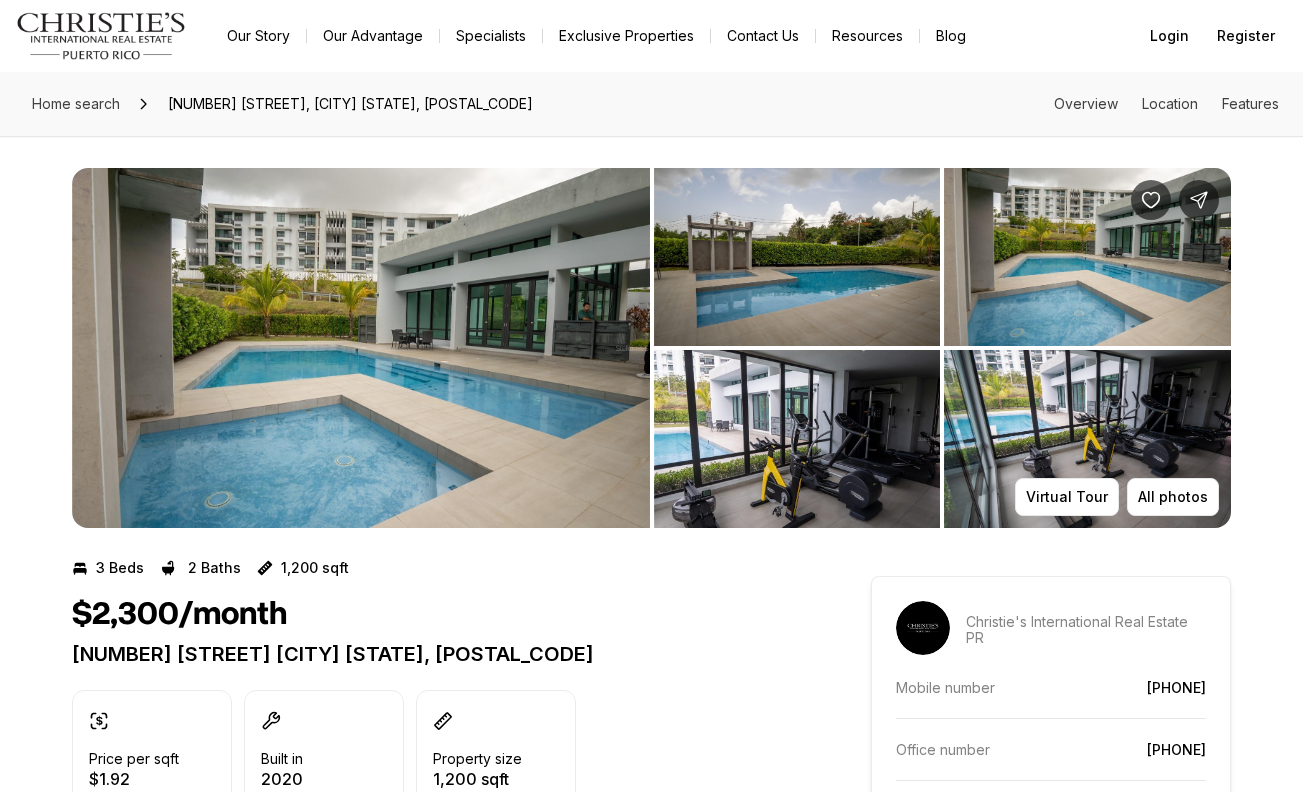 scroll, scrollTop: 0, scrollLeft: 0, axis: both 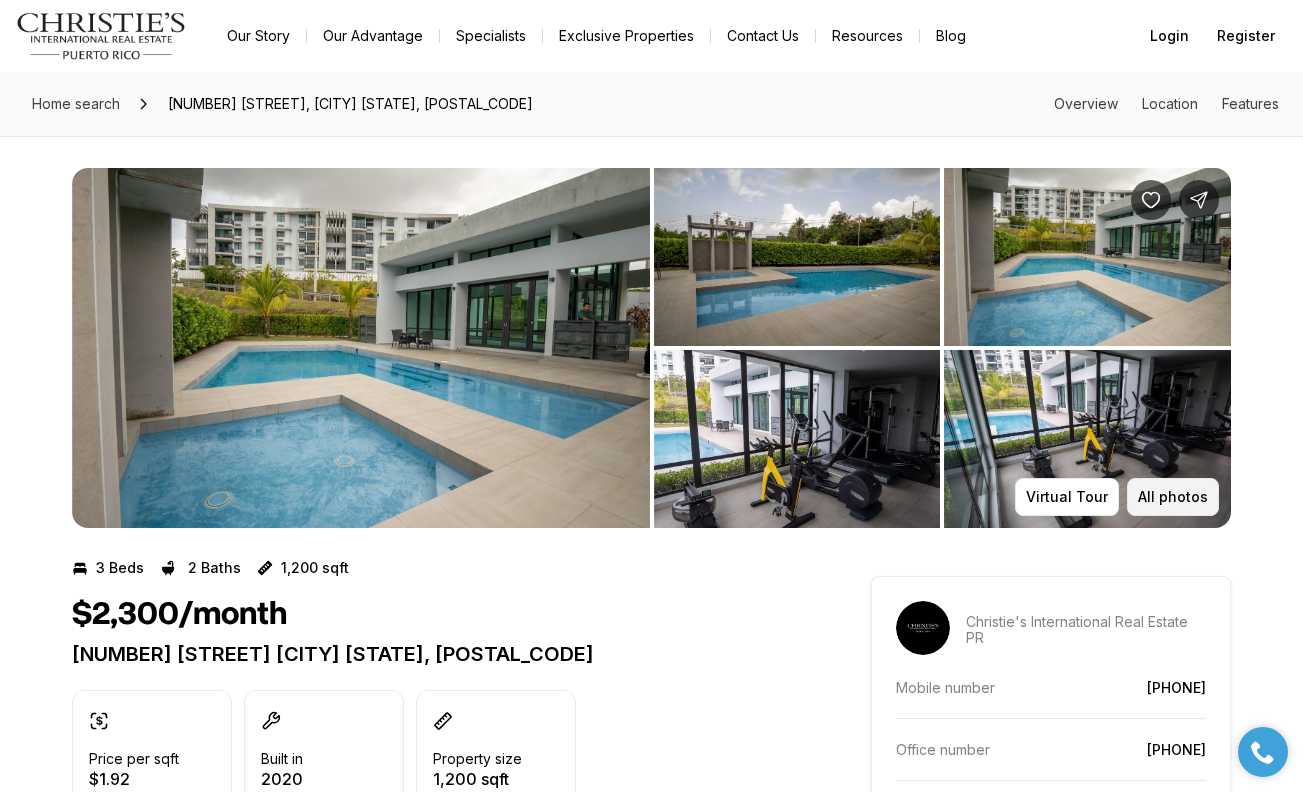 click on "All photos" at bounding box center [1173, 497] 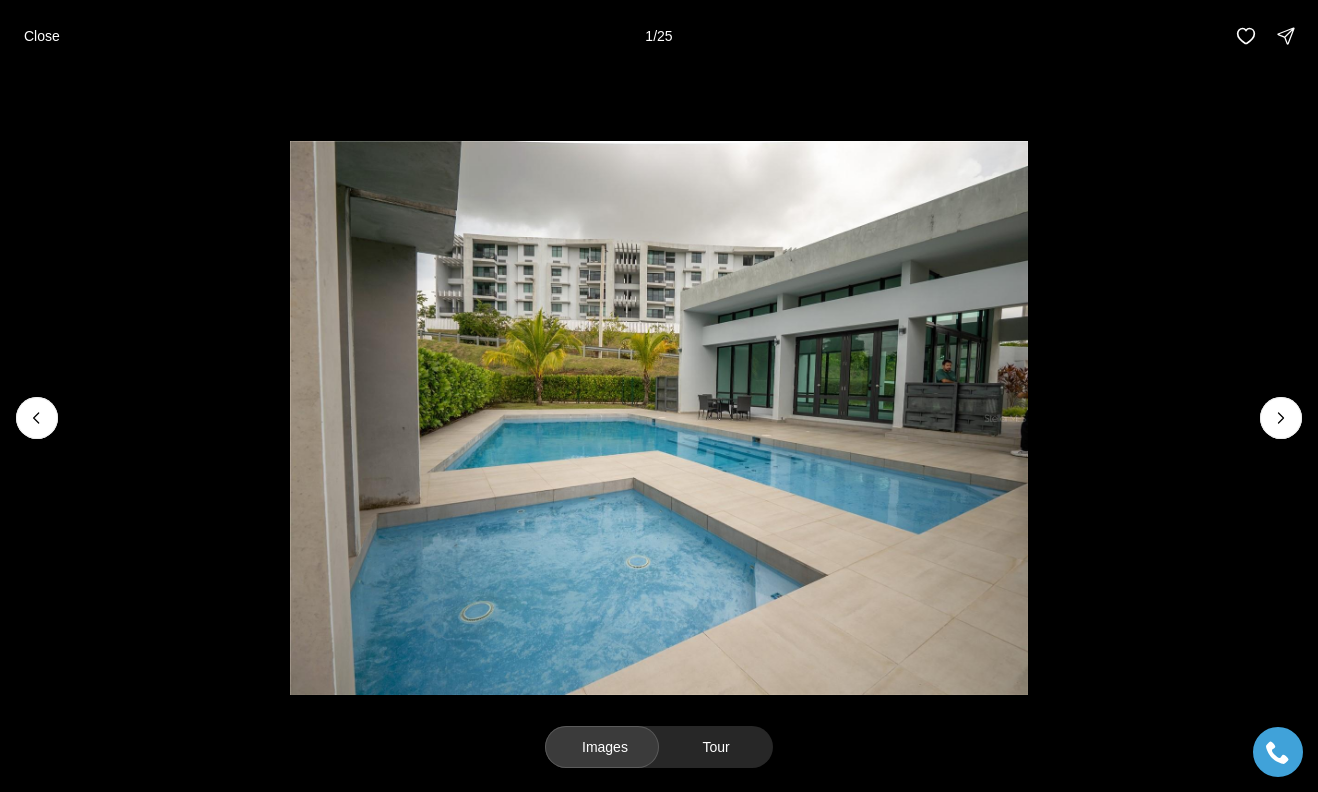 type 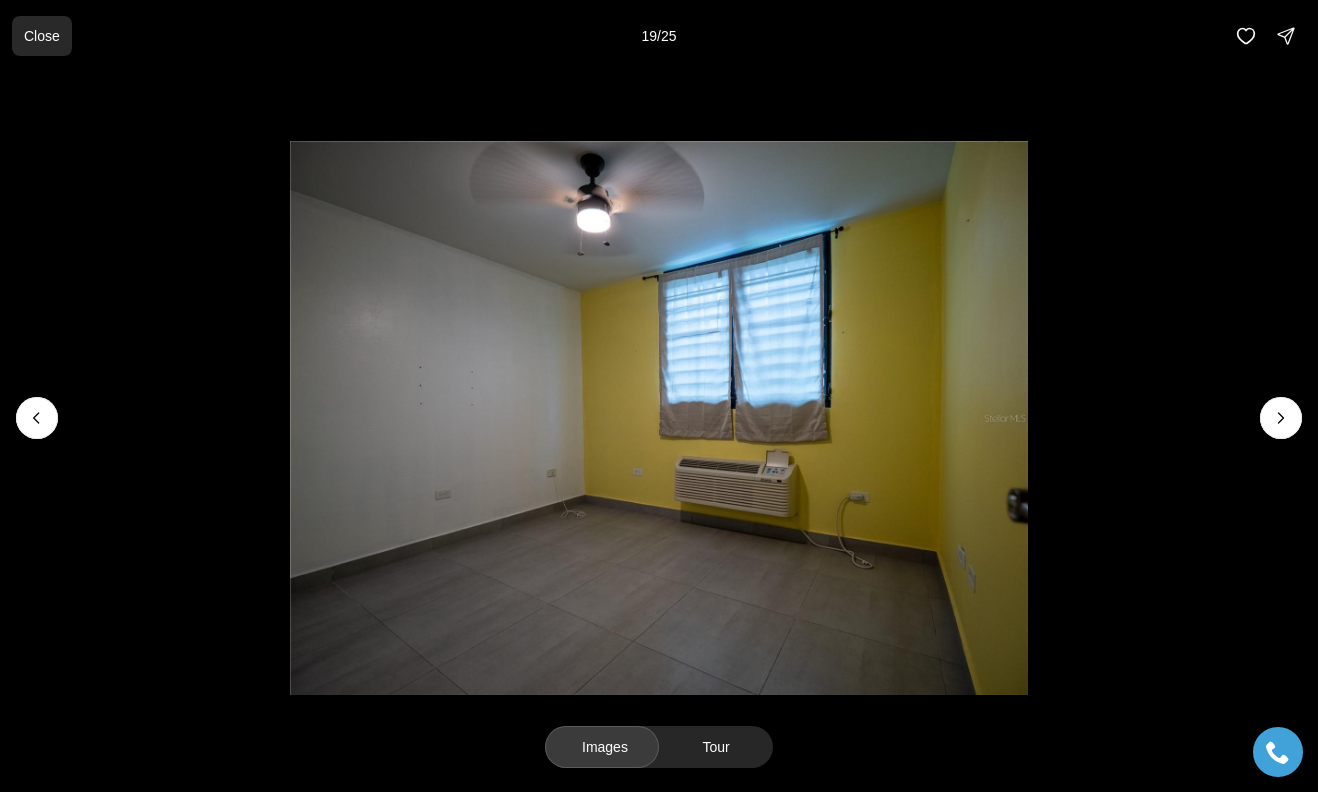 click on "Close" at bounding box center (42, 36) 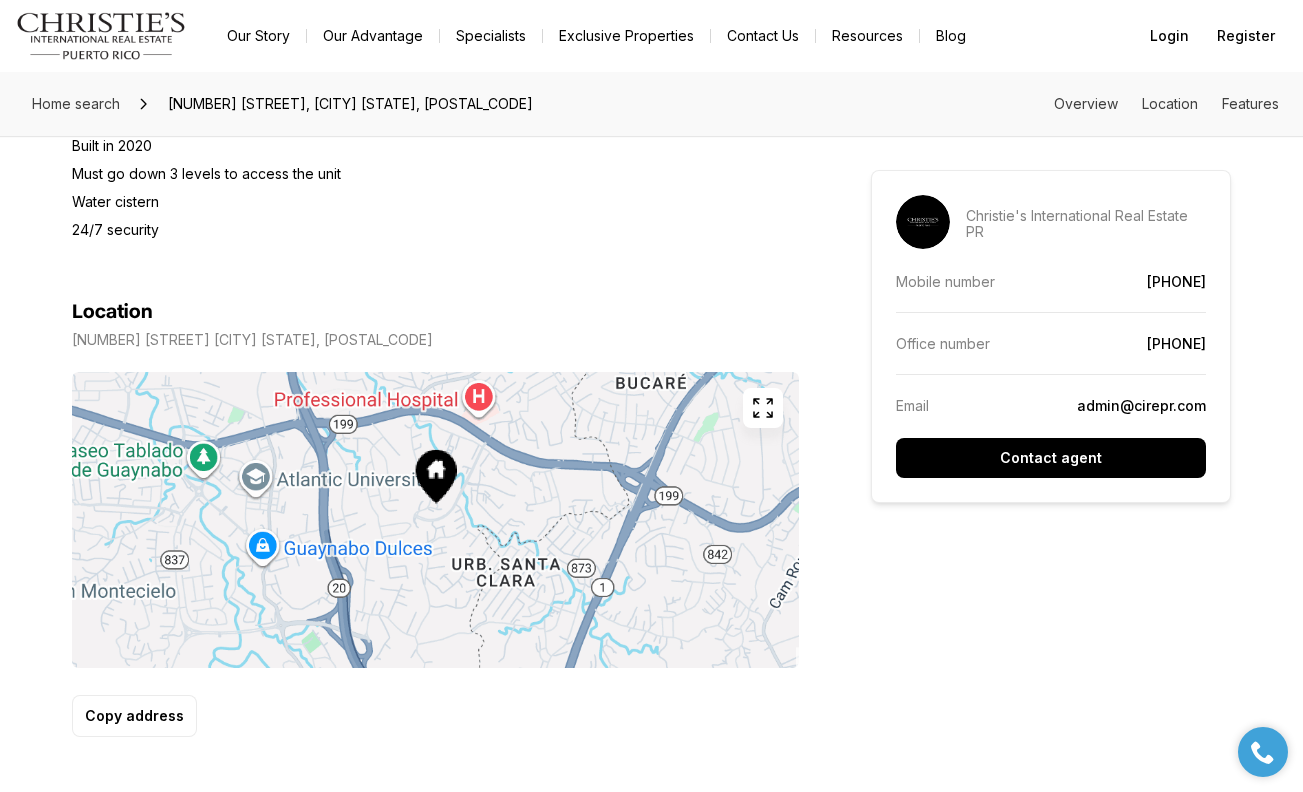 scroll, scrollTop: 1105, scrollLeft: 0, axis: vertical 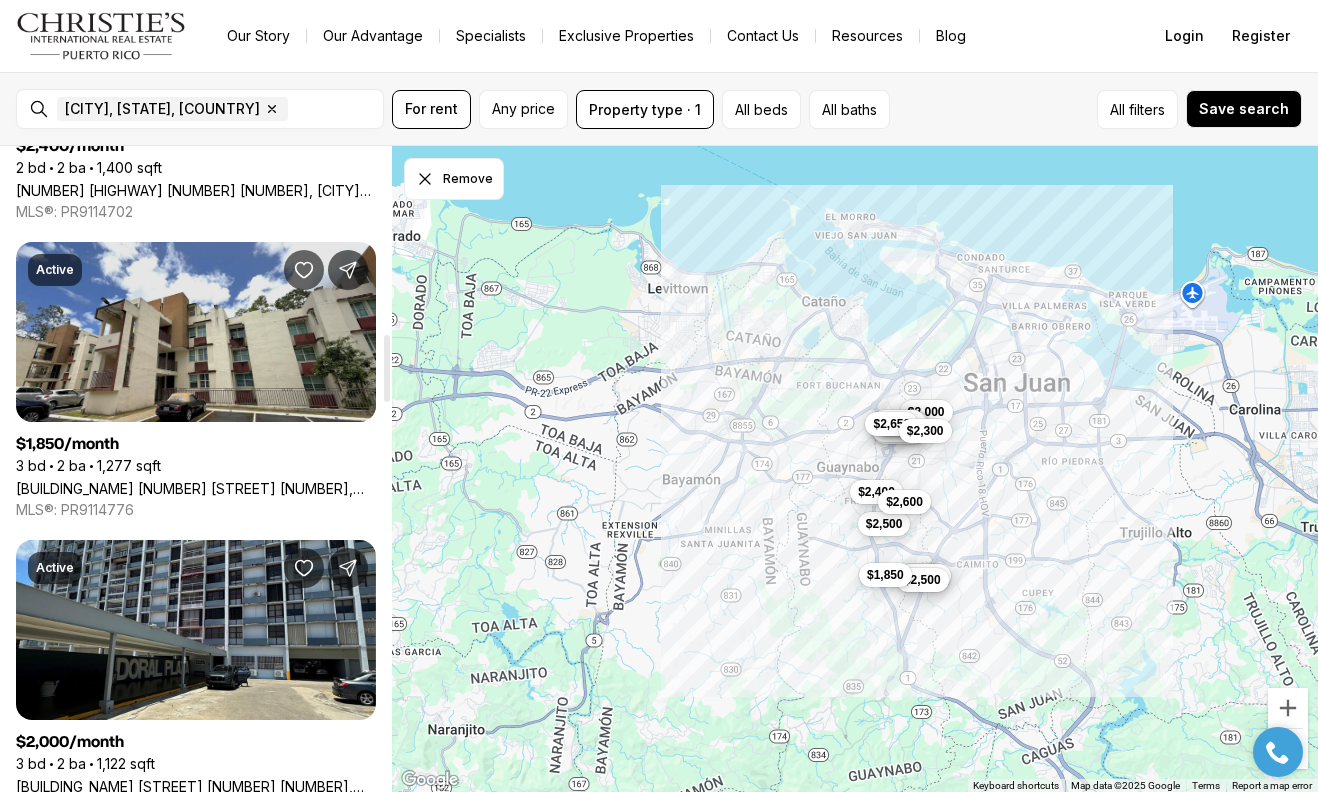 click on "Portal de Sofia 111 CECILIO URBINA #1404, GUAYNABO PR, 00969" at bounding box center [196, 488] 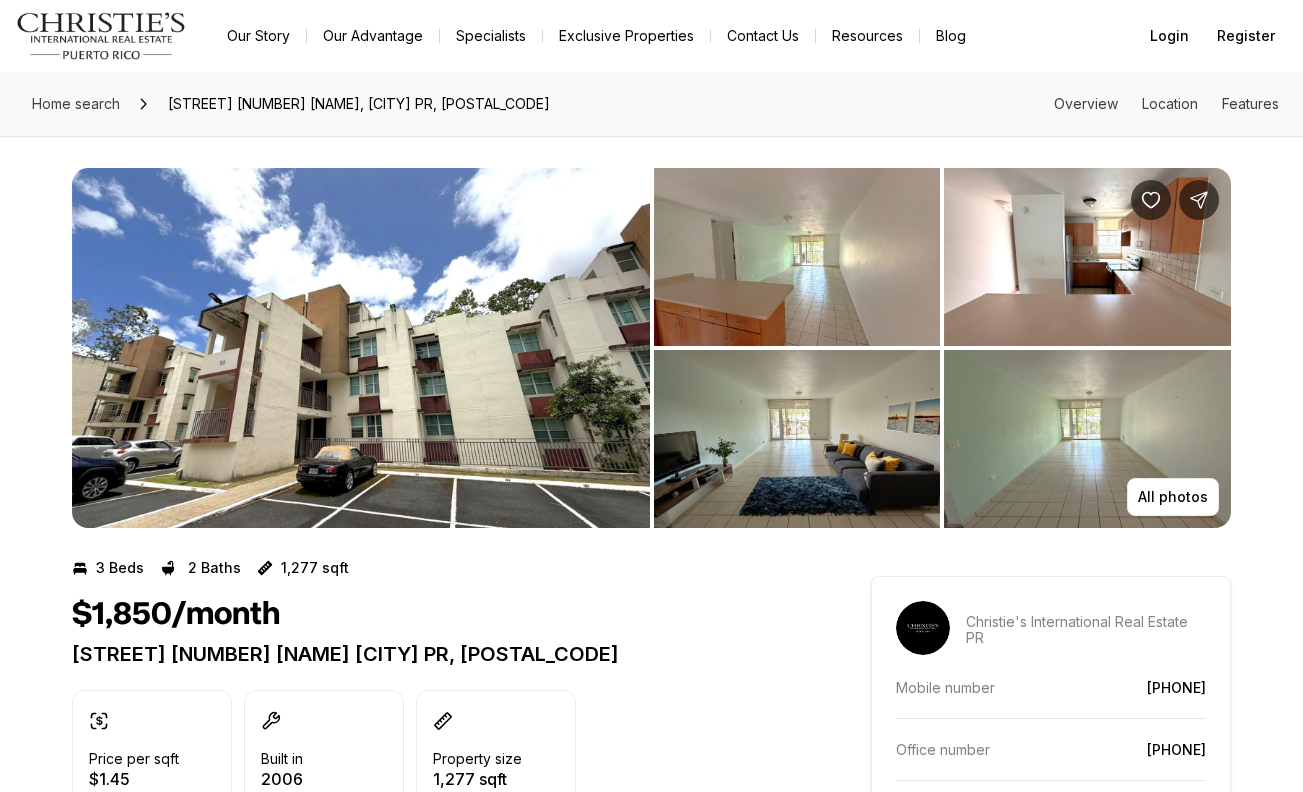 scroll, scrollTop: 0, scrollLeft: 0, axis: both 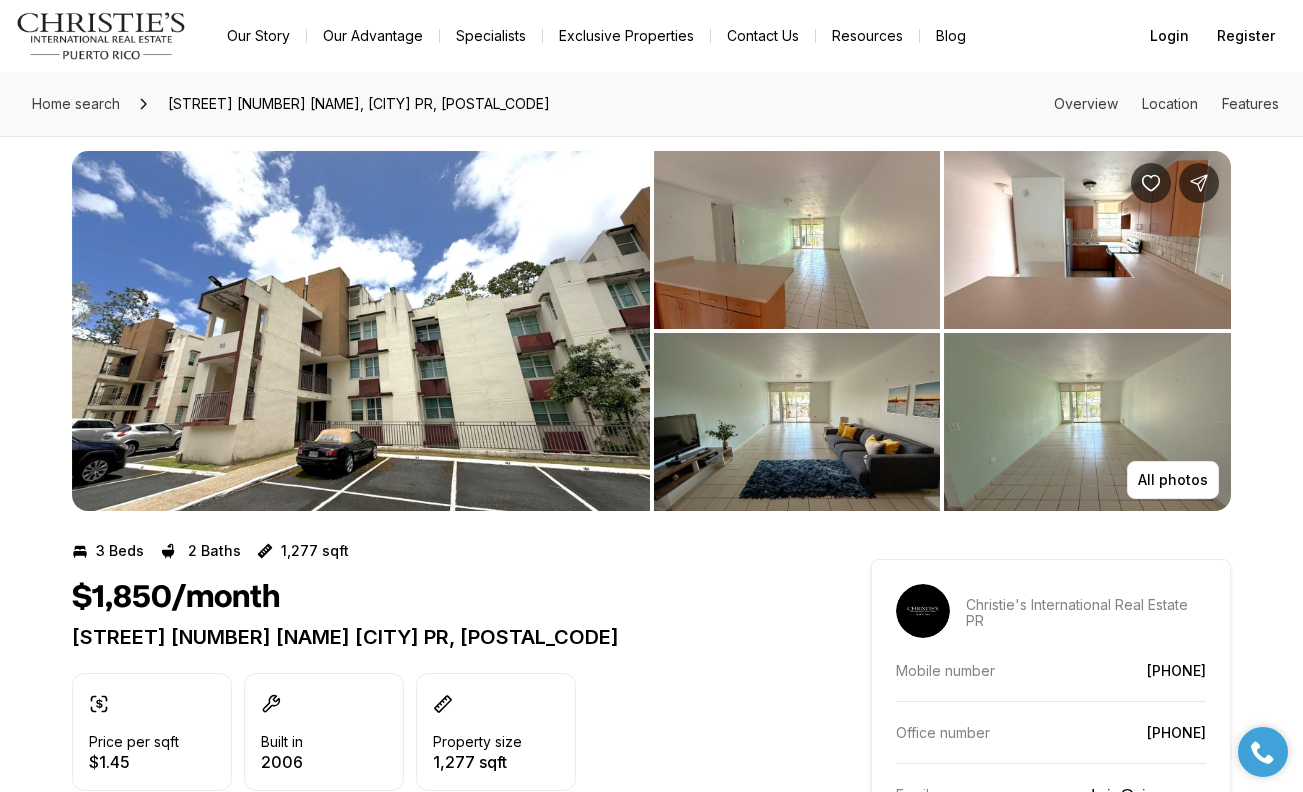 click at bounding box center (361, 331) 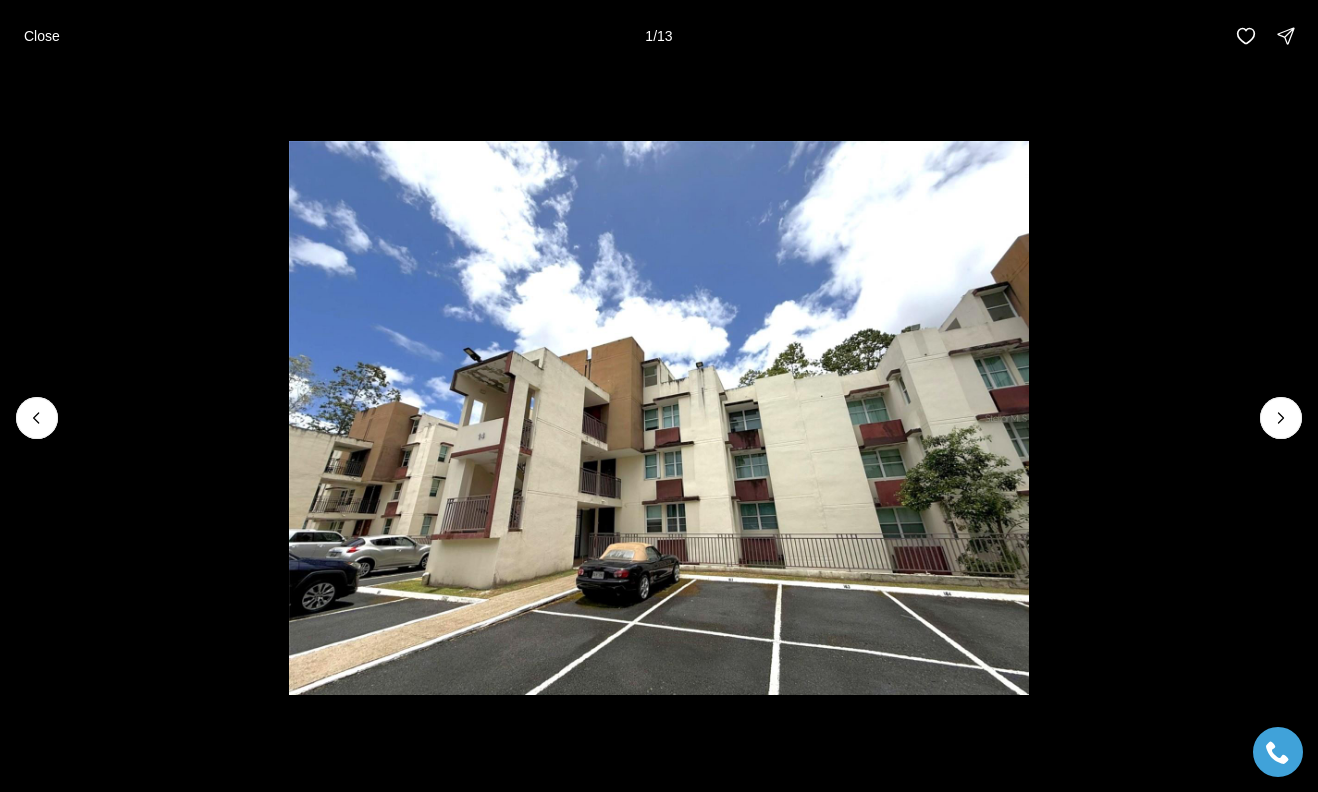 type 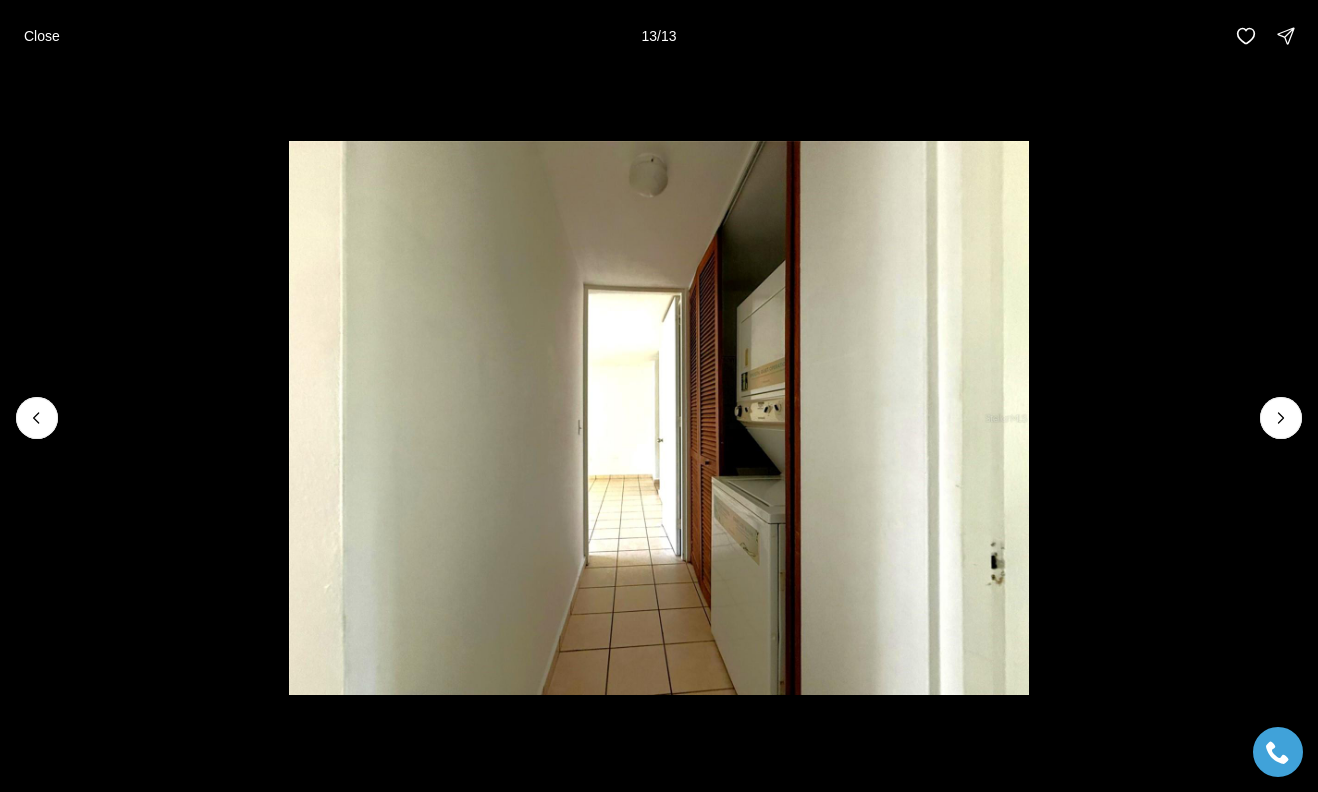 click on "Close 13  /  13" at bounding box center (659, 36) 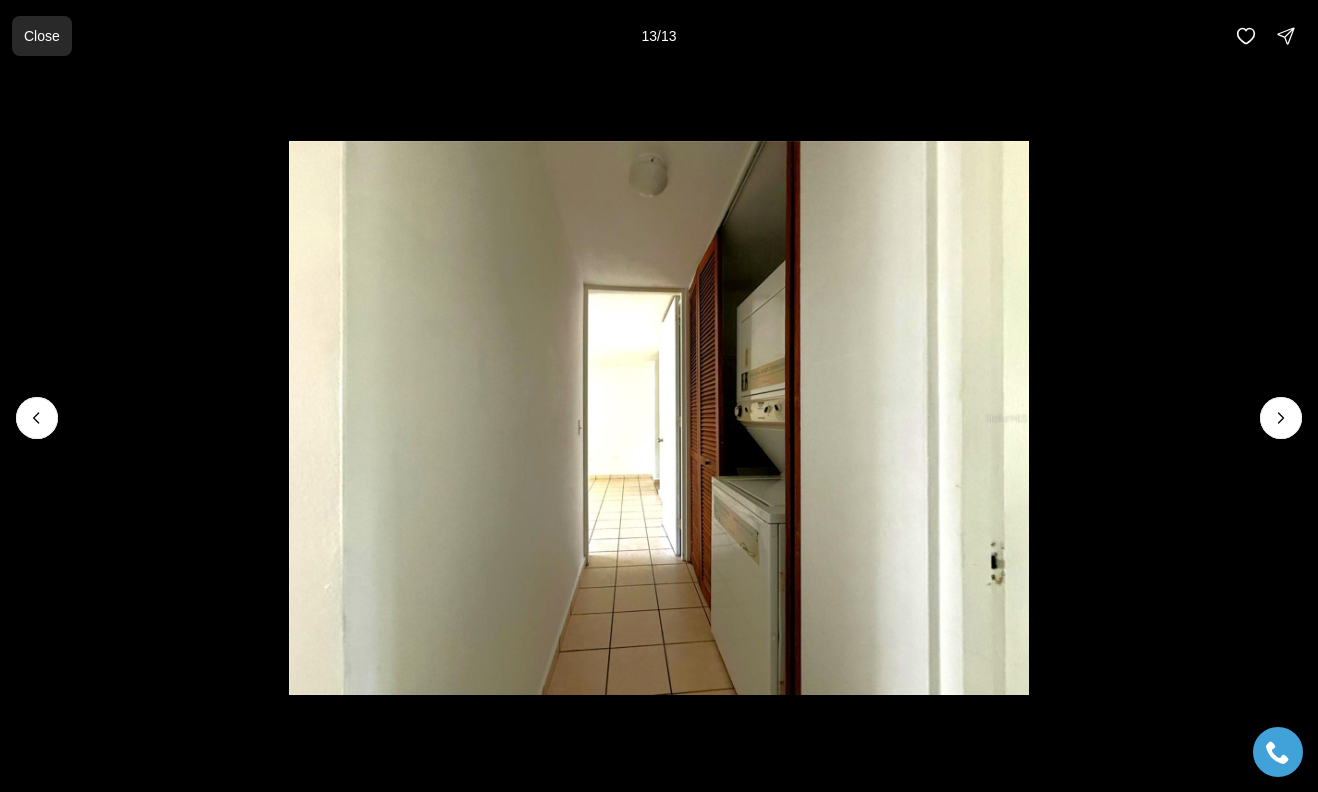 click on "Close" at bounding box center [42, 36] 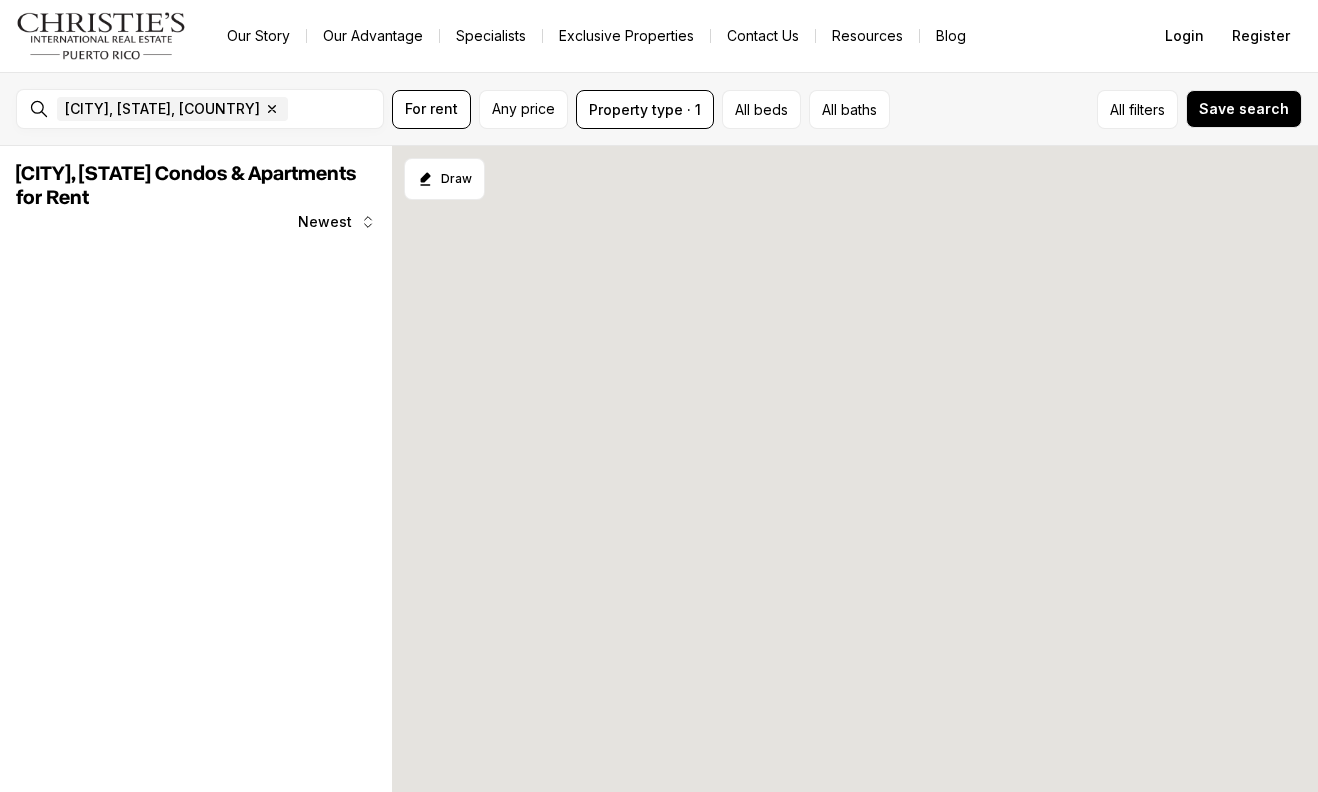 scroll, scrollTop: 0, scrollLeft: 0, axis: both 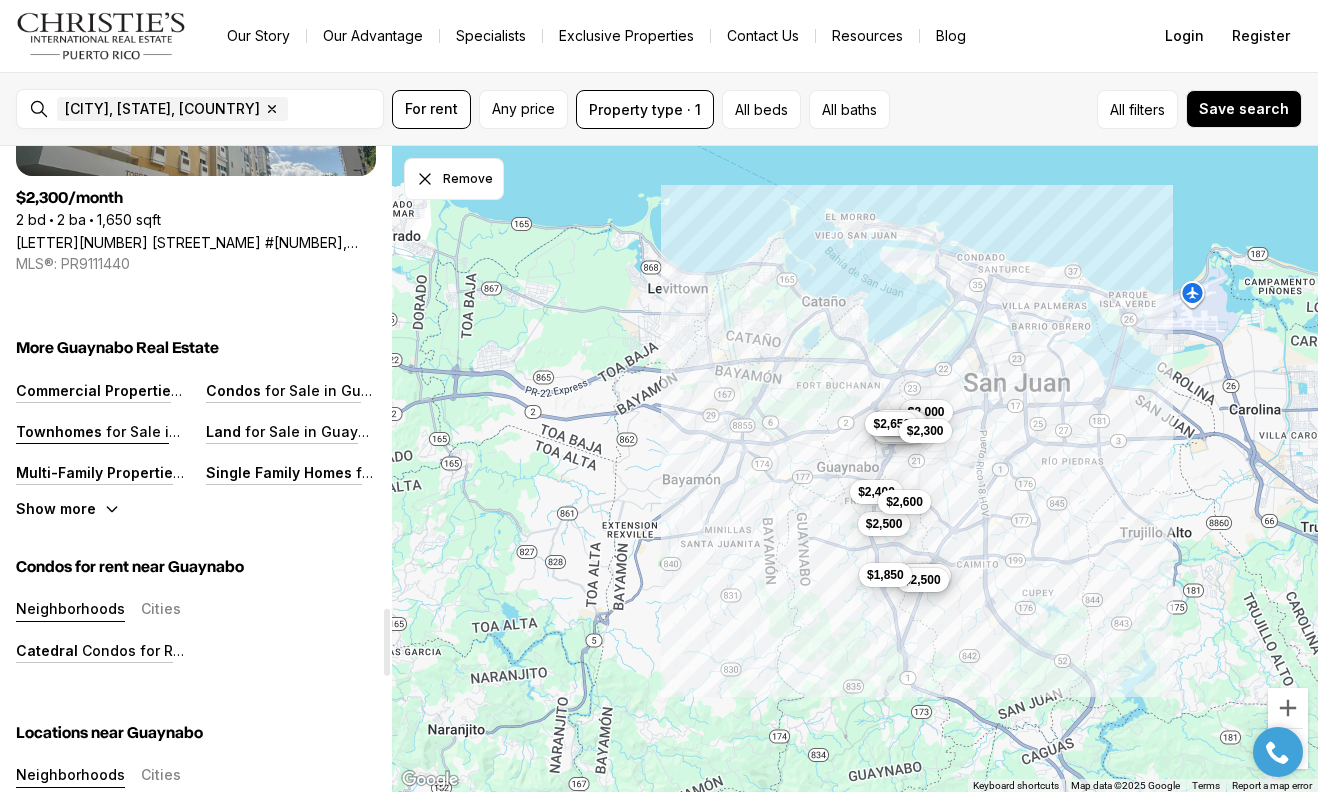 click on "for Sale in Guaynabo" at bounding box center [178, 431] 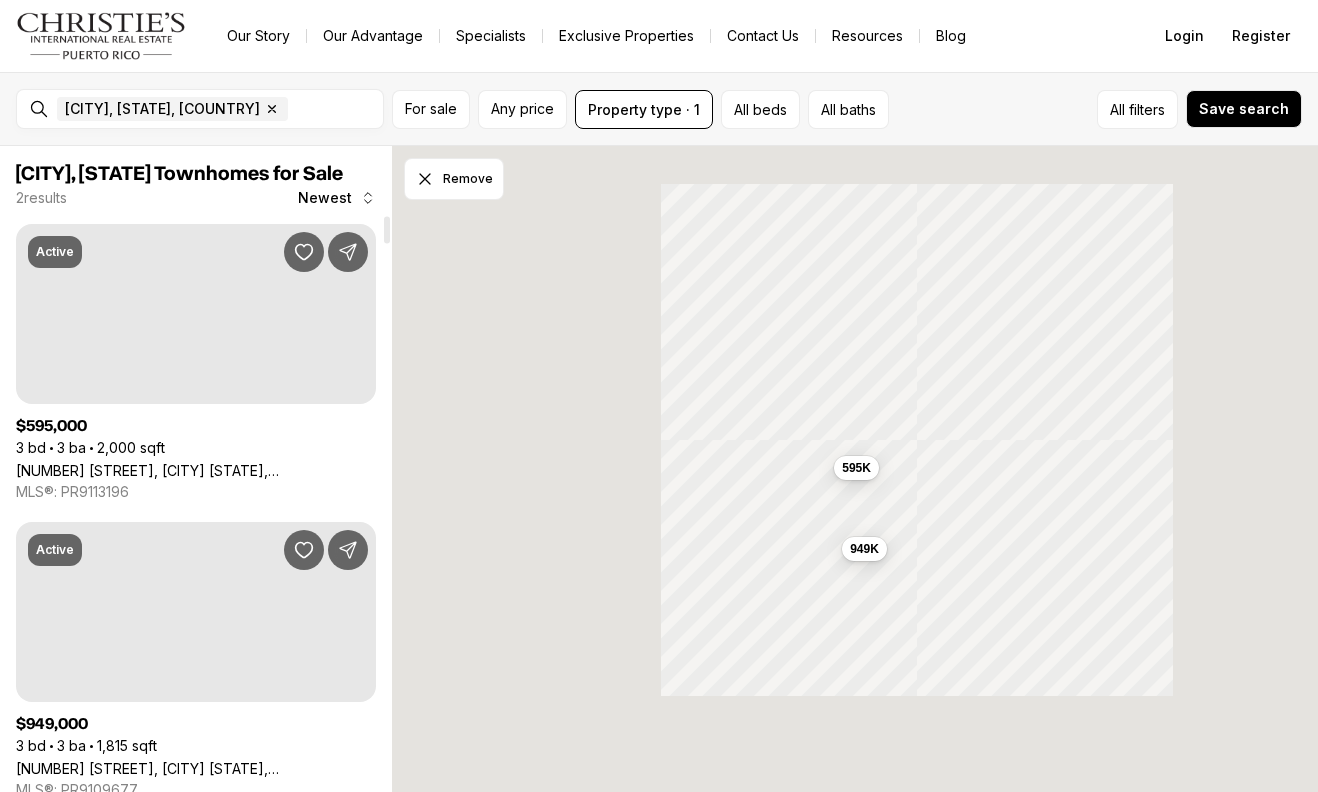 scroll, scrollTop: 0, scrollLeft: 0, axis: both 